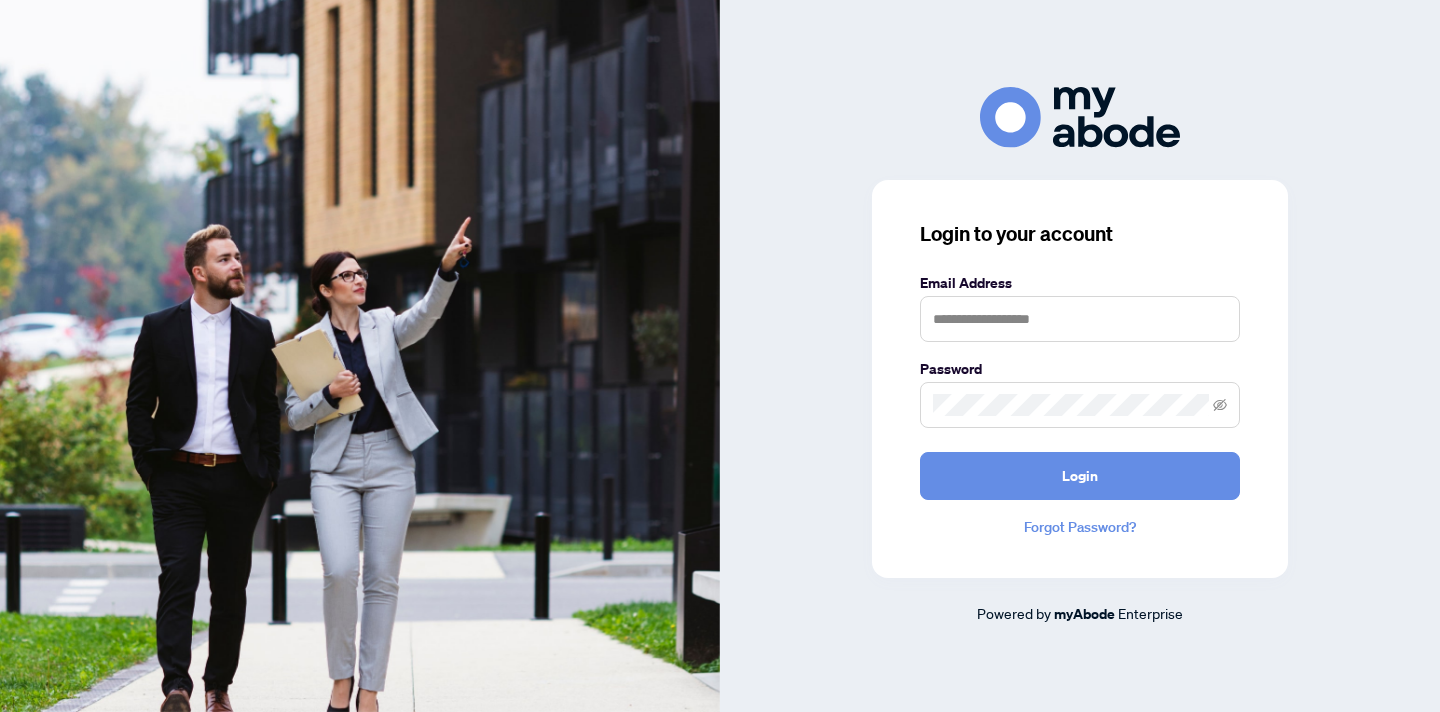 scroll, scrollTop: 0, scrollLeft: 0, axis: both 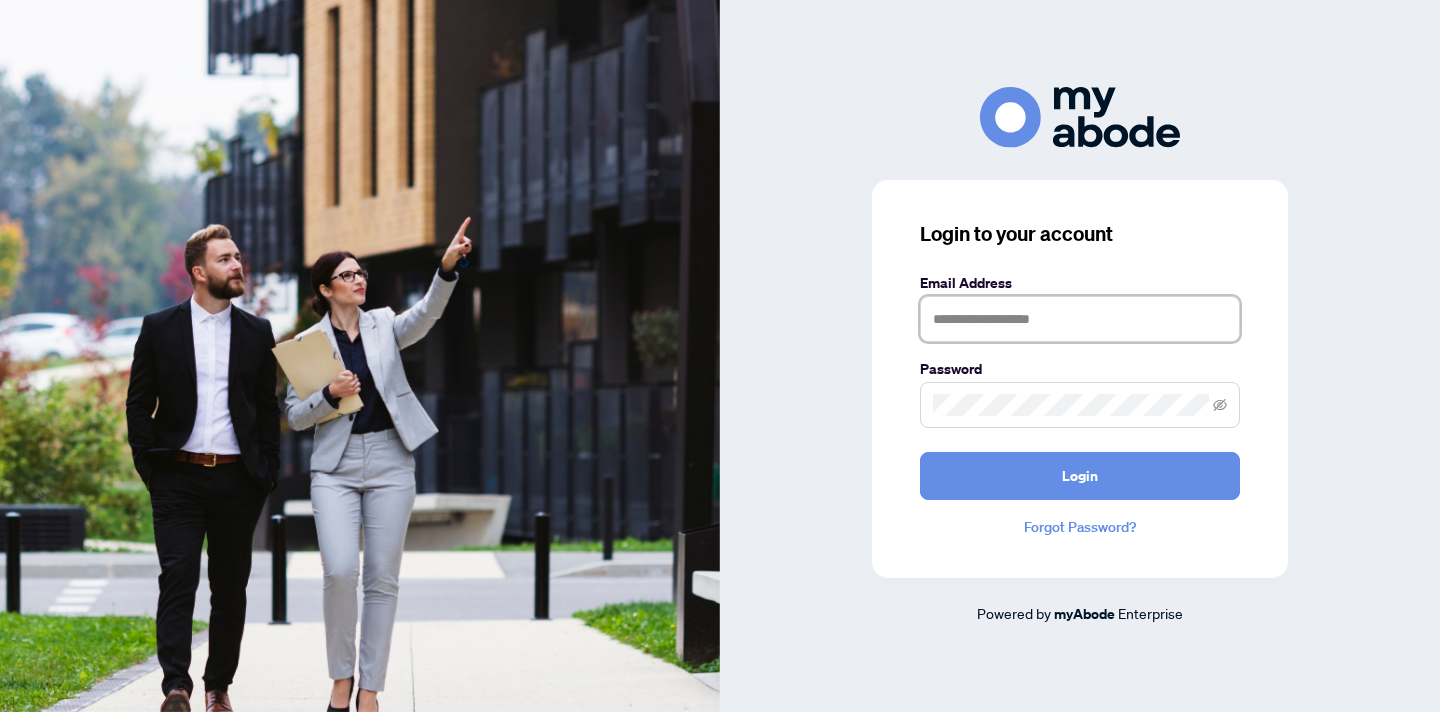 click at bounding box center [1080, 319] 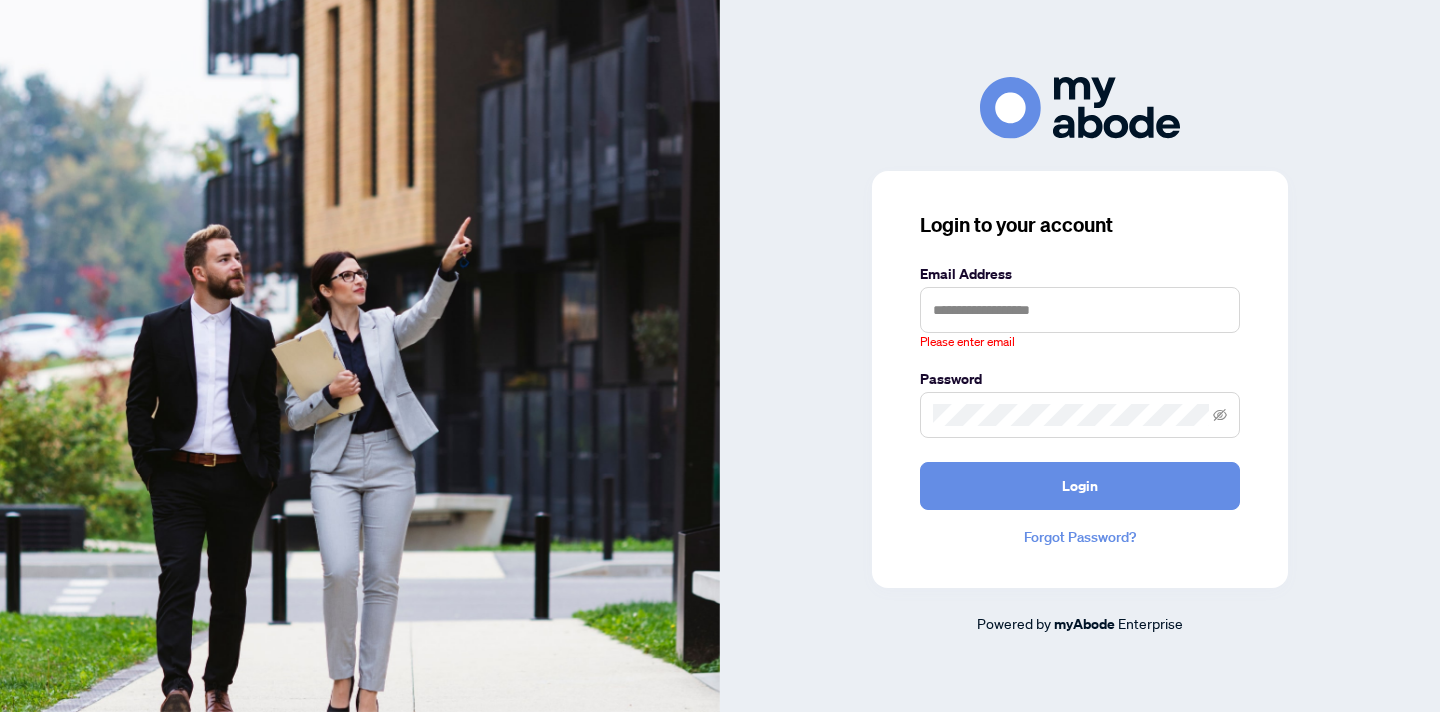 click on "Login to your account   Email Address Please enter email Password Login Forgot Password? Powered by   myAbode   Enterprise" at bounding box center (1080, 355) 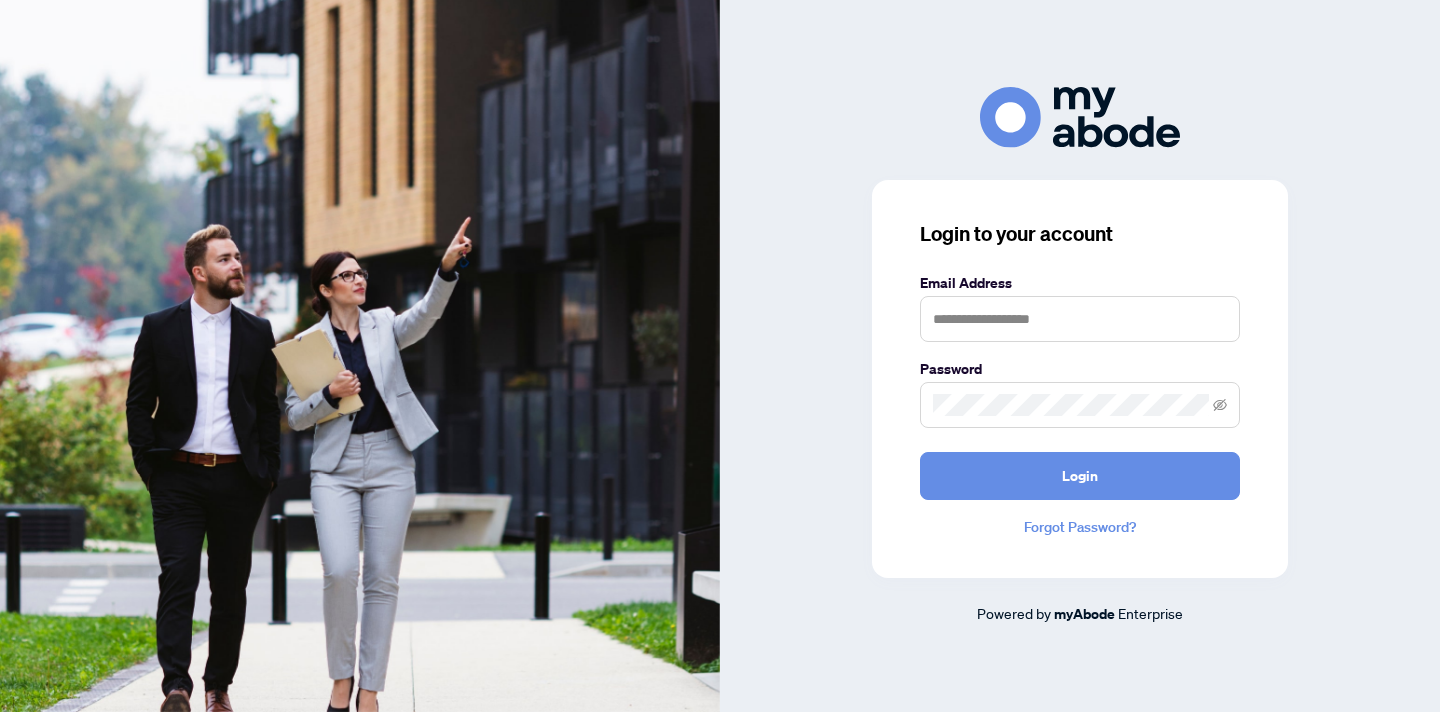 scroll, scrollTop: 0, scrollLeft: 0, axis: both 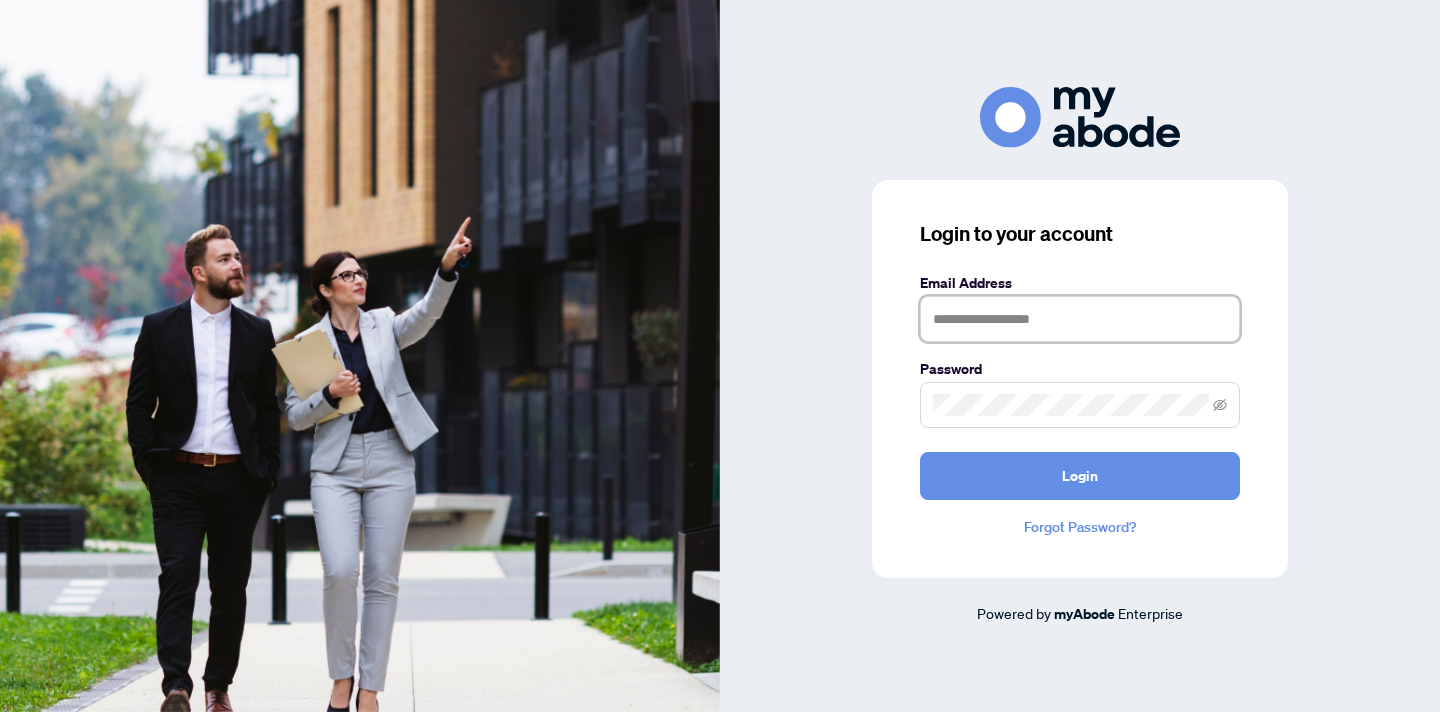 click at bounding box center (1080, 319) 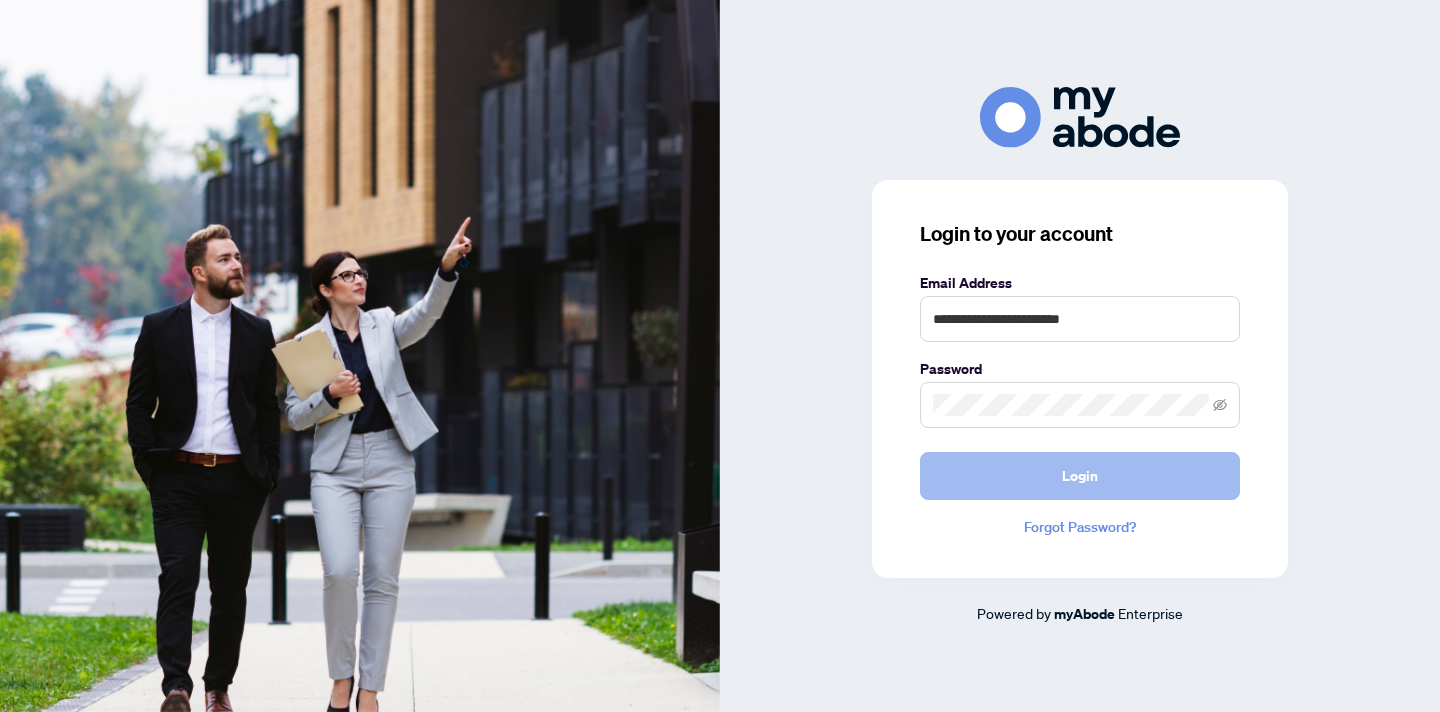 click on "Login" at bounding box center (1080, 476) 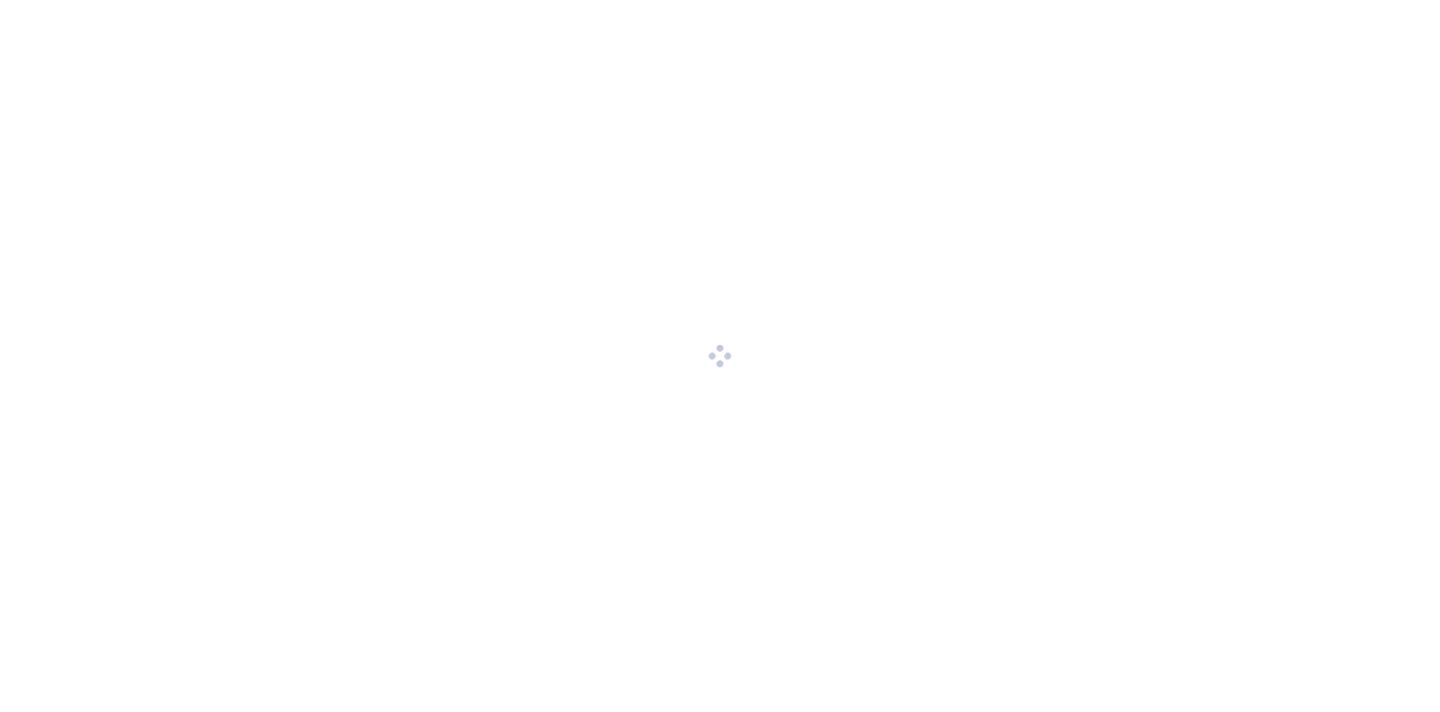 scroll, scrollTop: 0, scrollLeft: 0, axis: both 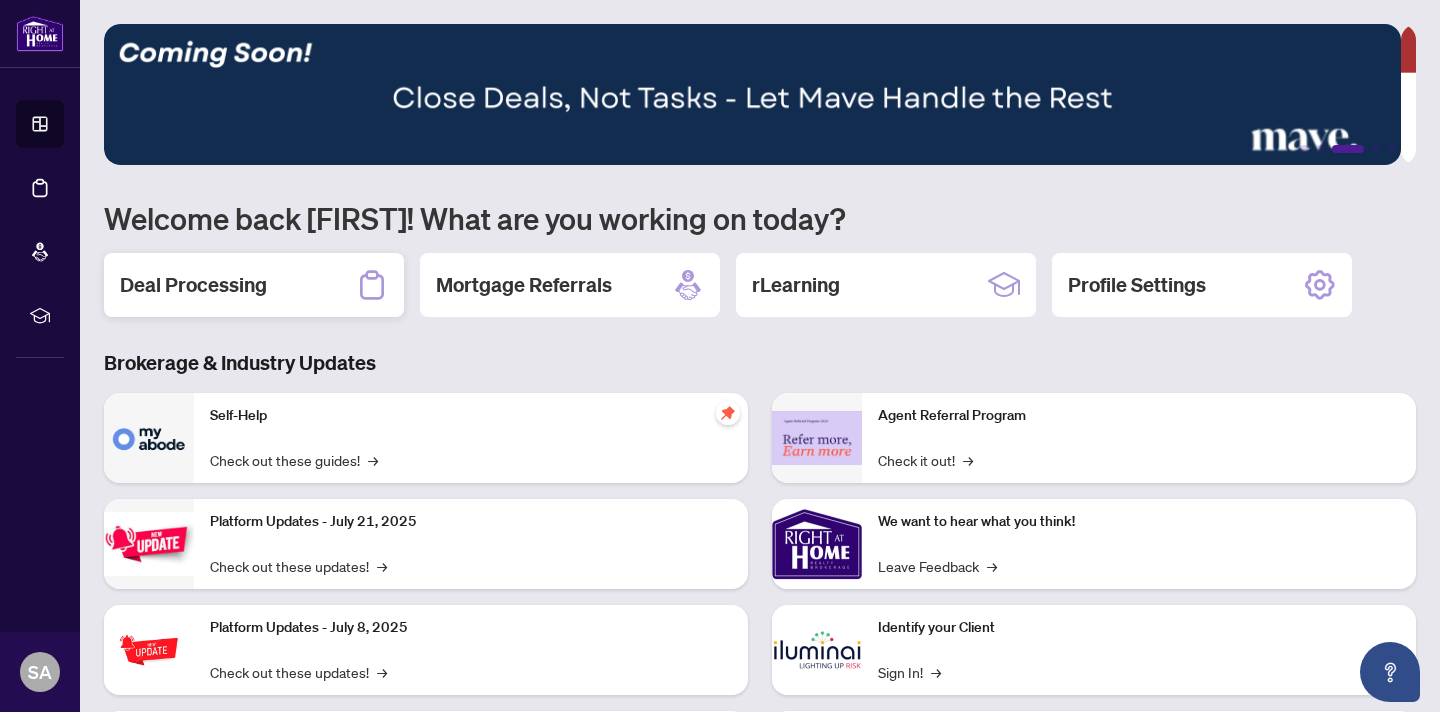 click on "Deal Processing" at bounding box center [193, 285] 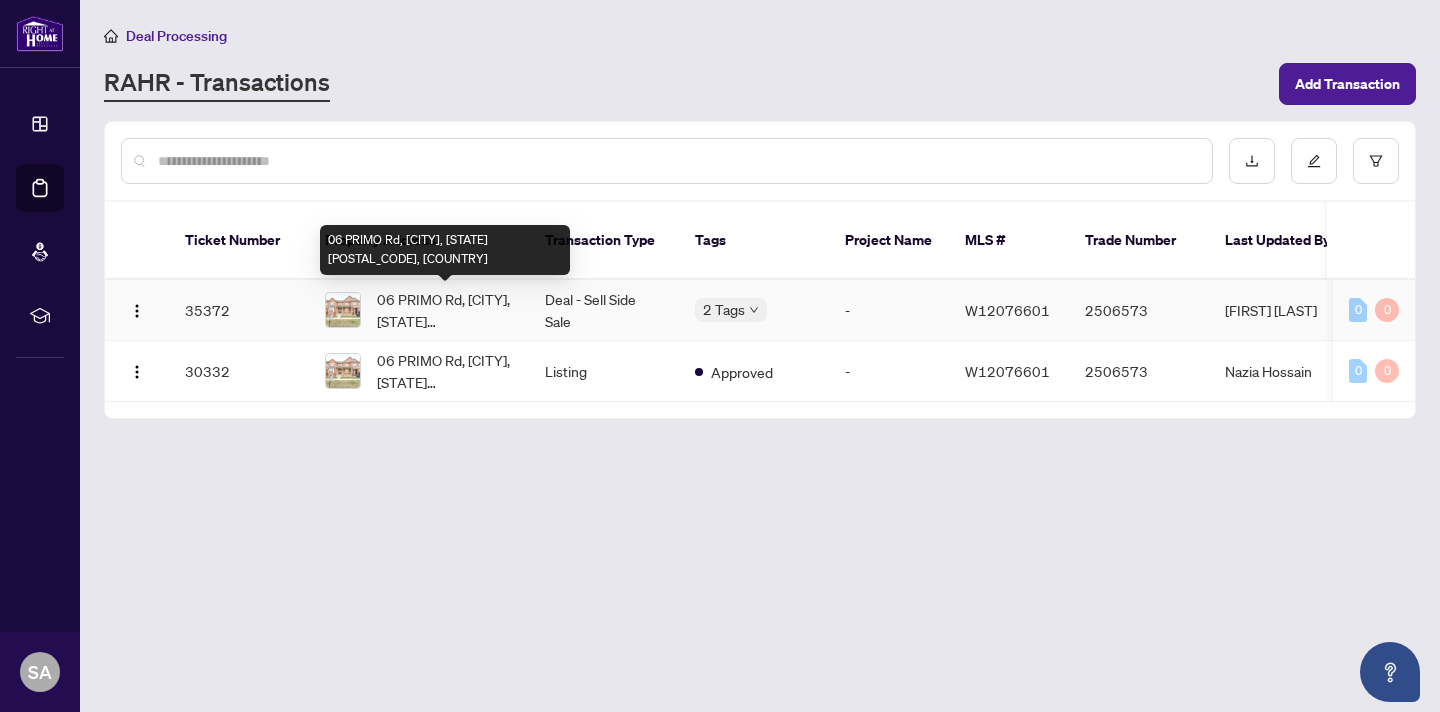 click on "06 PRIMO Rd, [CITY], [STATE] [POSTAL_CODE], [COUNTRY]" at bounding box center [445, 310] 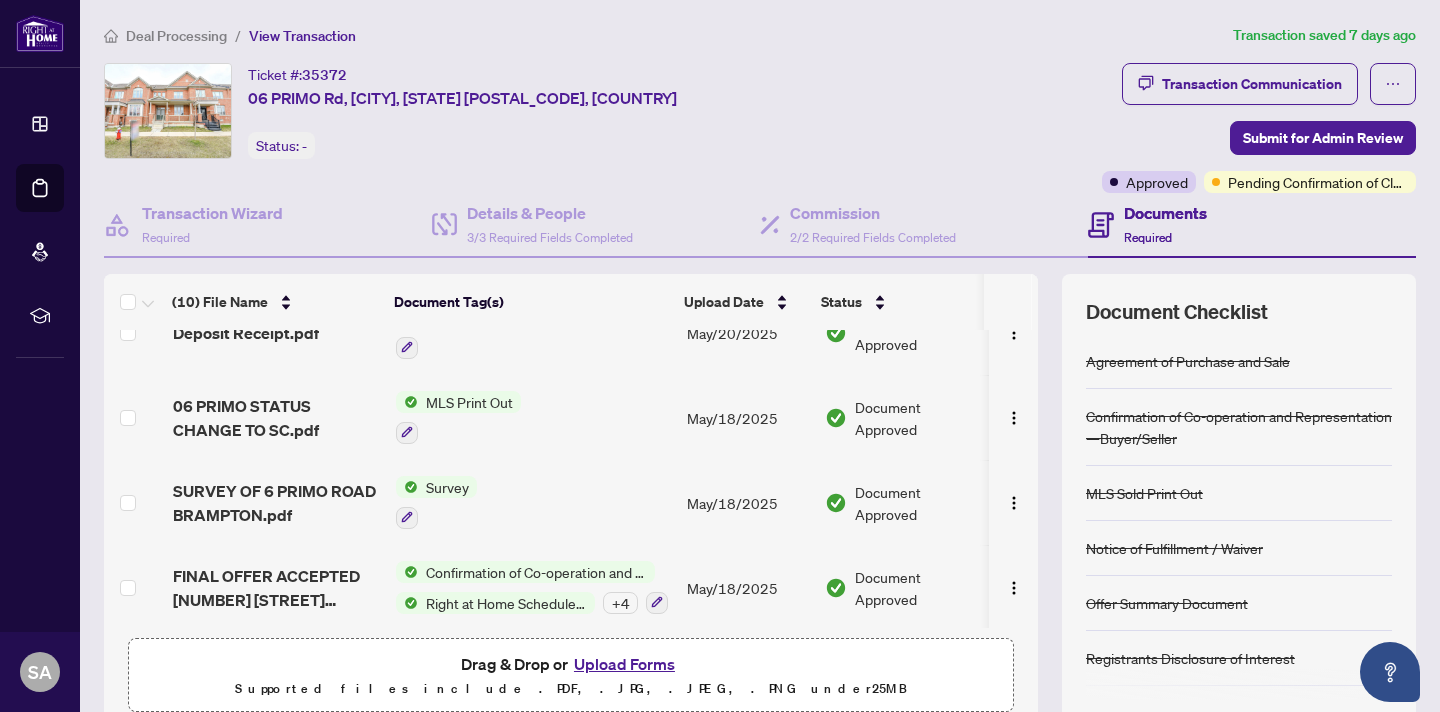 scroll, scrollTop: 550, scrollLeft: 0, axis: vertical 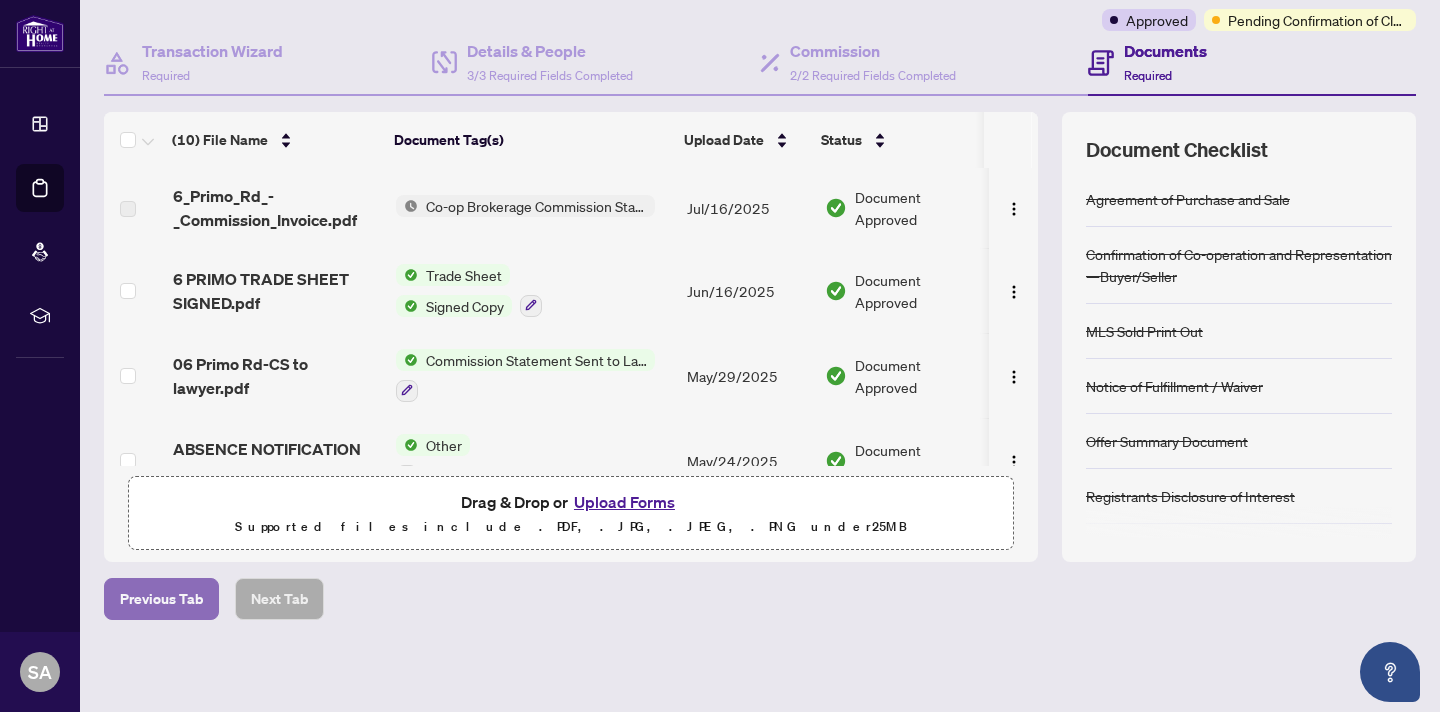 click on "Previous Tab" at bounding box center [161, 599] 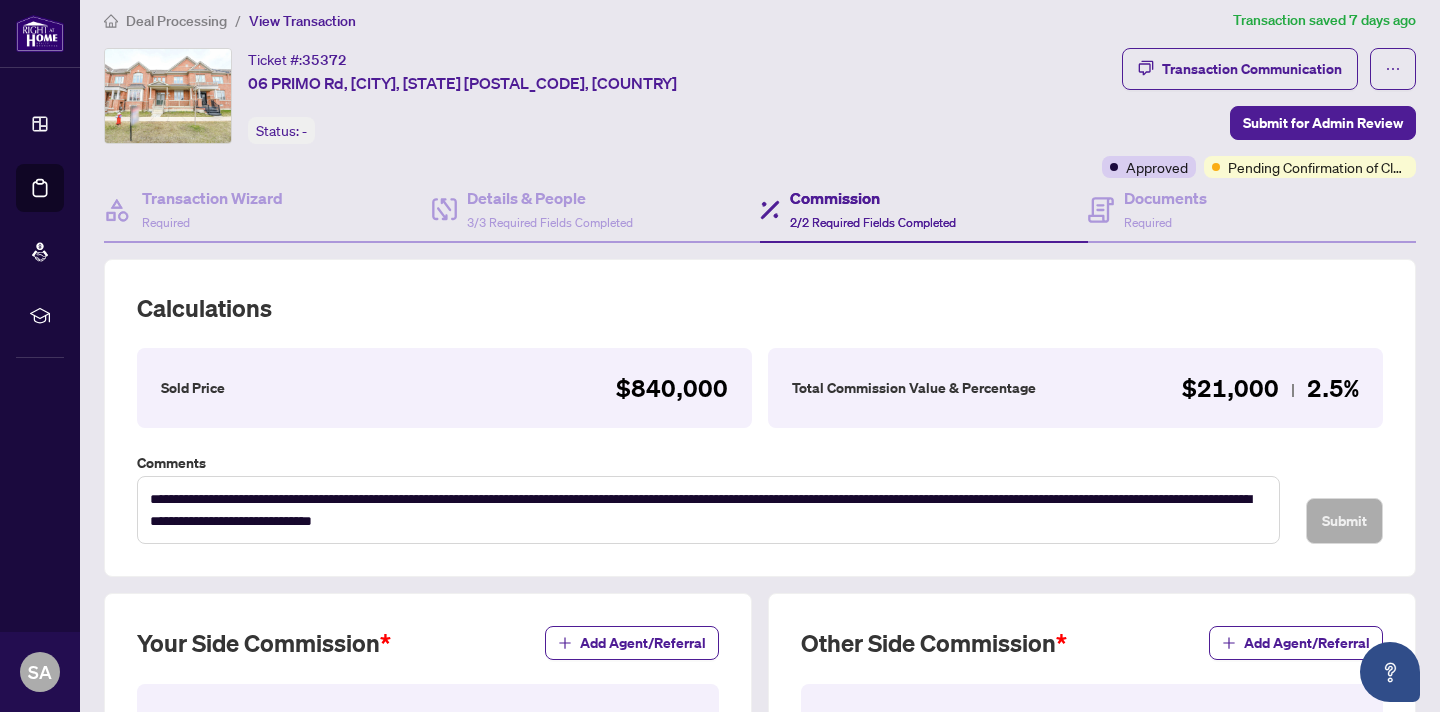 scroll, scrollTop: 162, scrollLeft: 0, axis: vertical 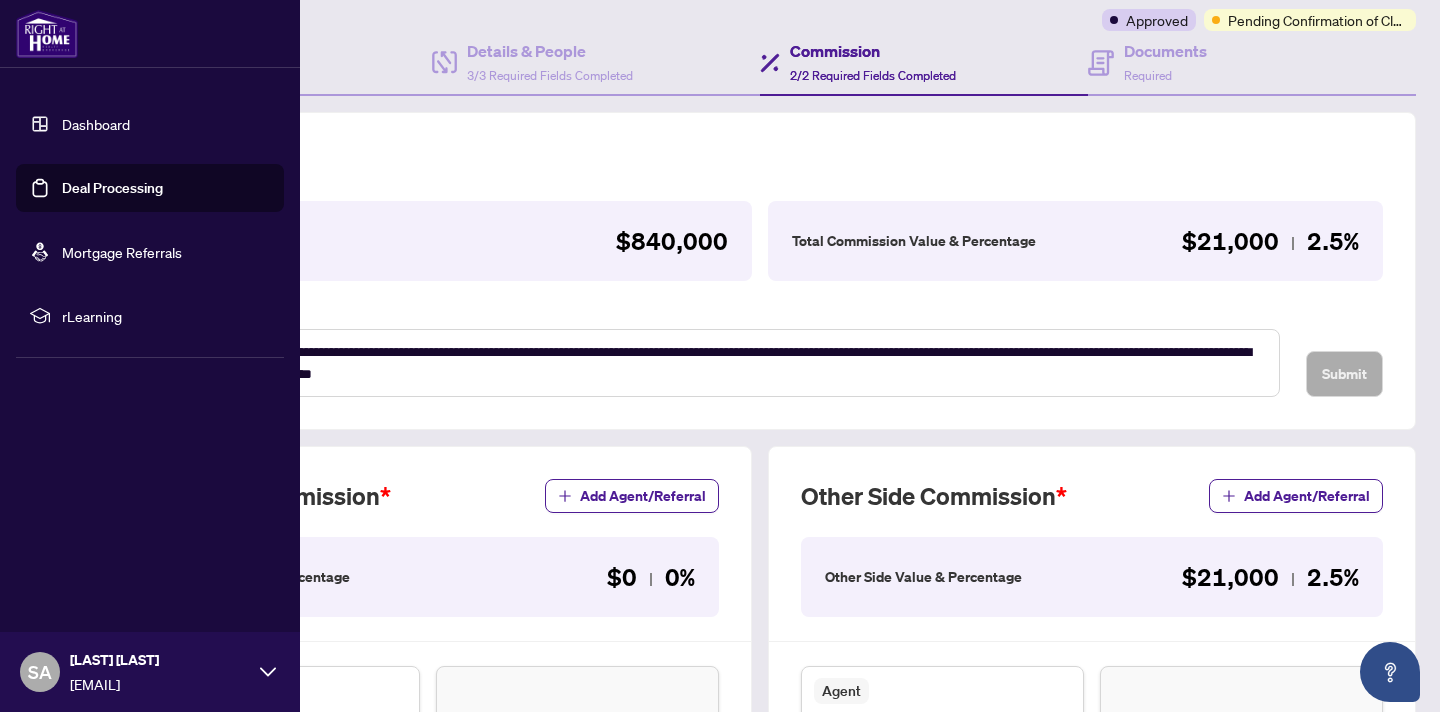 click on "Dashboard" at bounding box center (96, 124) 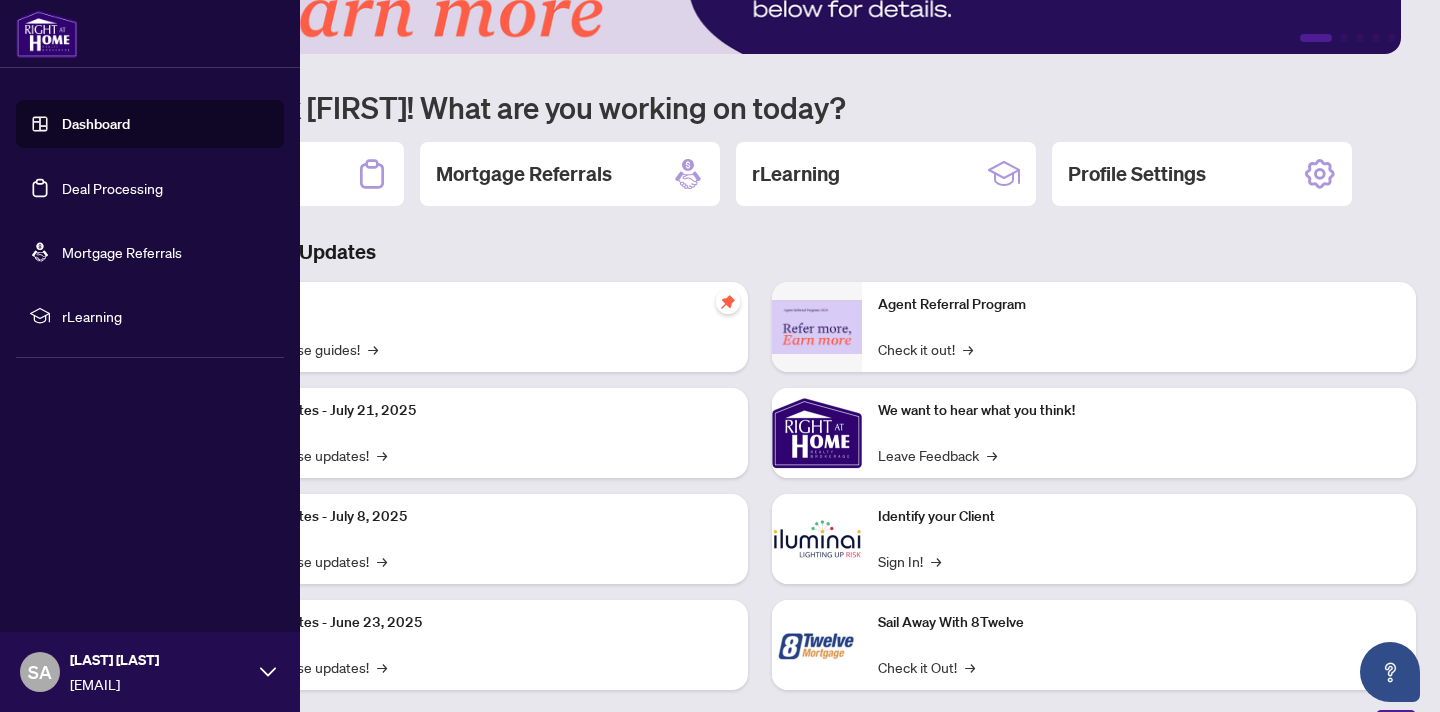 scroll, scrollTop: 141, scrollLeft: 0, axis: vertical 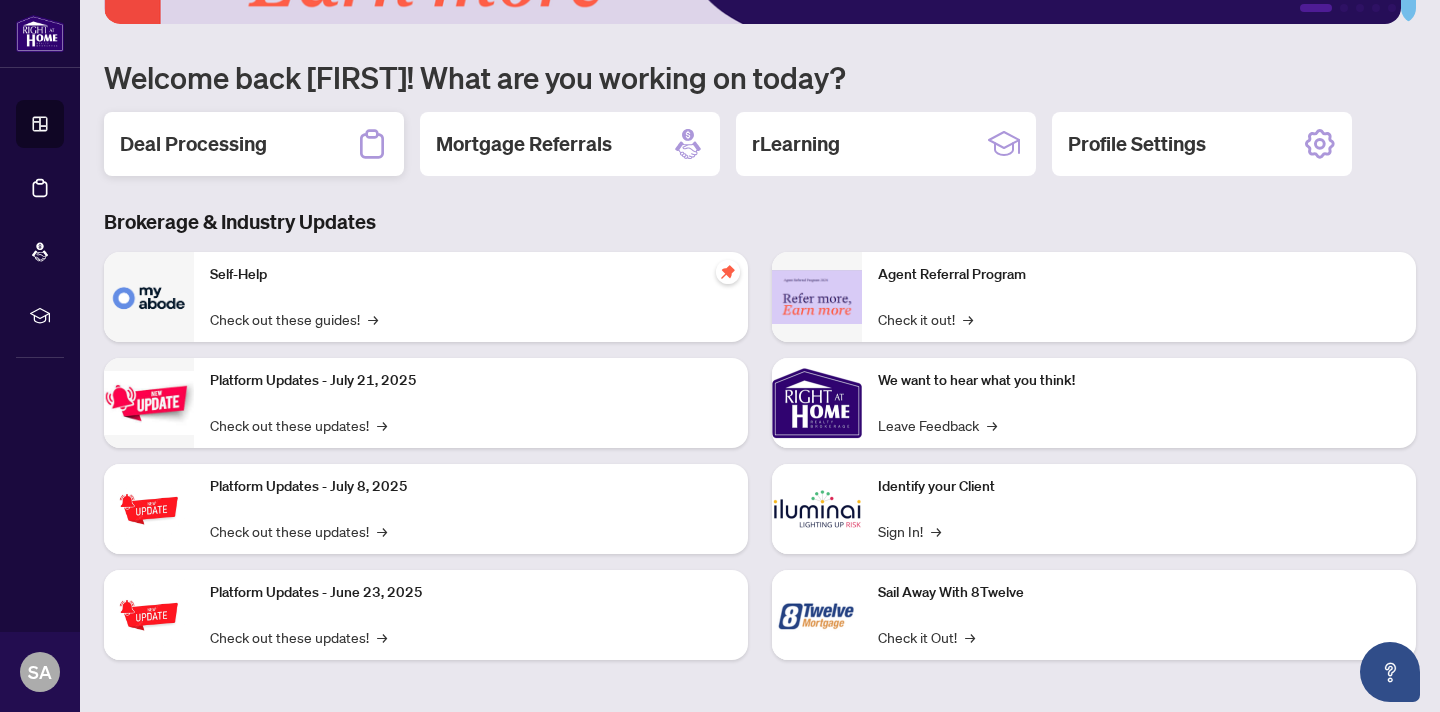 click on "Deal Processing" at bounding box center [193, 144] 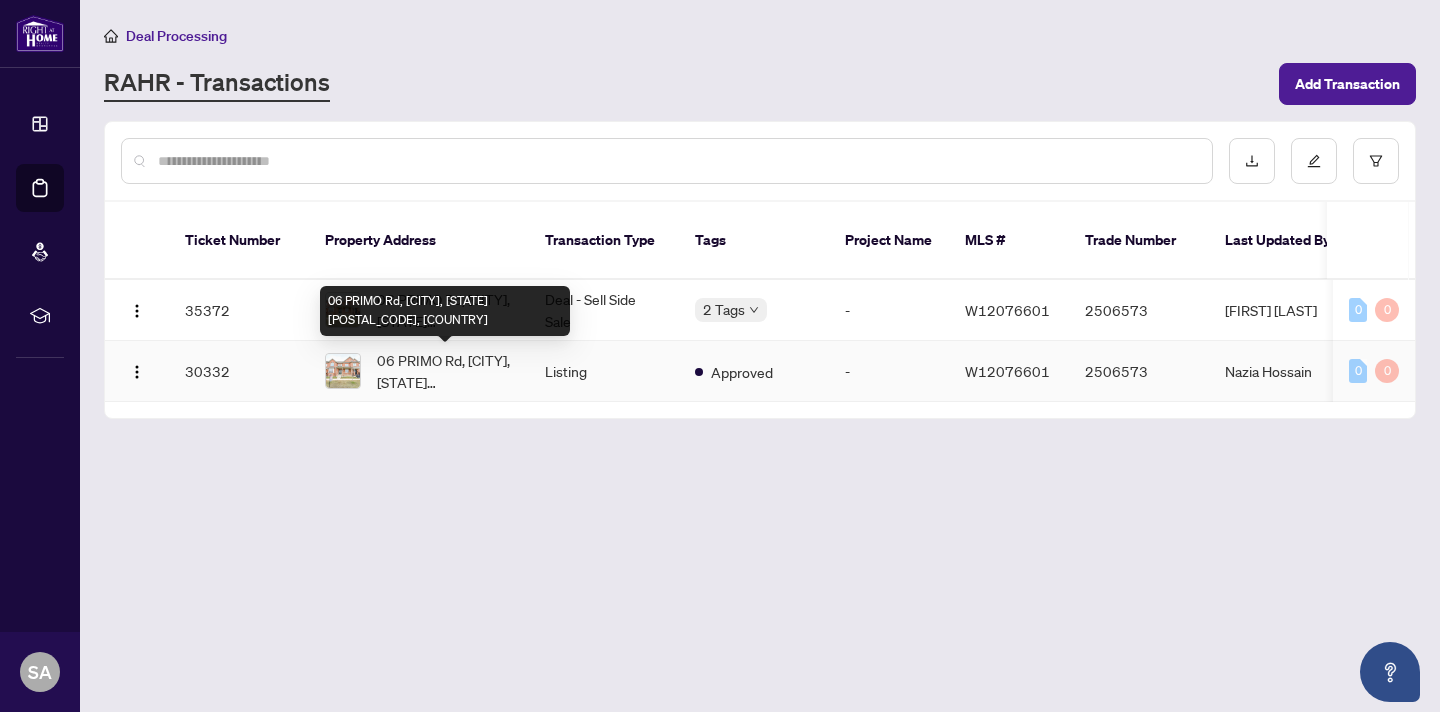 click on "06 PRIMO Rd, [CITY], [STATE] [POSTAL_CODE], [COUNTRY]" at bounding box center [445, 371] 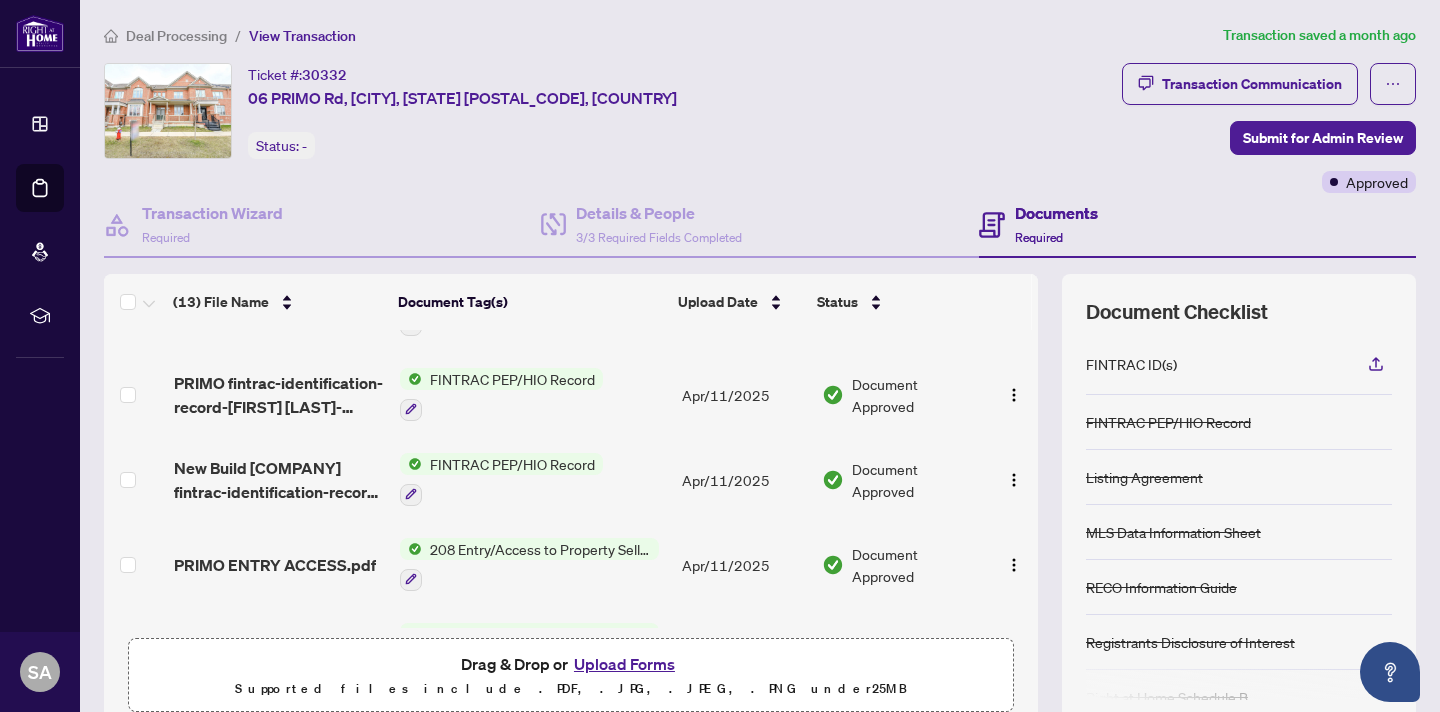 scroll, scrollTop: 237, scrollLeft: 0, axis: vertical 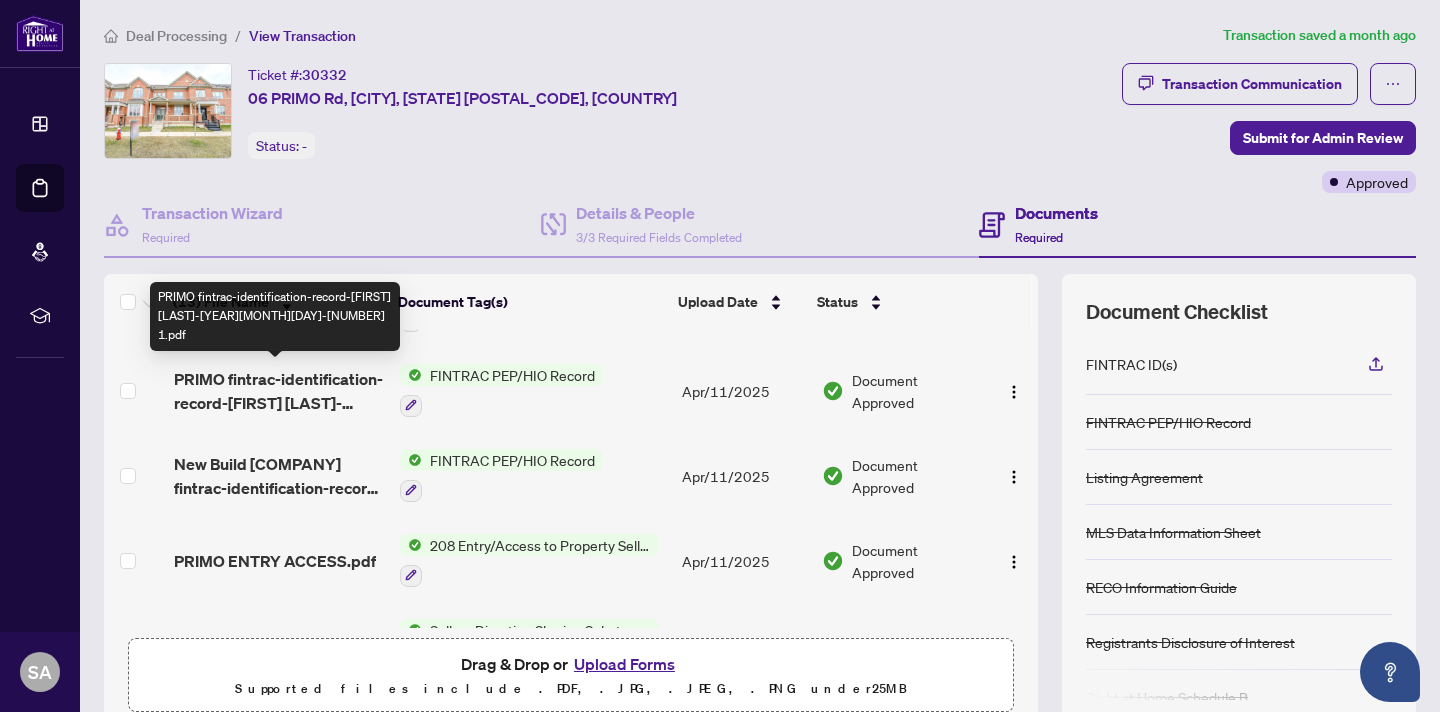 click on "PRIMO fintrac-identification-record-[FIRST] [LAST]-[YEAR][MONTH][DAY]-[NUMBER] 1.pdf" at bounding box center [279, 391] 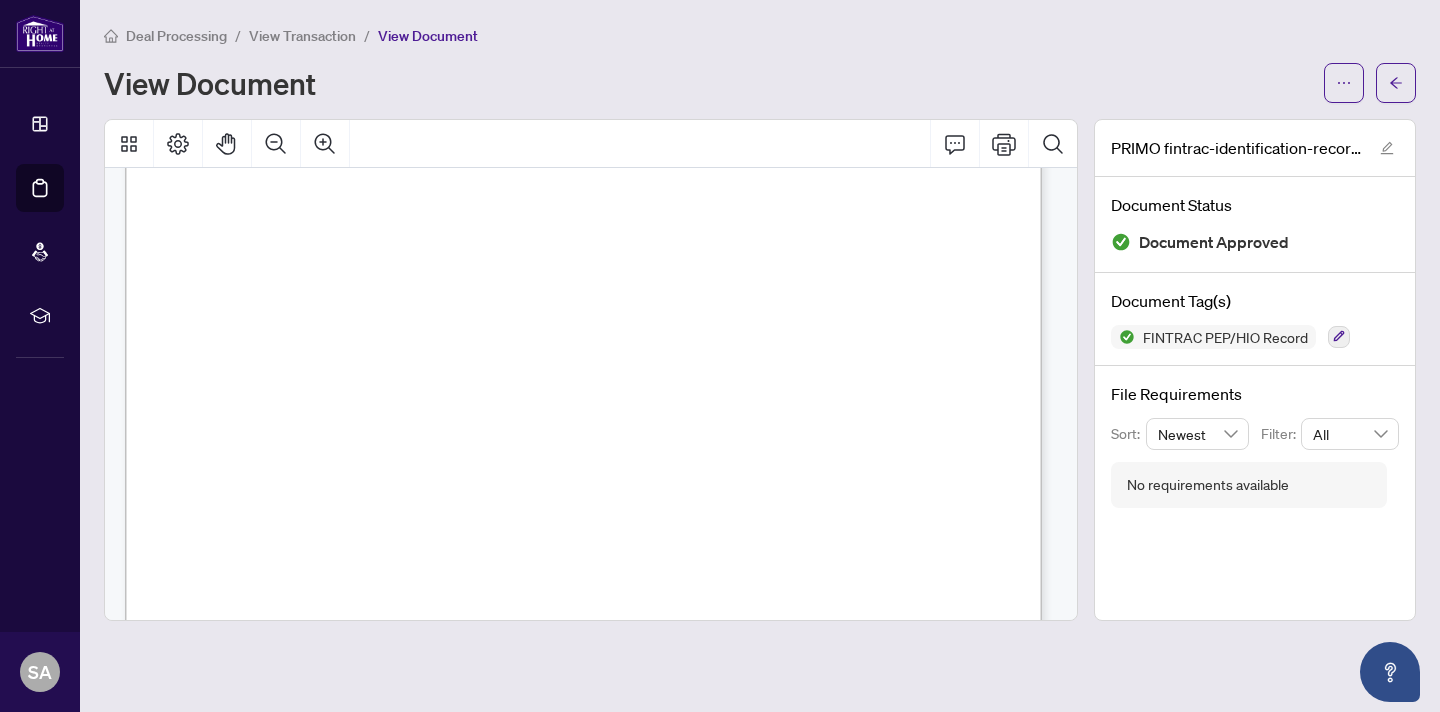 scroll, scrollTop: 0, scrollLeft: 0, axis: both 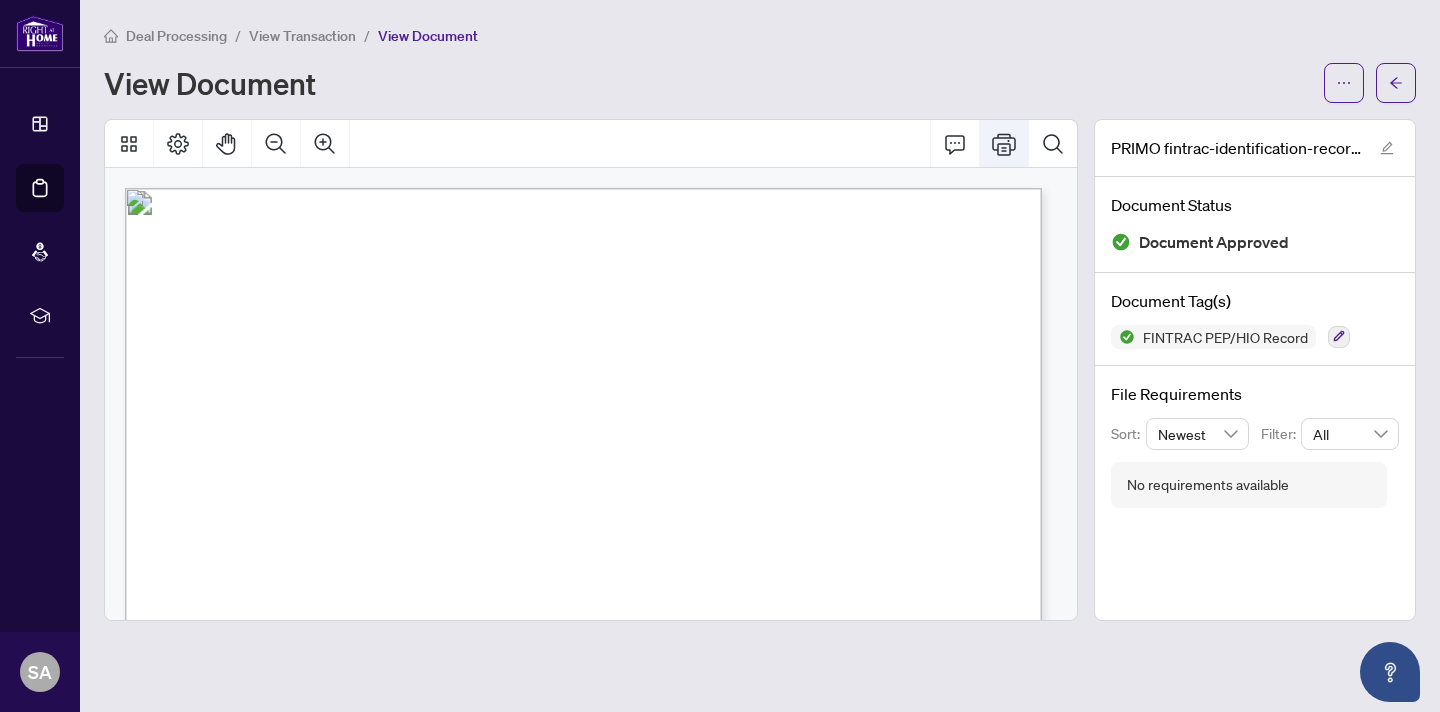 click 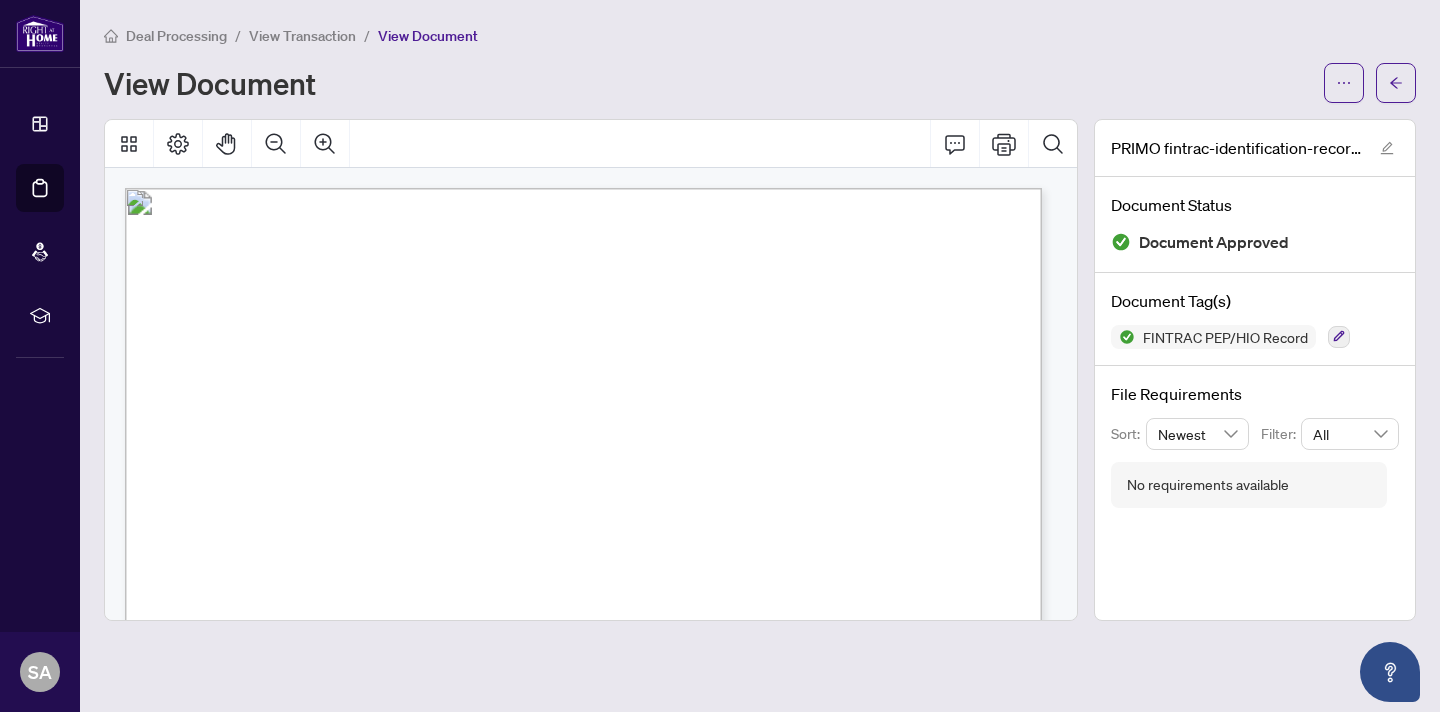 click on "Document Tag(s) FINTRAC PEP/HIO Record" at bounding box center [1255, 319] 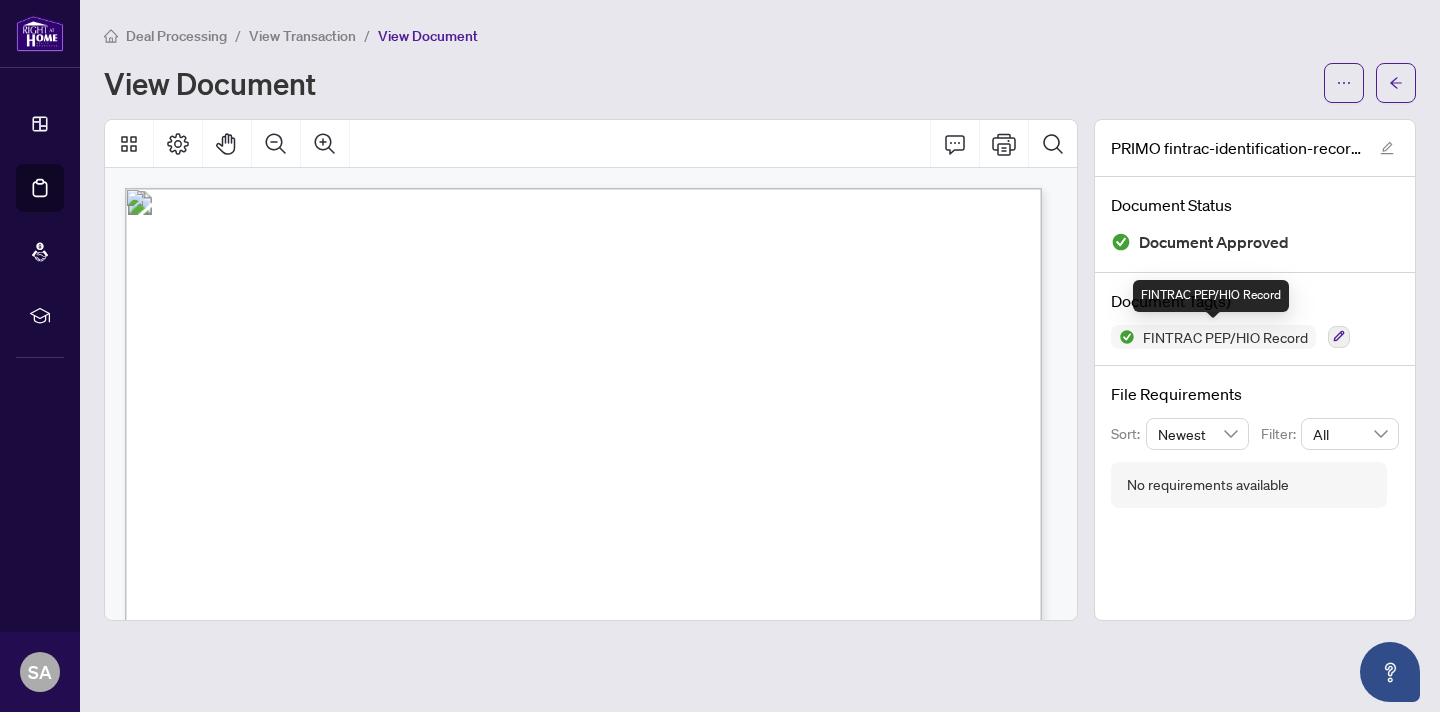 click on "FINTRAC PEP/HIO Record" at bounding box center (1225, 337) 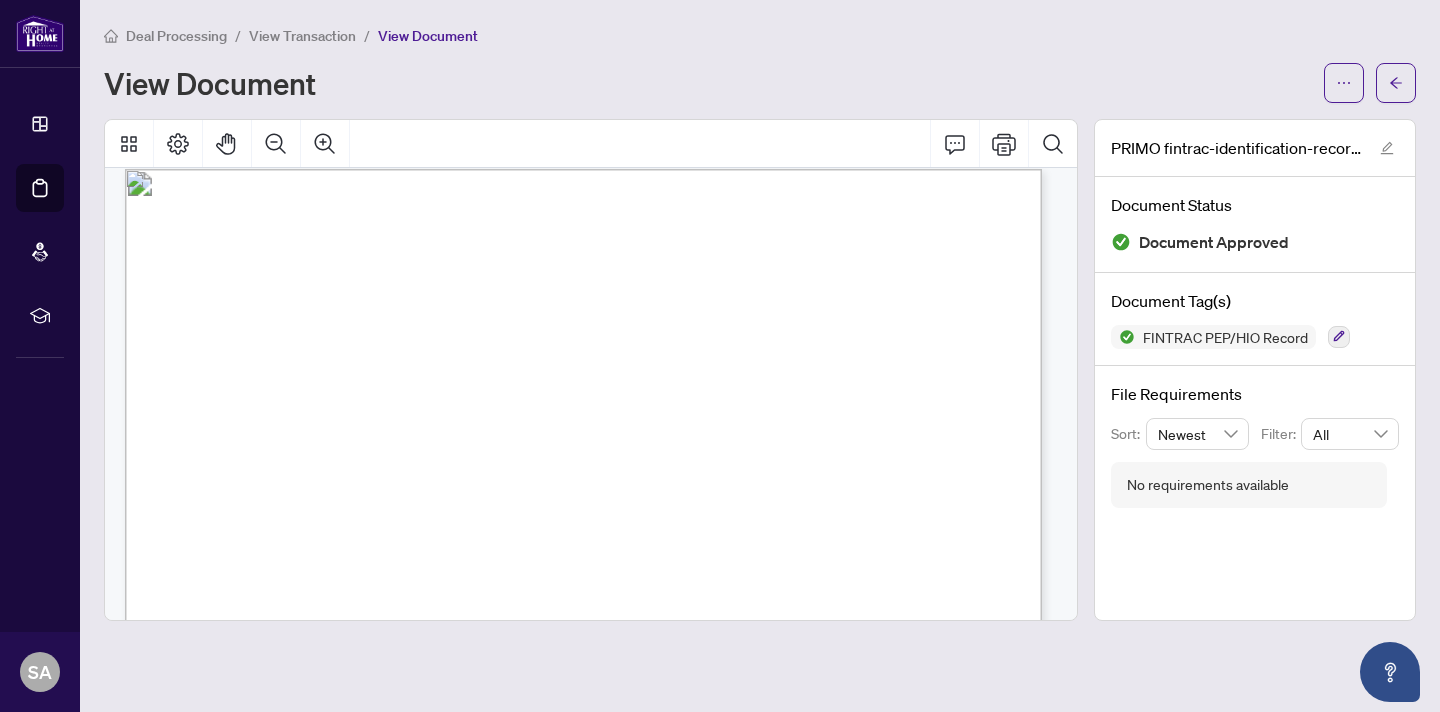 scroll, scrollTop: 0, scrollLeft: 0, axis: both 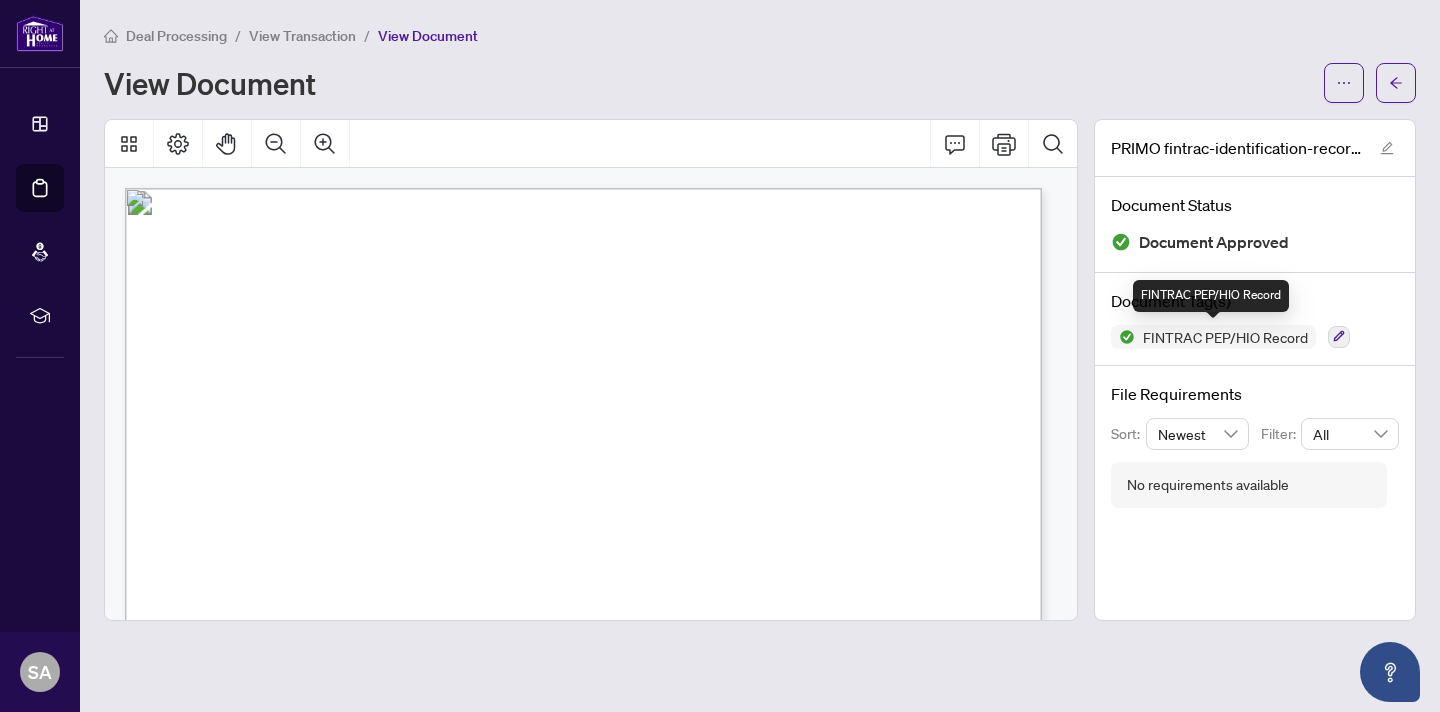 click on "FINTRAC PEP/HIO Record" at bounding box center [1225, 337] 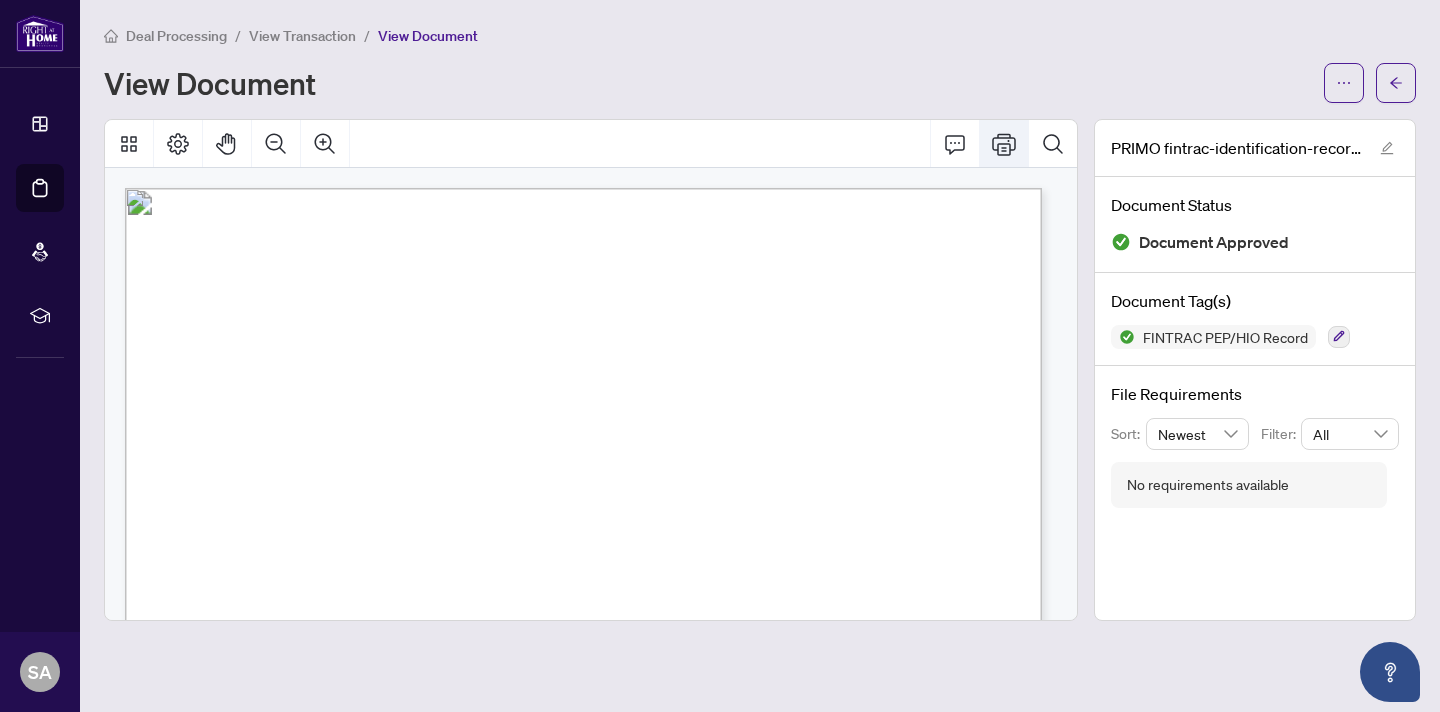 click 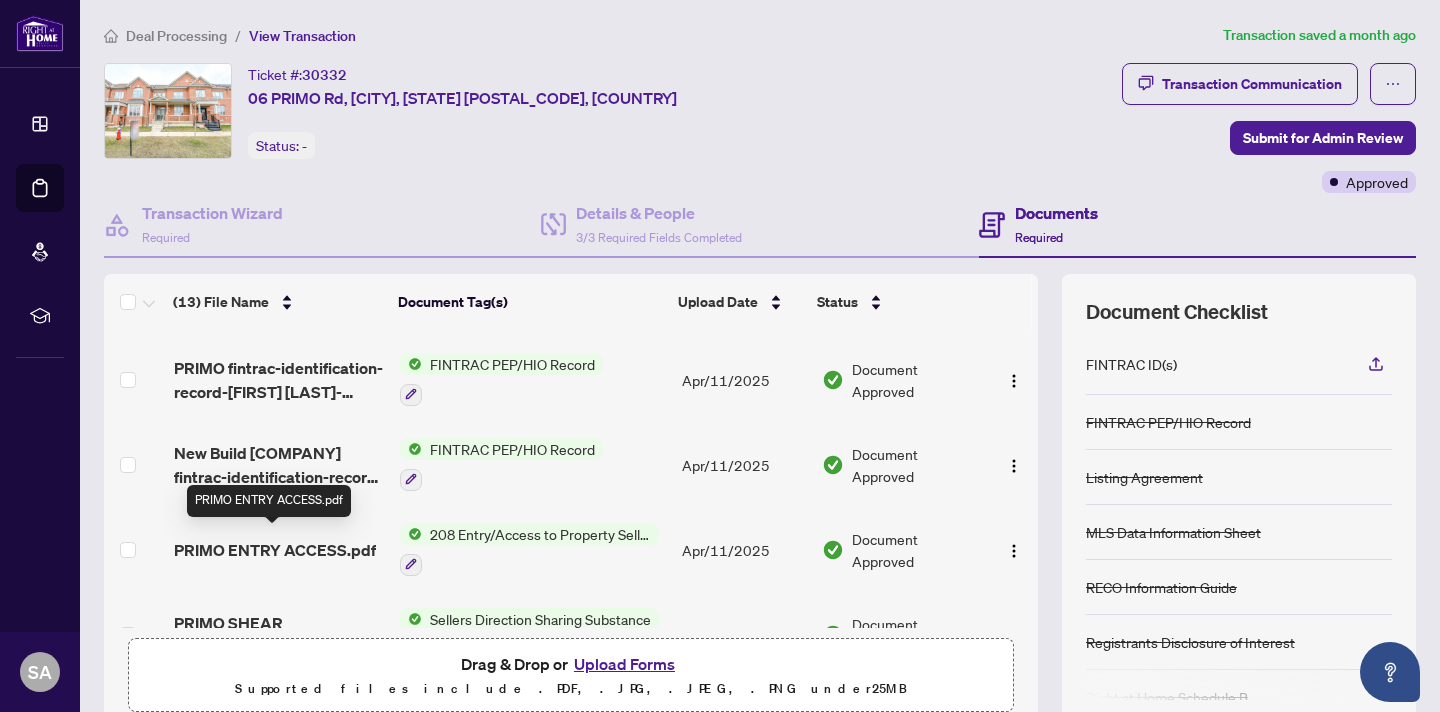 scroll, scrollTop: 245, scrollLeft: 0, axis: vertical 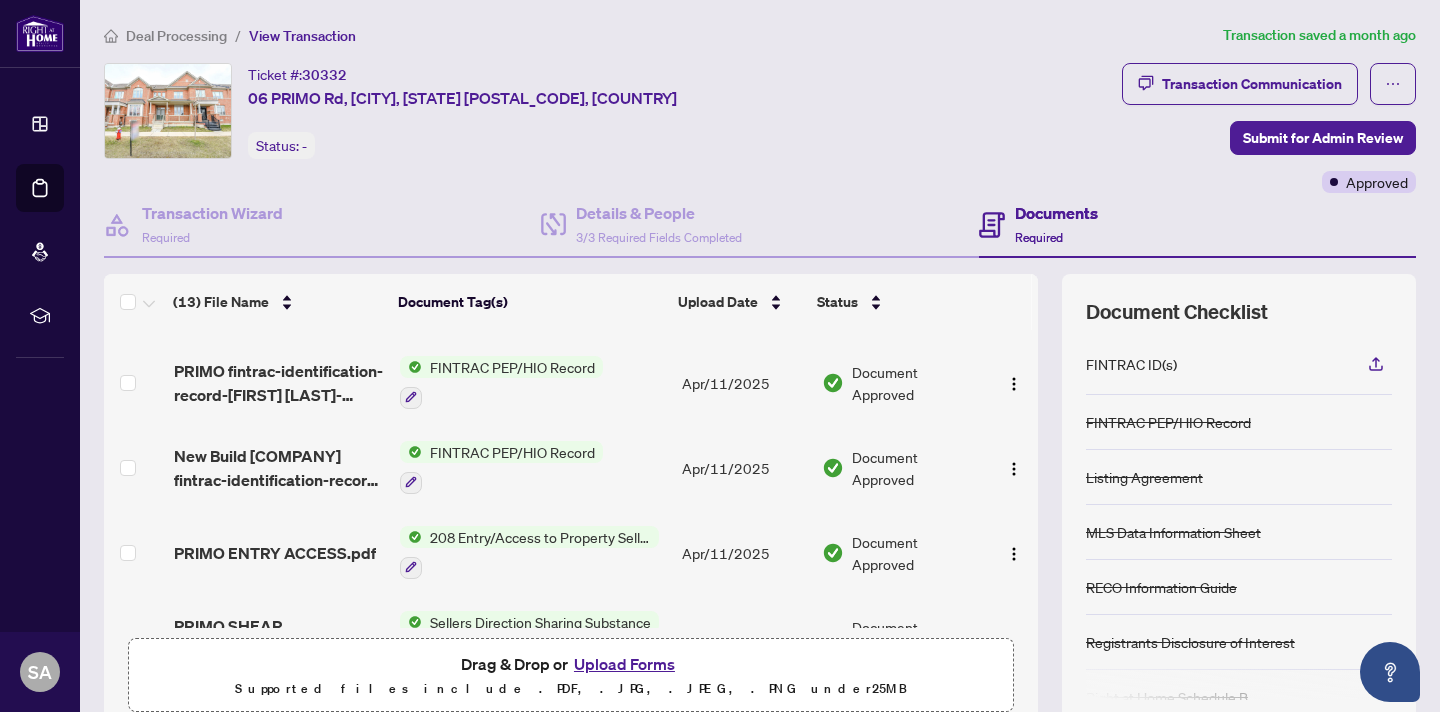 click on "FINTRAC PEP/HIO Record" at bounding box center [512, 452] 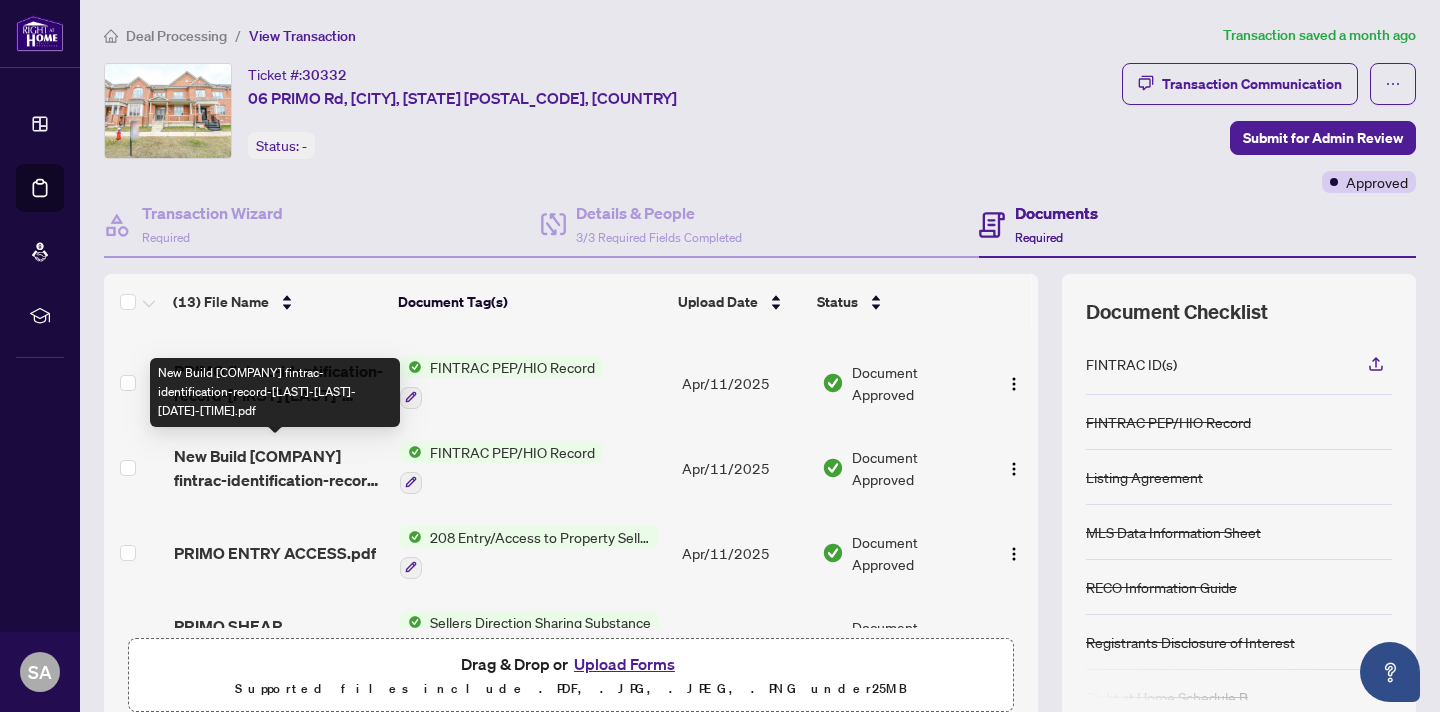 click on "New Build [COMPANY] fintrac-identification-record-[LAST]-[LAST]-[DATE]-[TIME].pdf" at bounding box center (279, 468) 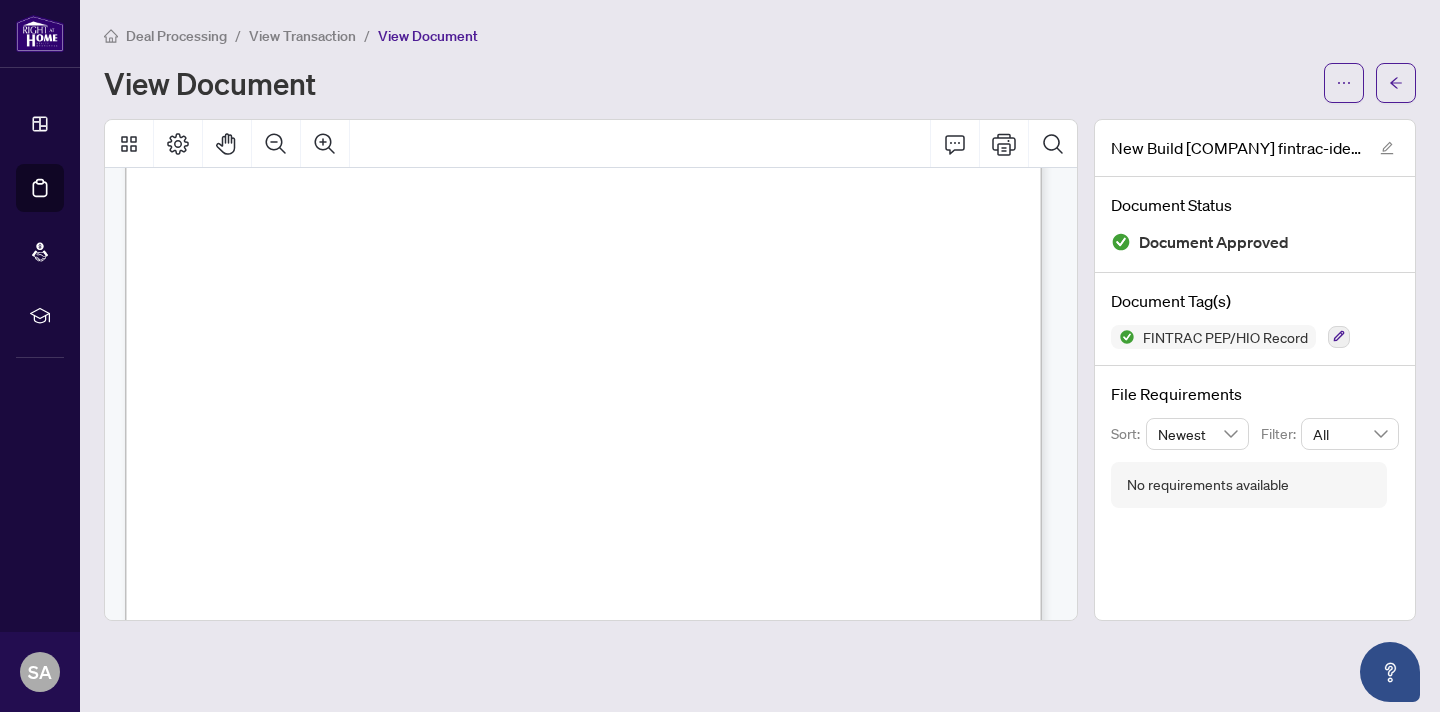 scroll, scrollTop: 109, scrollLeft: 0, axis: vertical 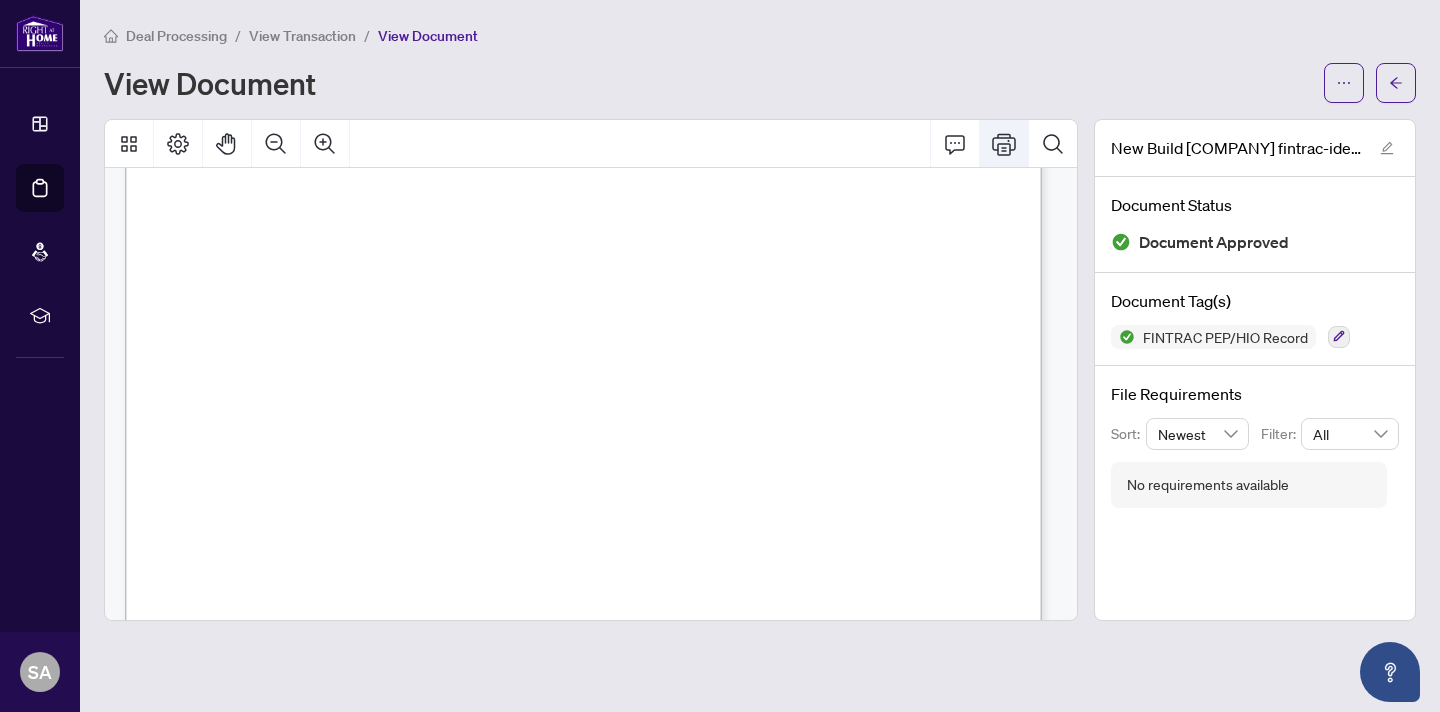 click 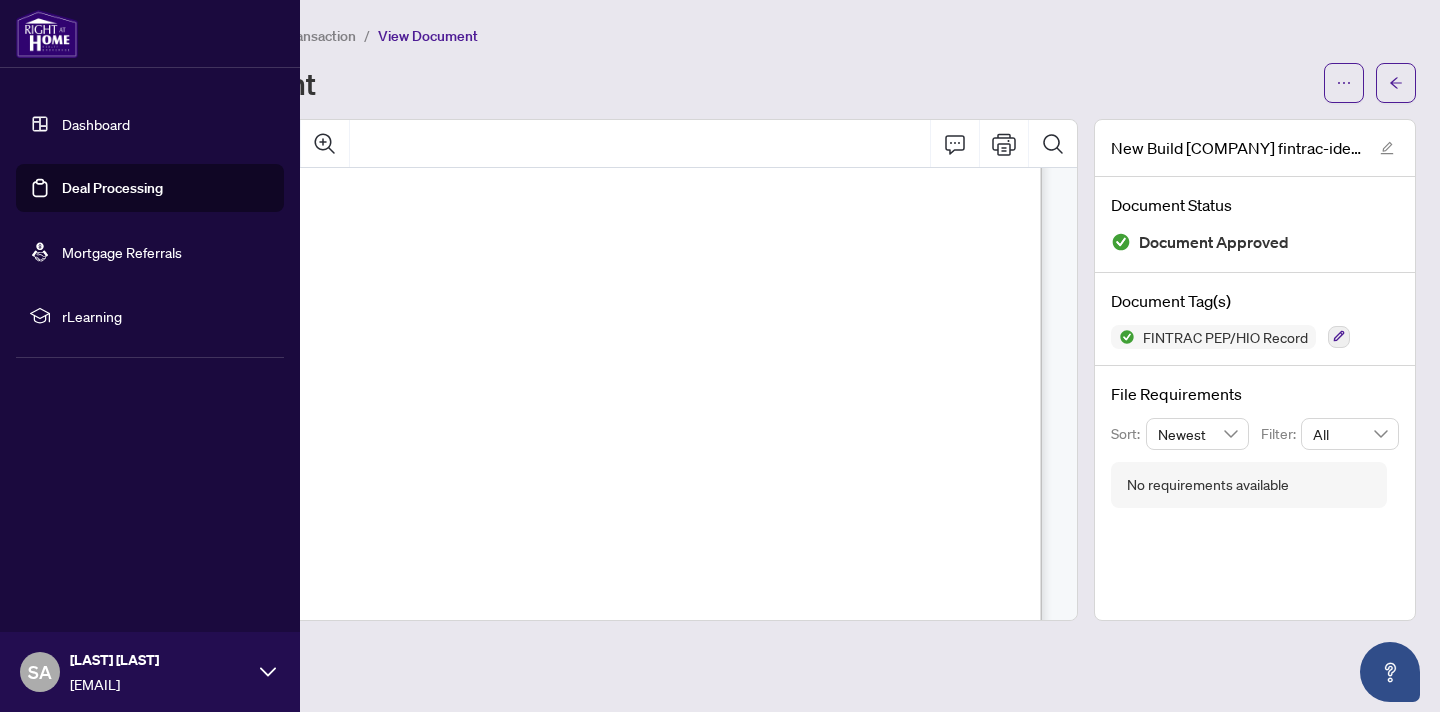 click on "Dashboard" at bounding box center [96, 124] 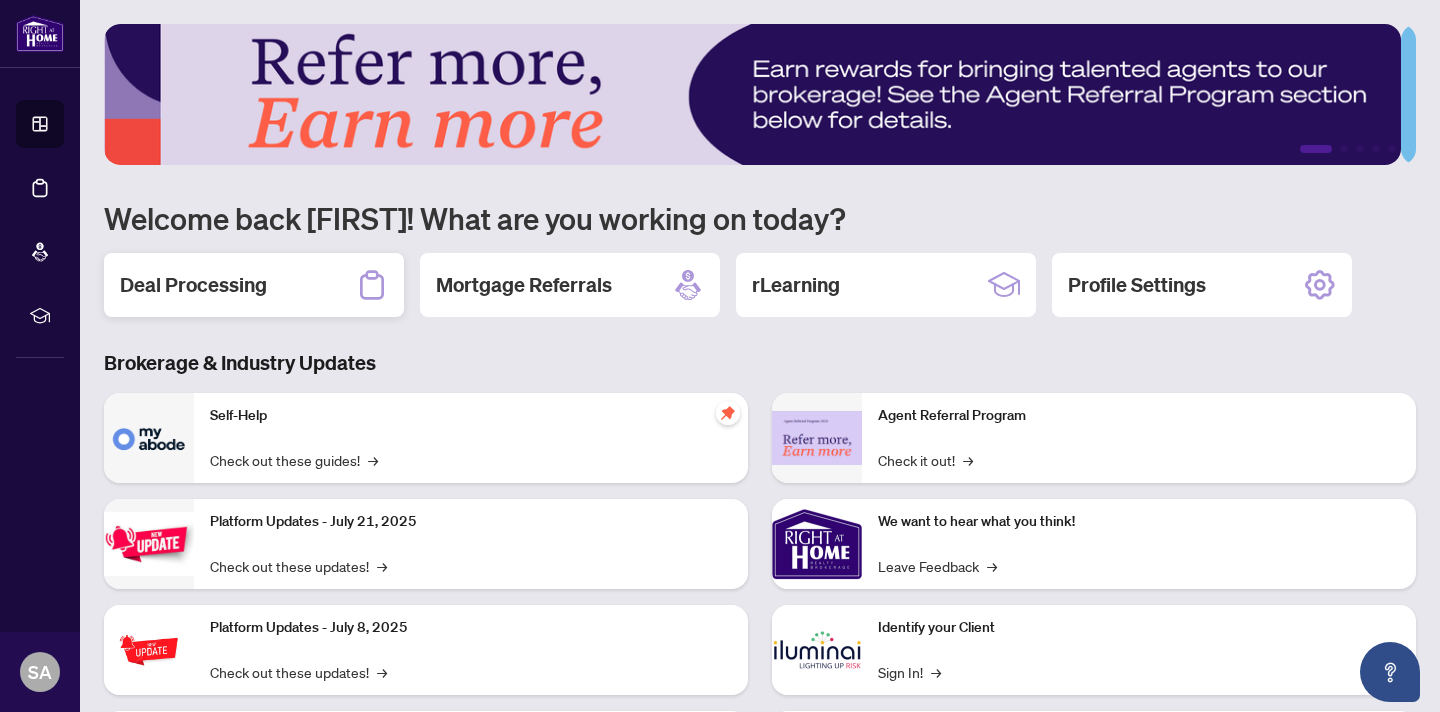 click on "Deal Processing" at bounding box center [193, 285] 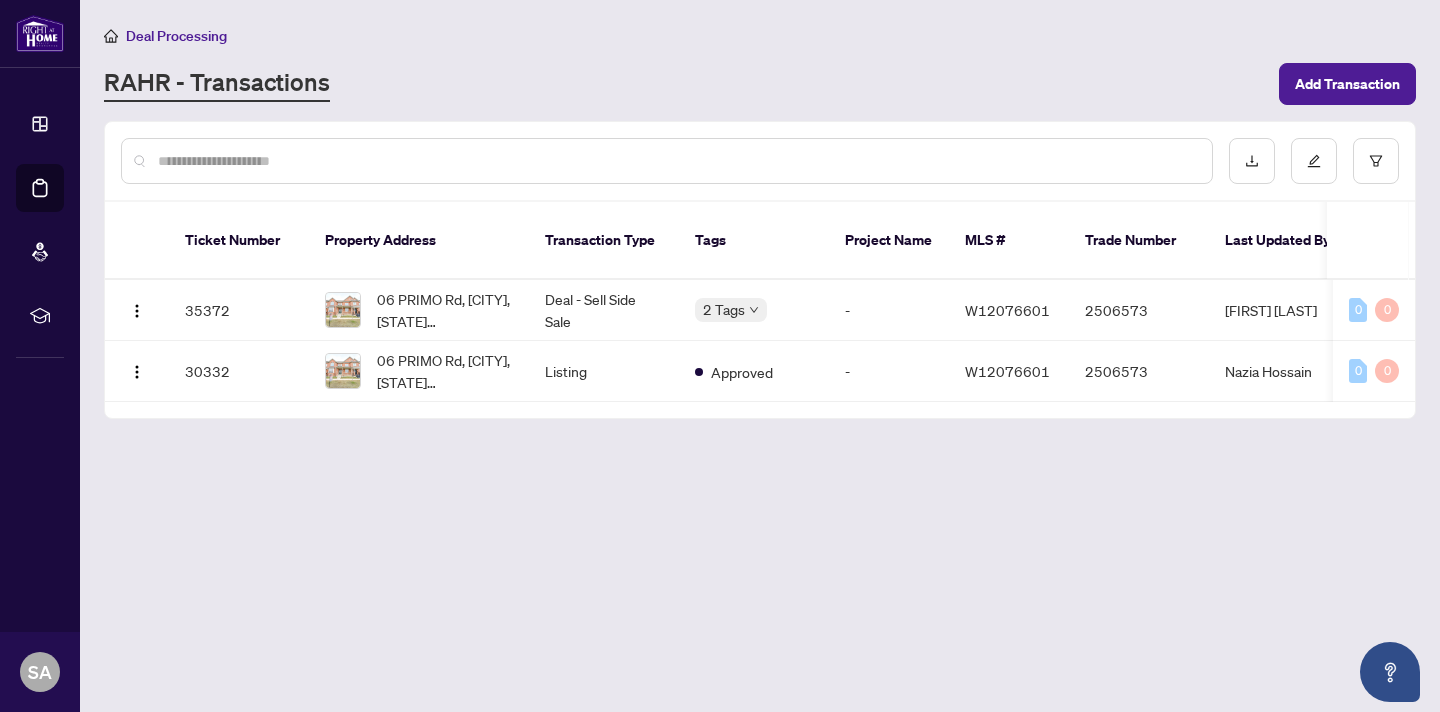 click on "Deal Processing" at bounding box center (760, 35) 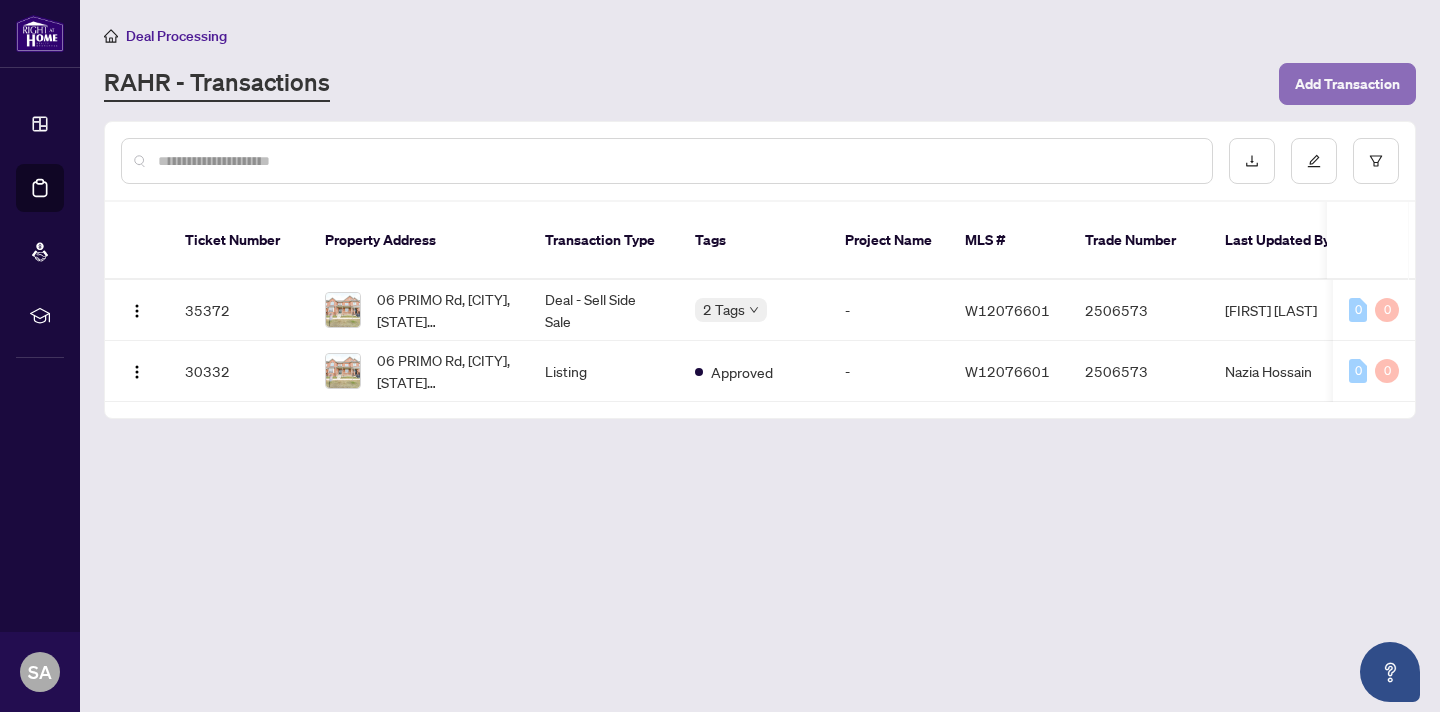 click on "Add Transaction" at bounding box center (1347, 84) 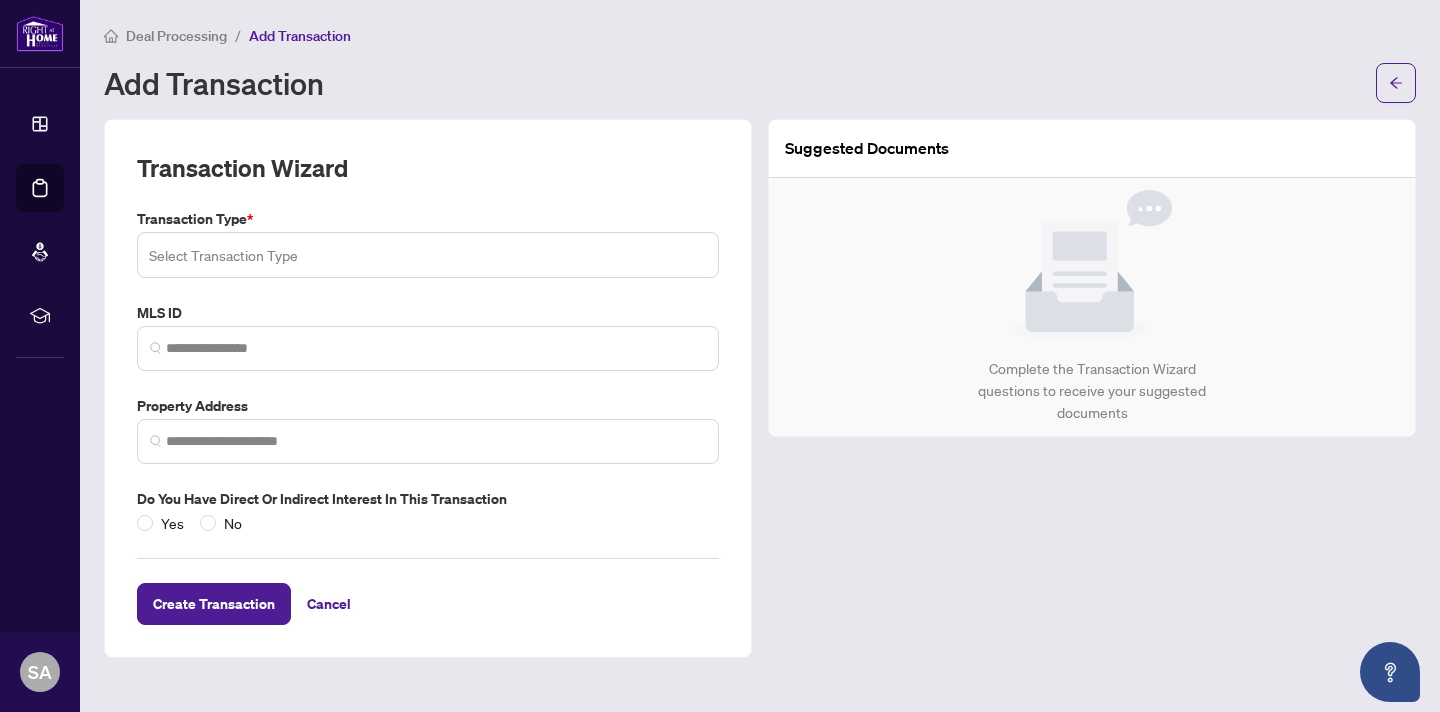 click at bounding box center [428, 255] 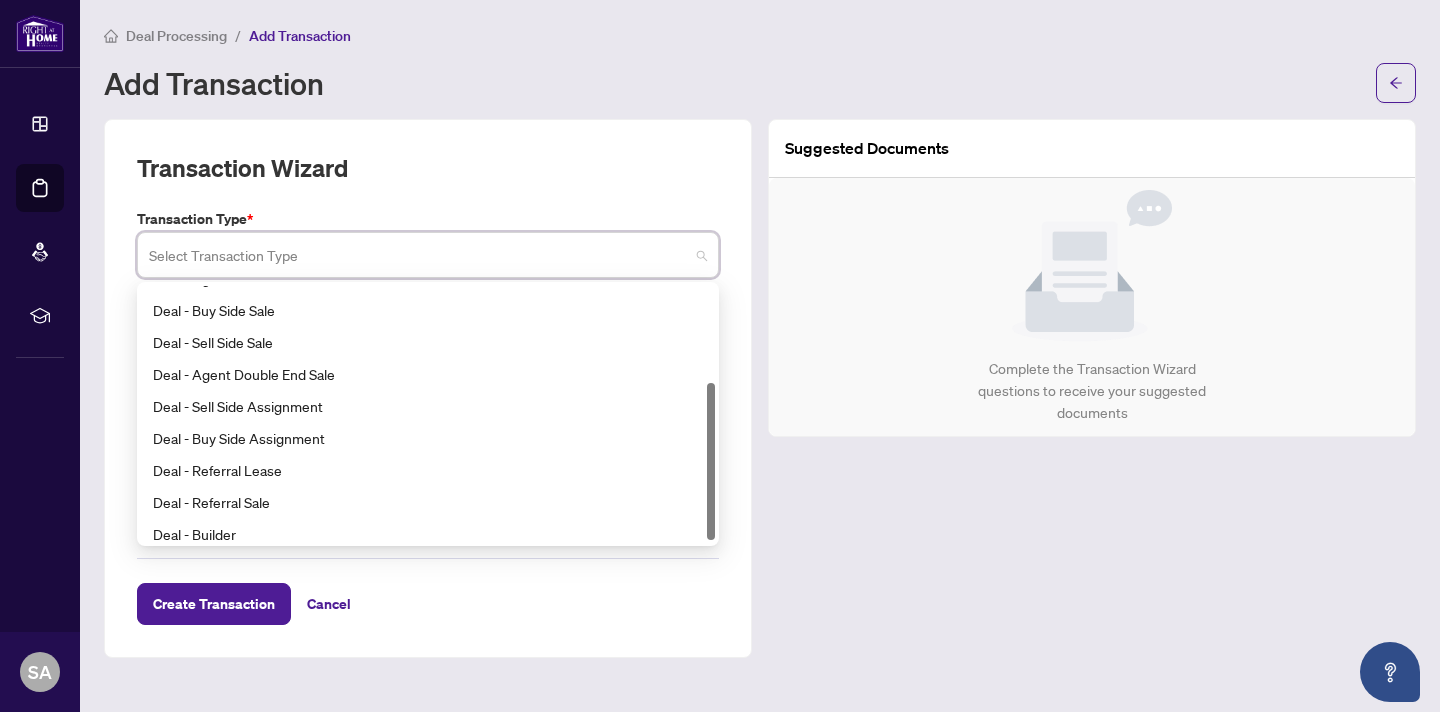 scroll, scrollTop: 160, scrollLeft: 0, axis: vertical 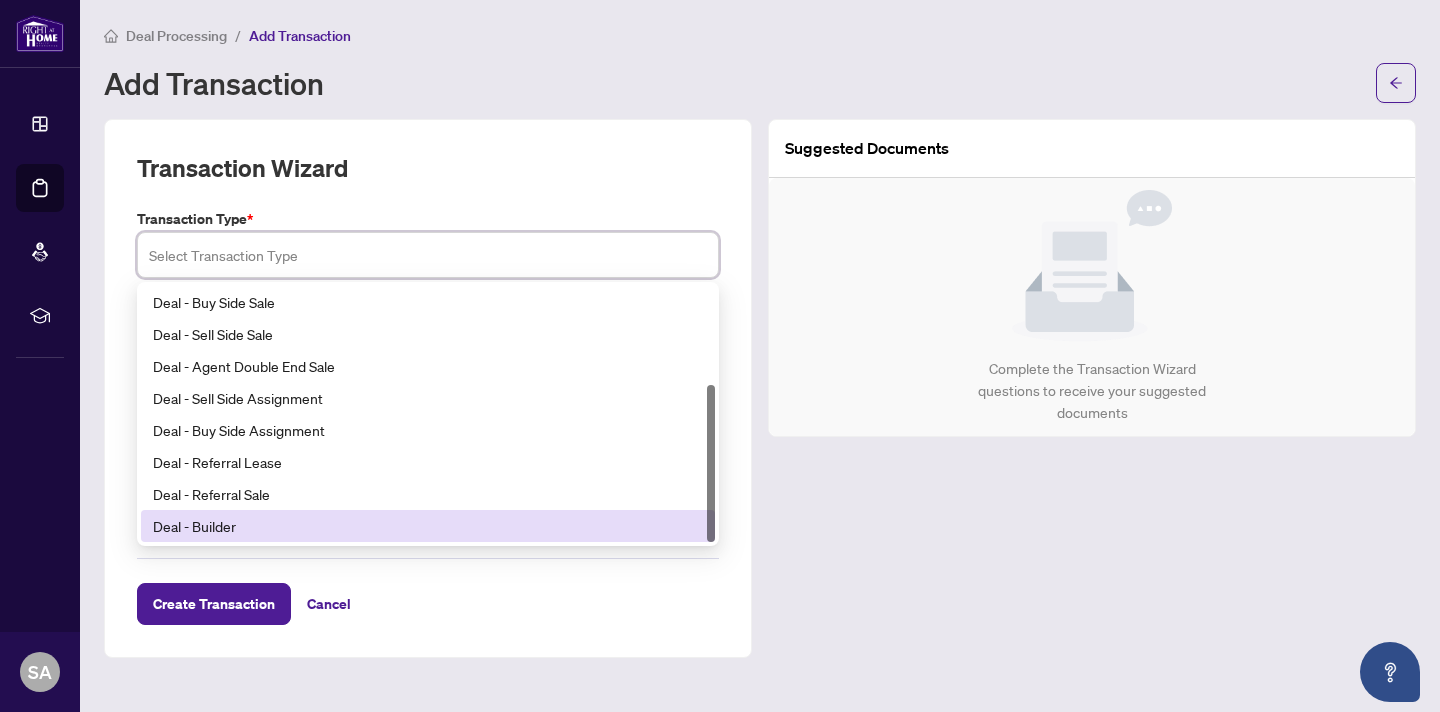 click on "Deal - Builder" at bounding box center [428, 526] 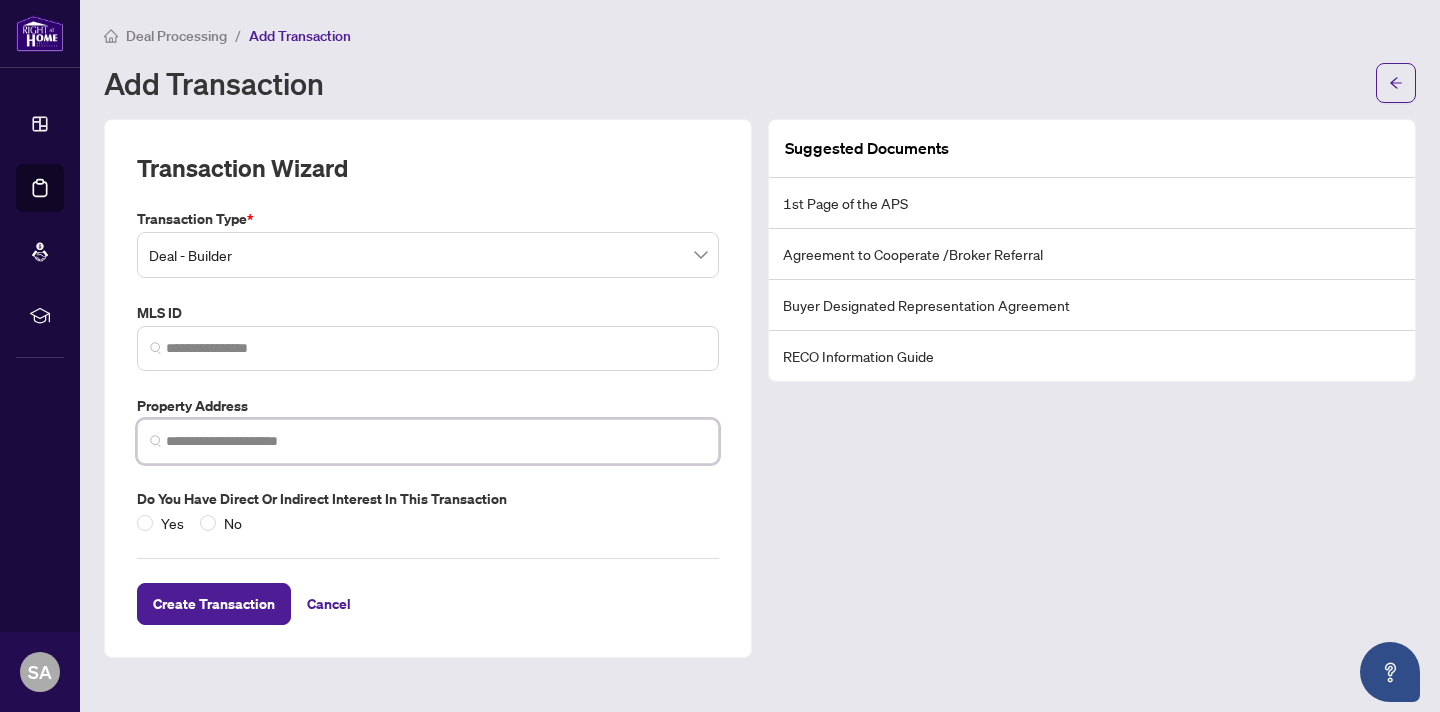 click at bounding box center [436, 441] 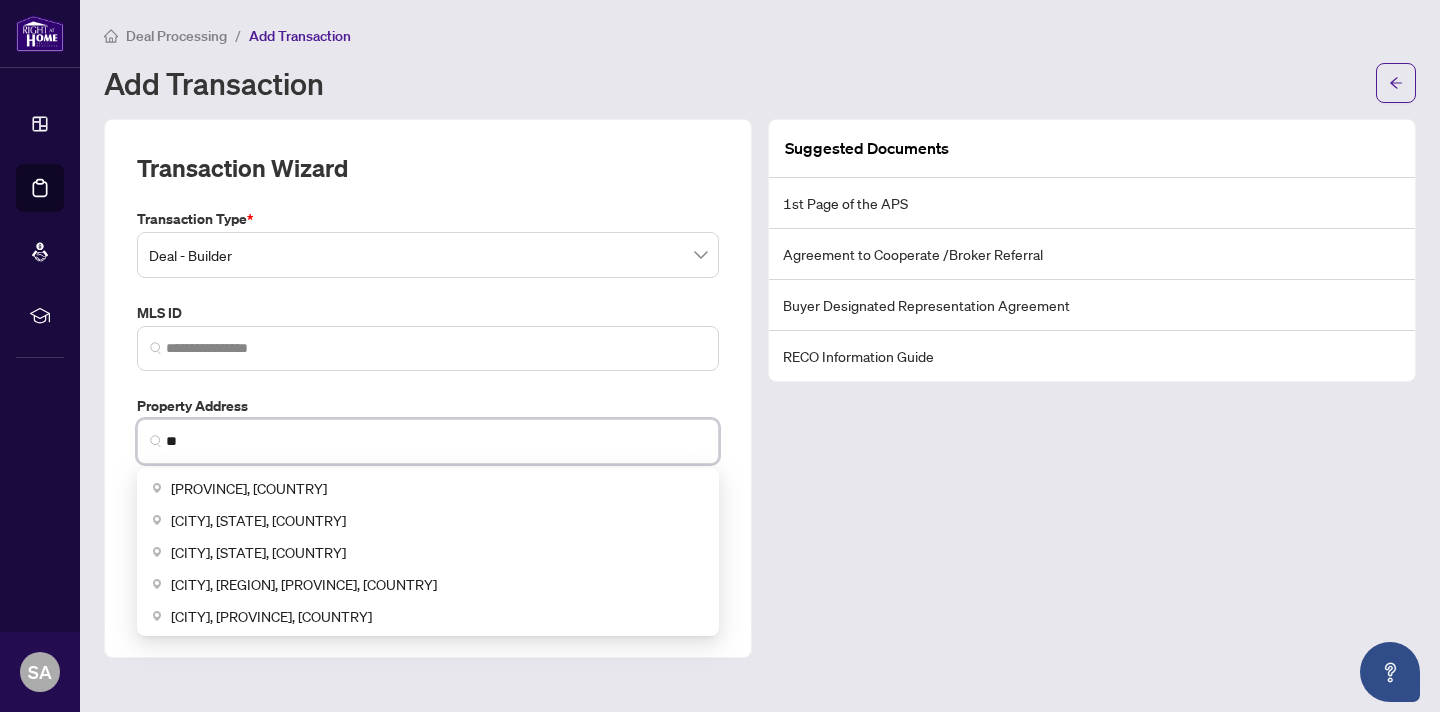 type on "*" 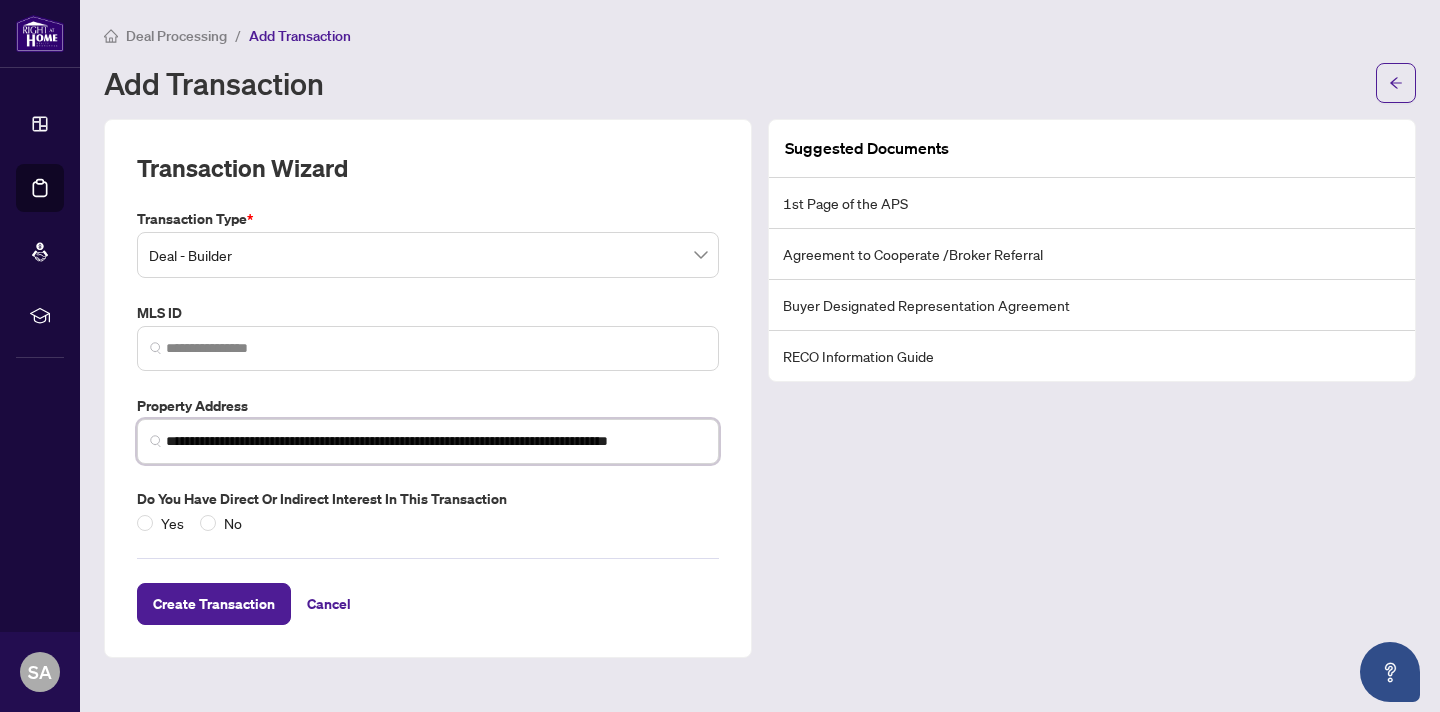 scroll, scrollTop: 0, scrollLeft: 45, axis: horizontal 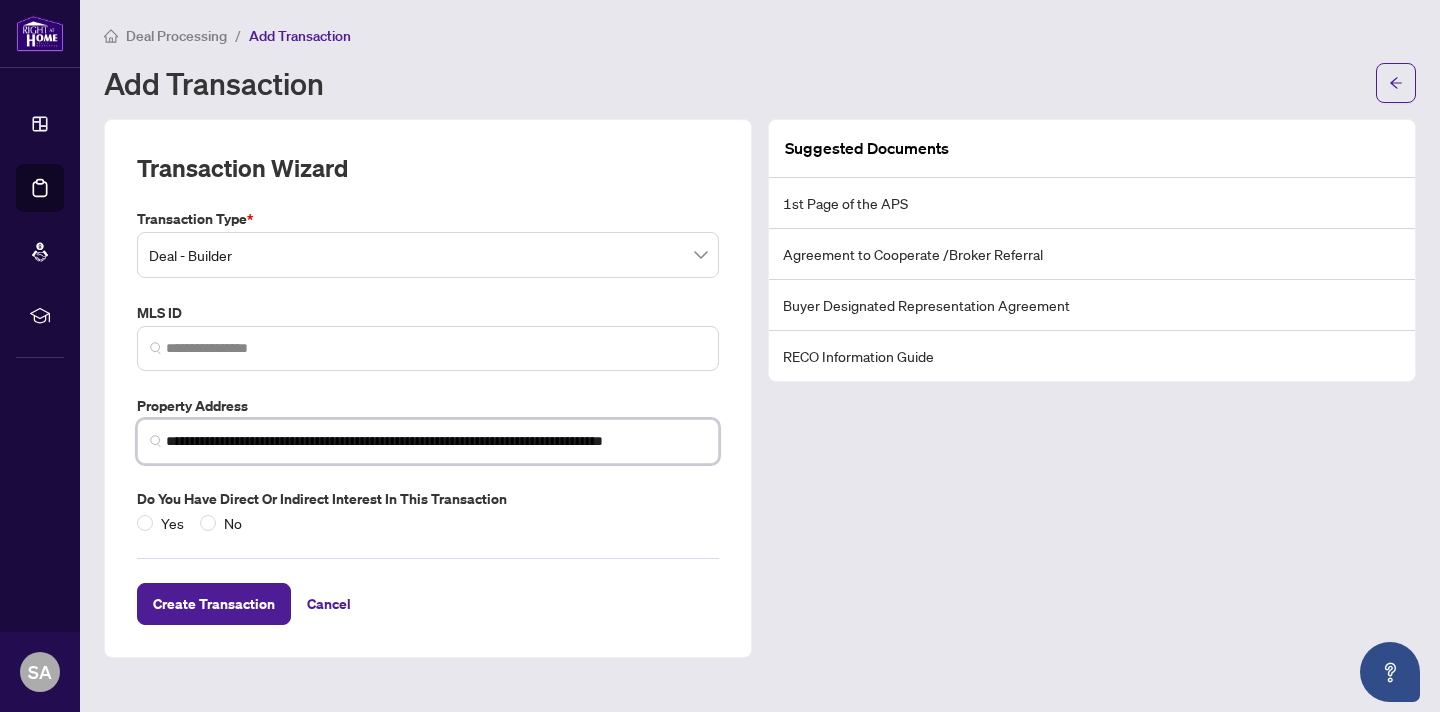 click on "**********" at bounding box center [436, 441] 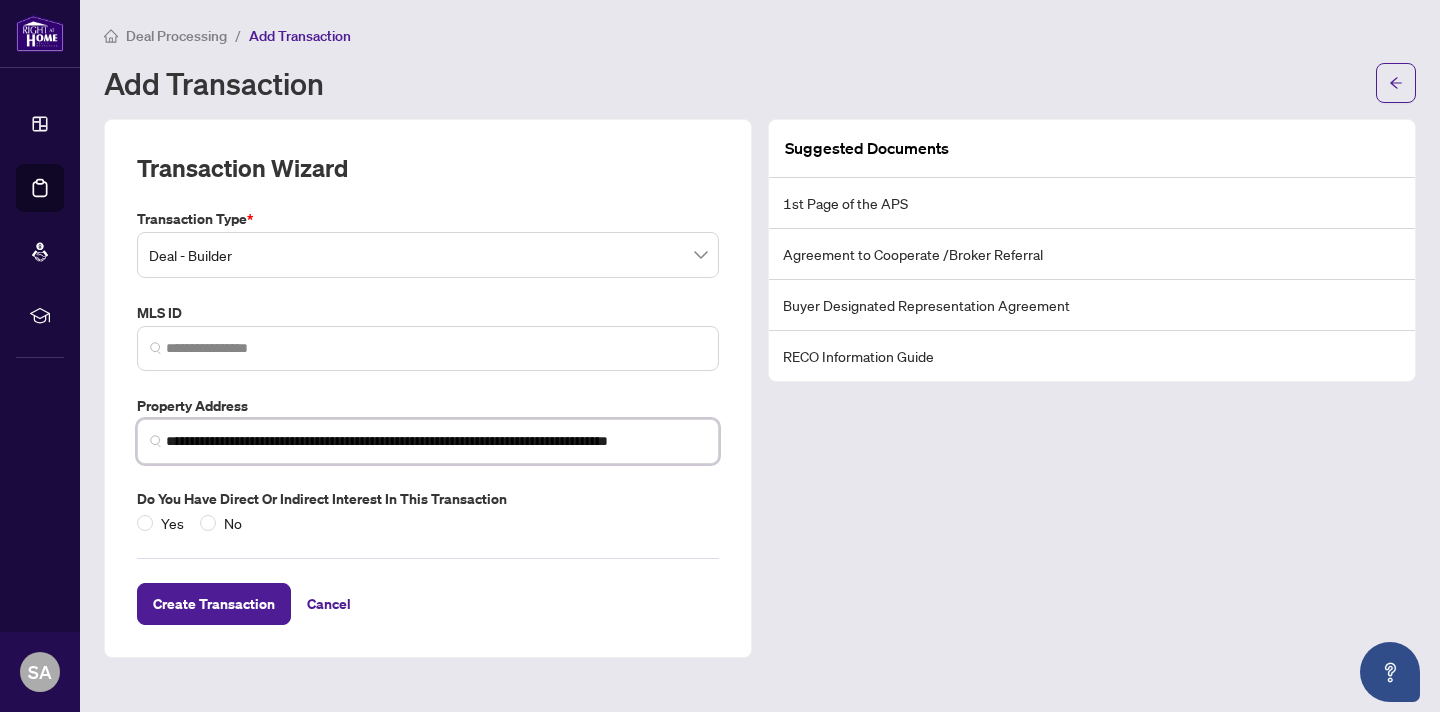 click on "**********" at bounding box center (428, 441) 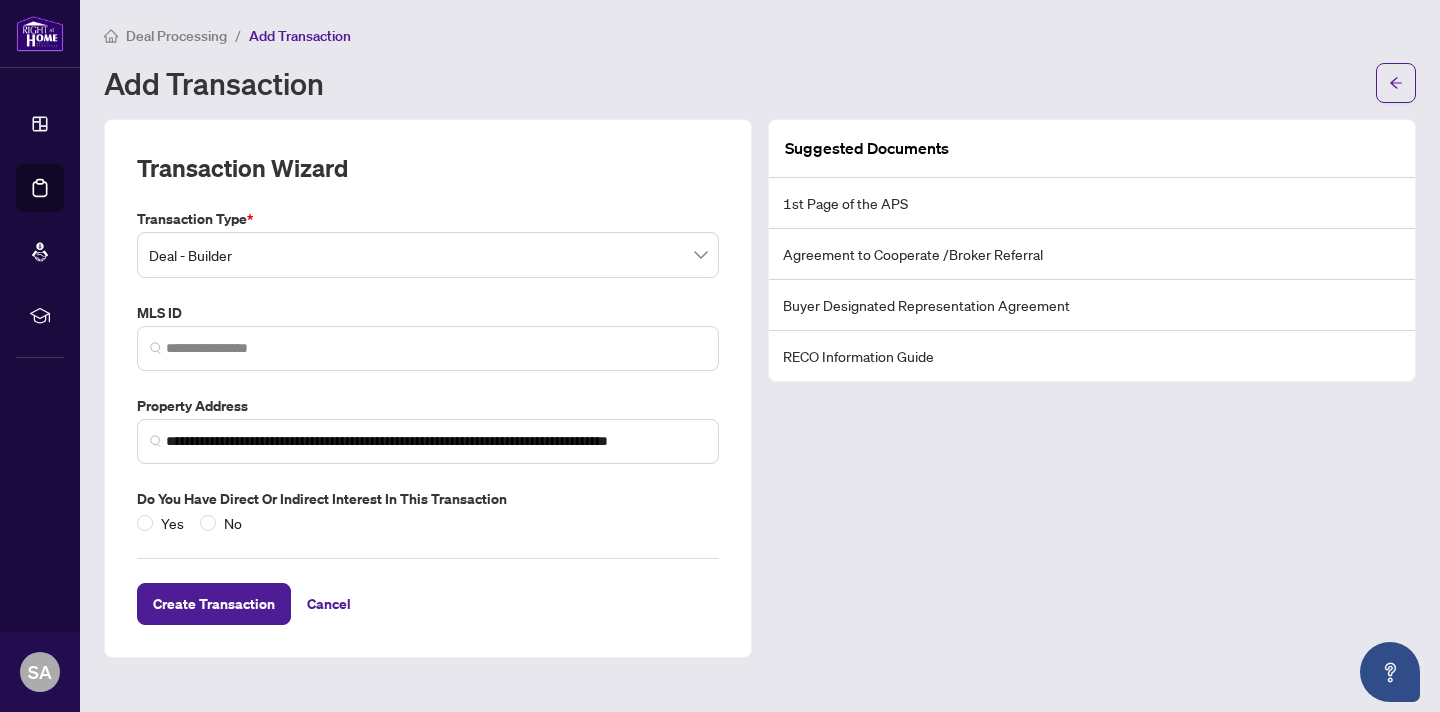 click on "Yes No" at bounding box center (428, 523) 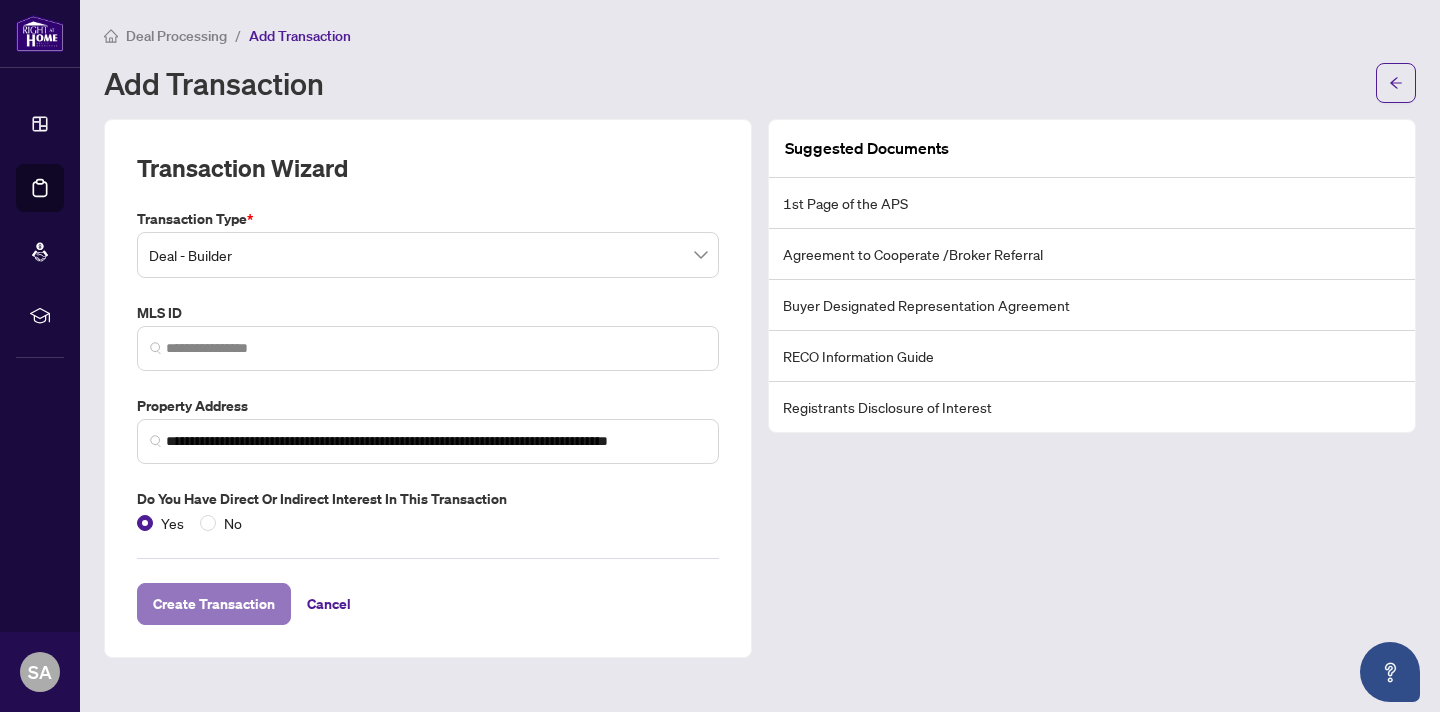 click on "Create Transaction" at bounding box center [214, 604] 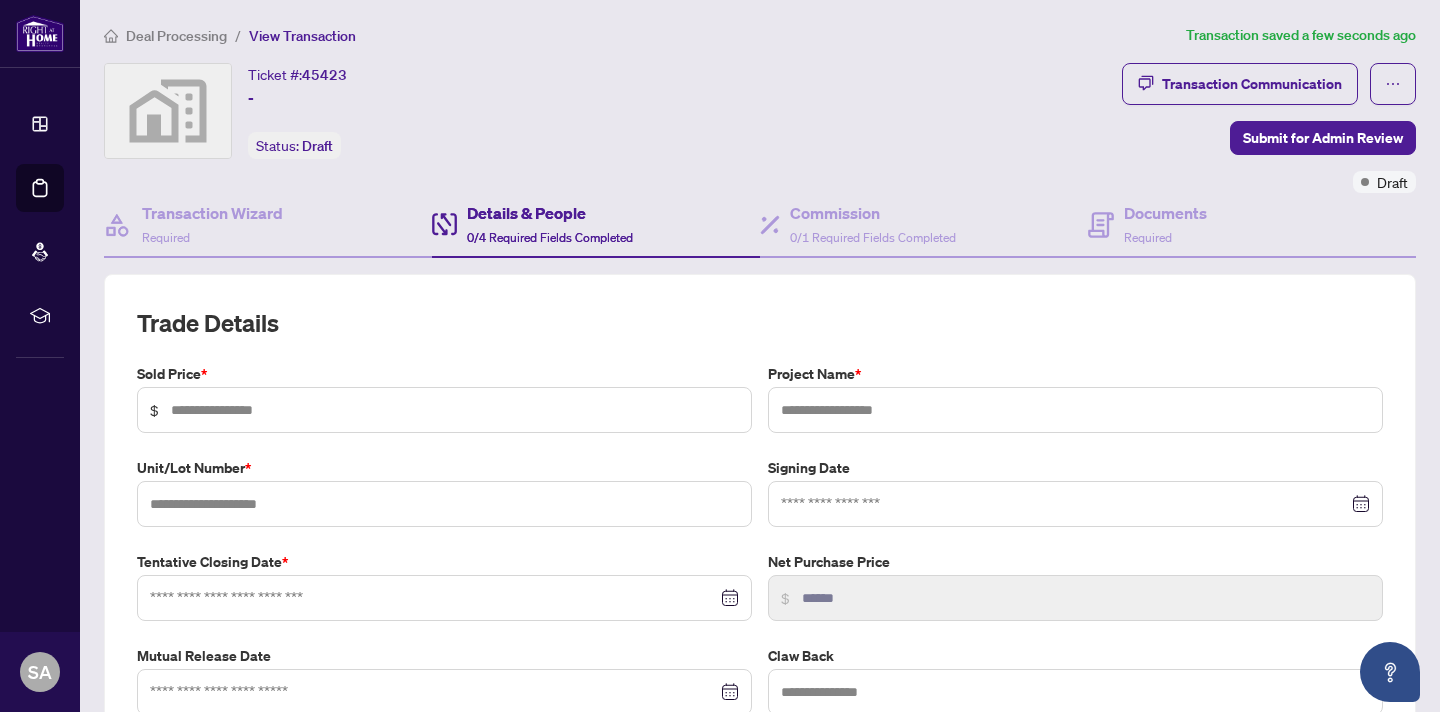 type 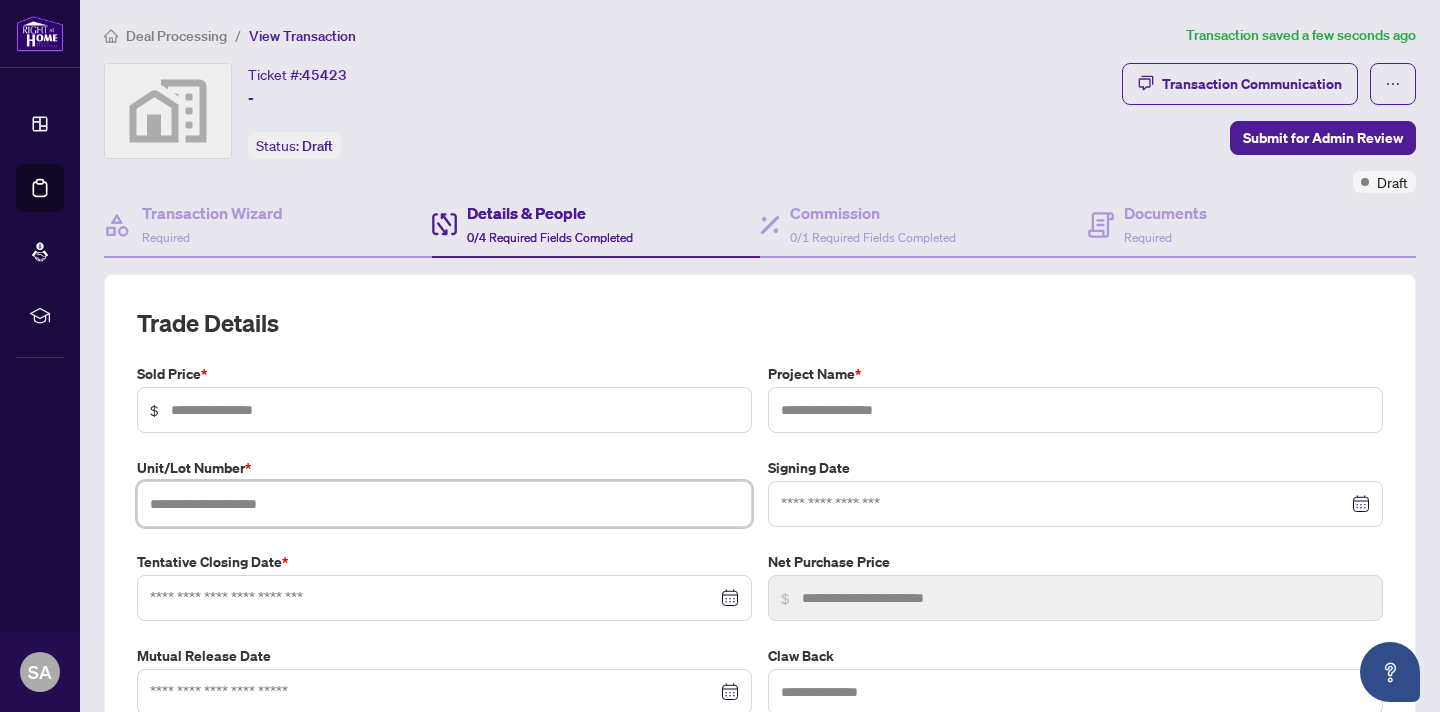 click at bounding box center (444, 504) 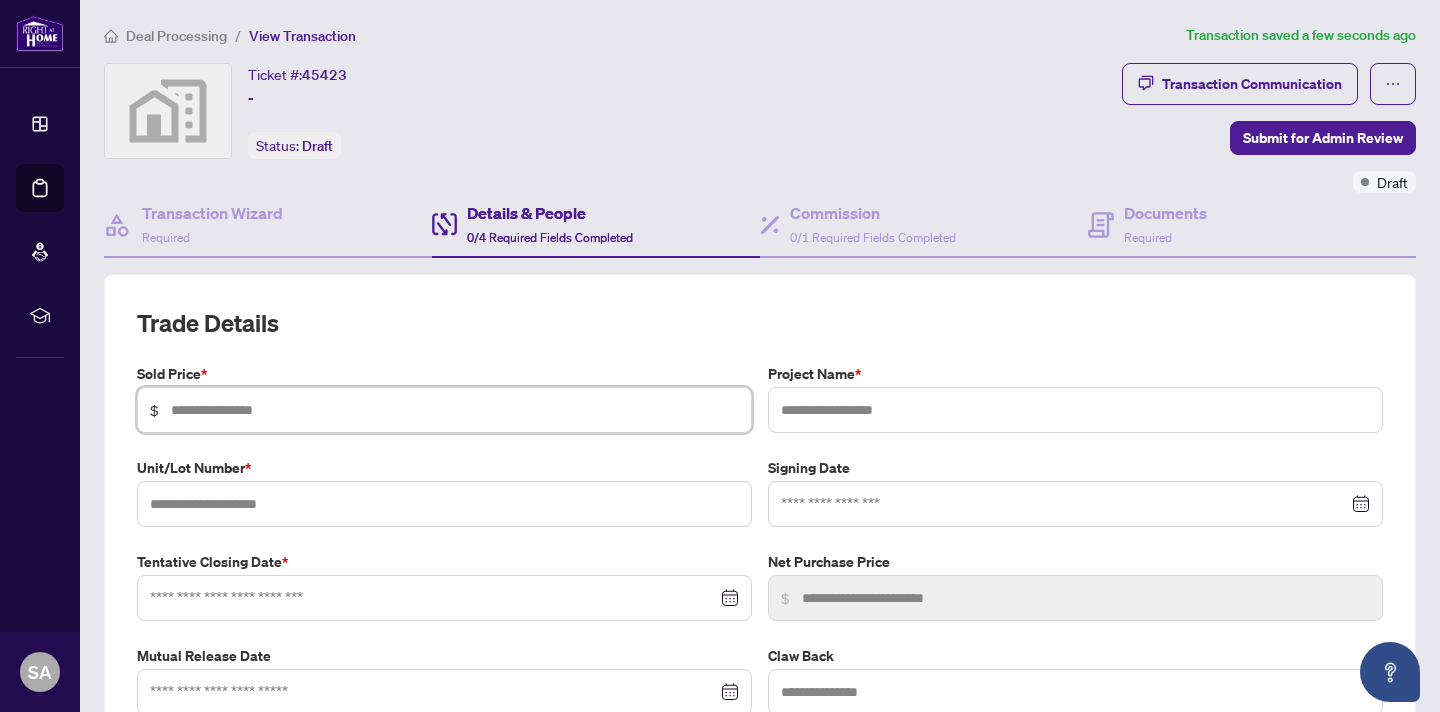 click at bounding box center (455, 410) 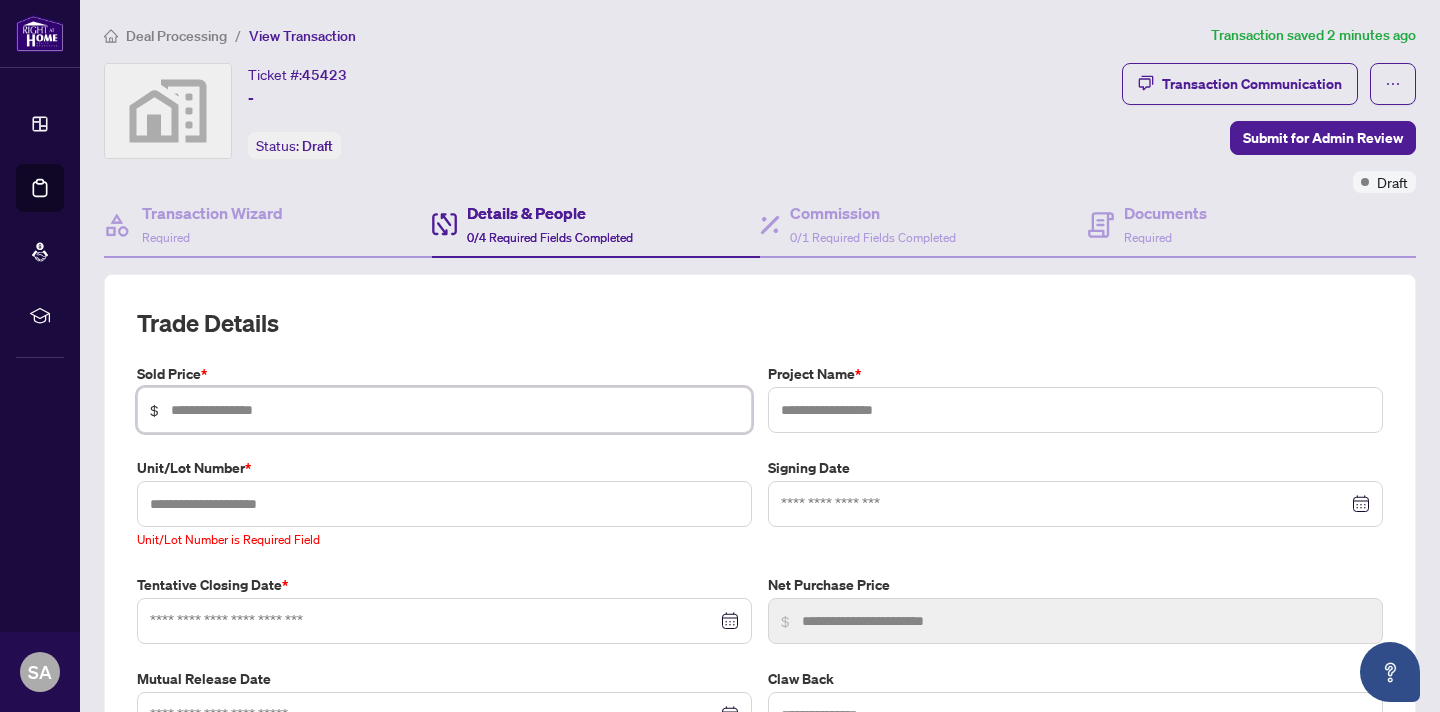 type on "*" 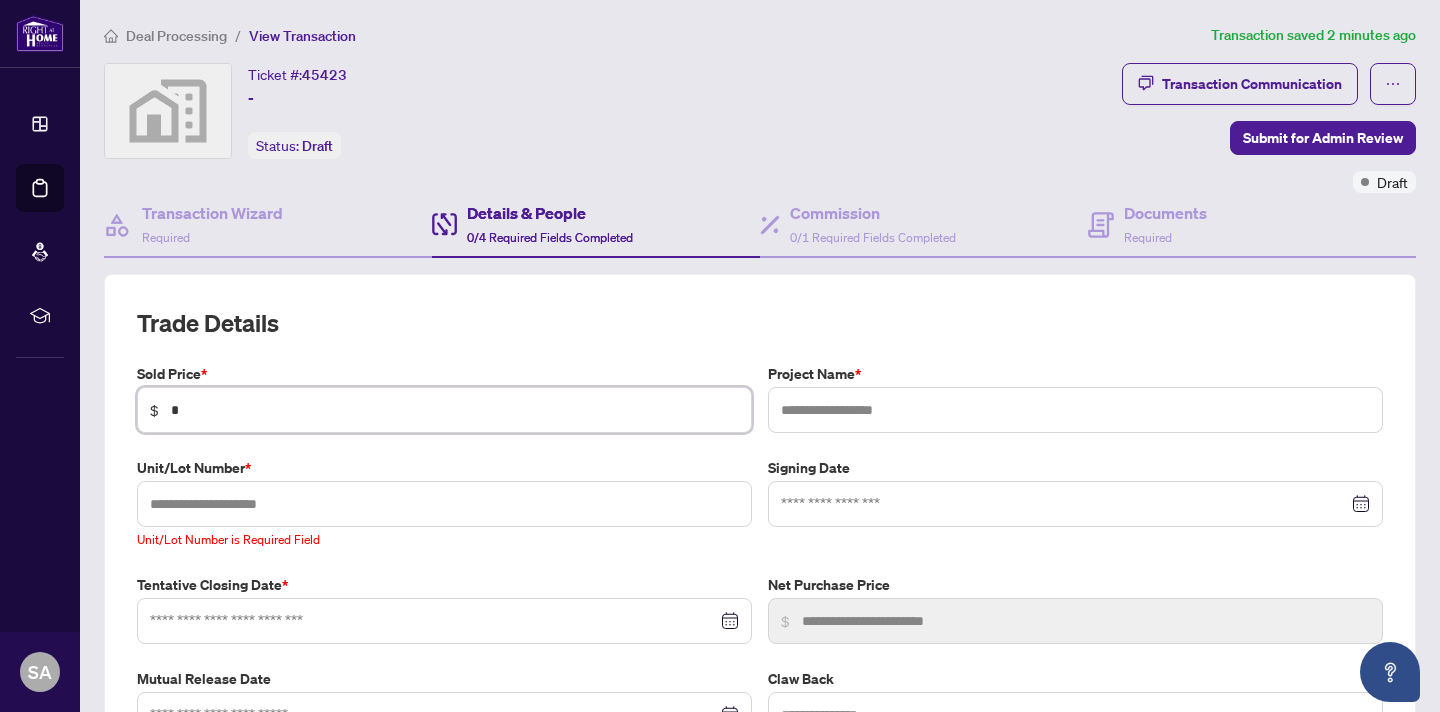type on "******" 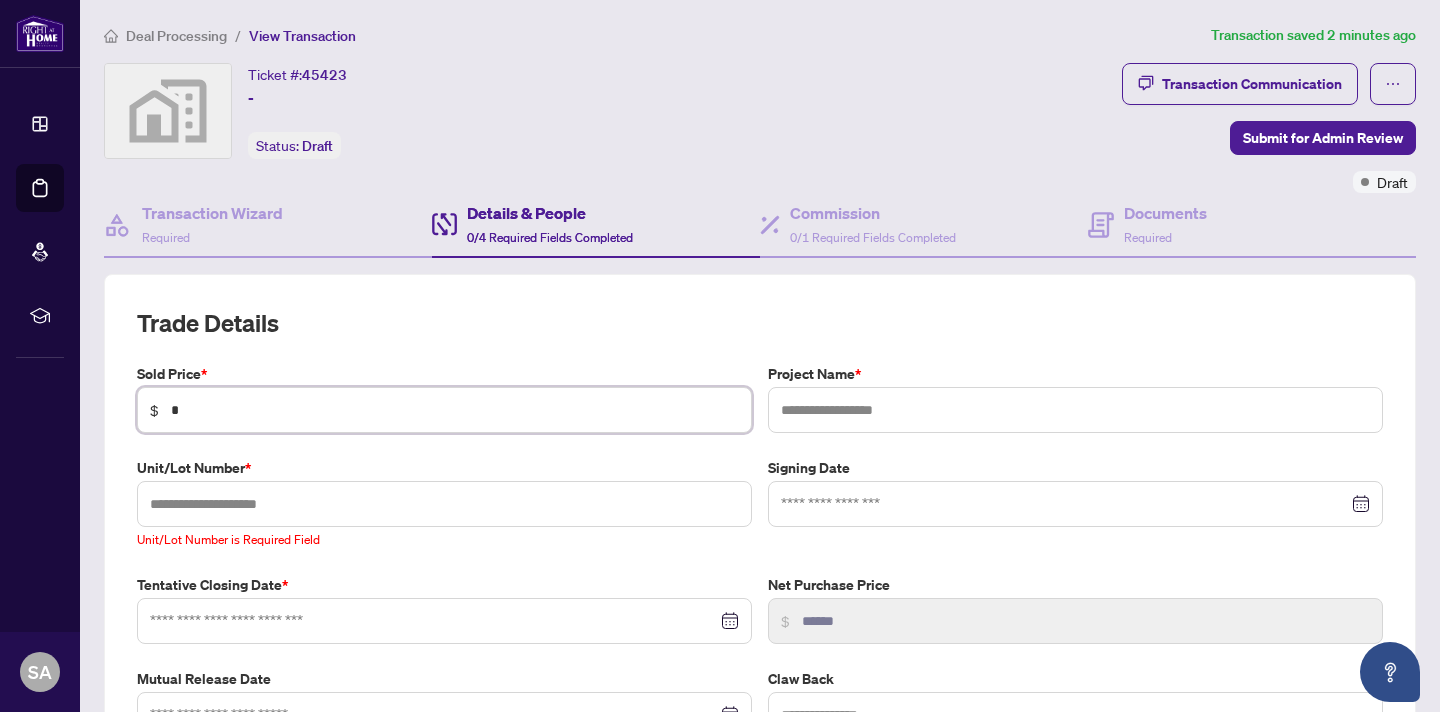 type on "**" 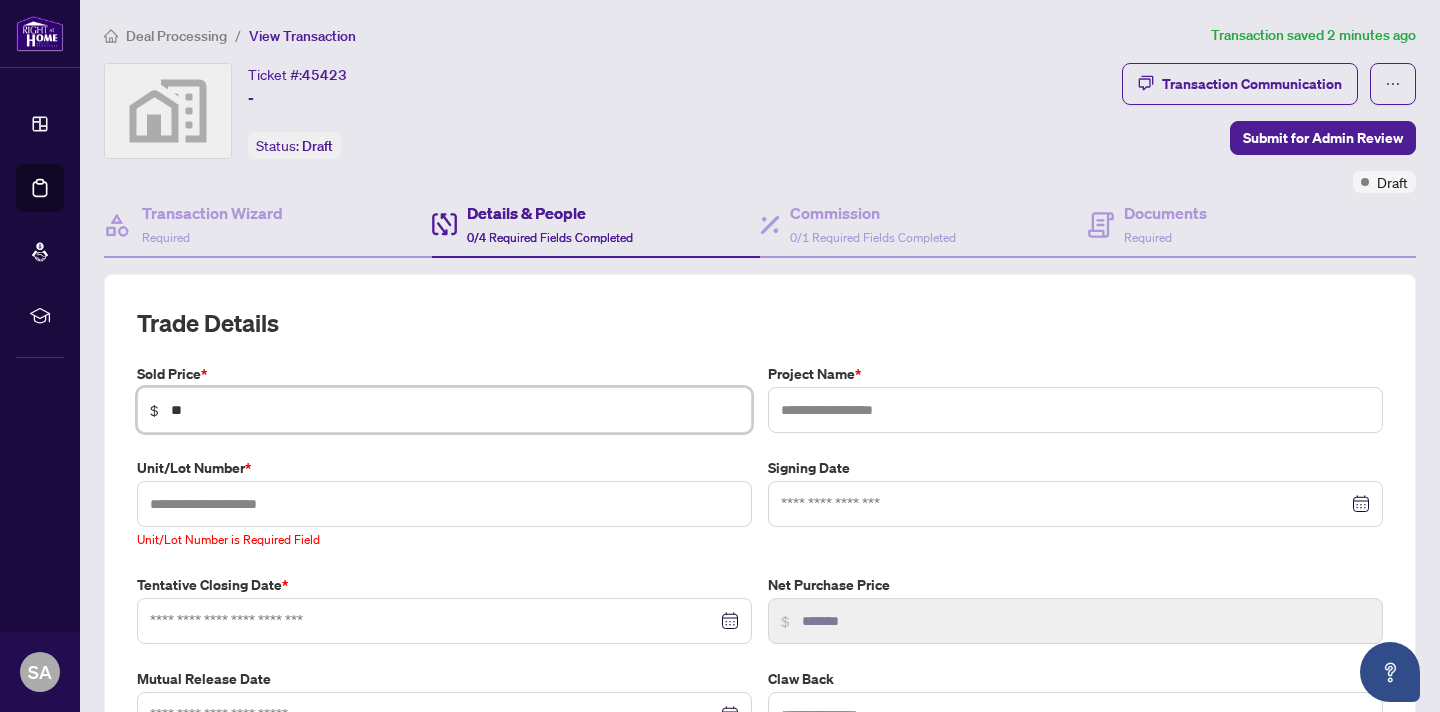 type on "***" 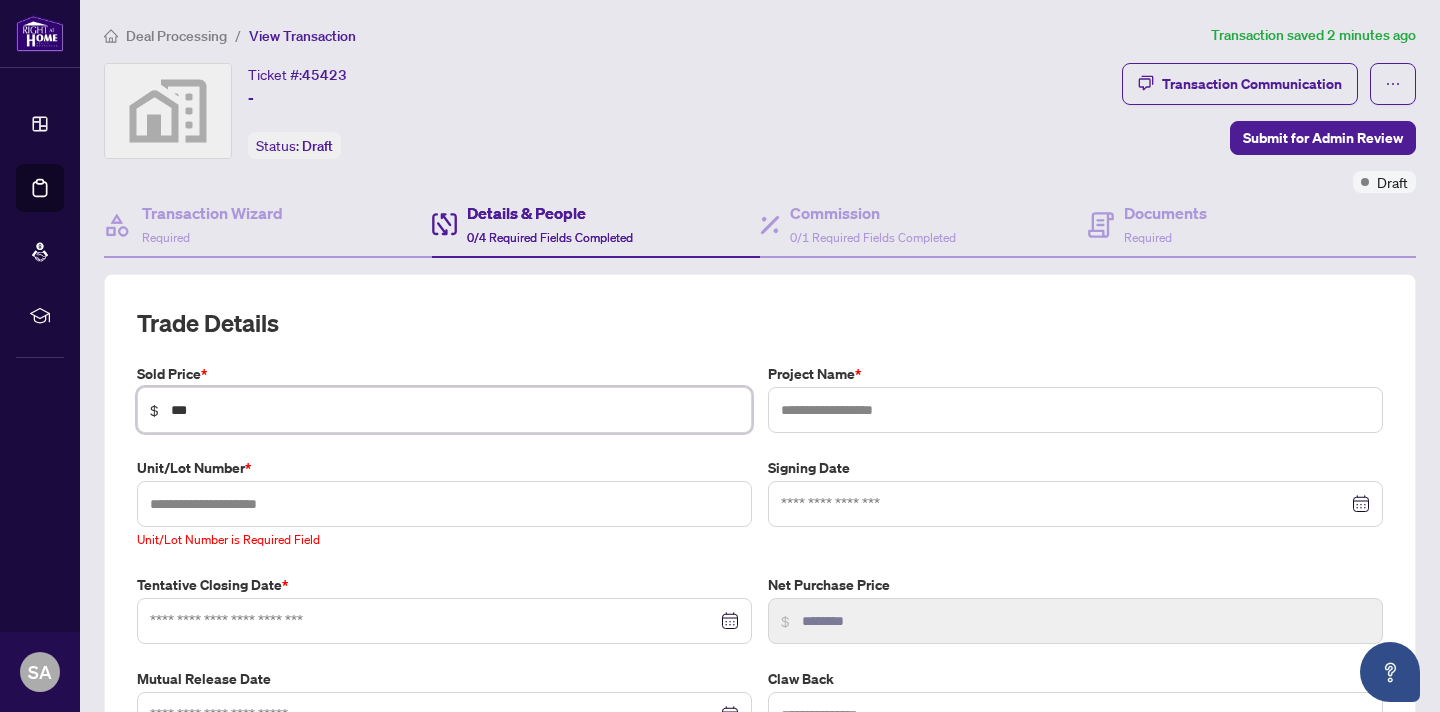 type on "*****" 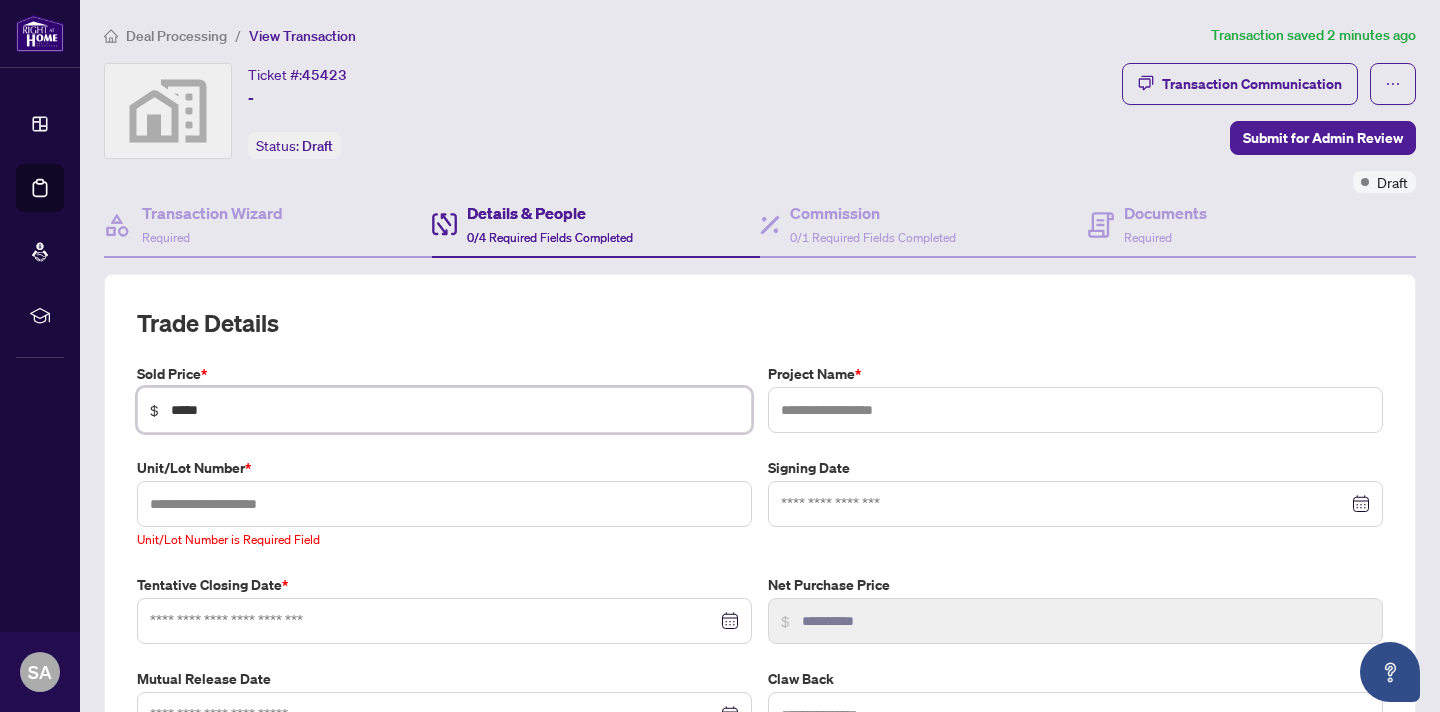 type on "******" 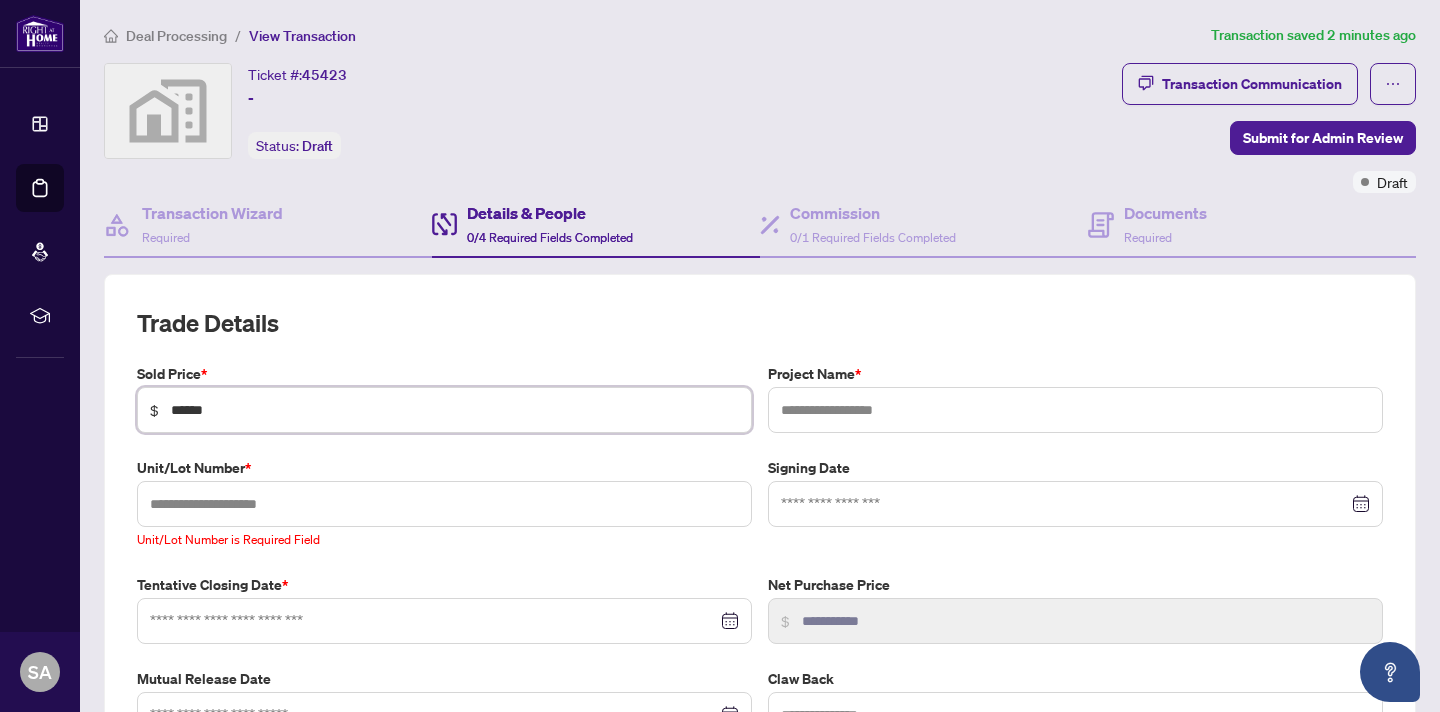 type on "*******" 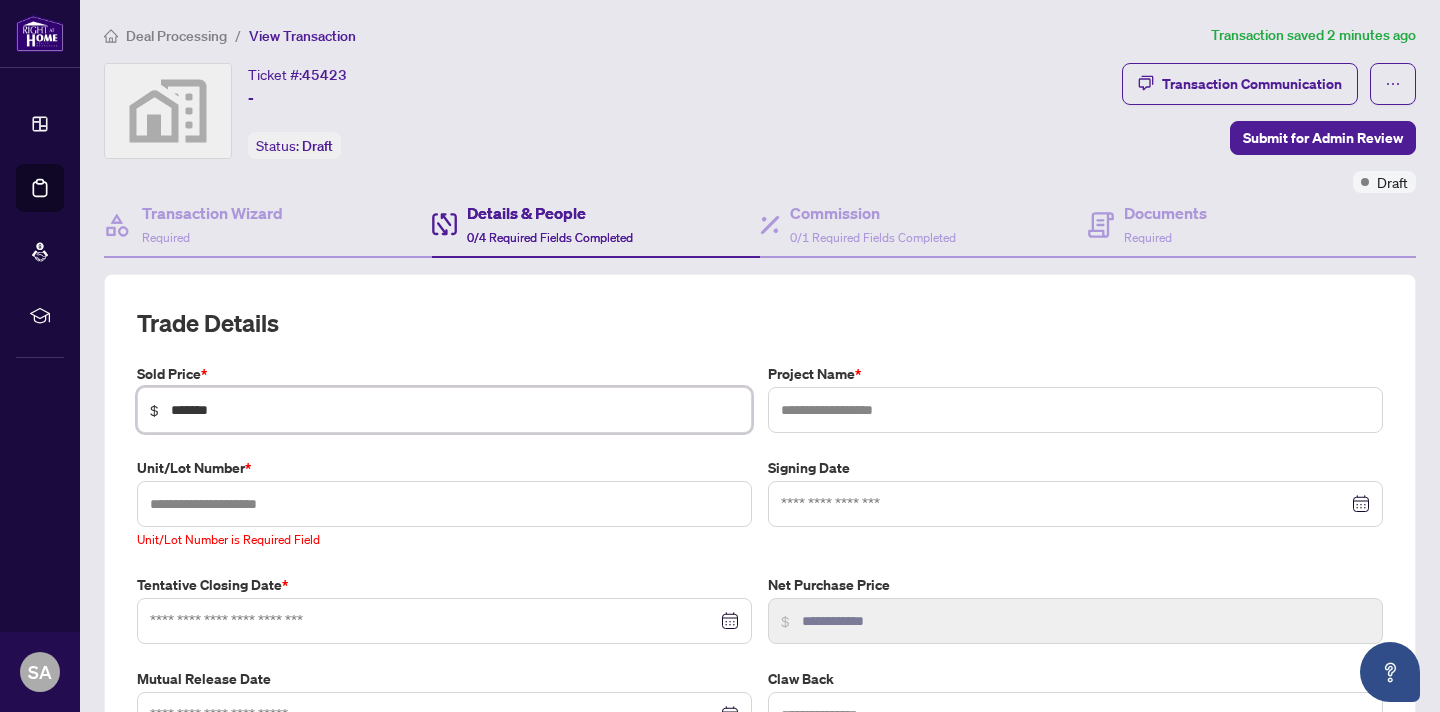 type on "*********" 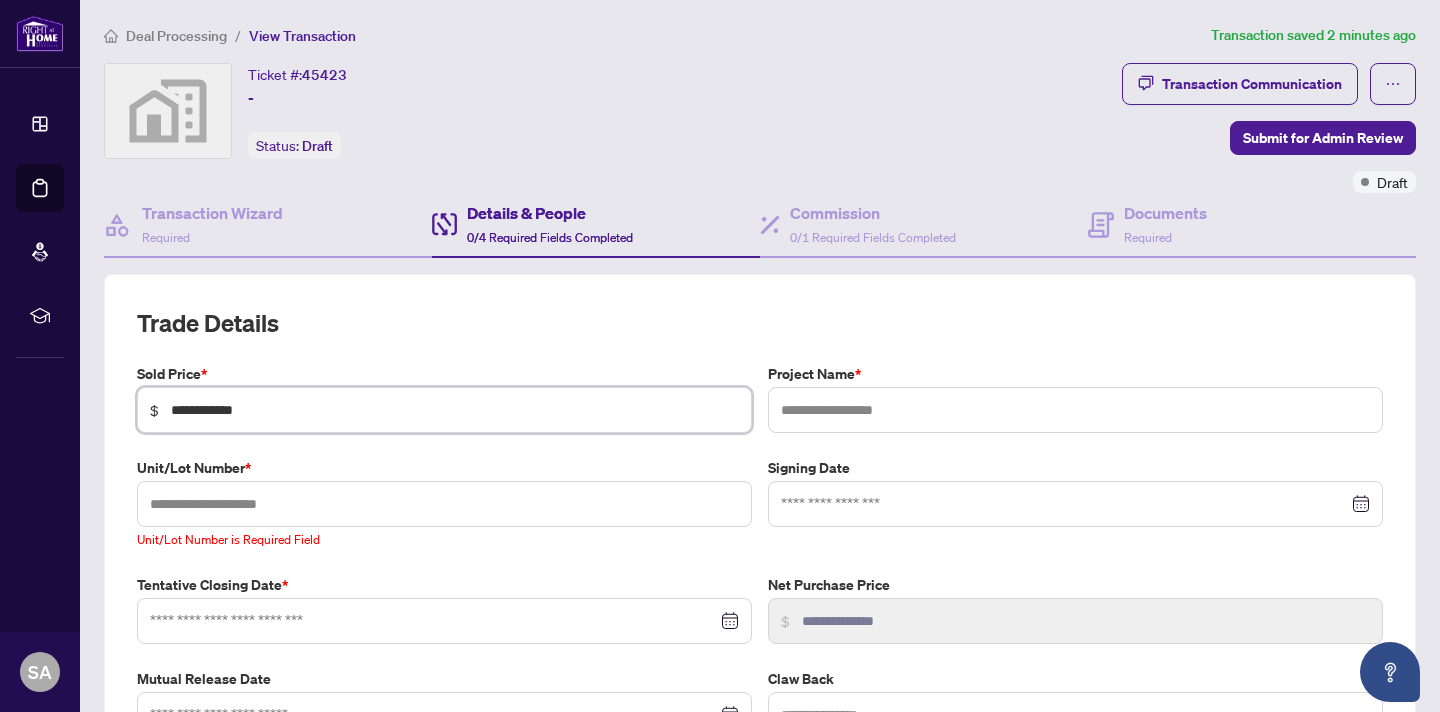 type on "**********" 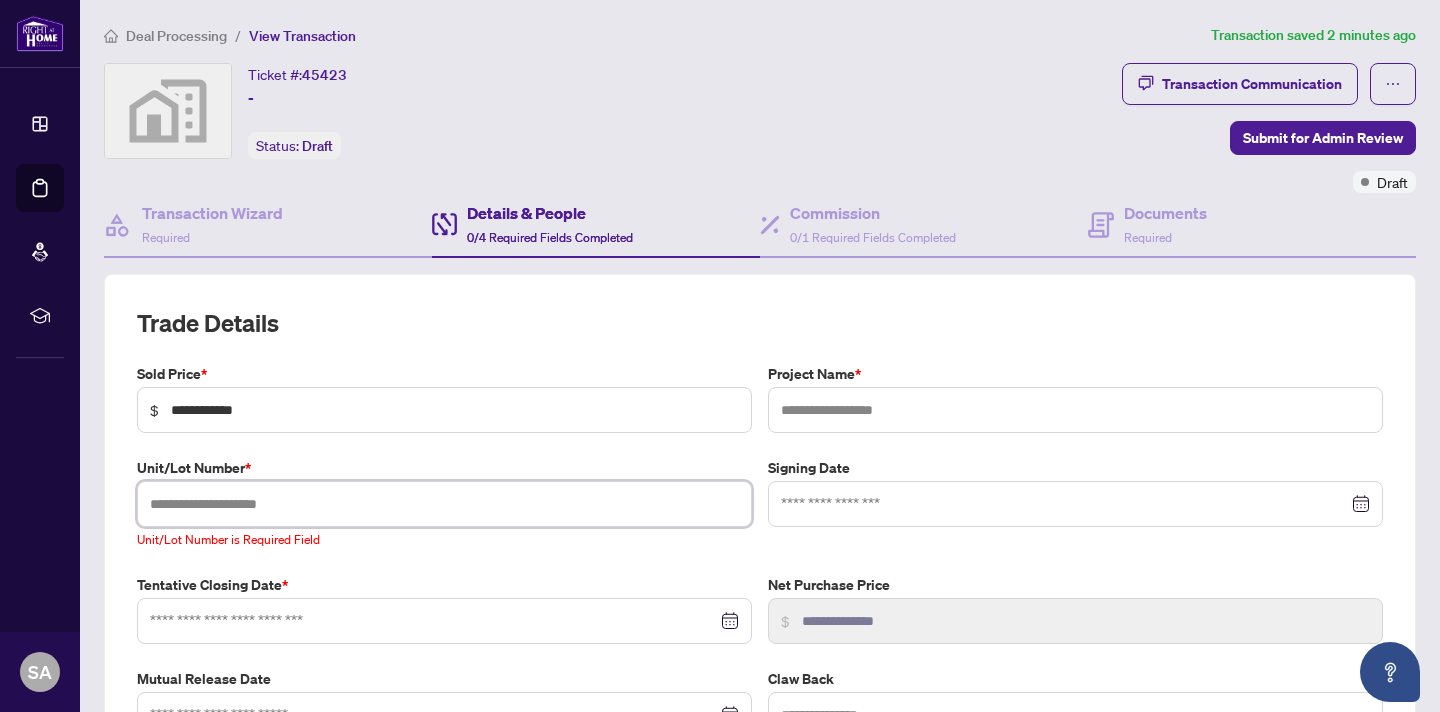 click at bounding box center (444, 504) 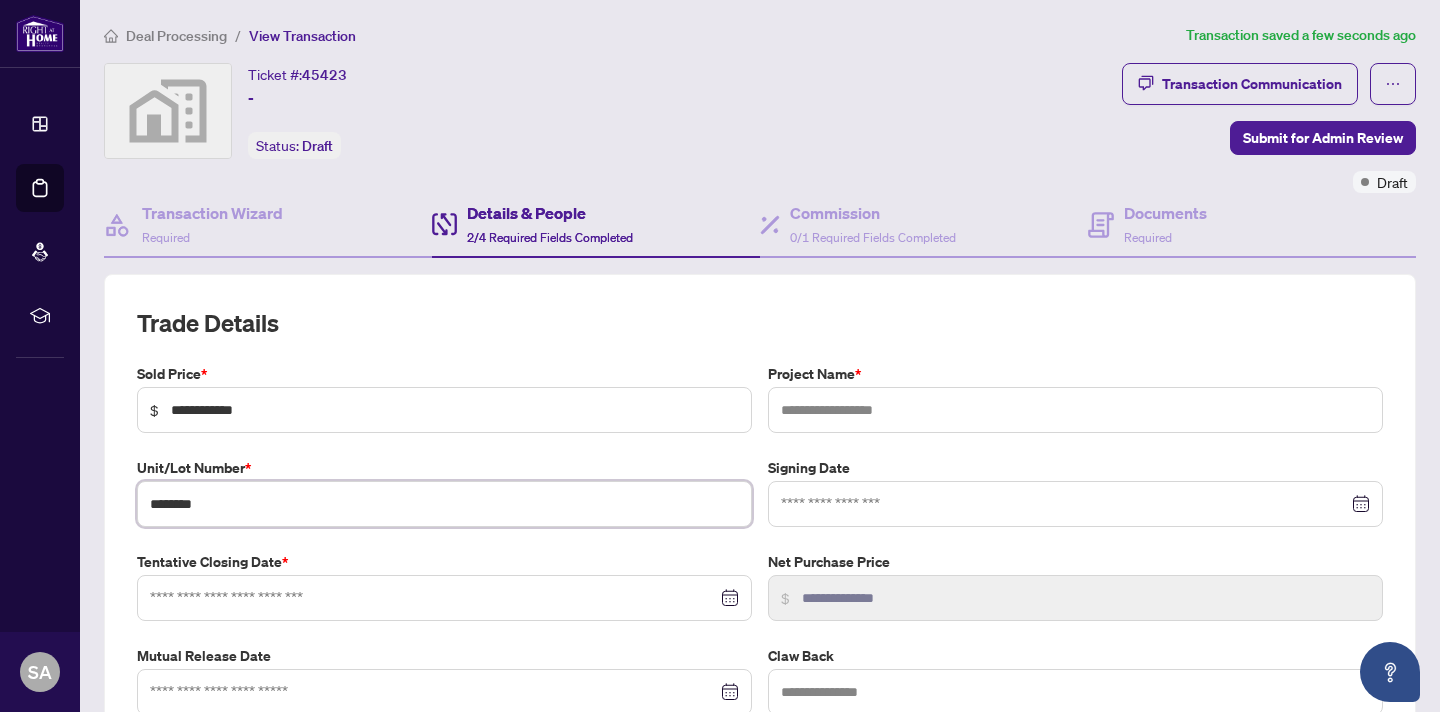 type on "********" 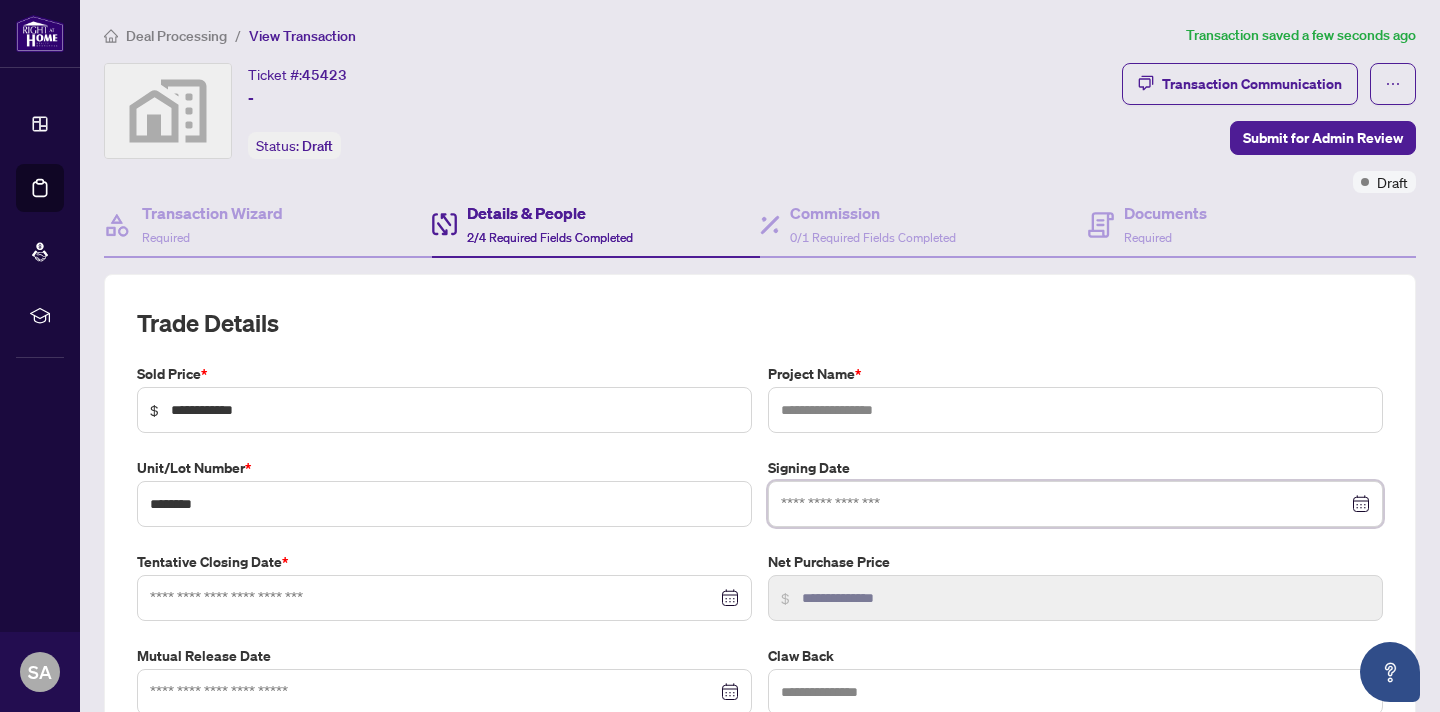 click at bounding box center [1064, 504] 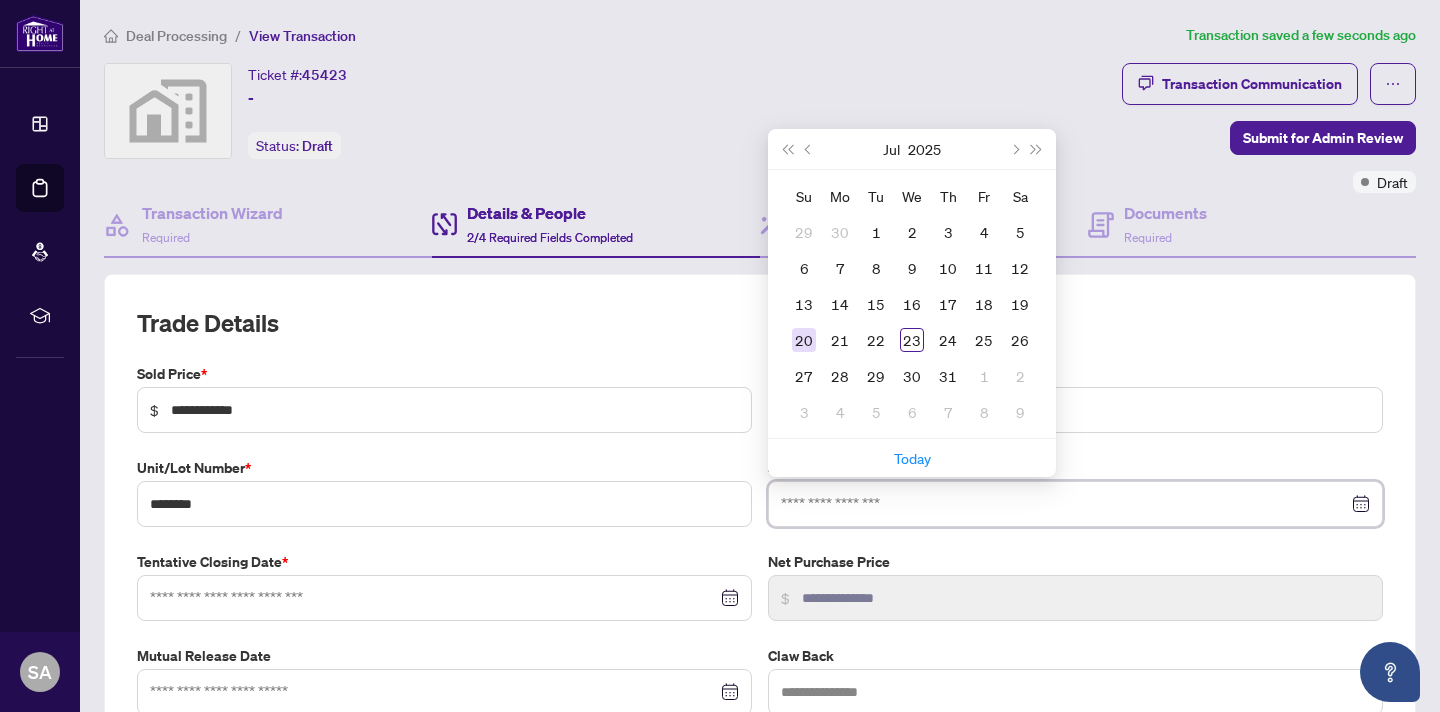 type on "**********" 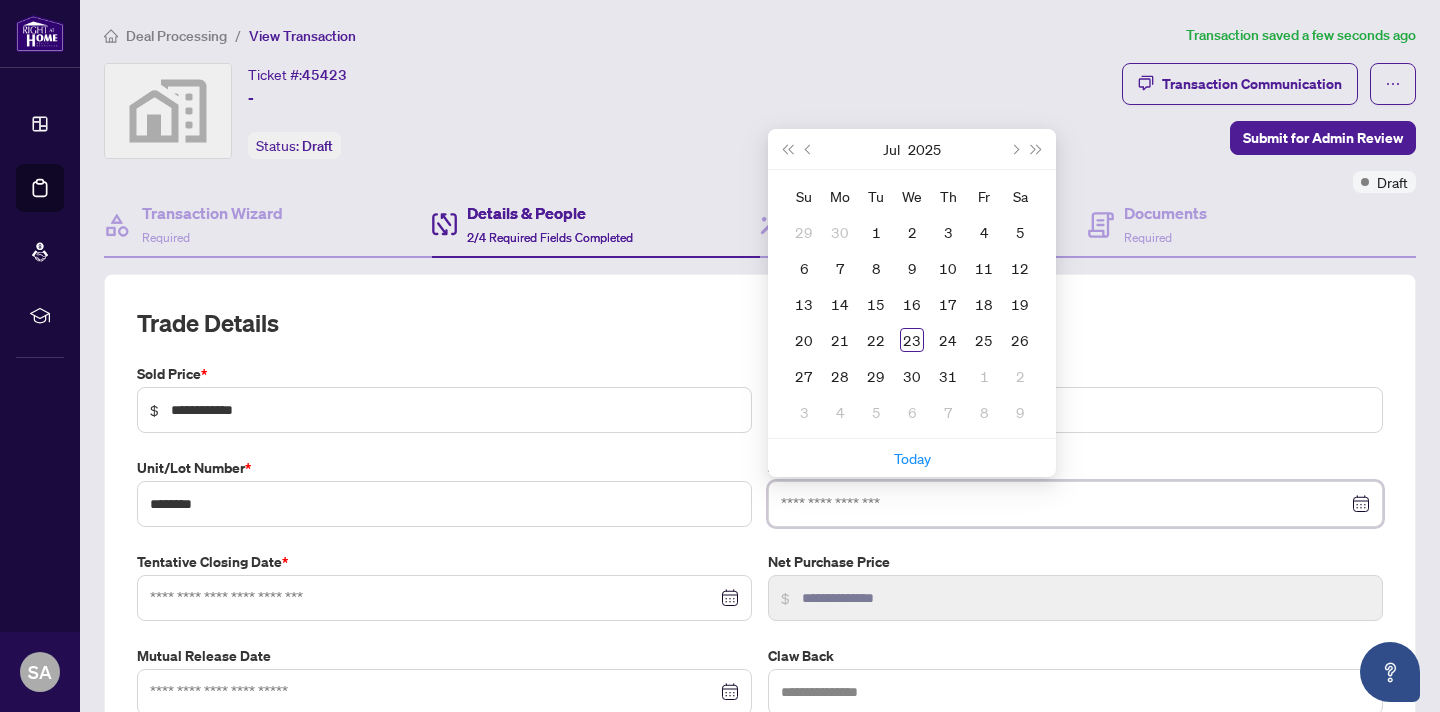 type on "**********" 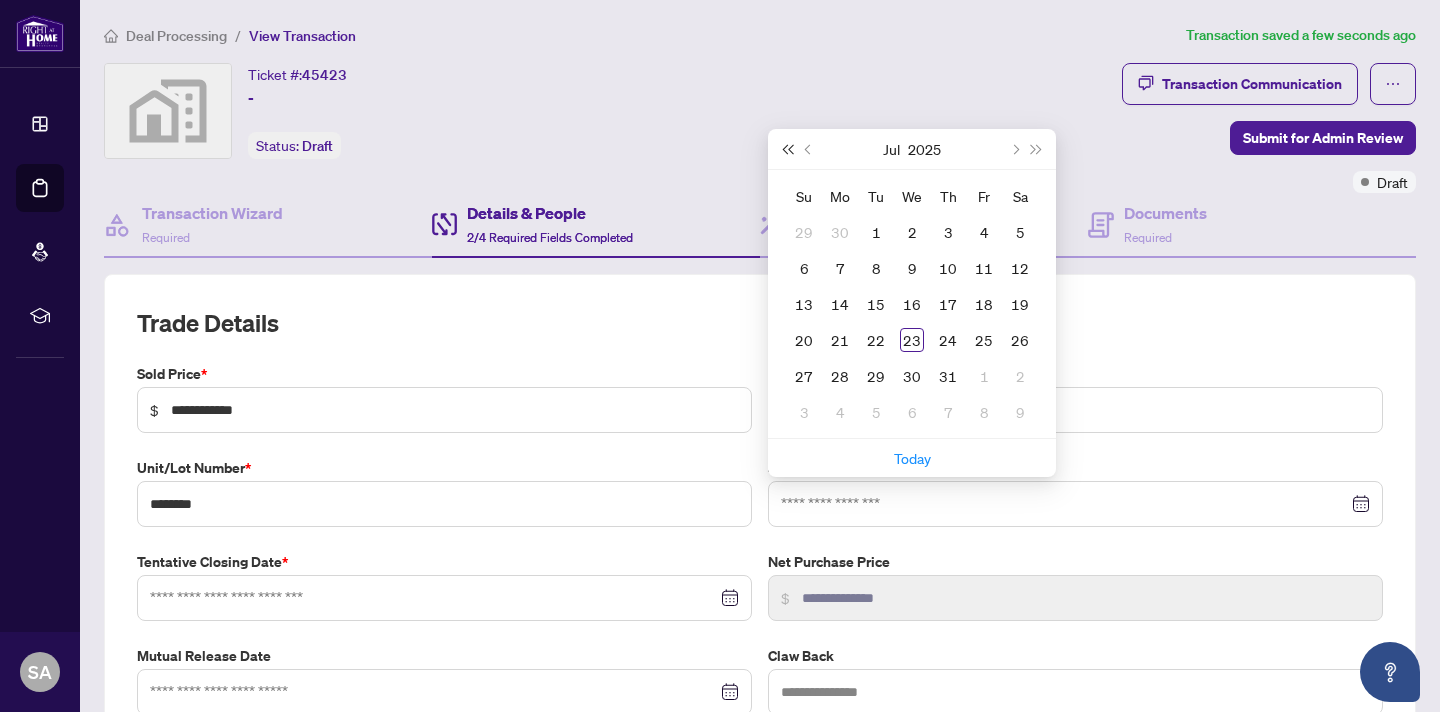 click at bounding box center (787, 149) 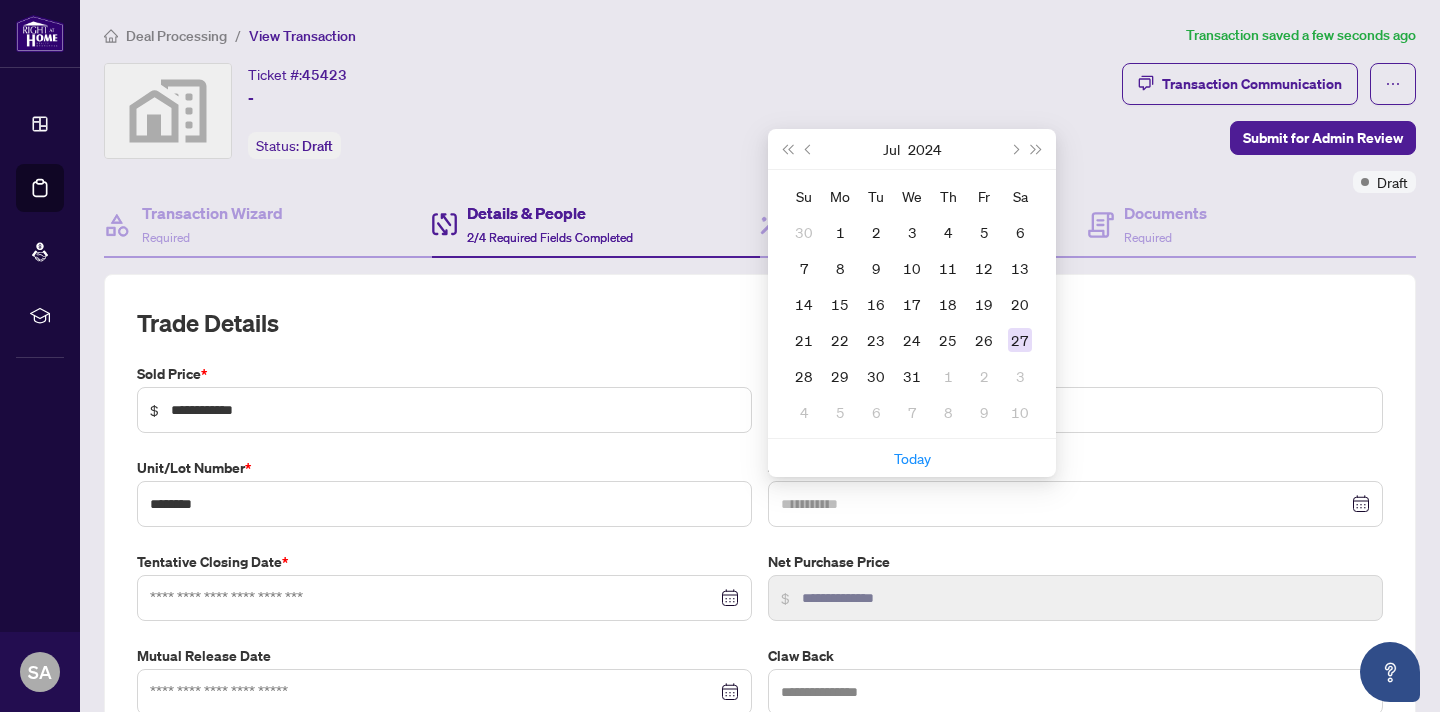 type on "**********" 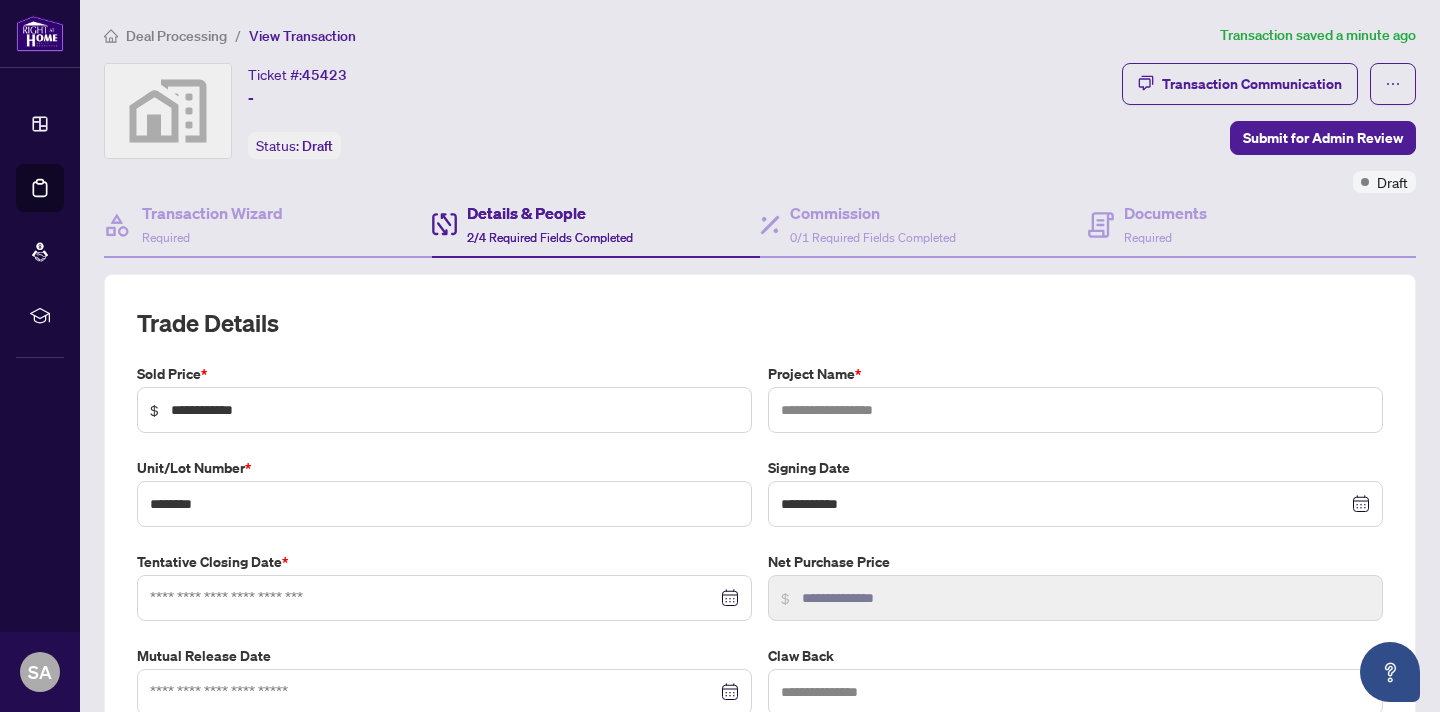 click at bounding box center [444, 598] 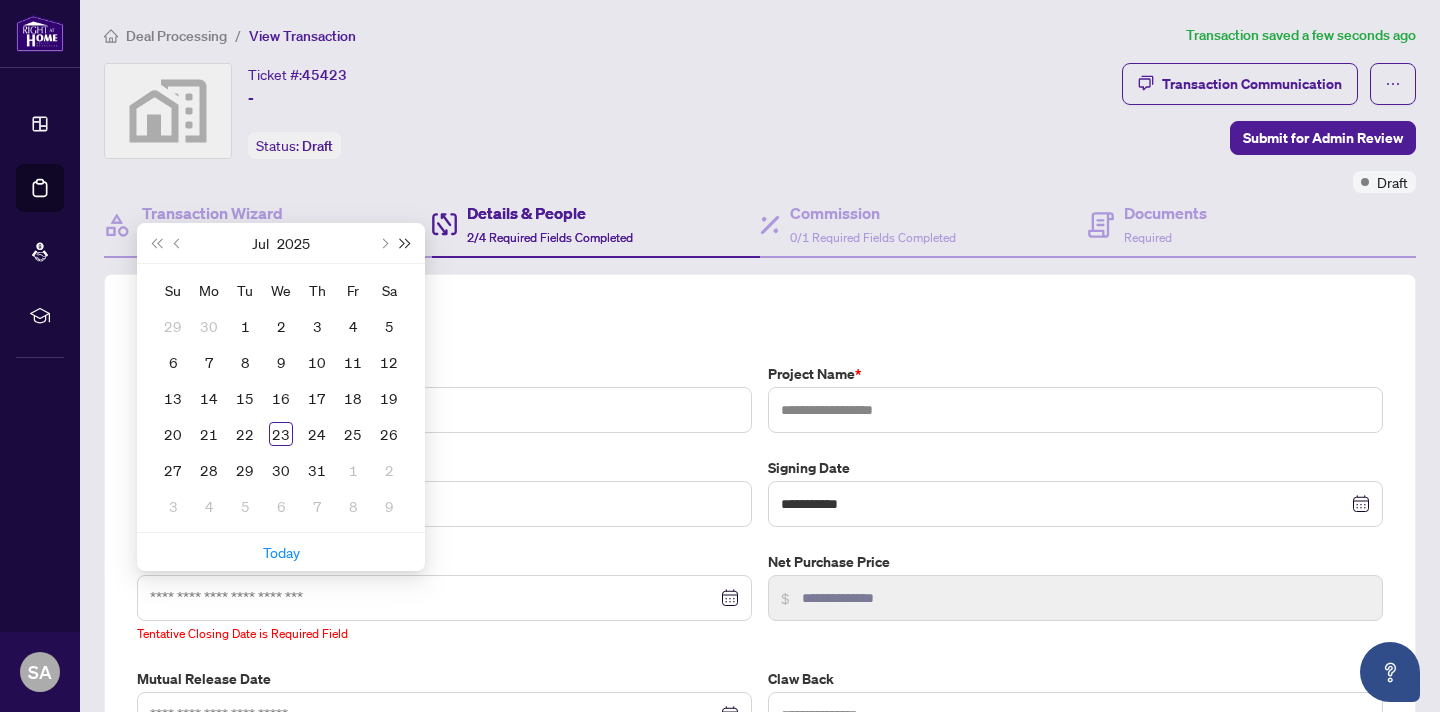 click at bounding box center (406, 243) 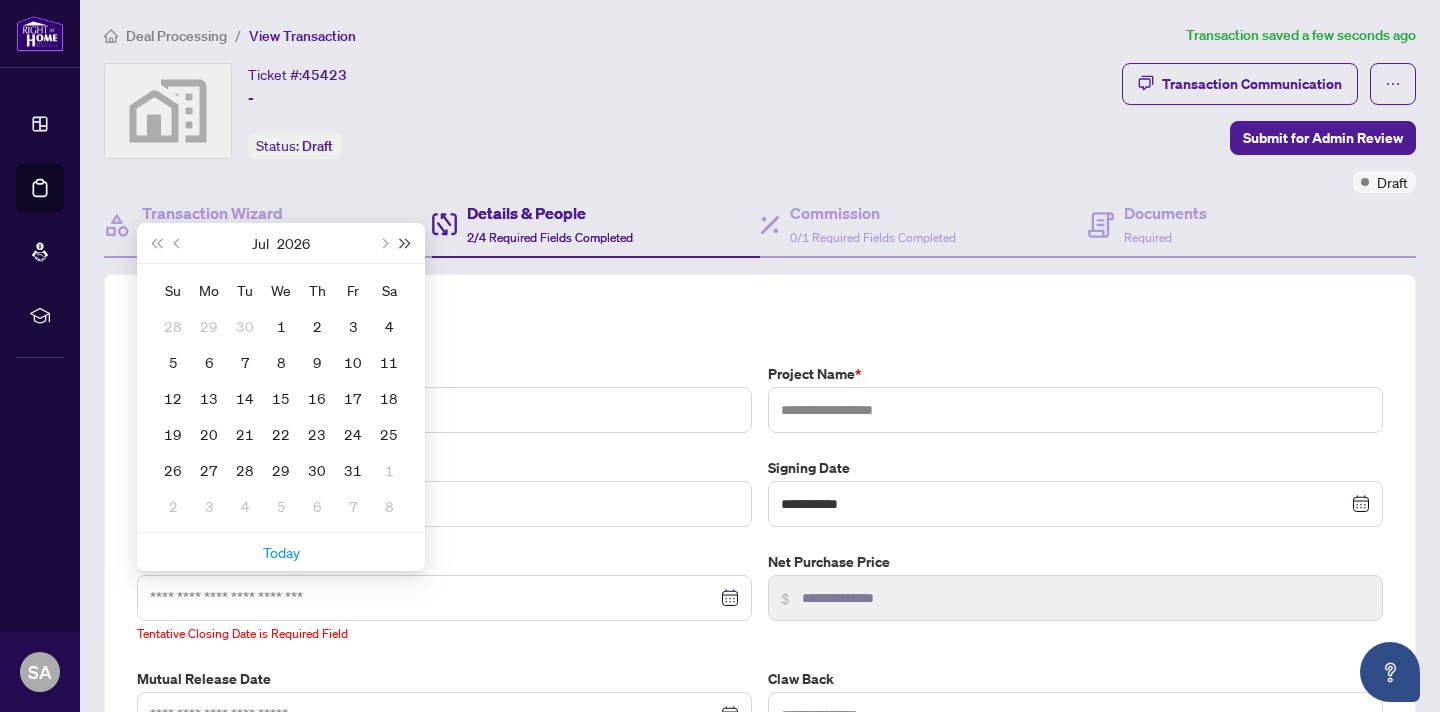 click at bounding box center (406, 243) 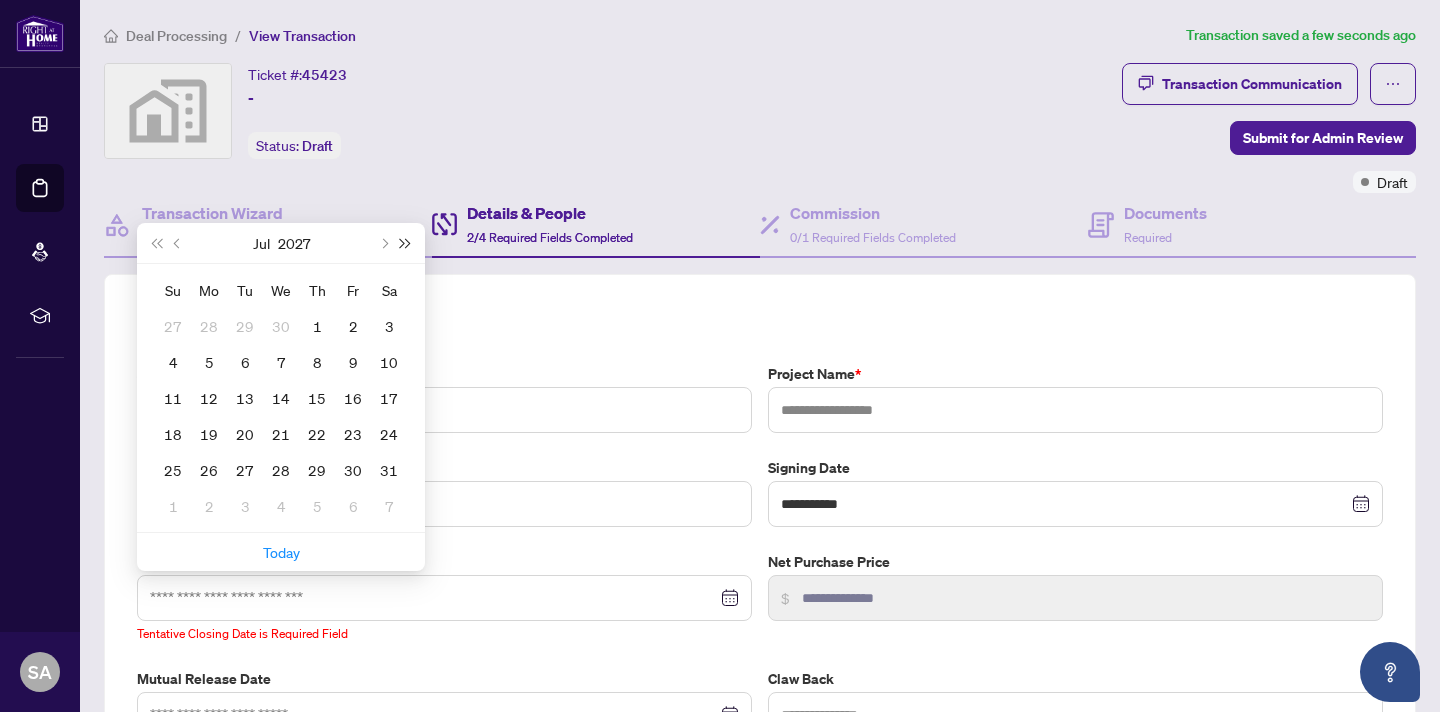 click at bounding box center [406, 243] 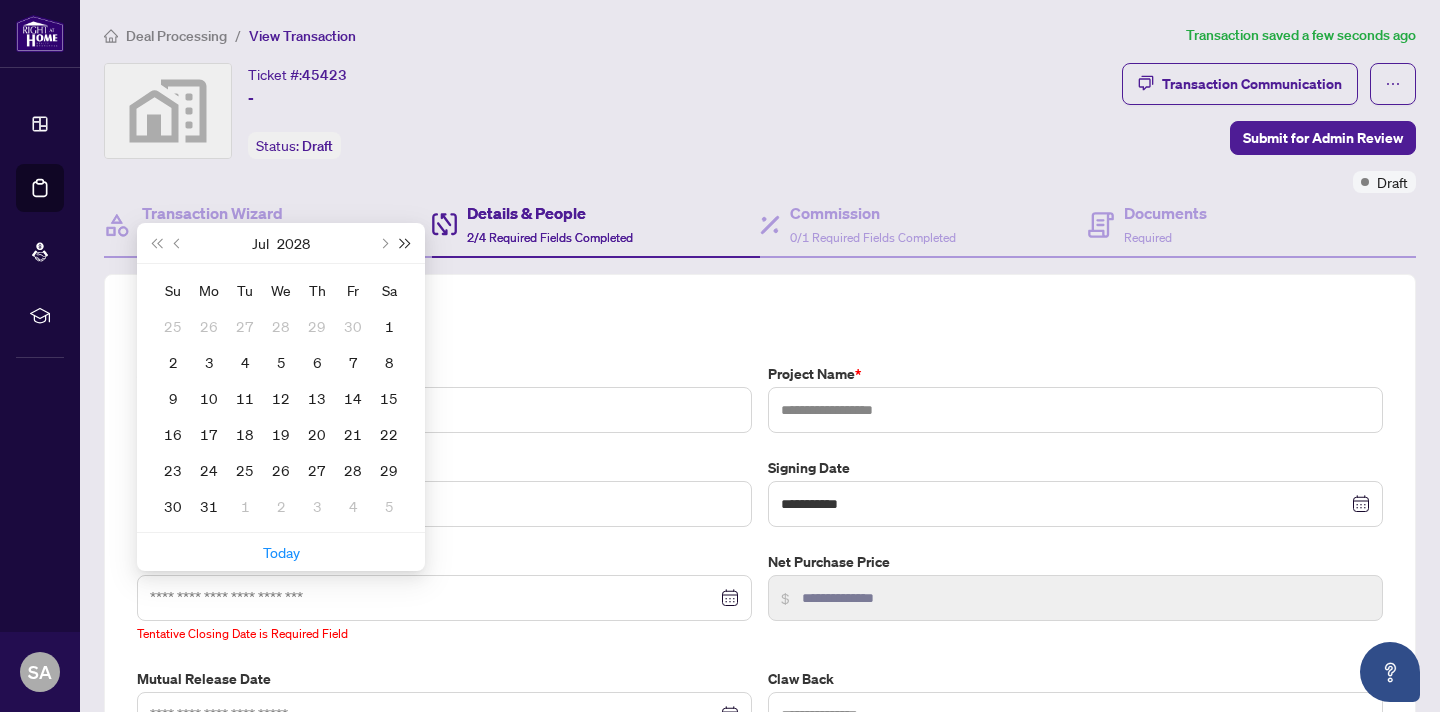 click at bounding box center (406, 243) 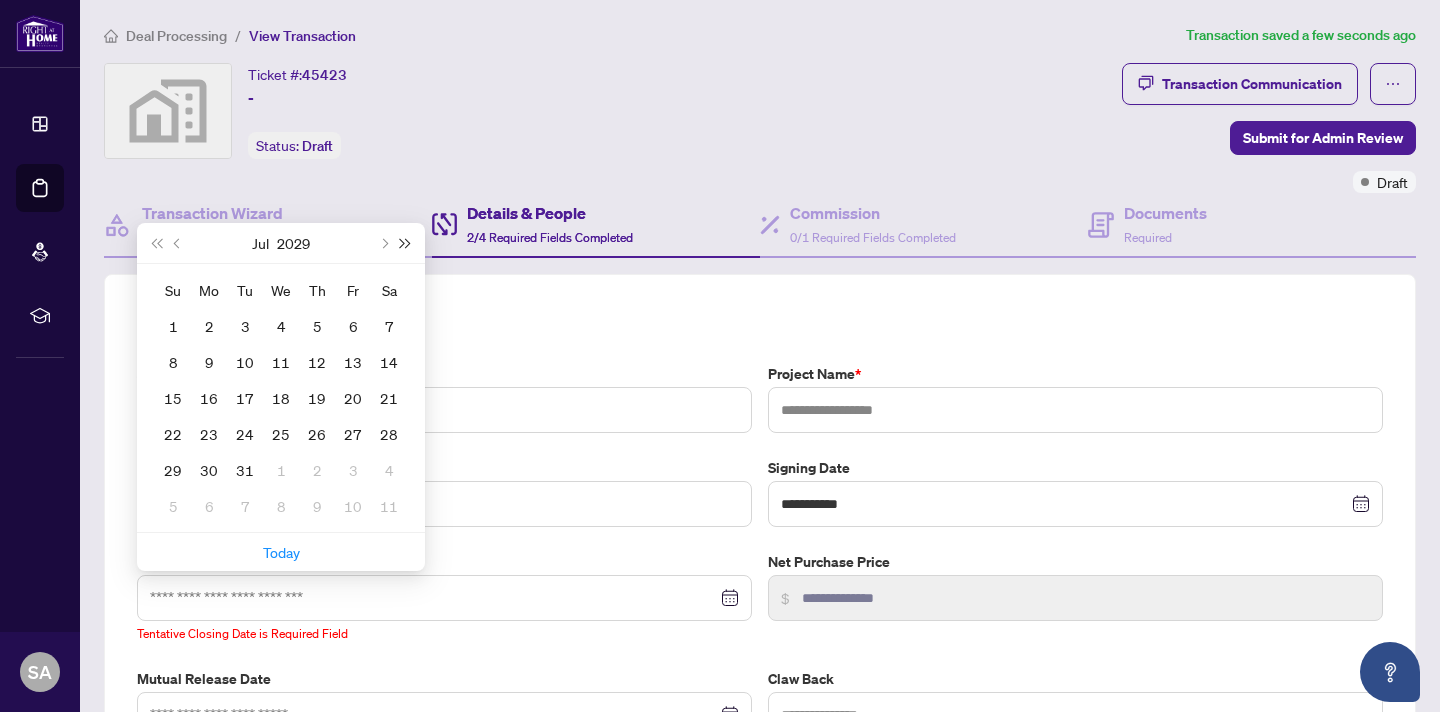 click at bounding box center (406, 243) 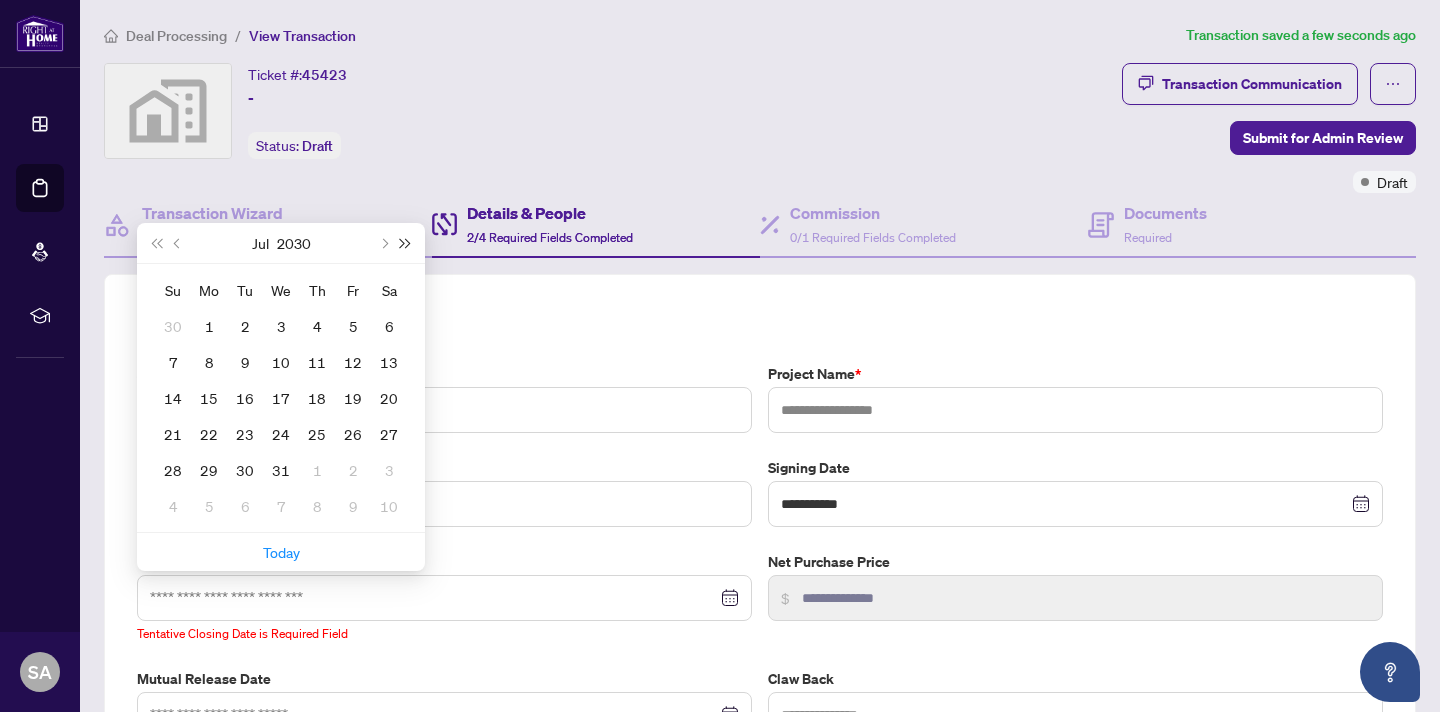 click at bounding box center (406, 243) 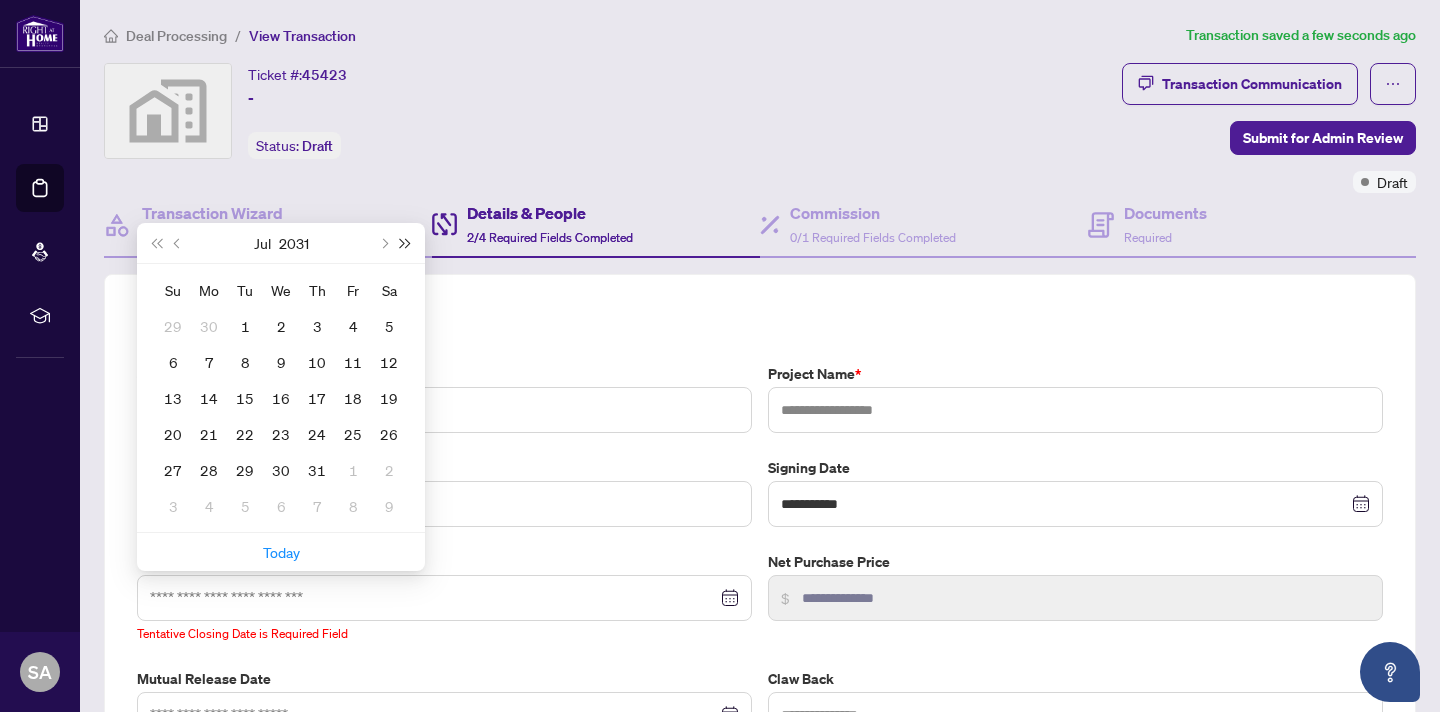 click at bounding box center [406, 243] 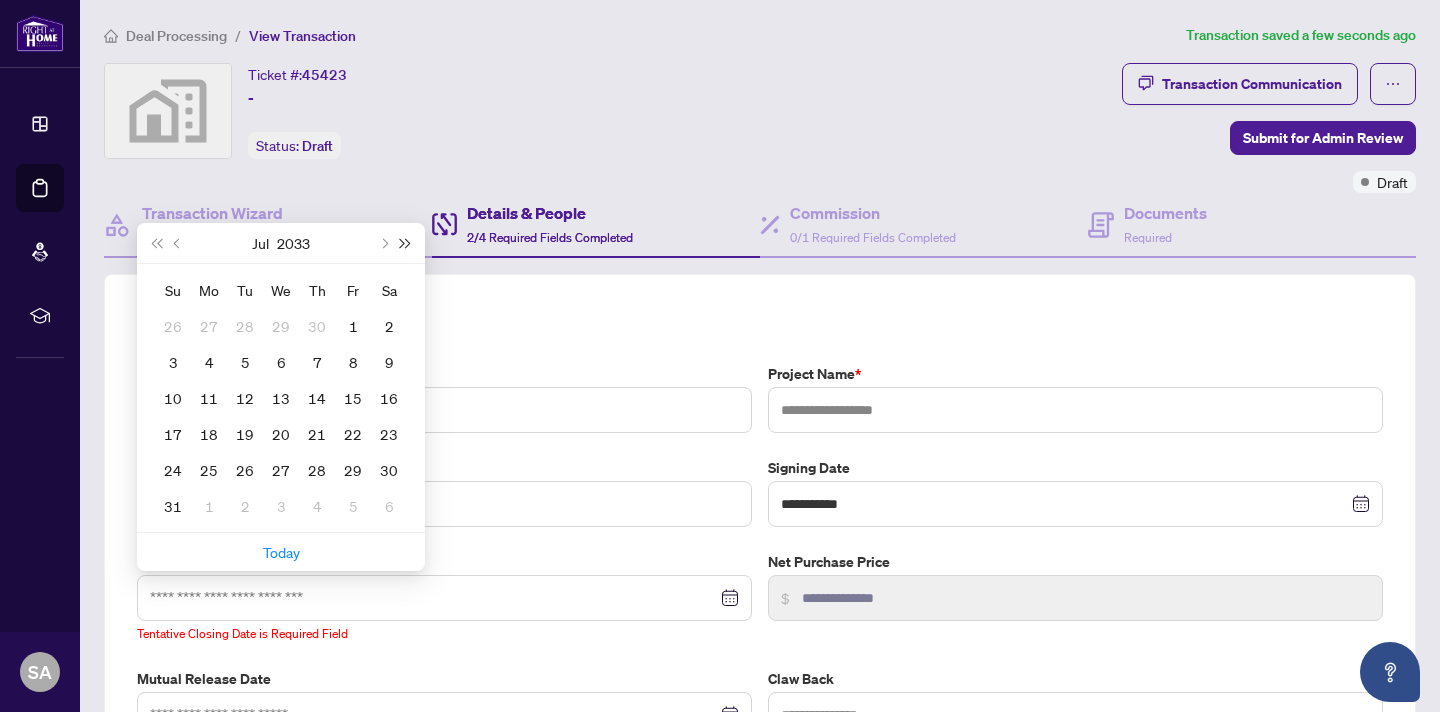 click at bounding box center [406, 243] 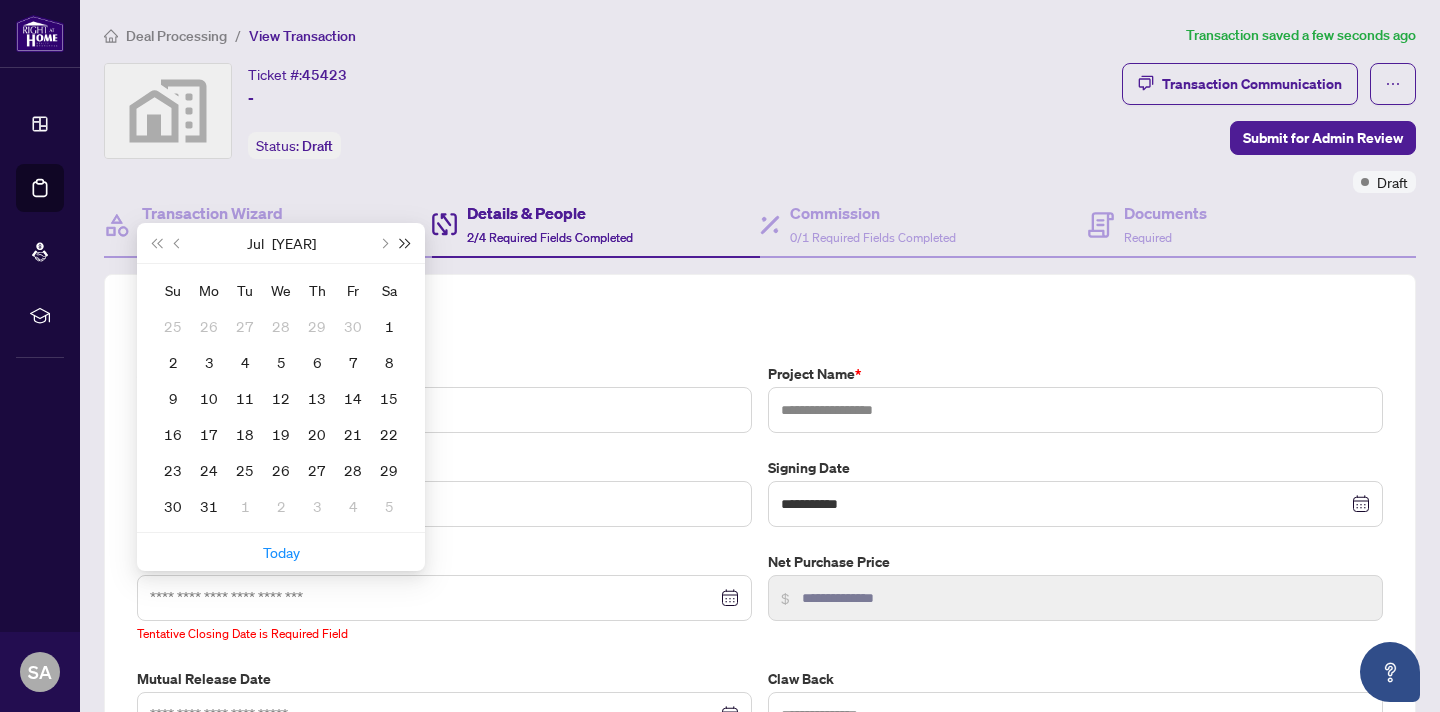 click at bounding box center (406, 243) 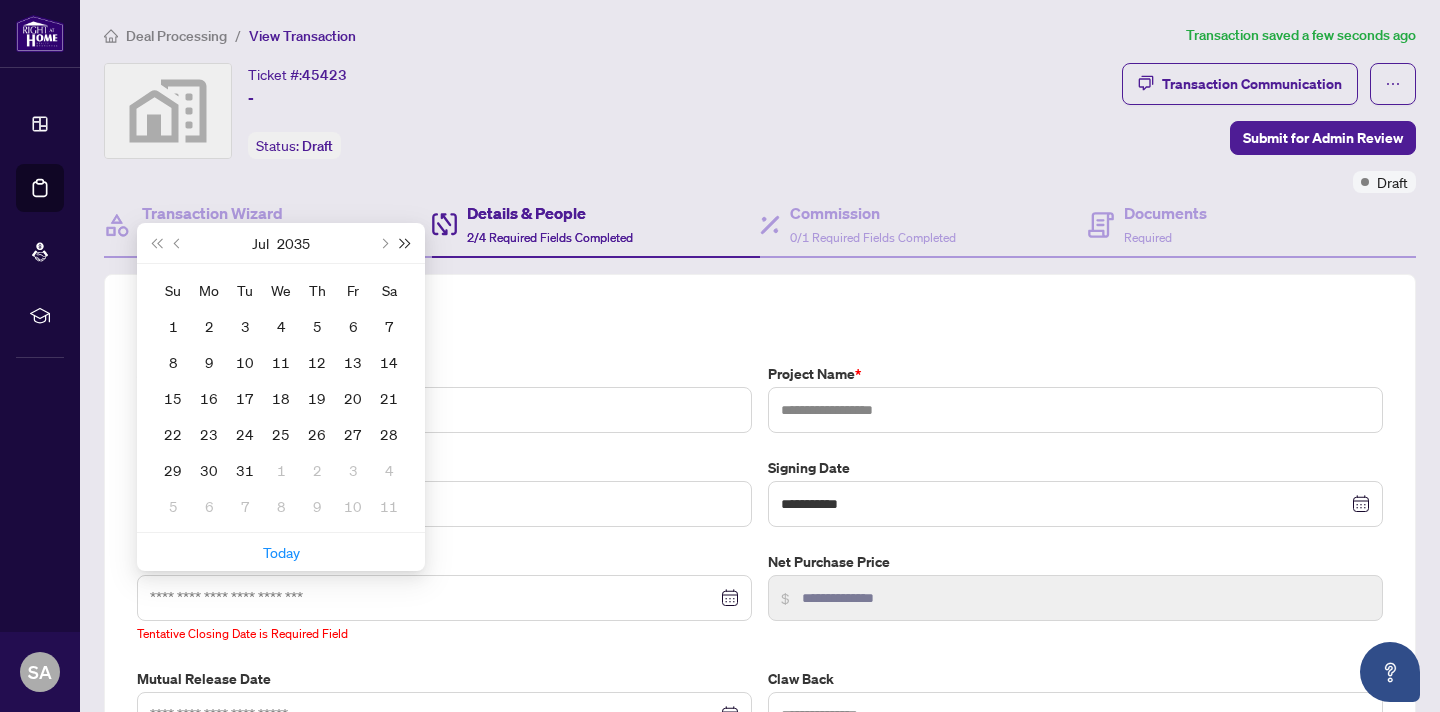 click at bounding box center (406, 243) 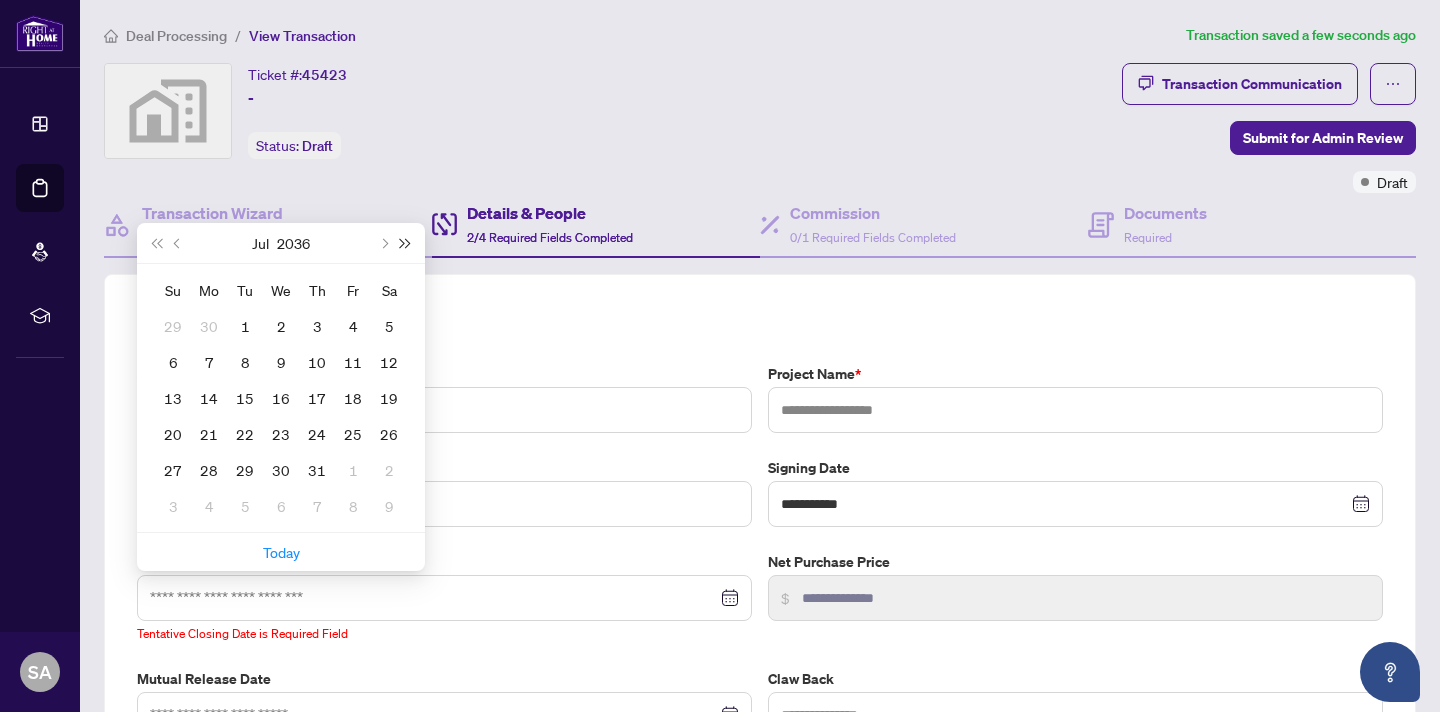 click at bounding box center (406, 243) 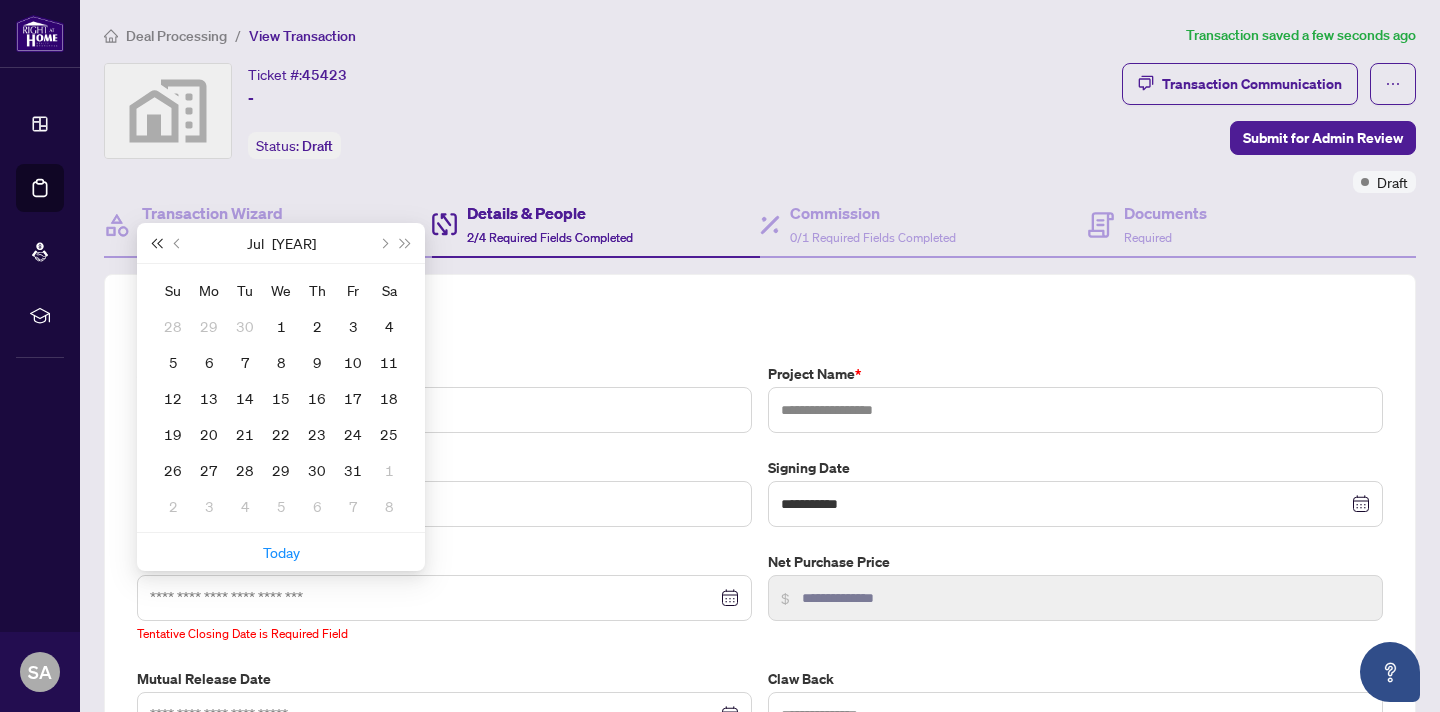 click at bounding box center [156, 243] 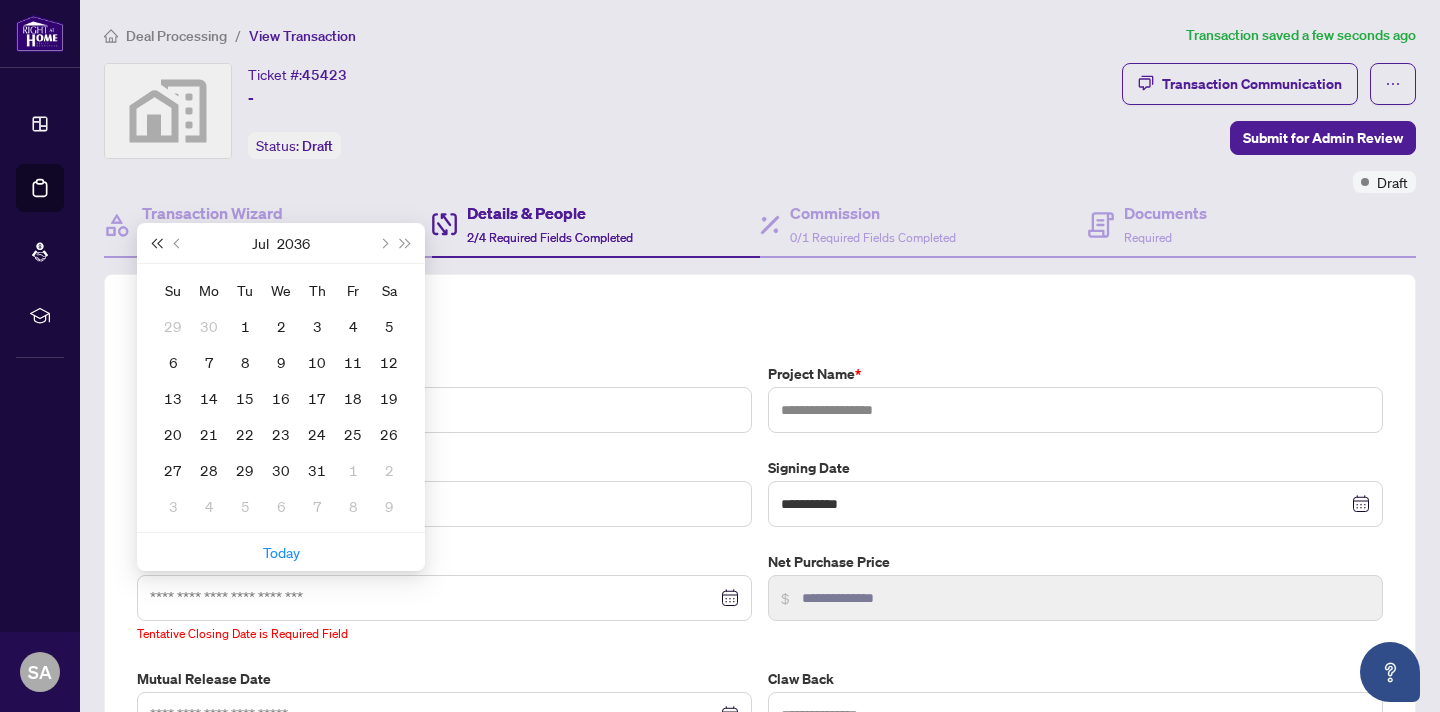 click at bounding box center [156, 243] 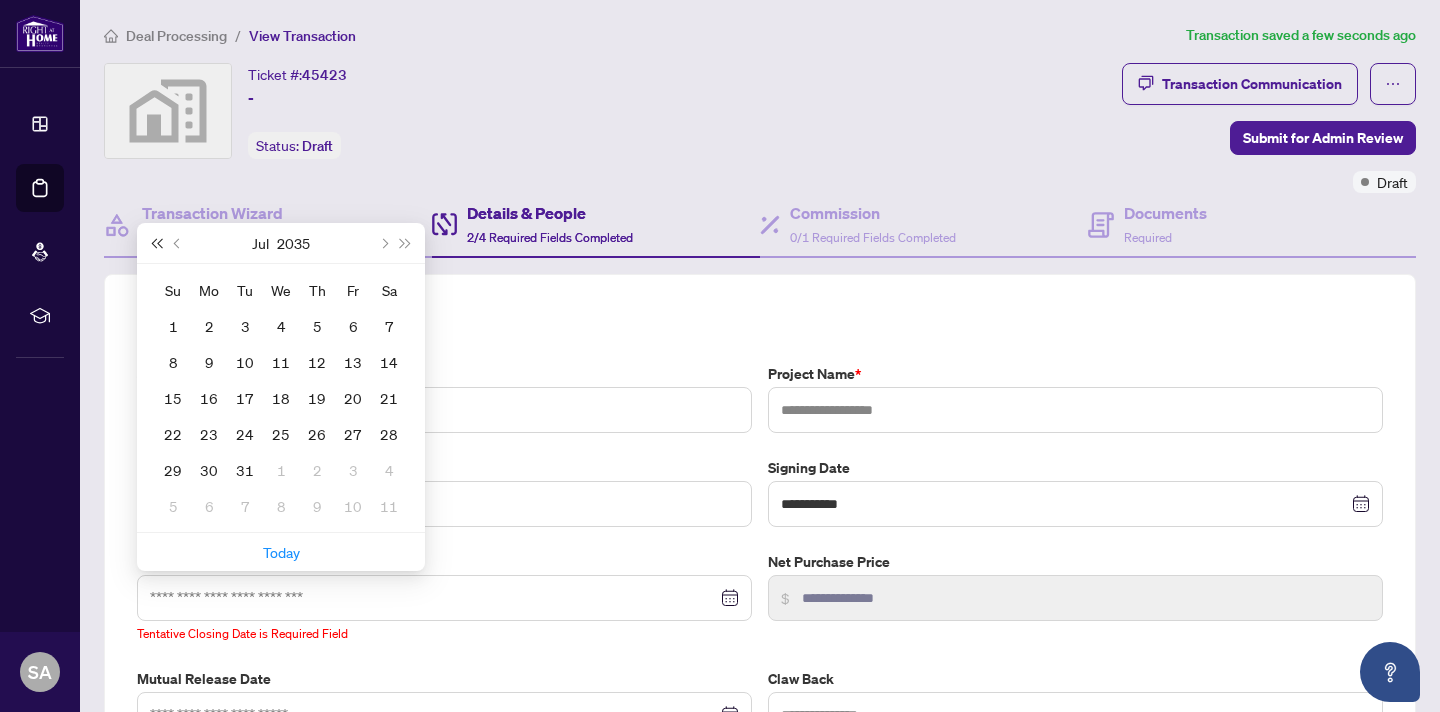click at bounding box center (156, 243) 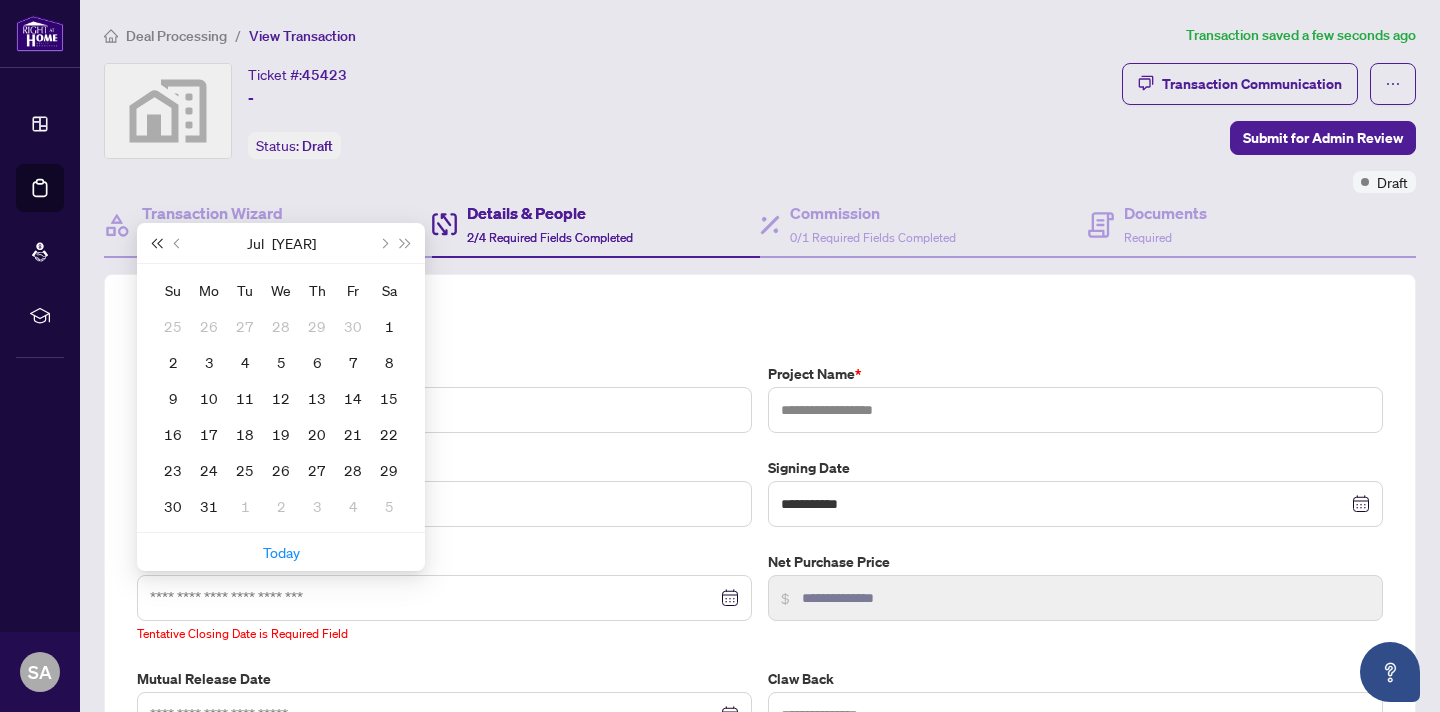 click at bounding box center (156, 243) 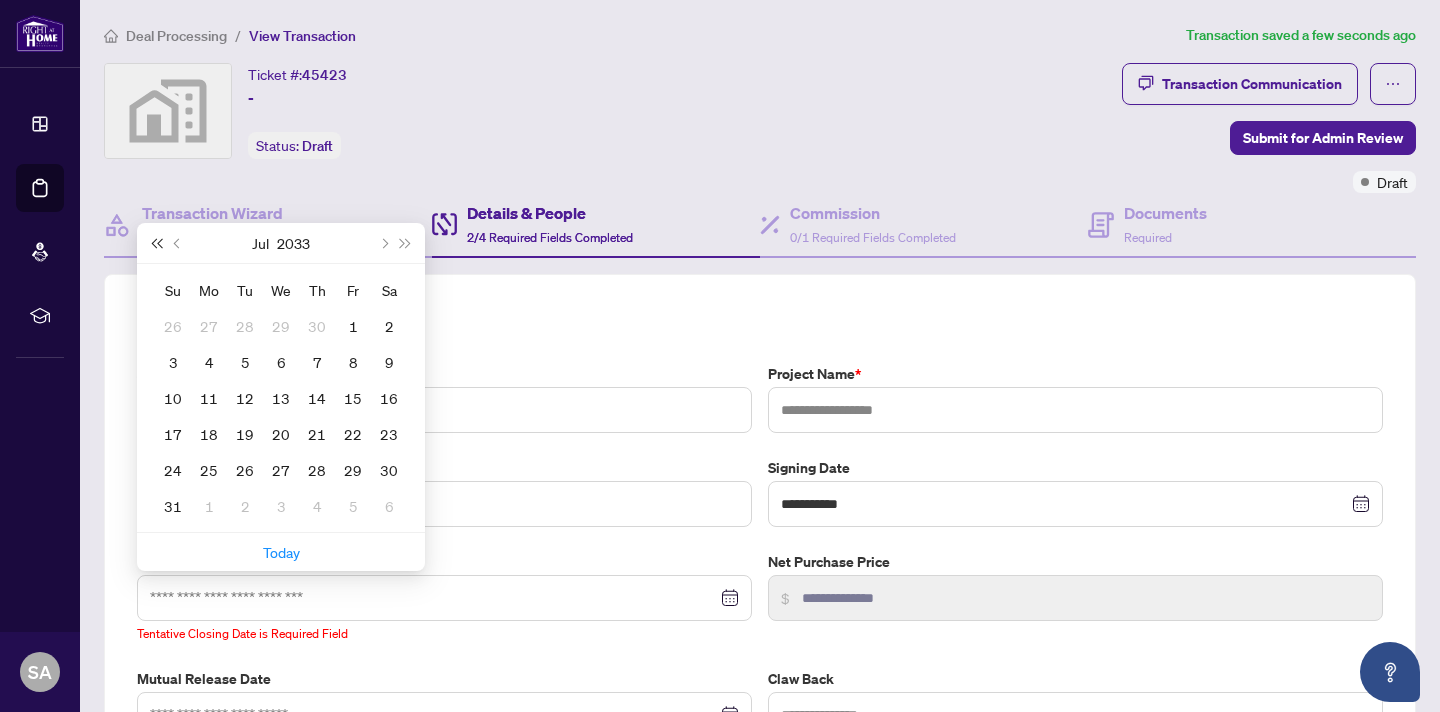 click at bounding box center [156, 243] 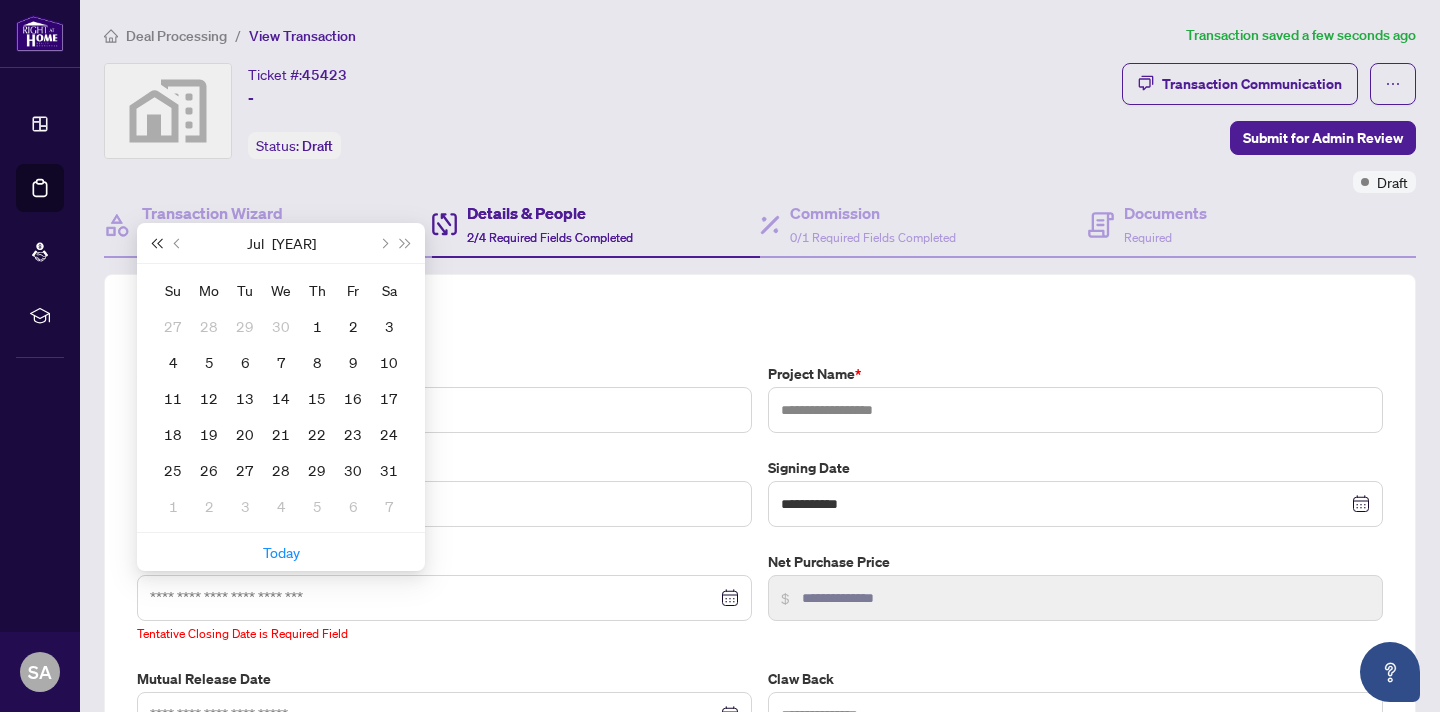 click at bounding box center (156, 243) 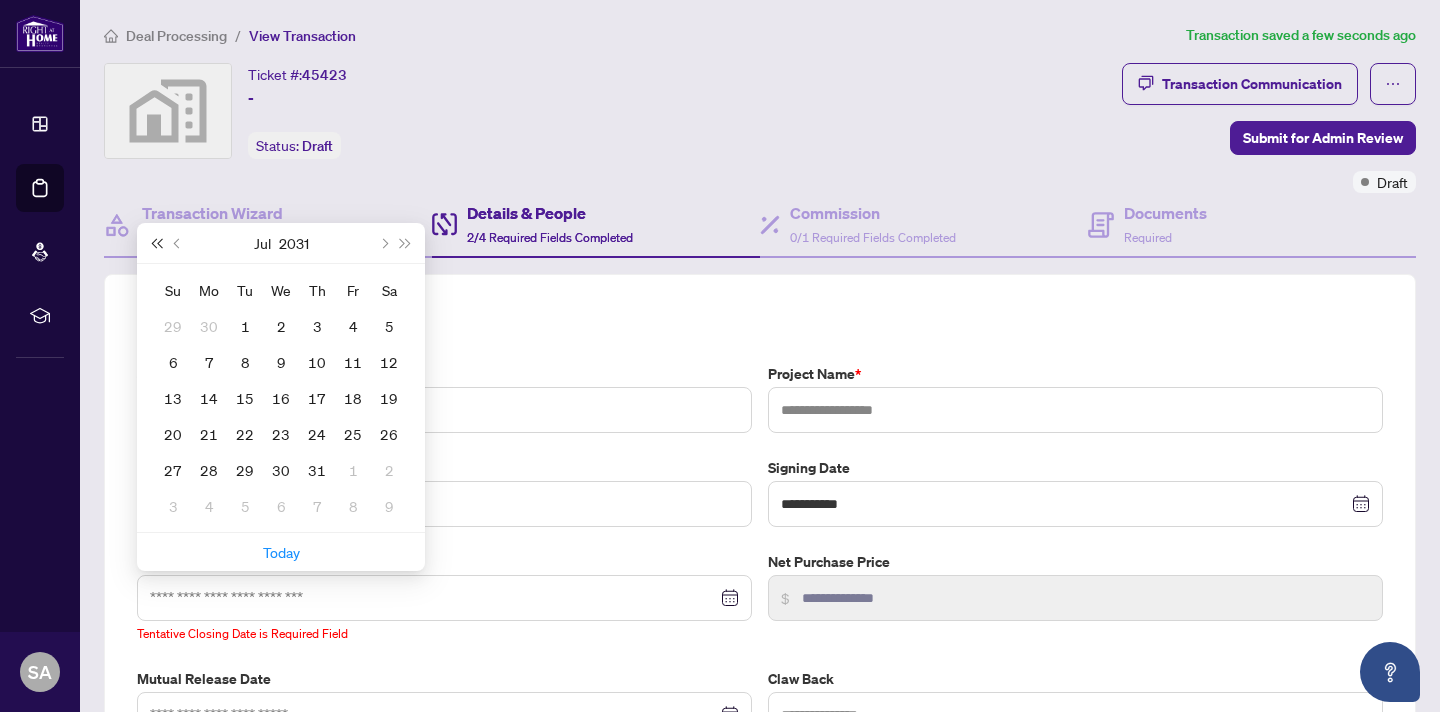 click at bounding box center [156, 243] 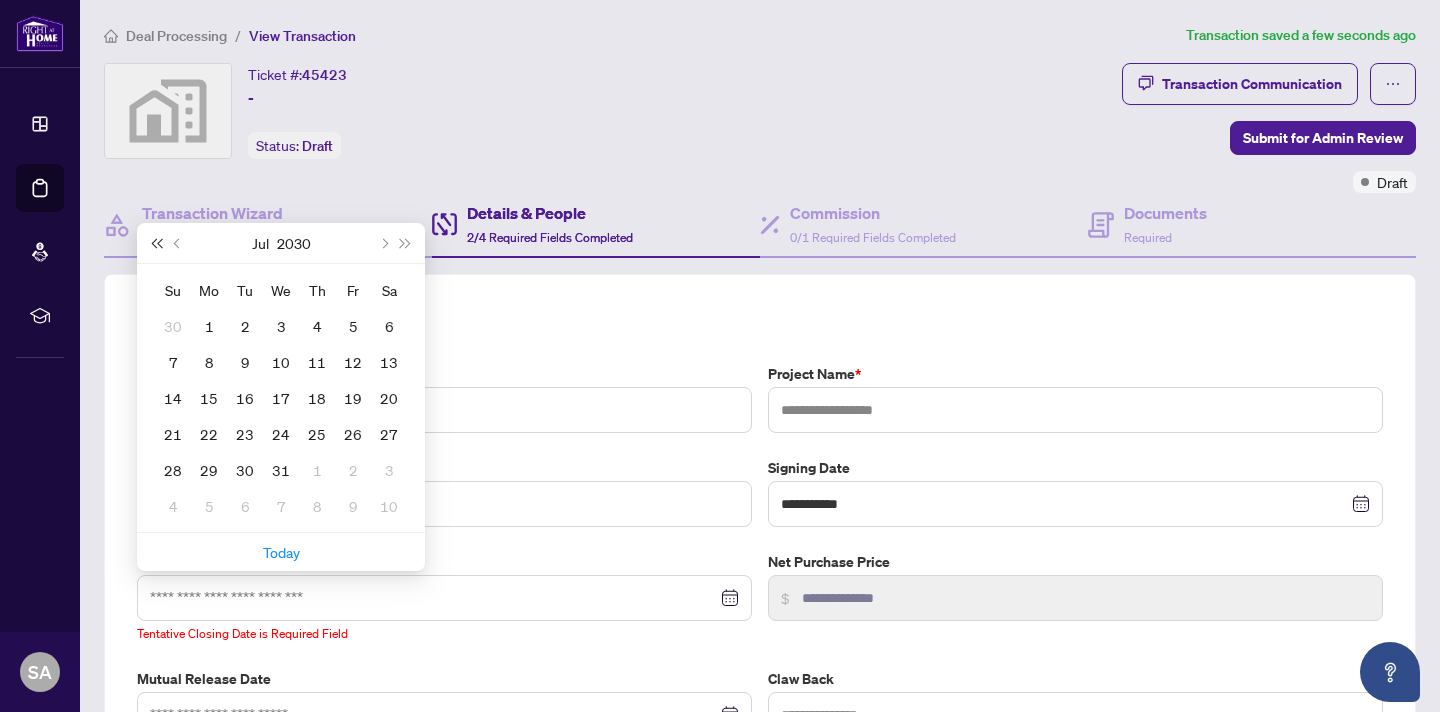 click at bounding box center [156, 243] 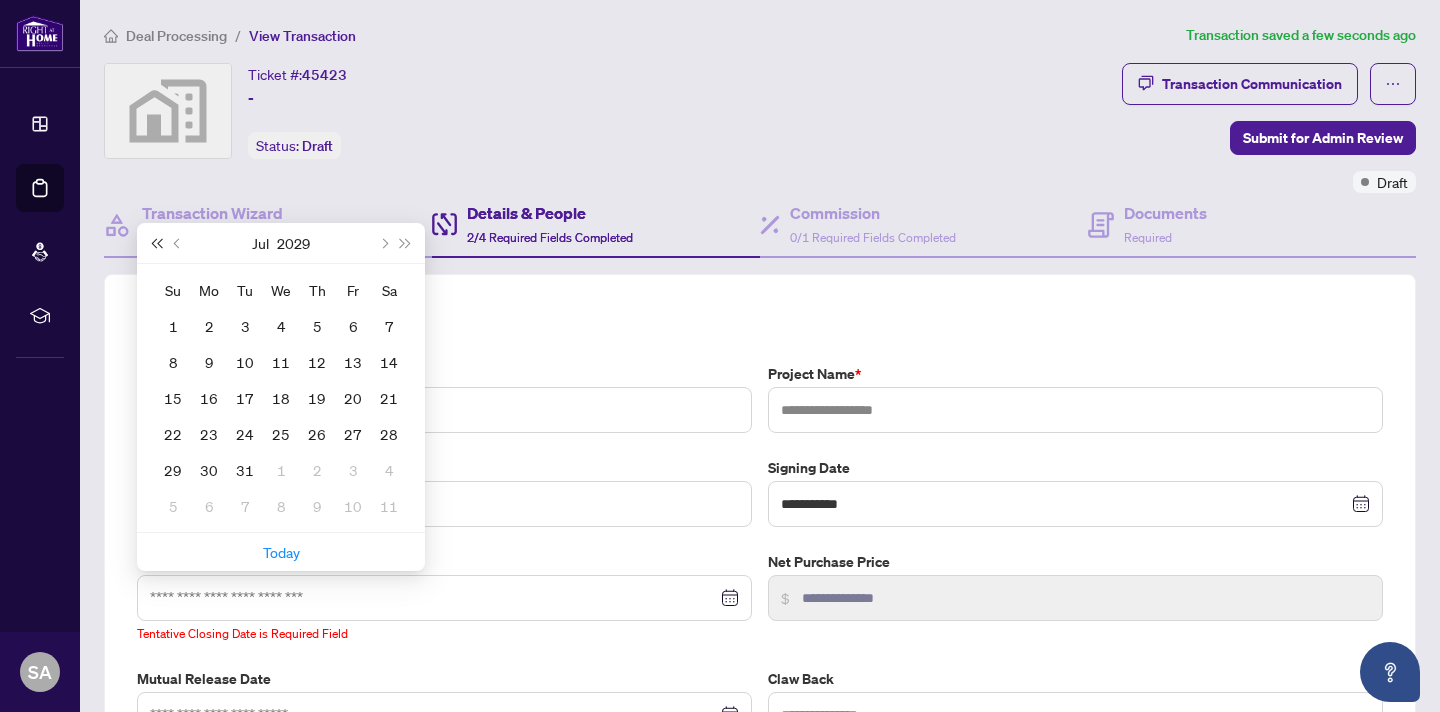 click at bounding box center (156, 243) 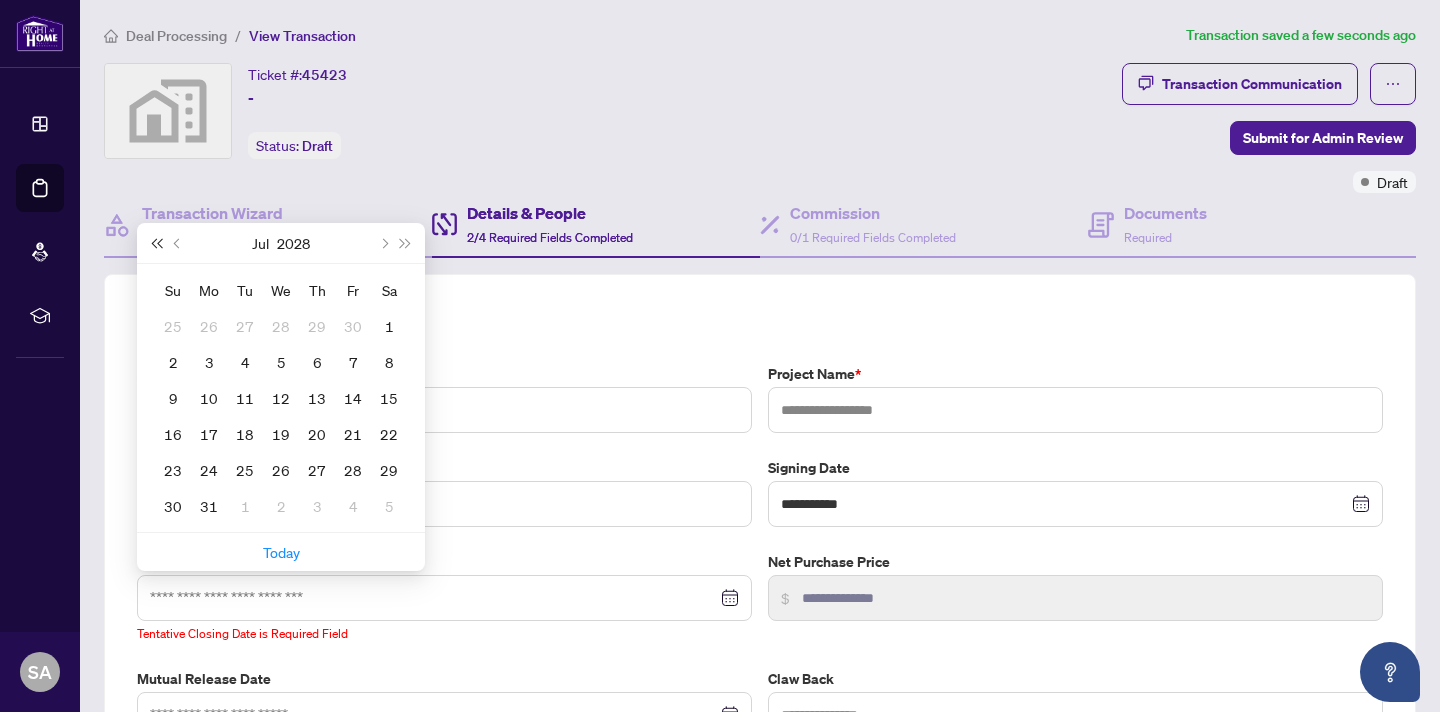 click at bounding box center [156, 243] 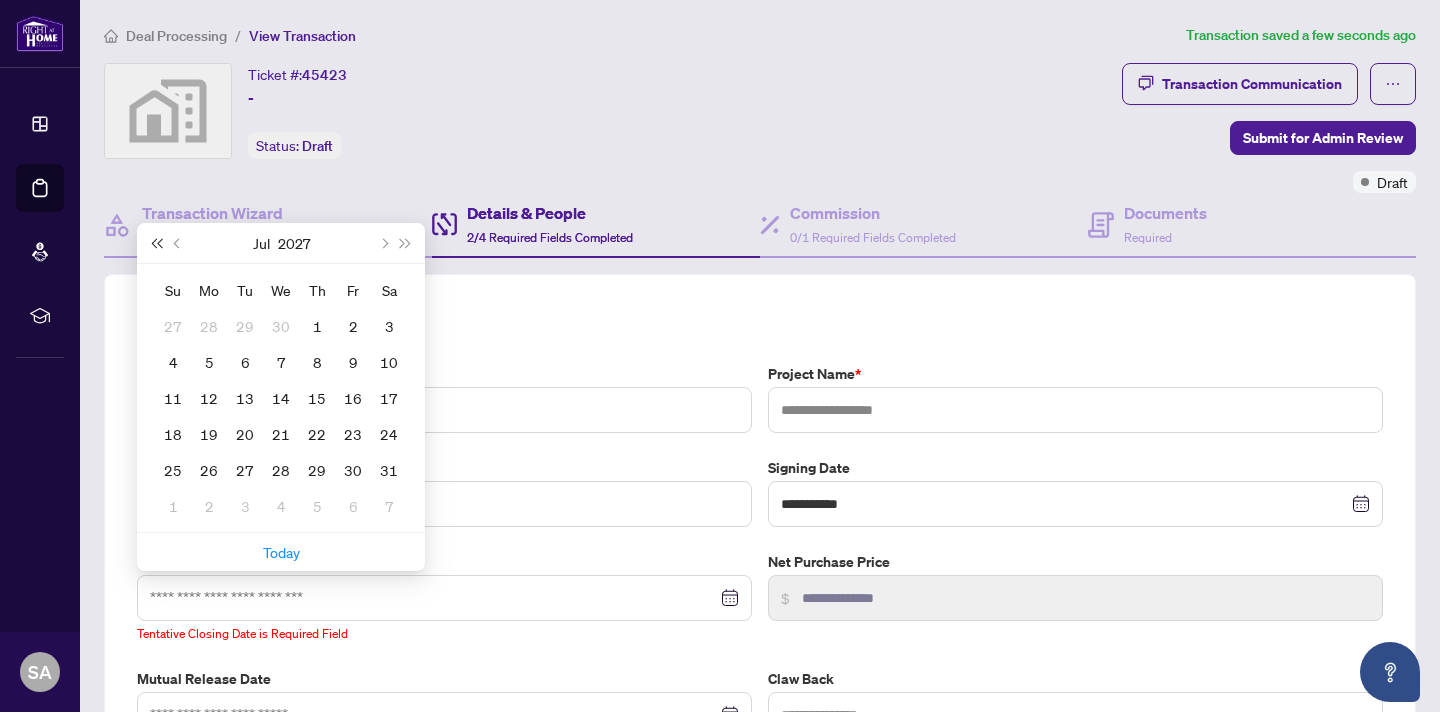 click at bounding box center (156, 243) 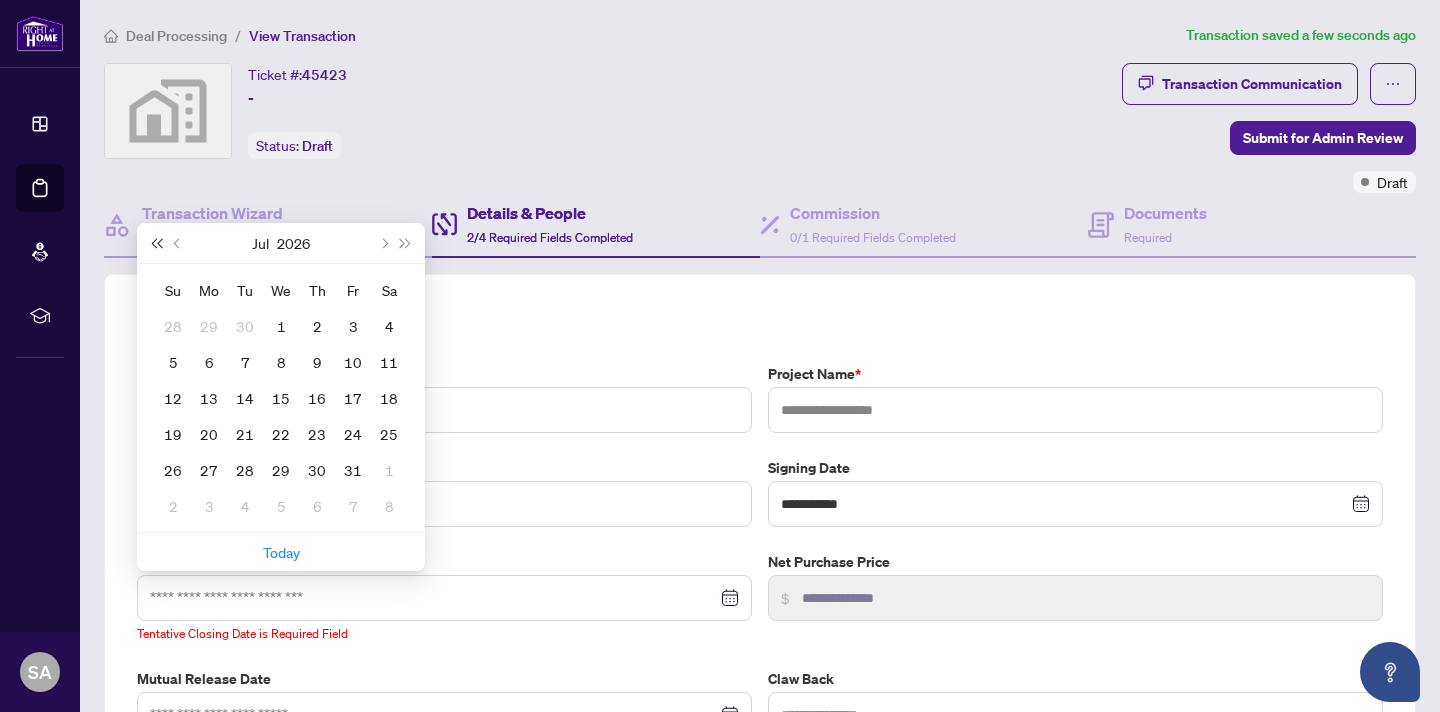click at bounding box center [156, 243] 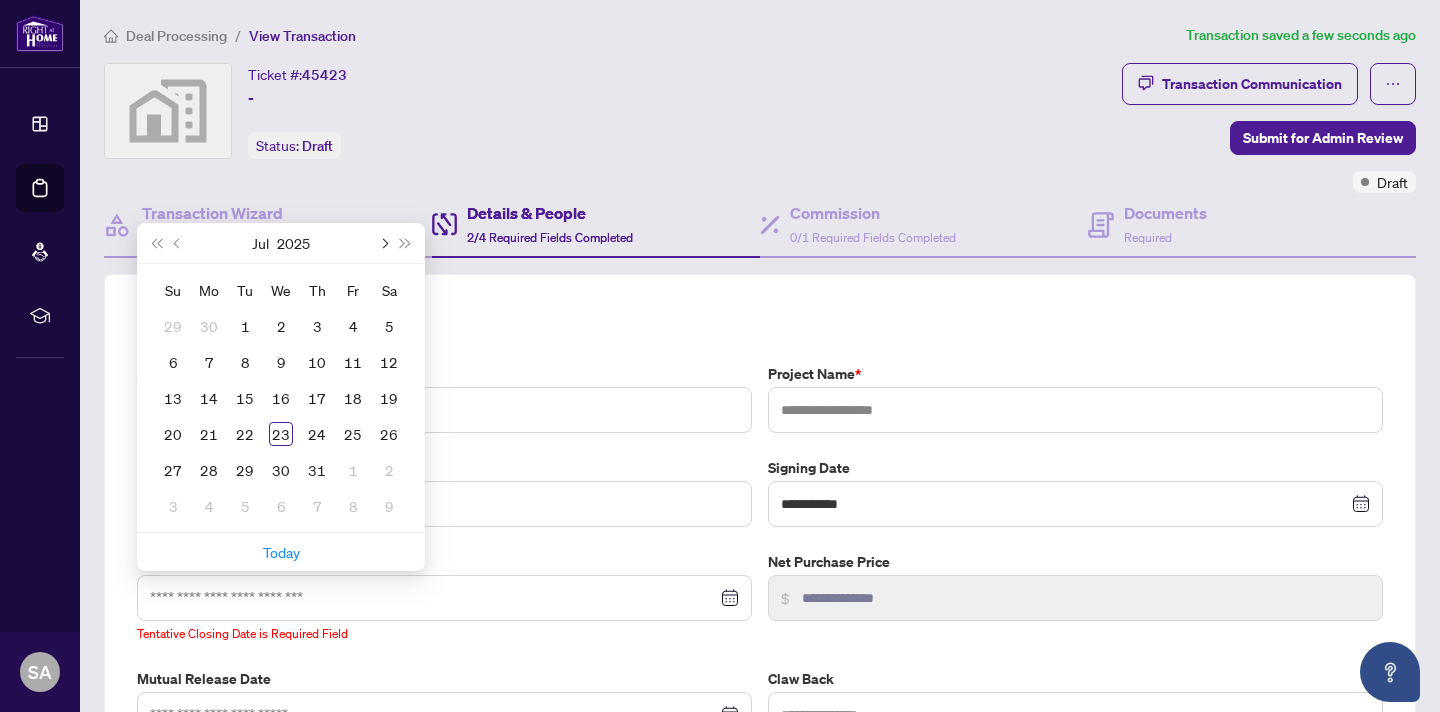 click at bounding box center [383, 243] 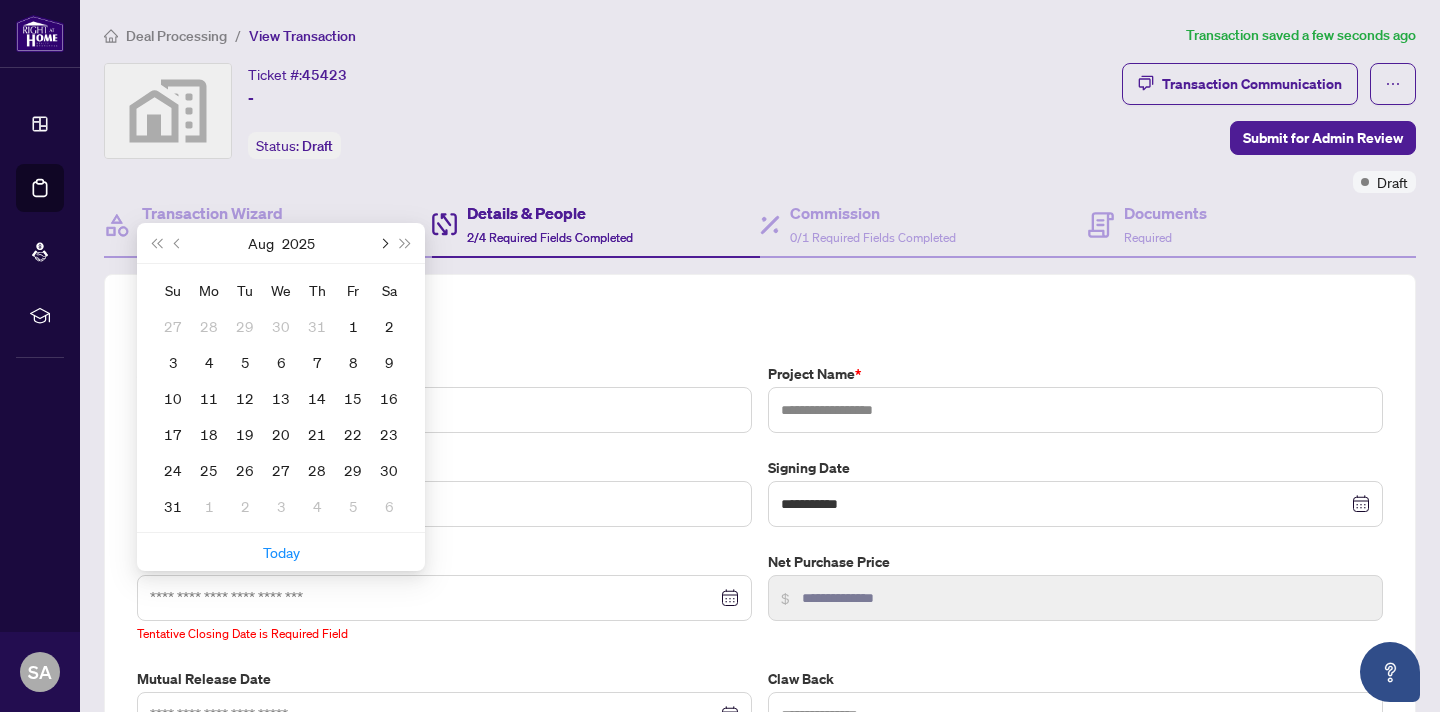 click at bounding box center [383, 243] 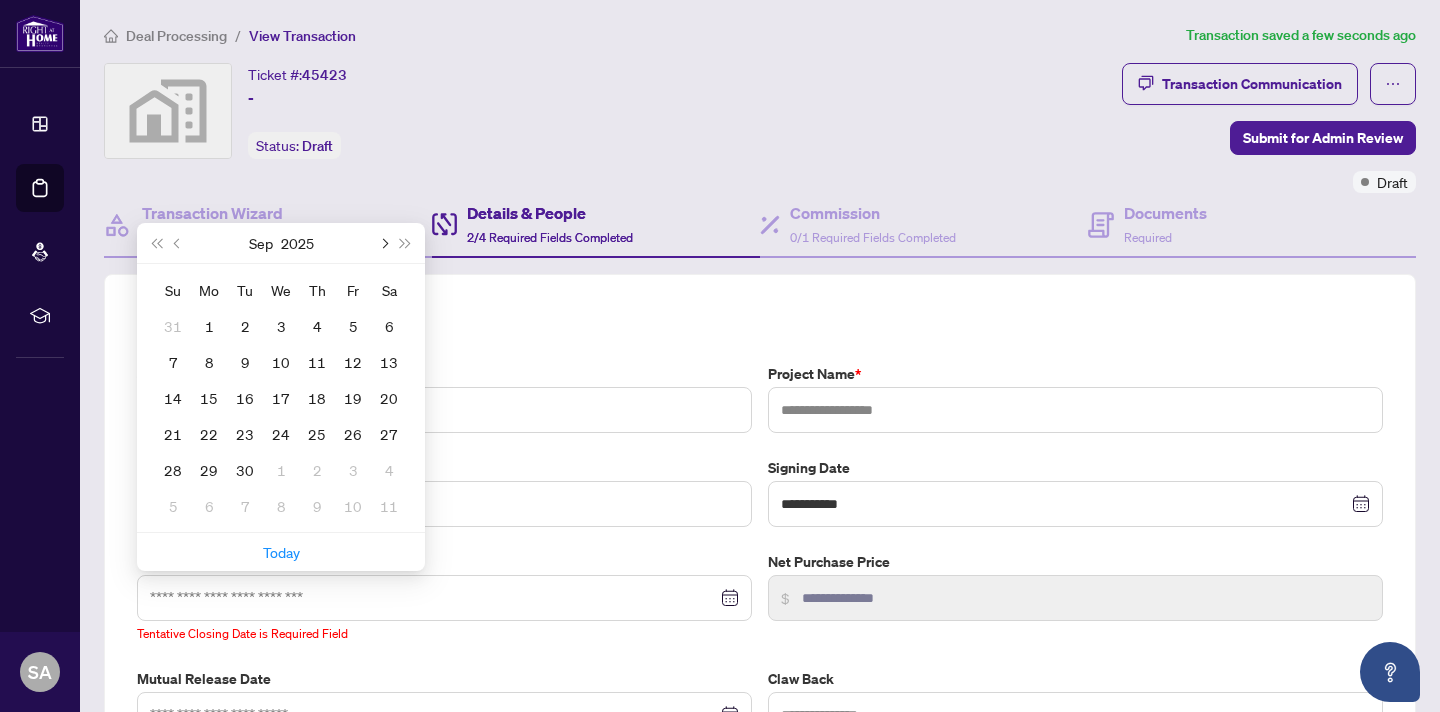 click at bounding box center [383, 243] 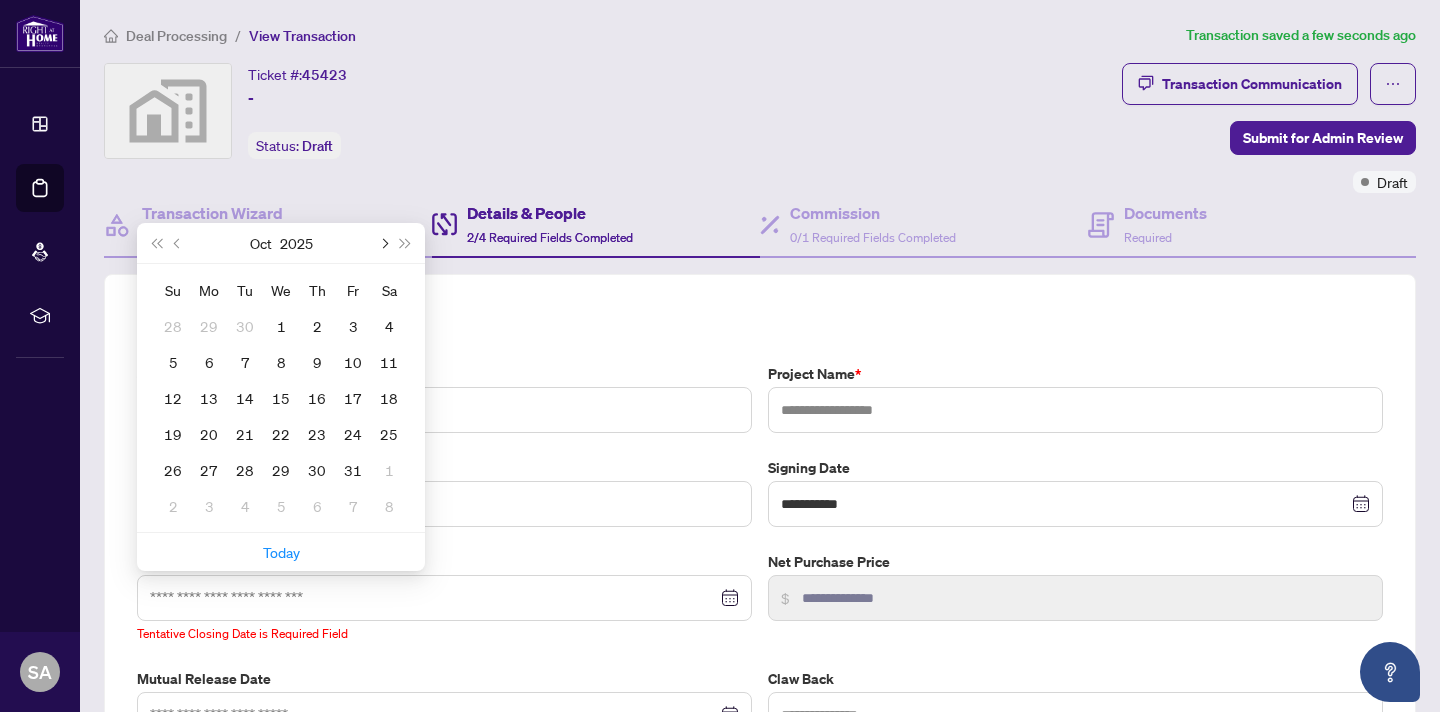 click at bounding box center (383, 243) 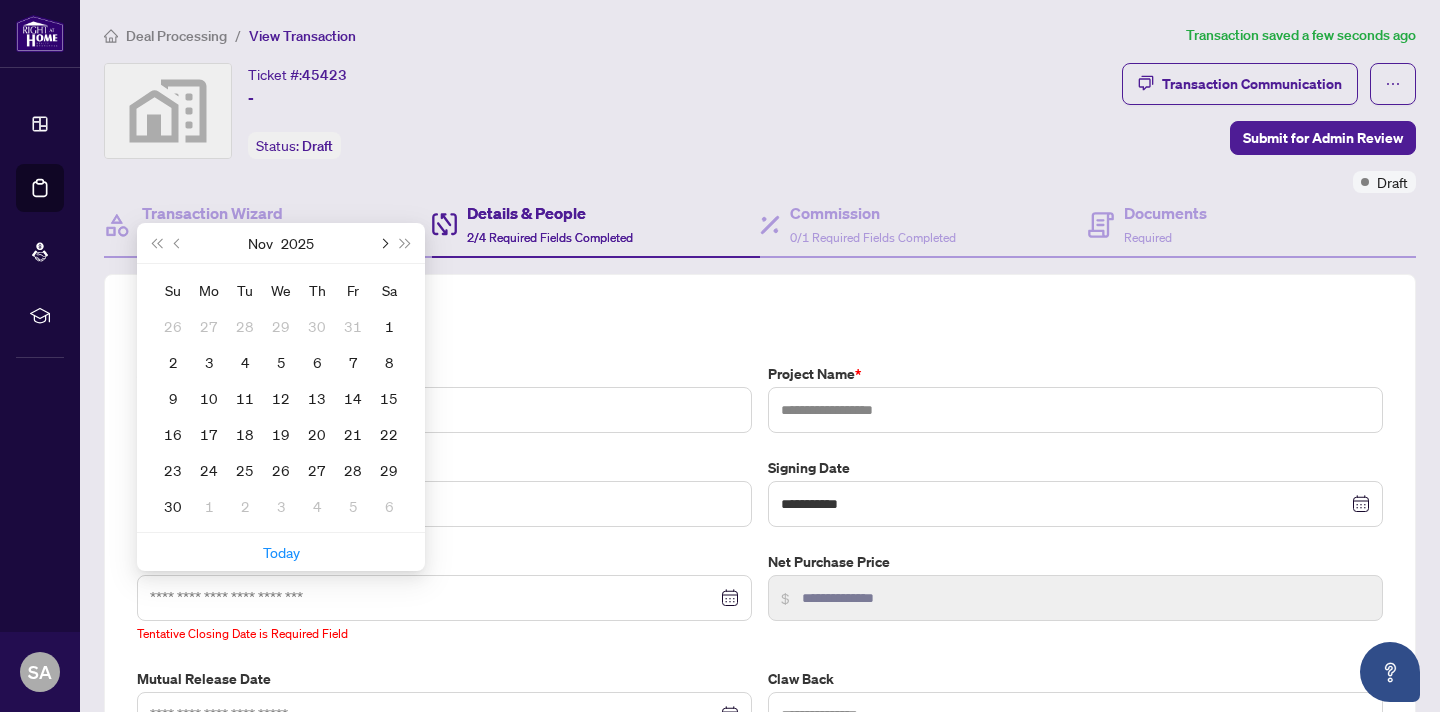 click at bounding box center [383, 243] 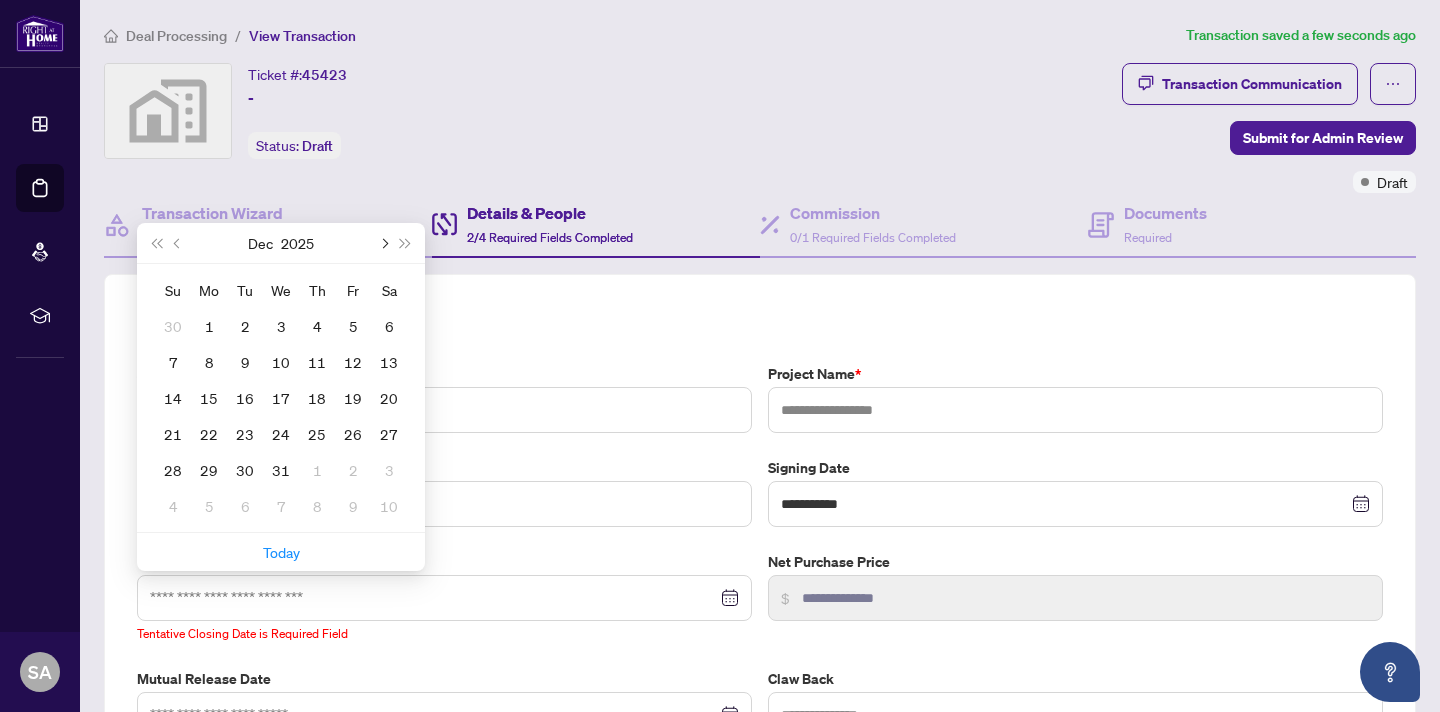 click at bounding box center (383, 243) 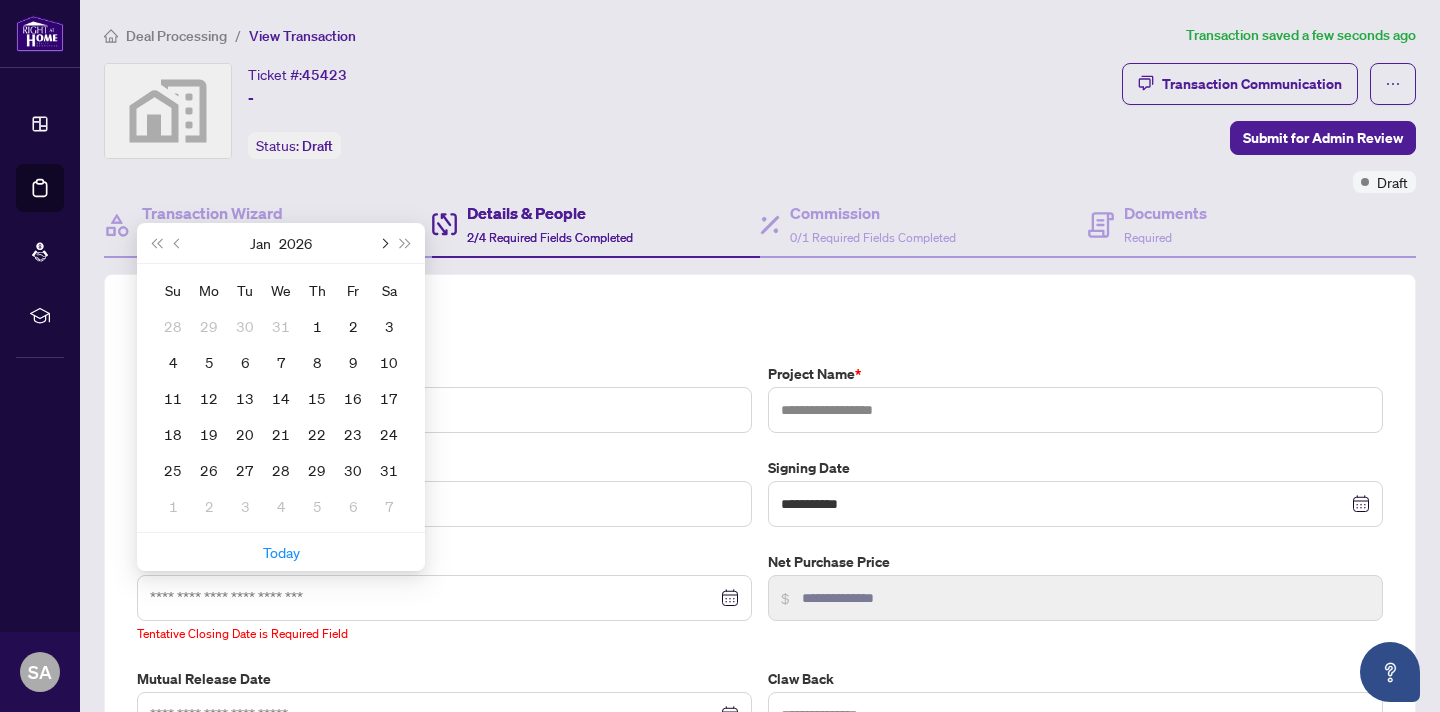 click at bounding box center [383, 243] 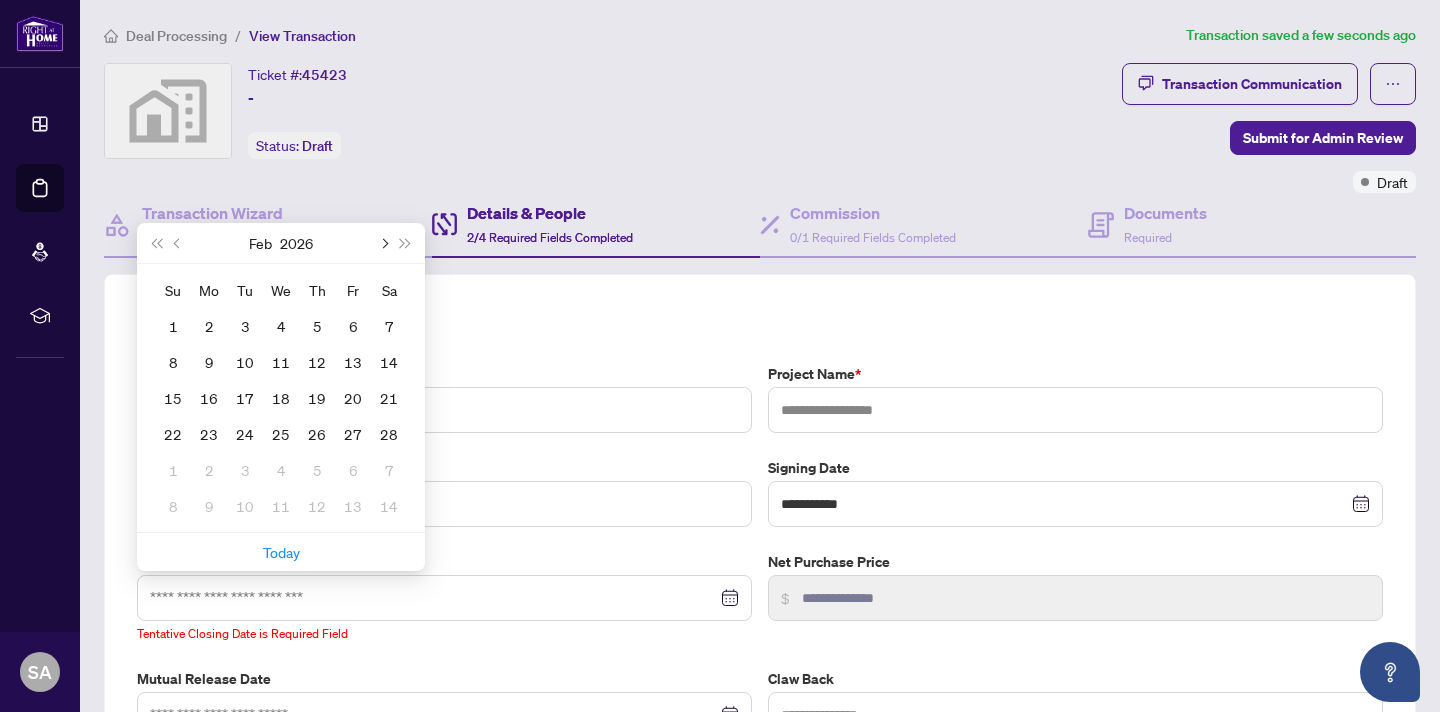 click at bounding box center (383, 243) 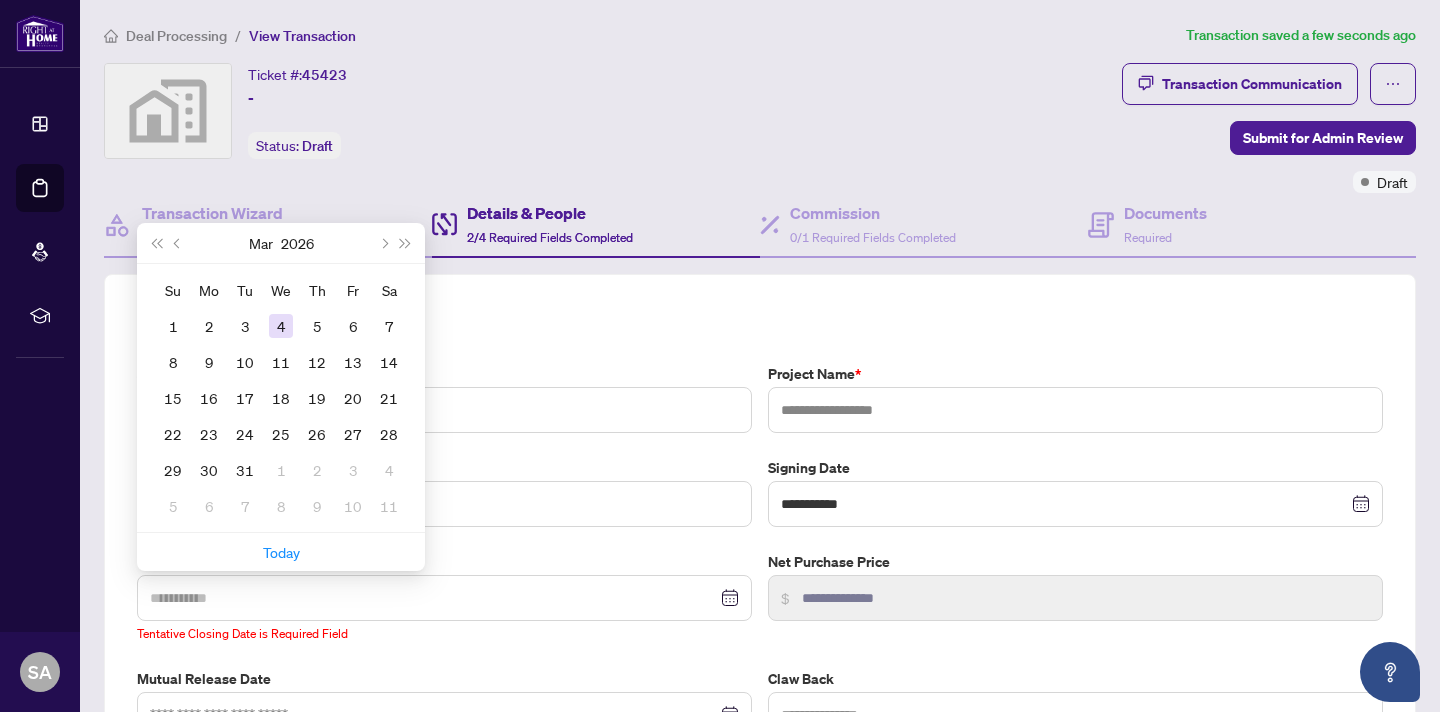 type on "**********" 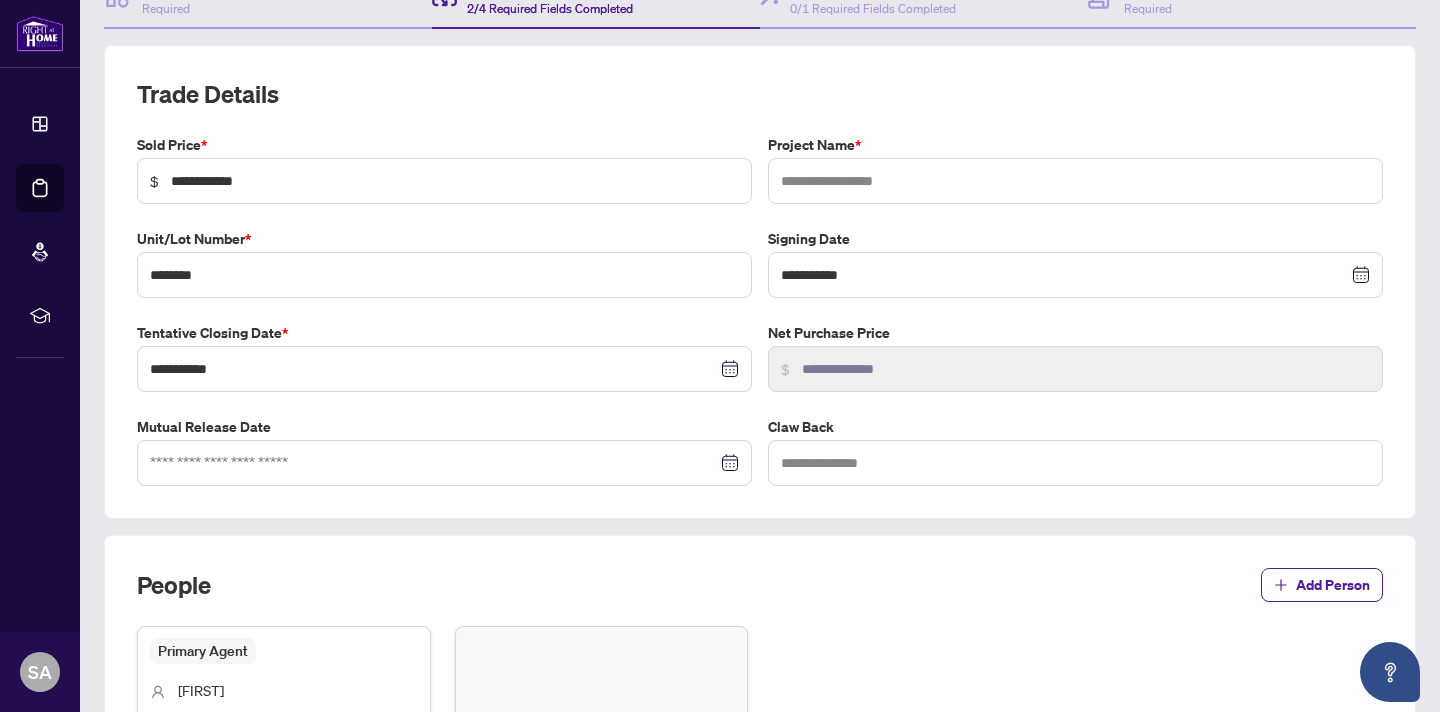 scroll, scrollTop: 232, scrollLeft: 0, axis: vertical 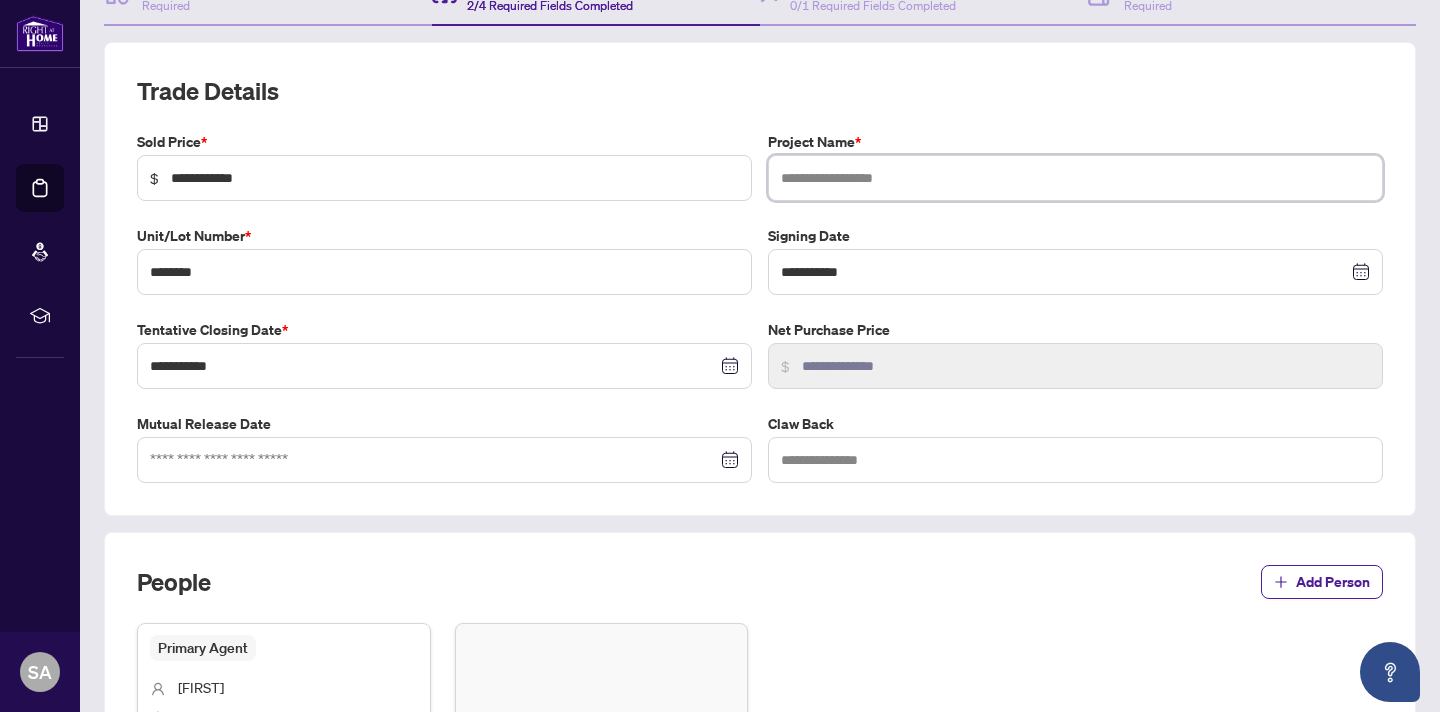 click at bounding box center [1075, 178] 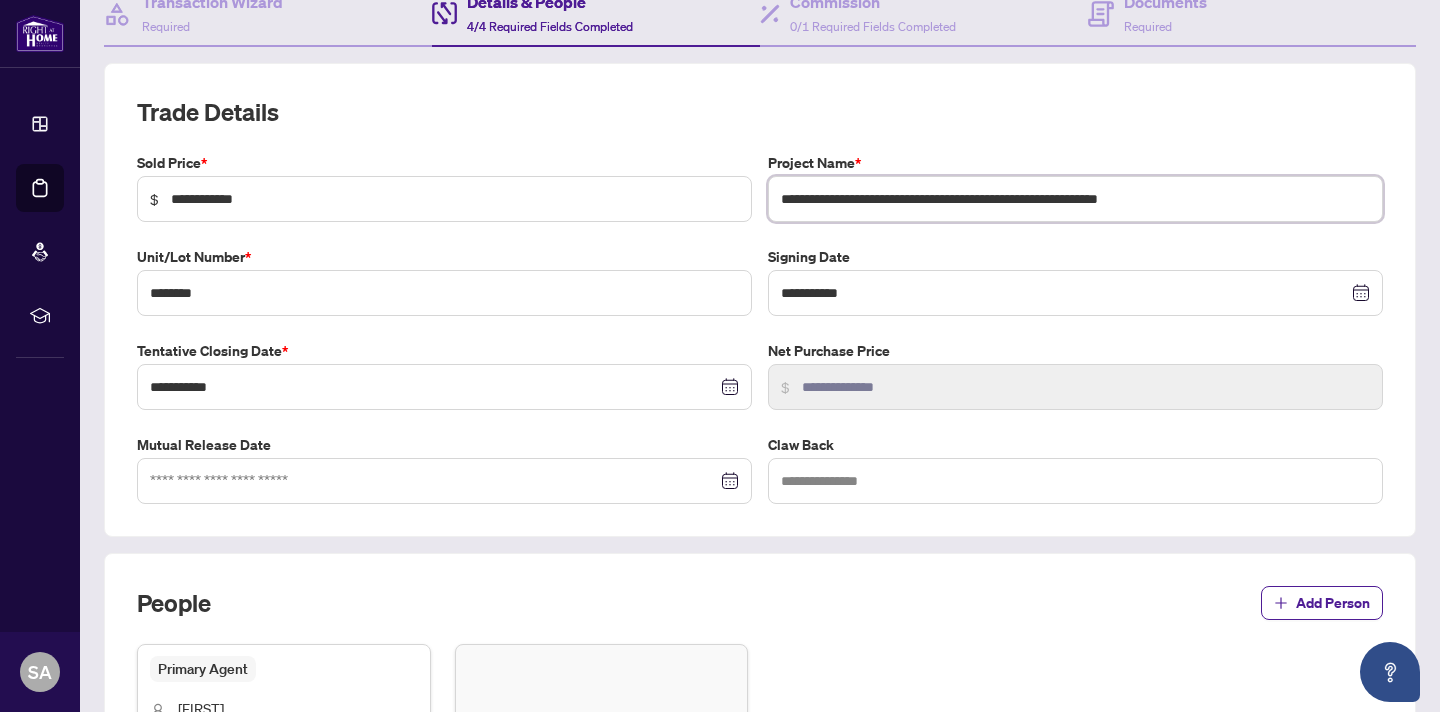 scroll, scrollTop: 197, scrollLeft: 0, axis: vertical 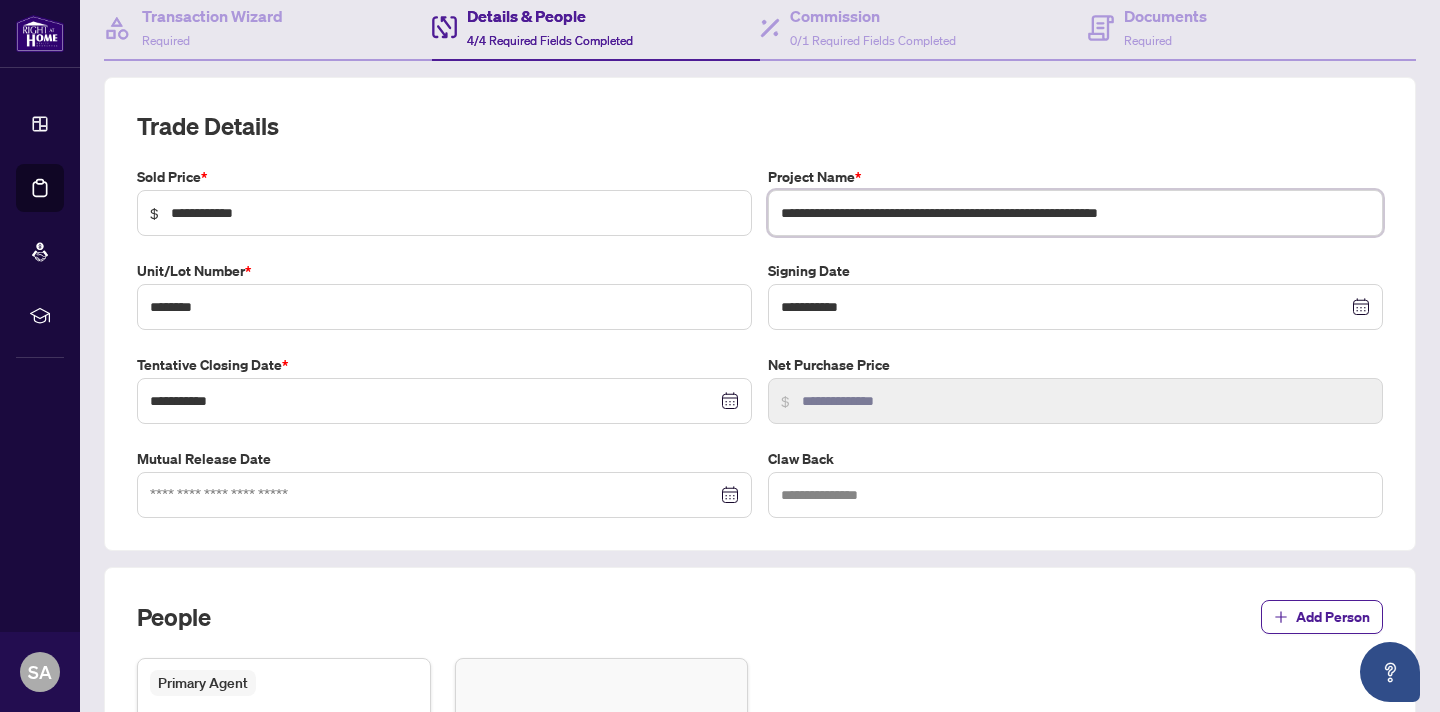 click on "**********" at bounding box center [1075, 213] 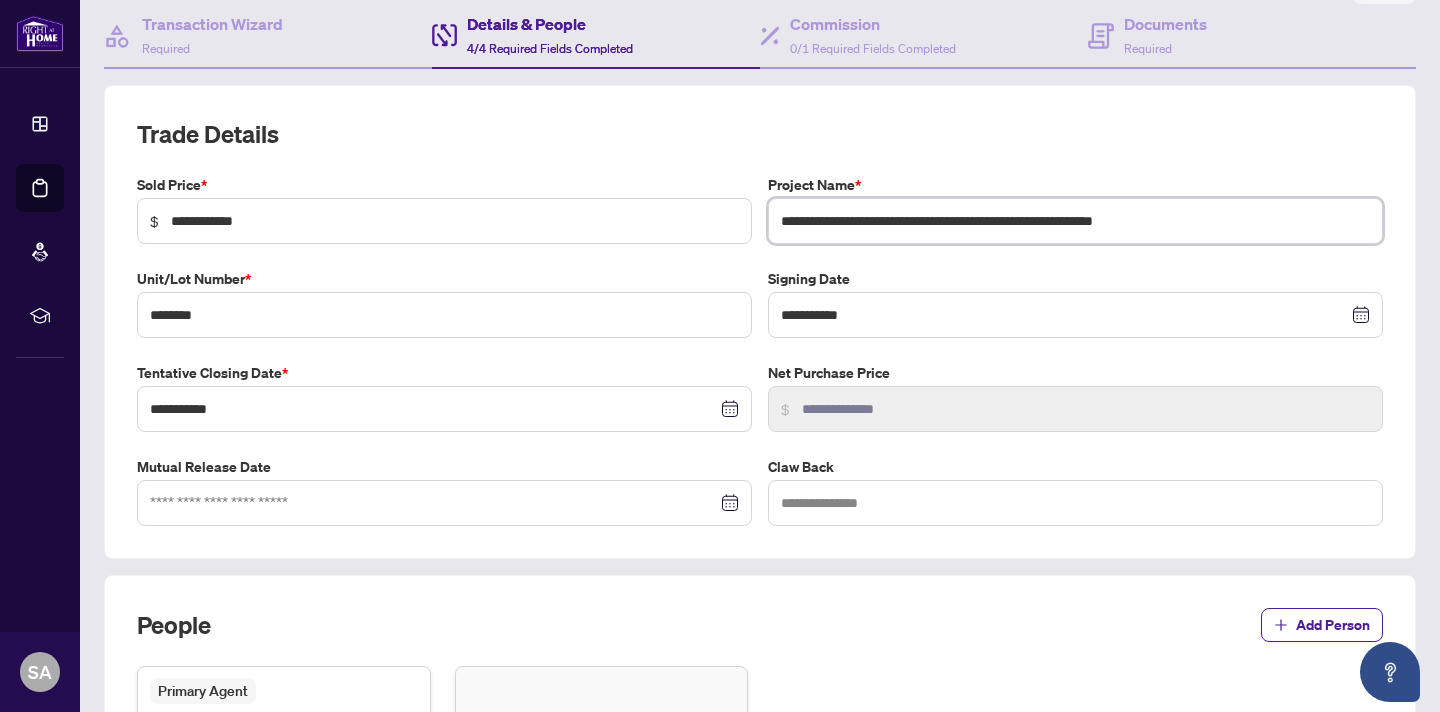 scroll, scrollTop: 184, scrollLeft: 0, axis: vertical 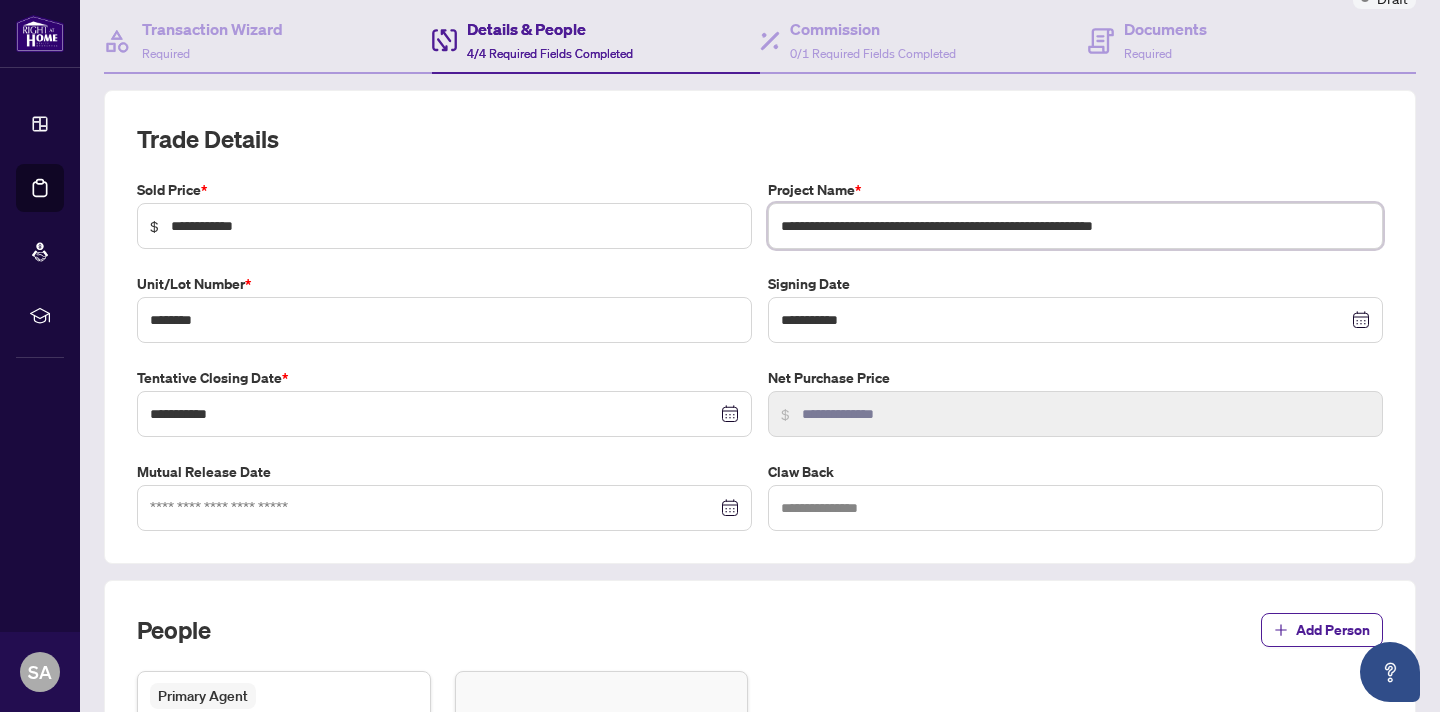 type on "**********" 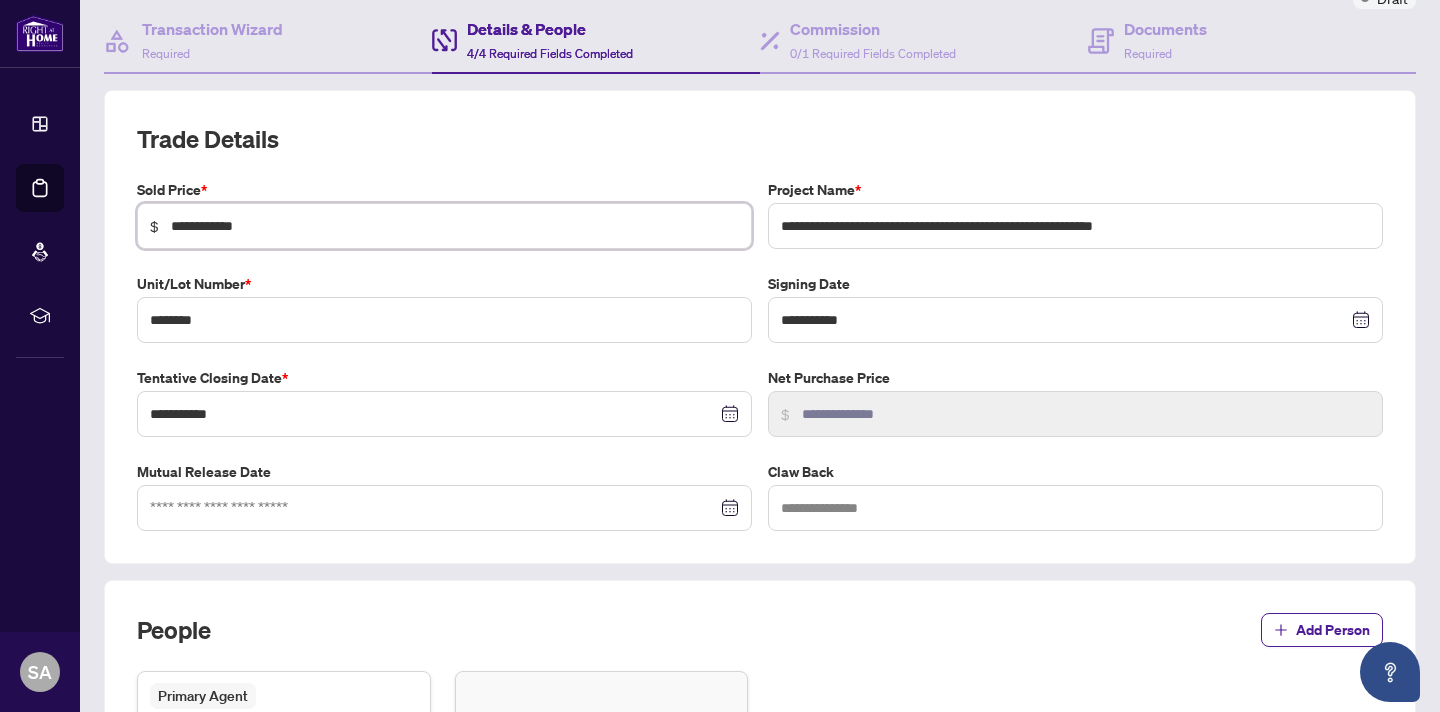 click on "**********" at bounding box center [455, 226] 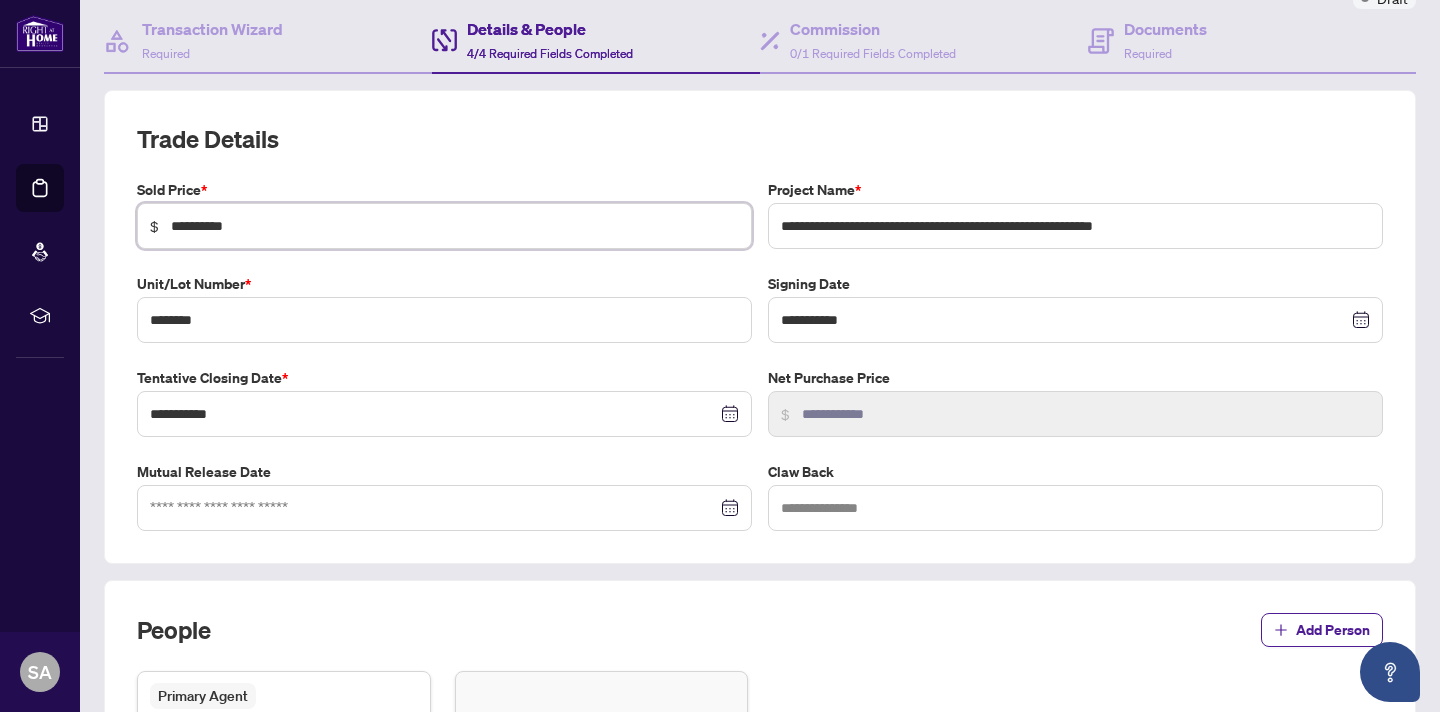 type on "**********" 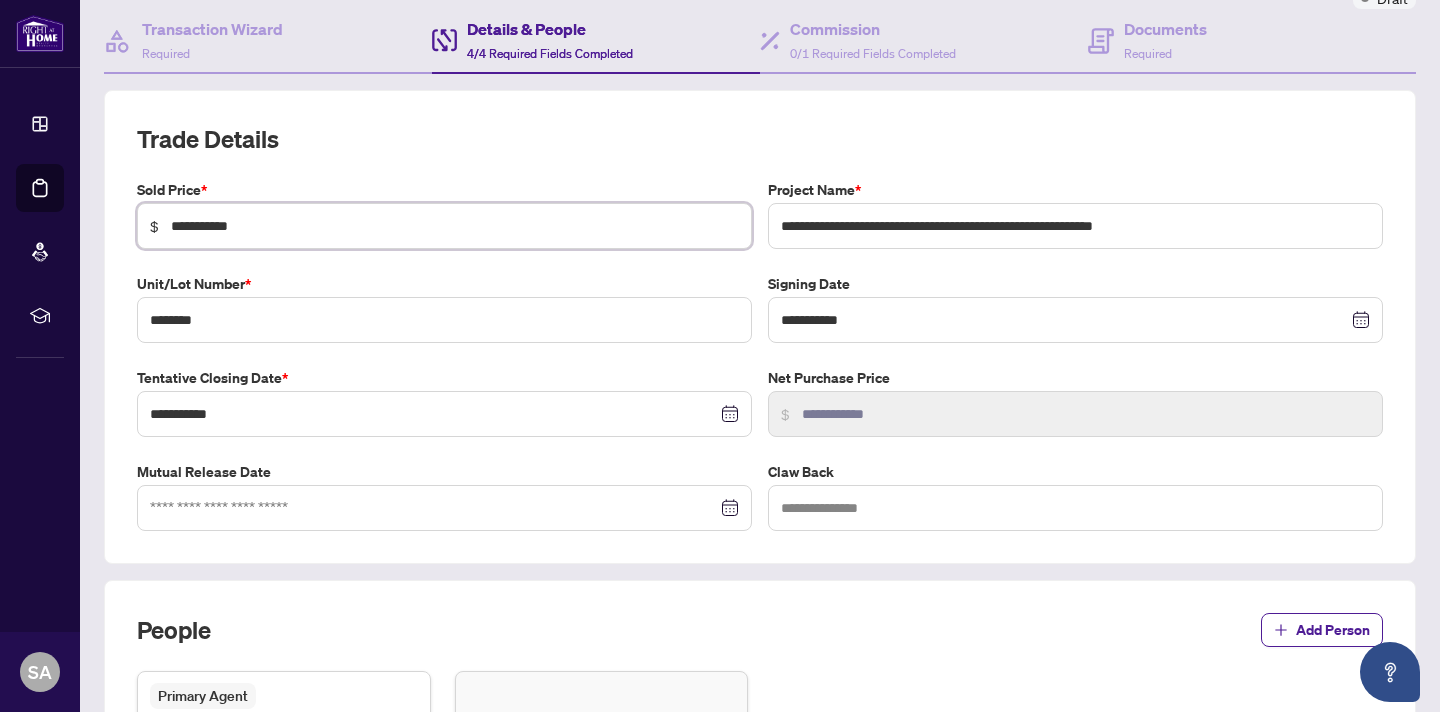 type on "**********" 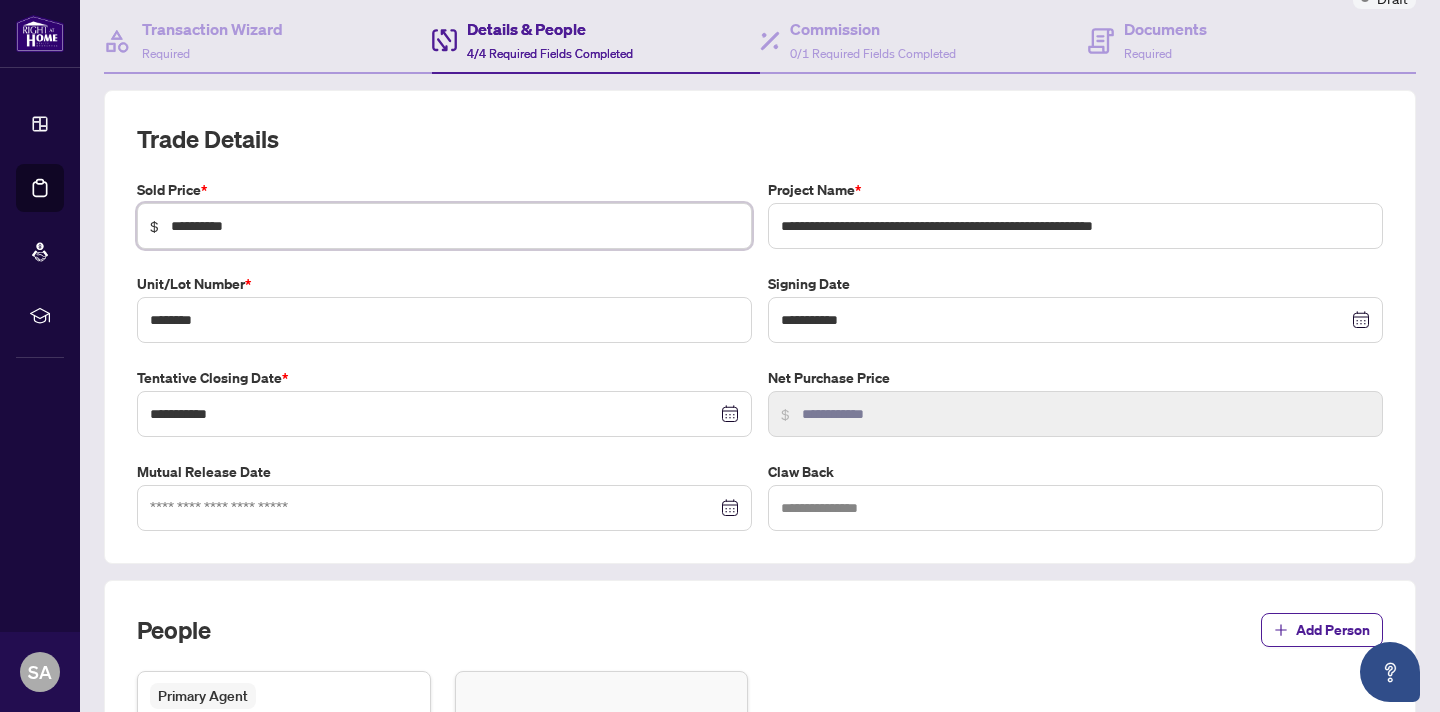 click on "**********" at bounding box center [455, 226] 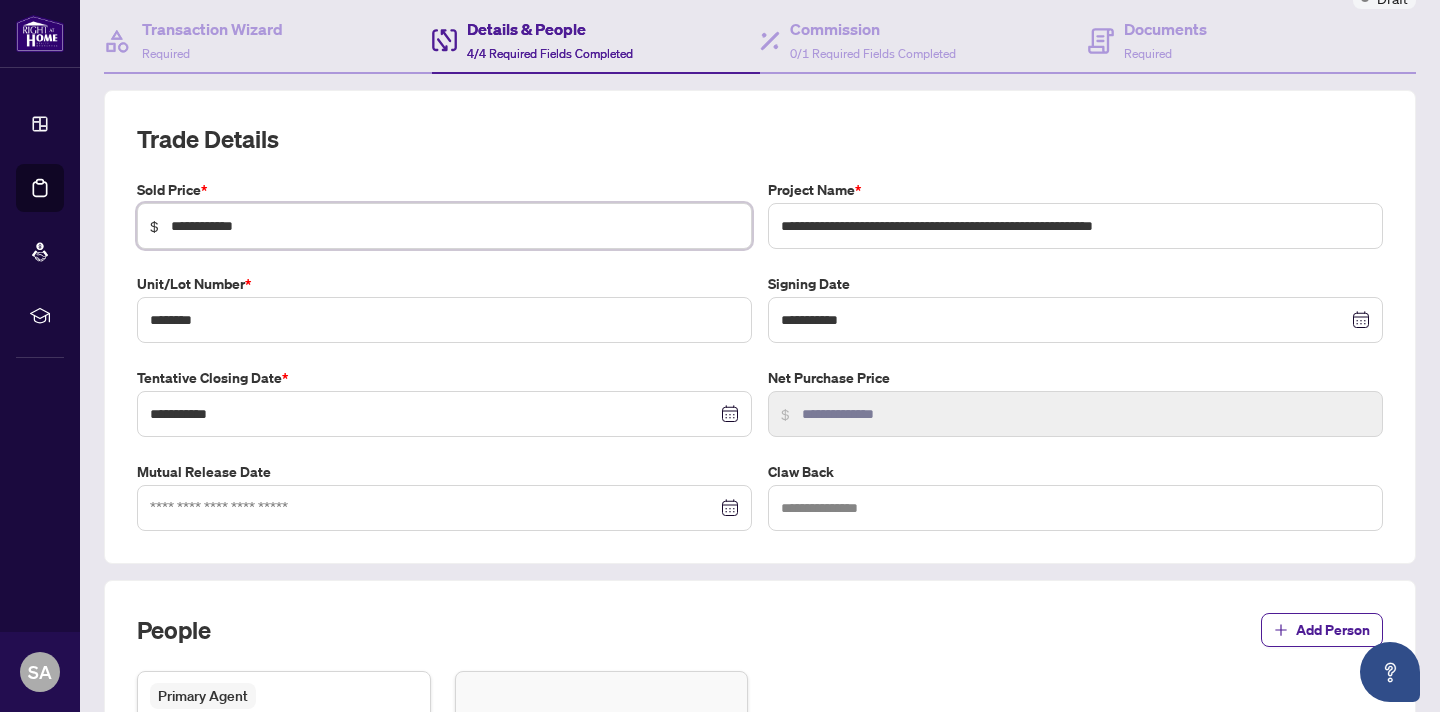 type on "**********" 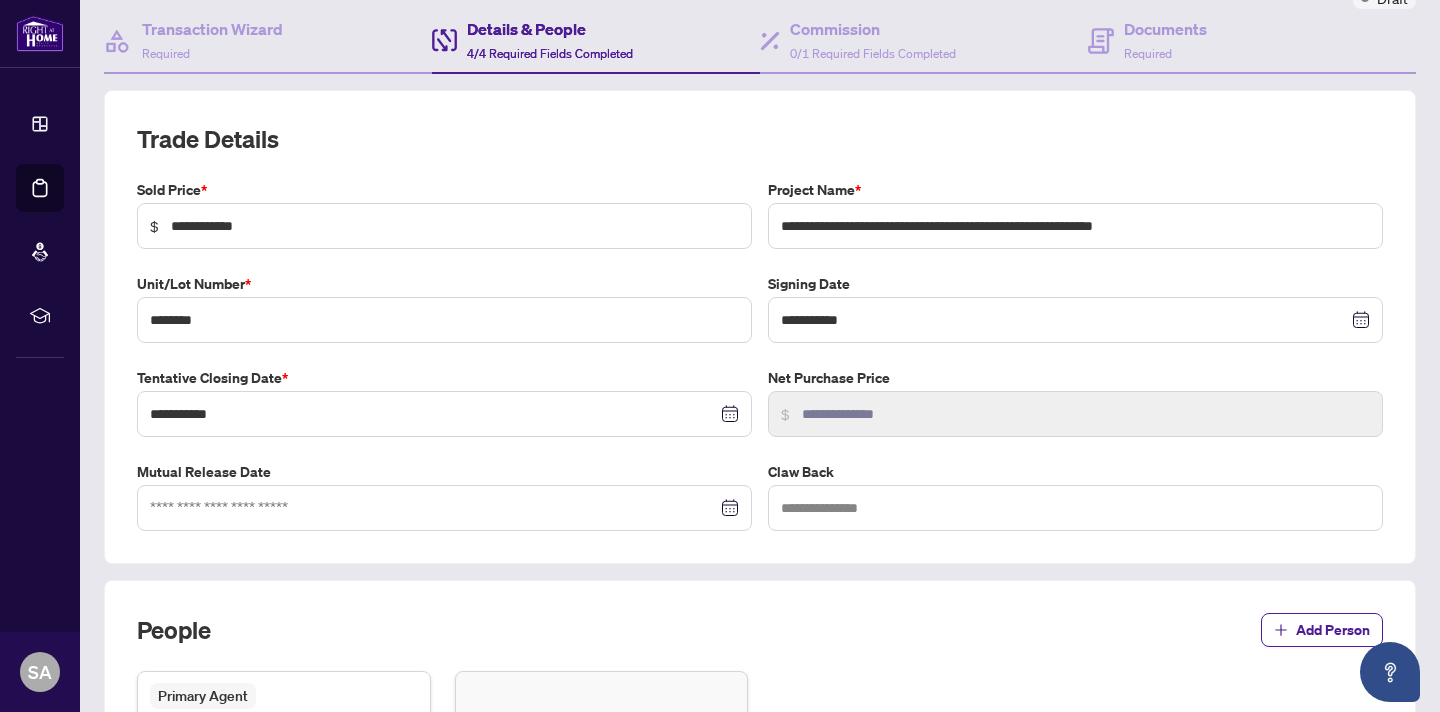 click on "**********" at bounding box center (760, 327) 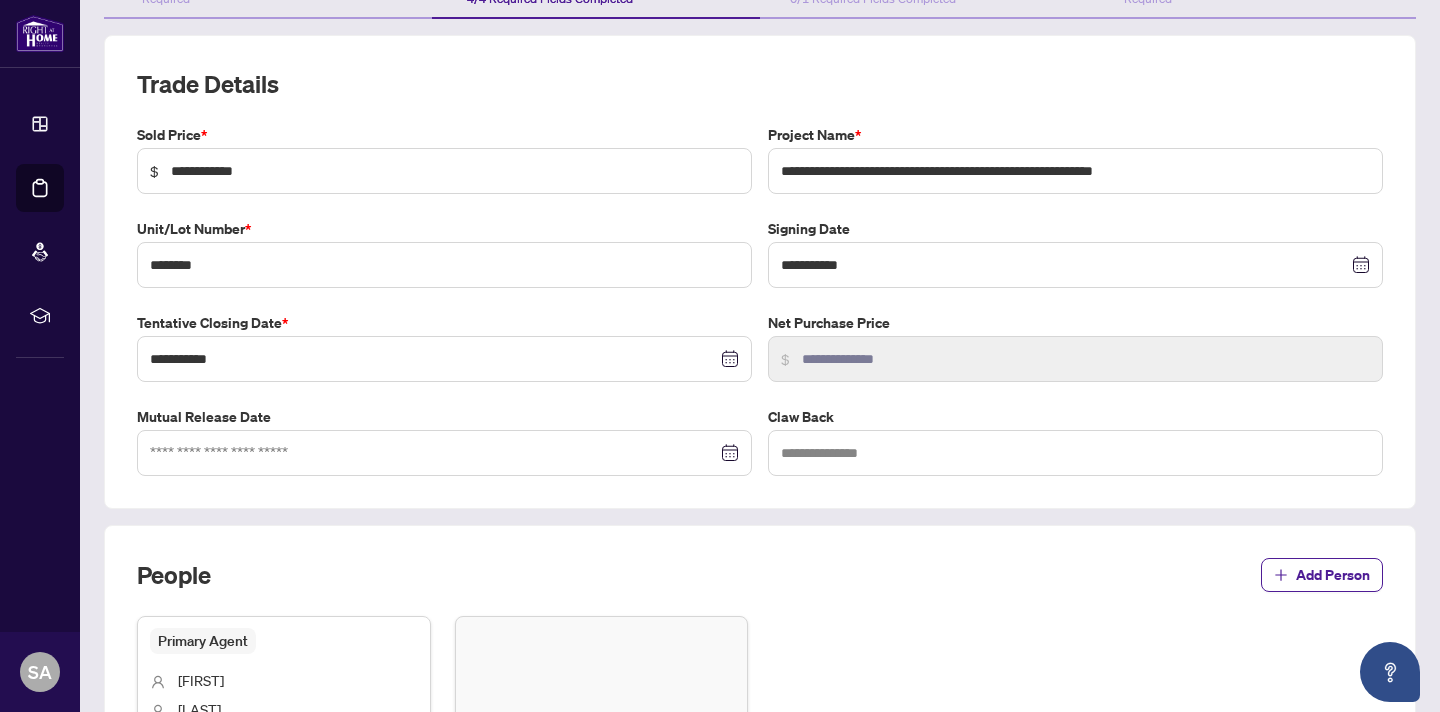 scroll, scrollTop: 244, scrollLeft: 0, axis: vertical 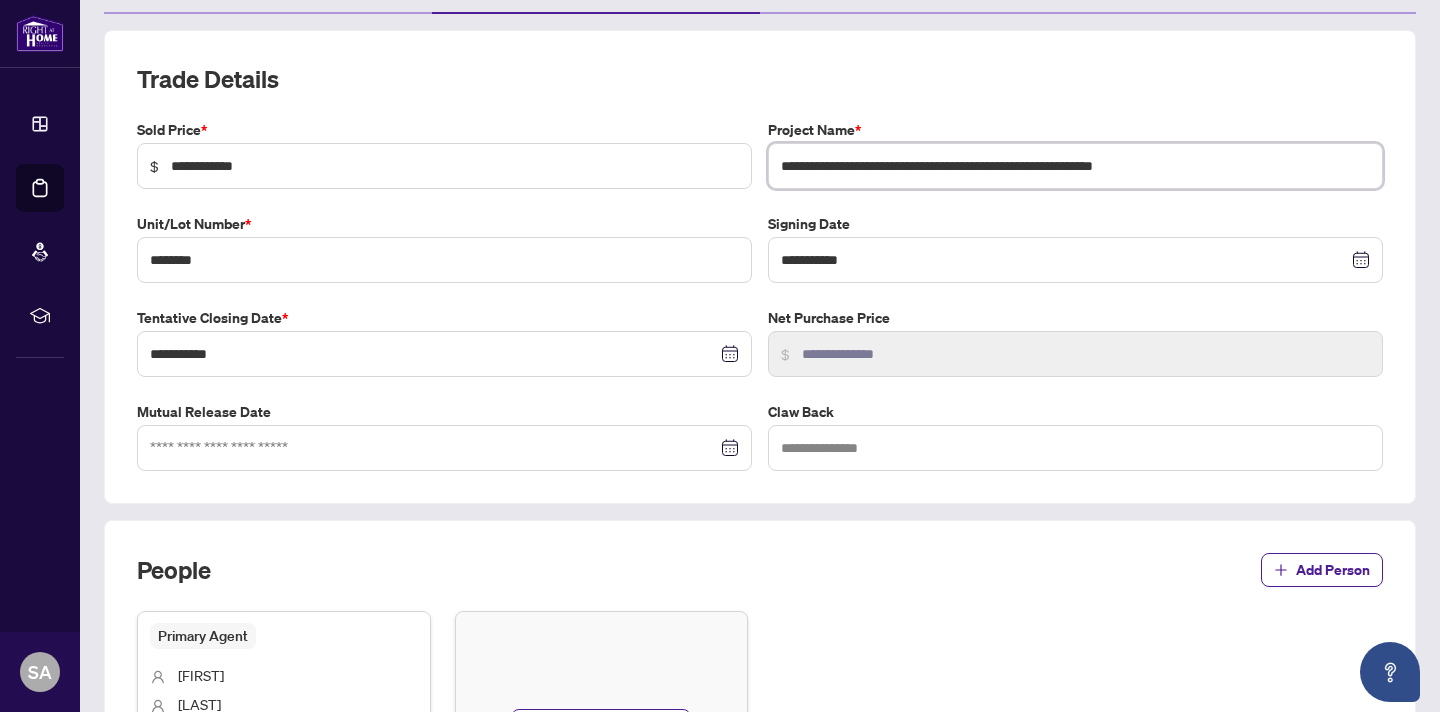 click on "**********" at bounding box center (1075, 166) 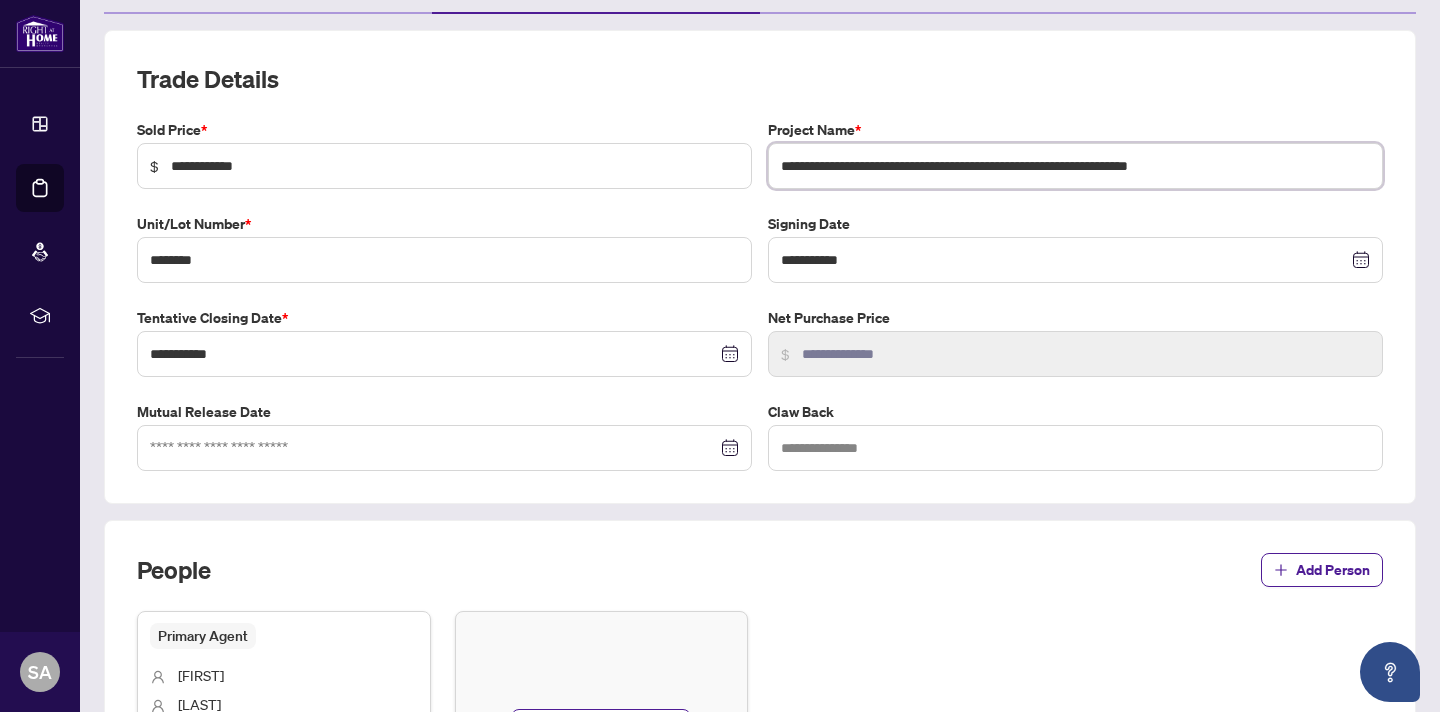 click on "**********" at bounding box center (1075, 166) 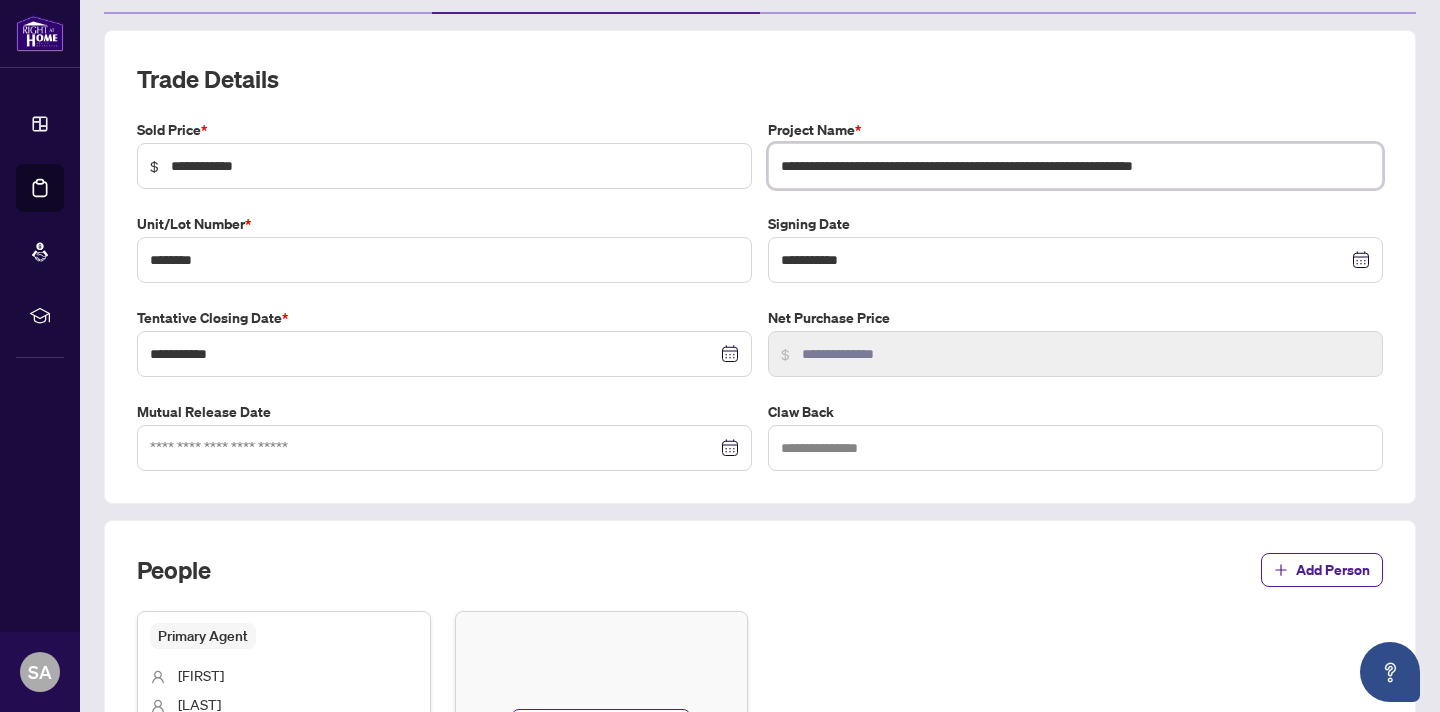 click on "**********" at bounding box center (1075, 166) 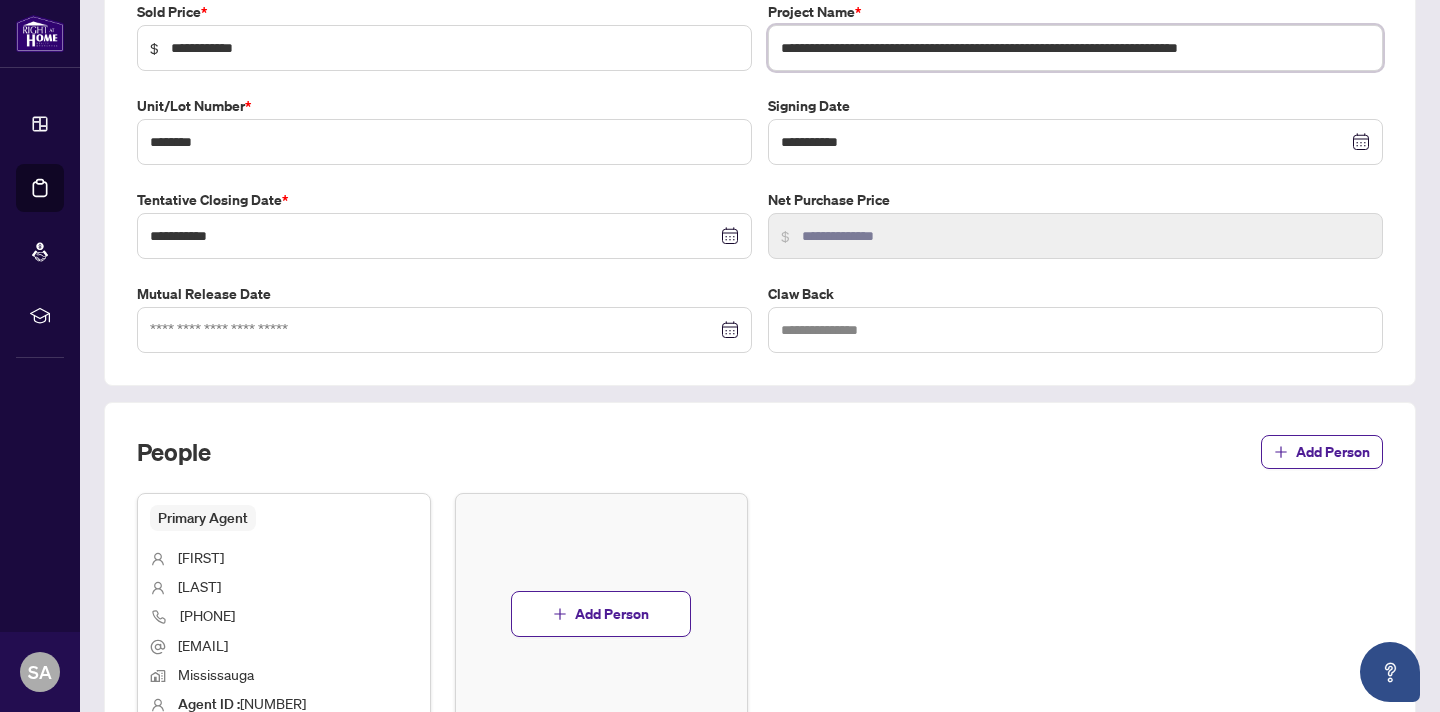 scroll, scrollTop: 361, scrollLeft: 0, axis: vertical 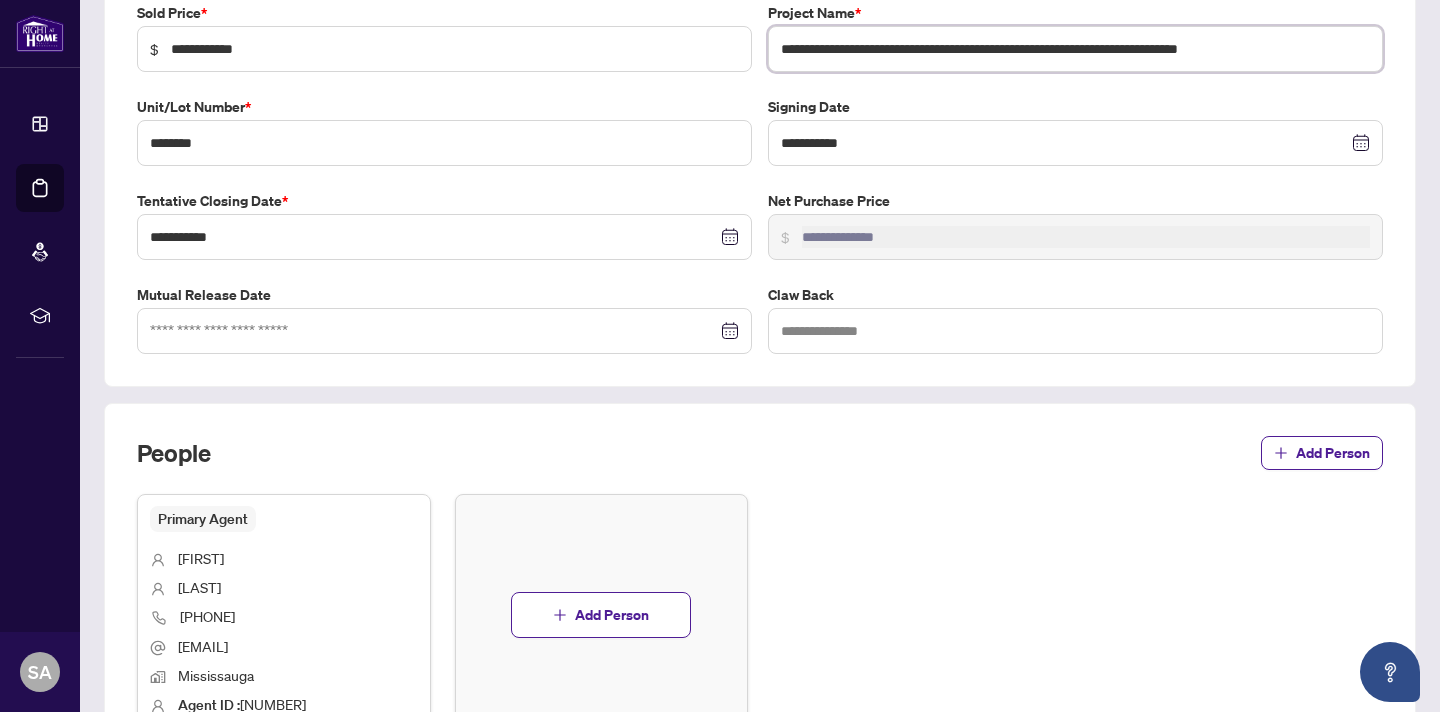 type on "**********" 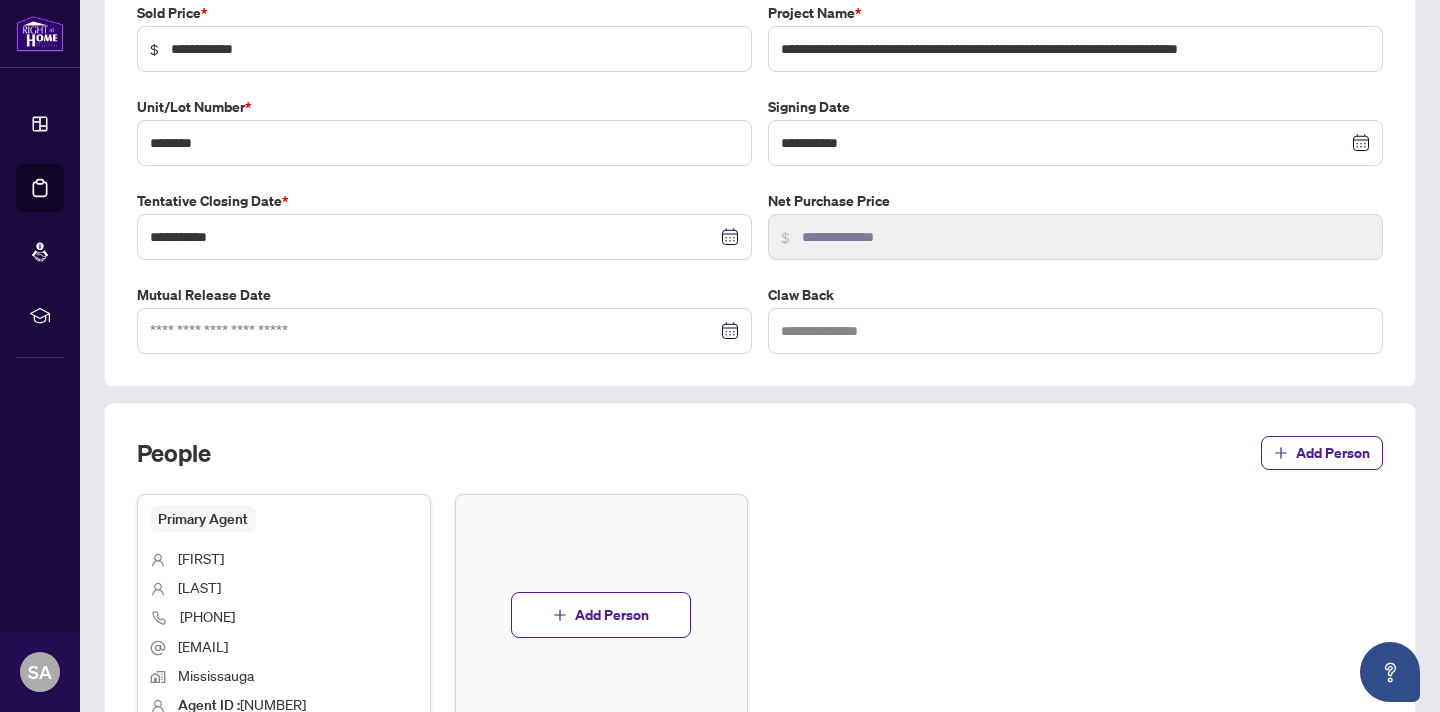 click on "**********" at bounding box center (760, 178) 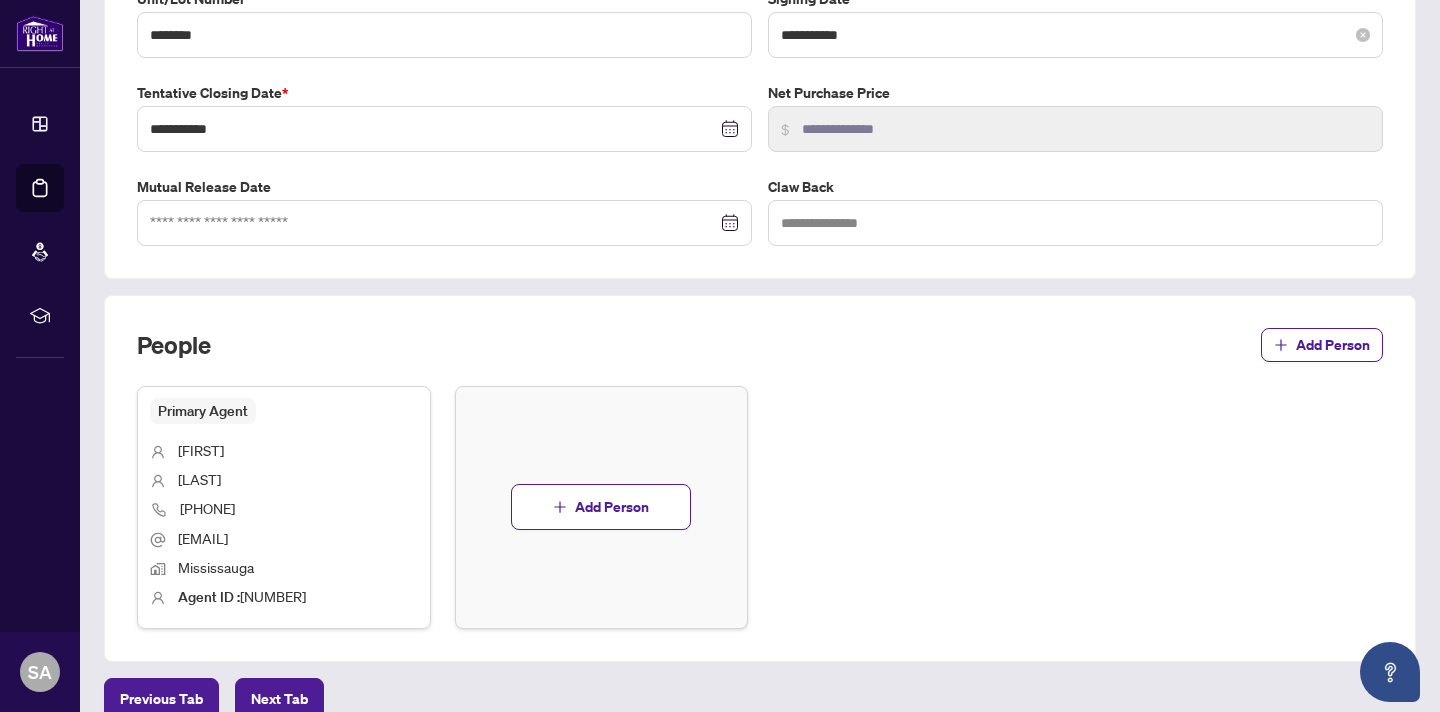 scroll, scrollTop: 568, scrollLeft: 0, axis: vertical 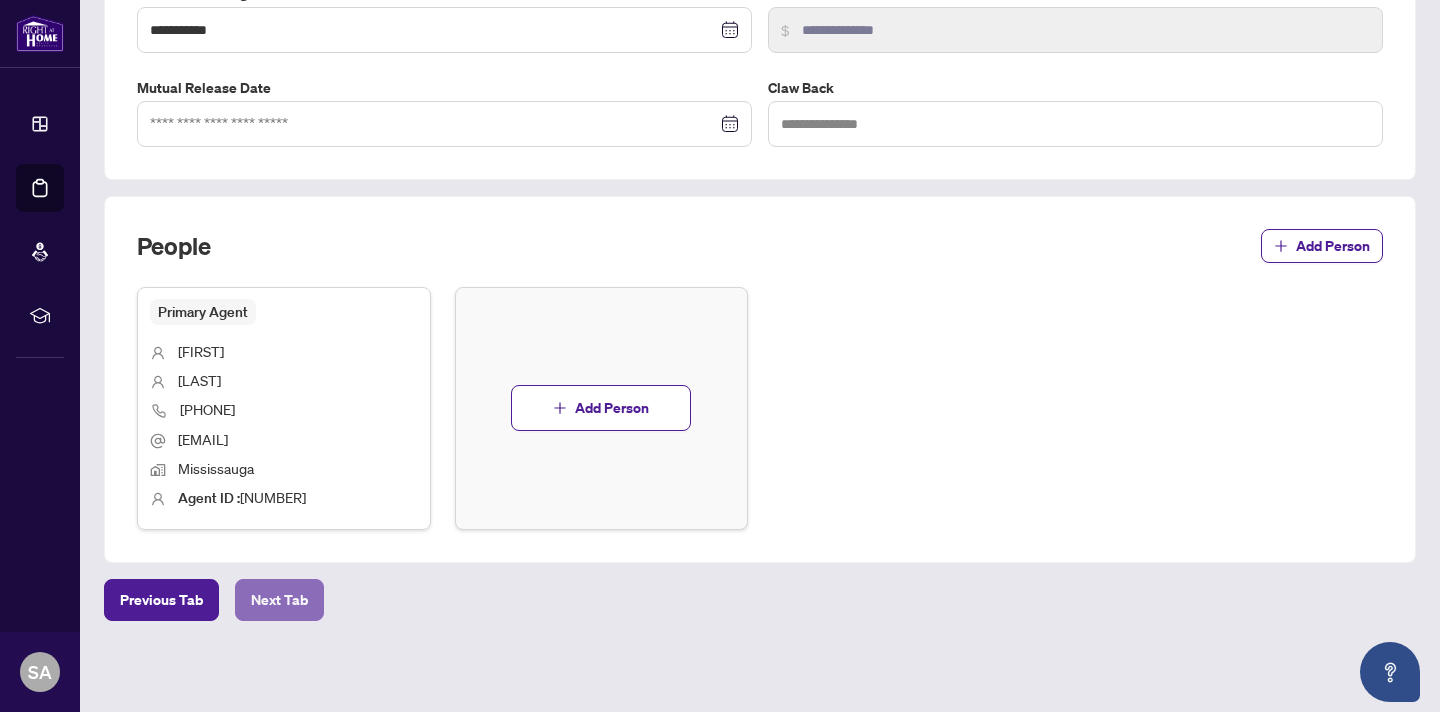 click on "Next Tab" at bounding box center [279, 600] 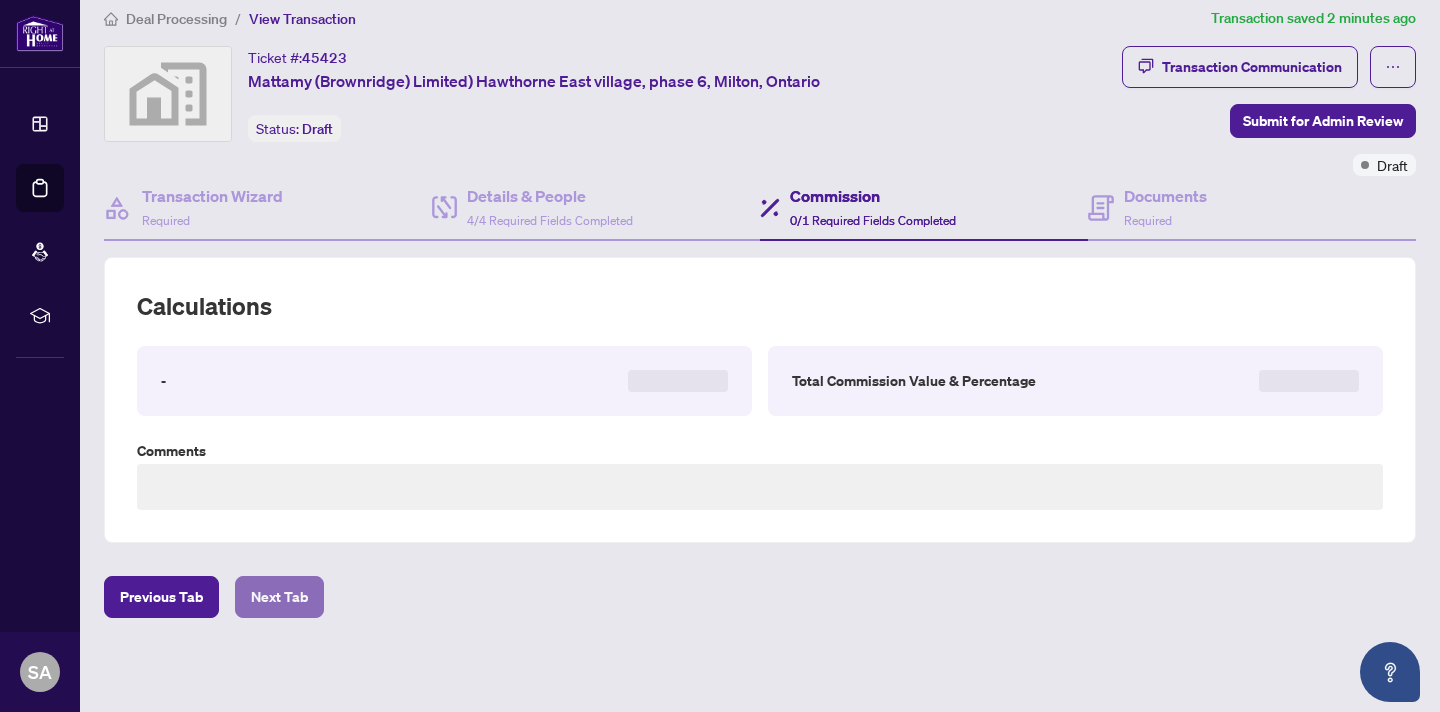 scroll, scrollTop: 0, scrollLeft: 0, axis: both 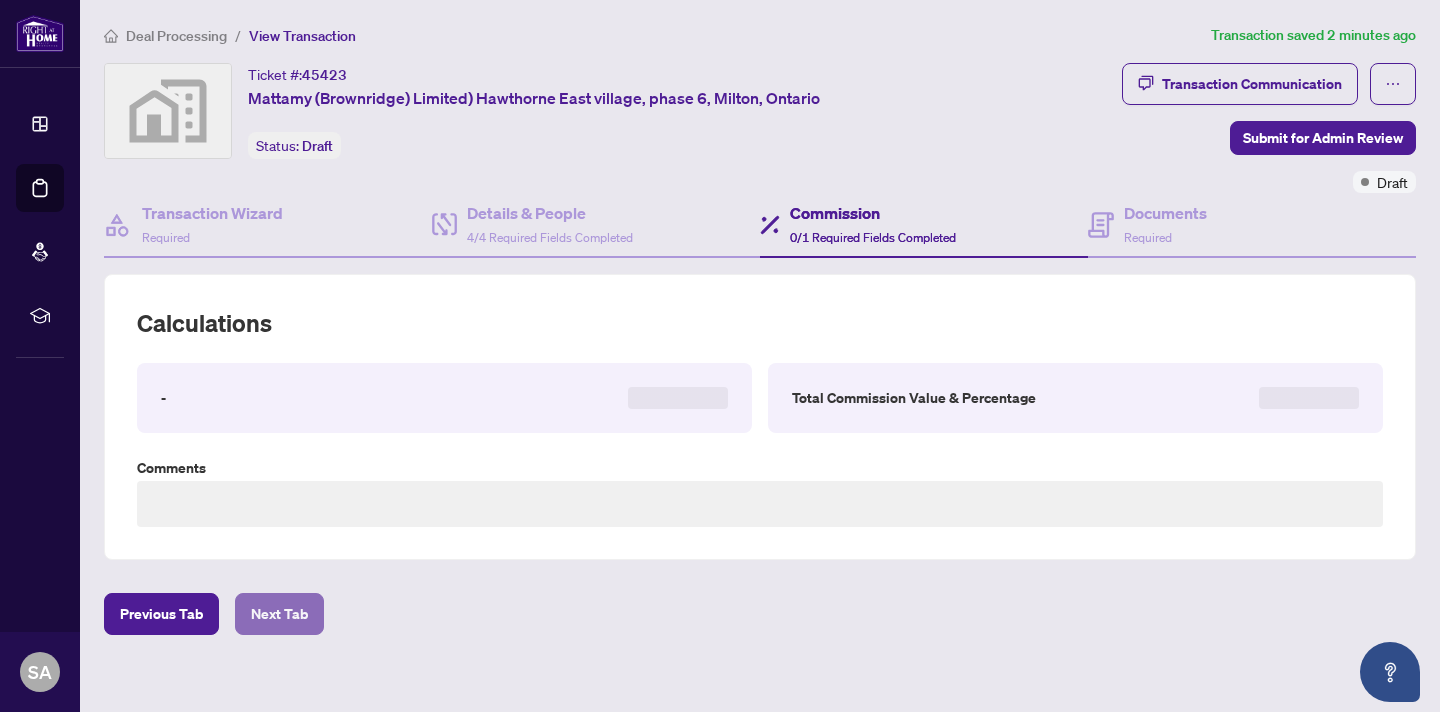 type on "**********" 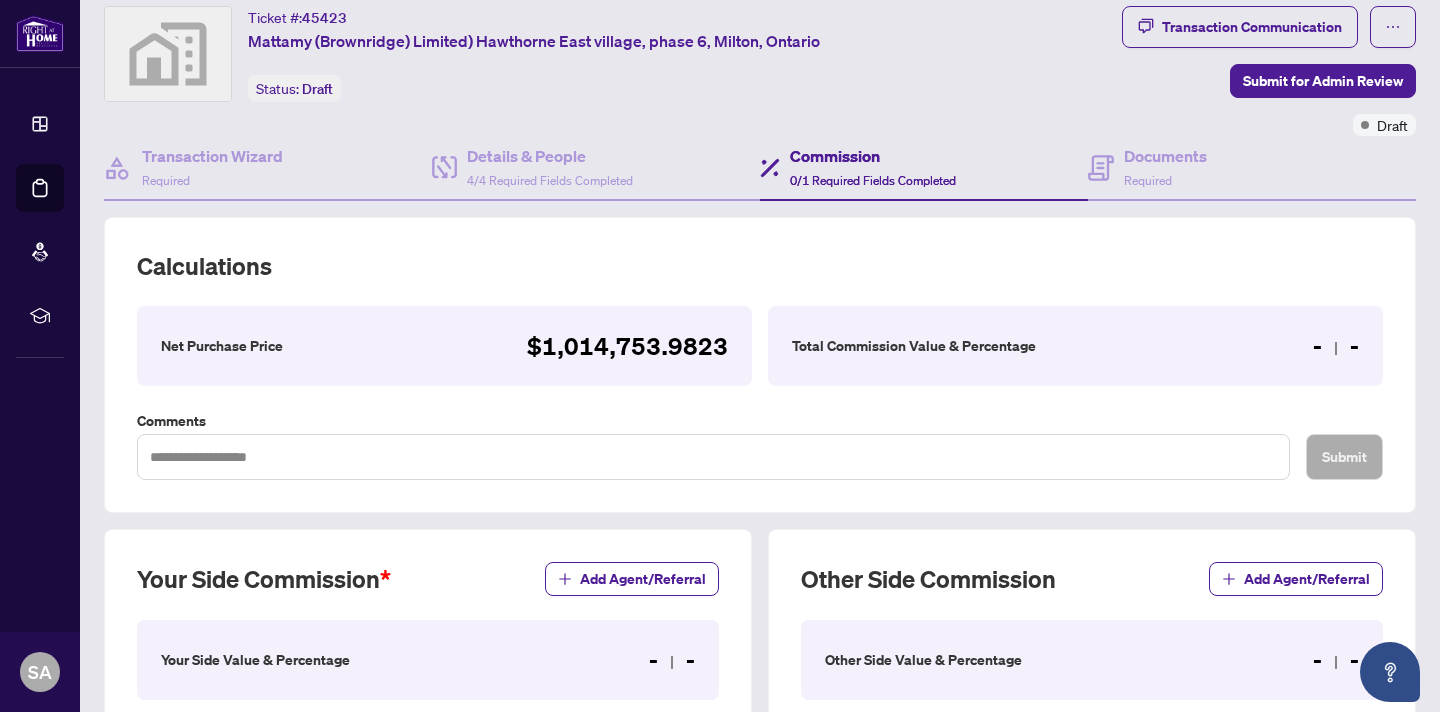 scroll, scrollTop: 53, scrollLeft: 0, axis: vertical 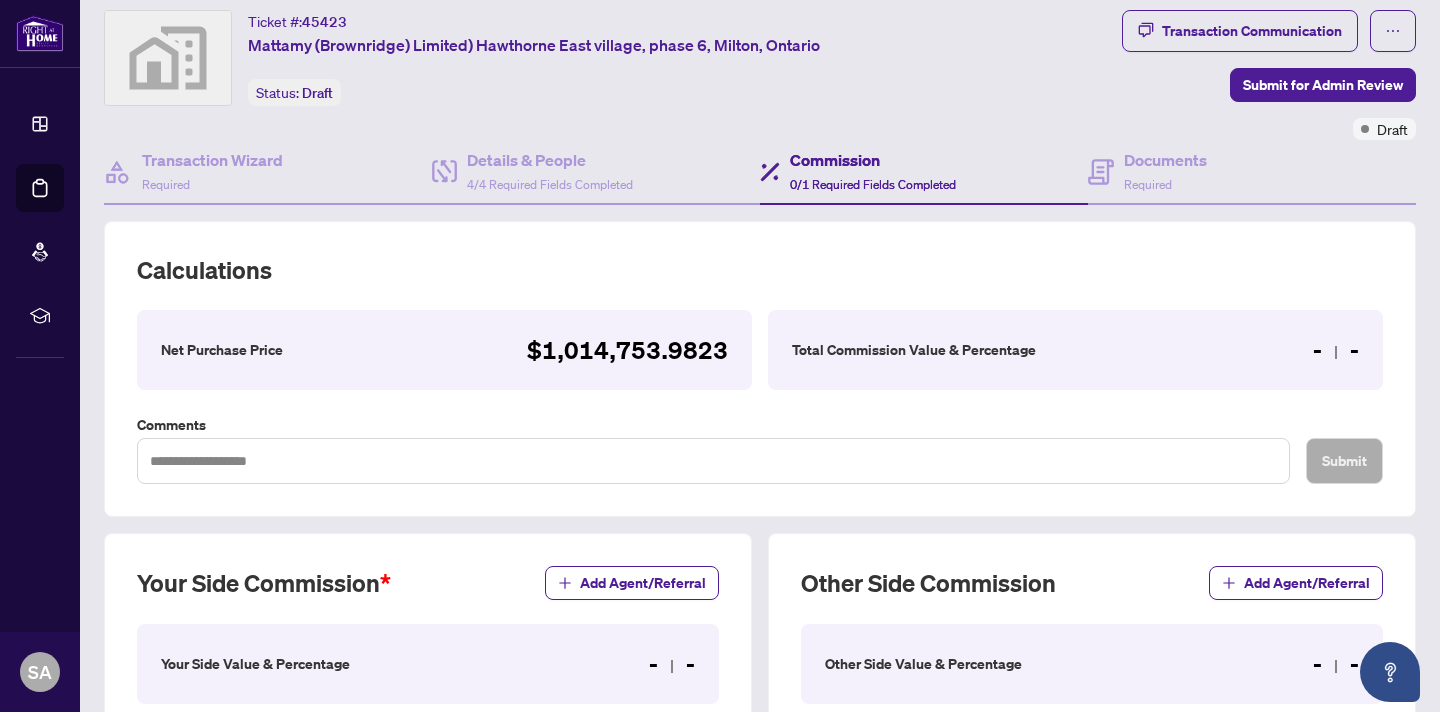 click on "$1,014,753.9823" at bounding box center [627, 350] 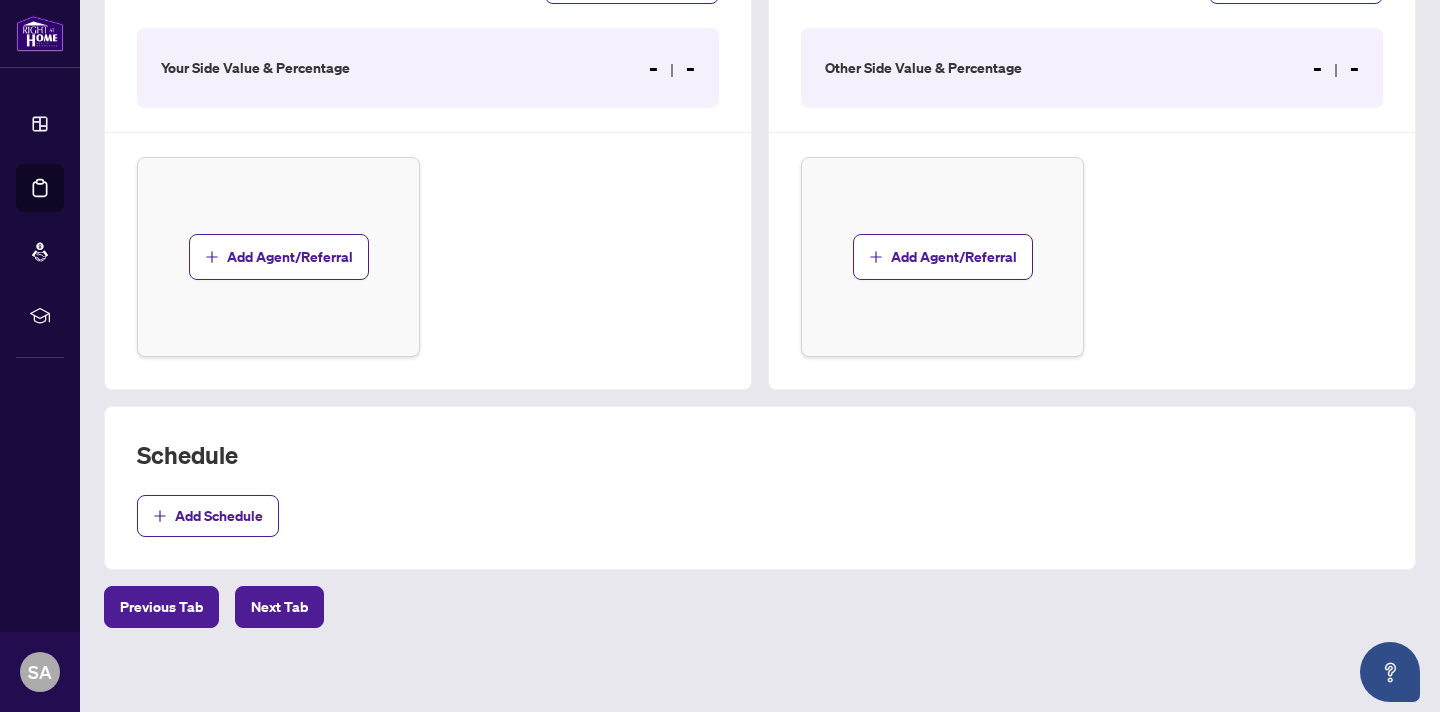 scroll, scrollTop: 657, scrollLeft: 0, axis: vertical 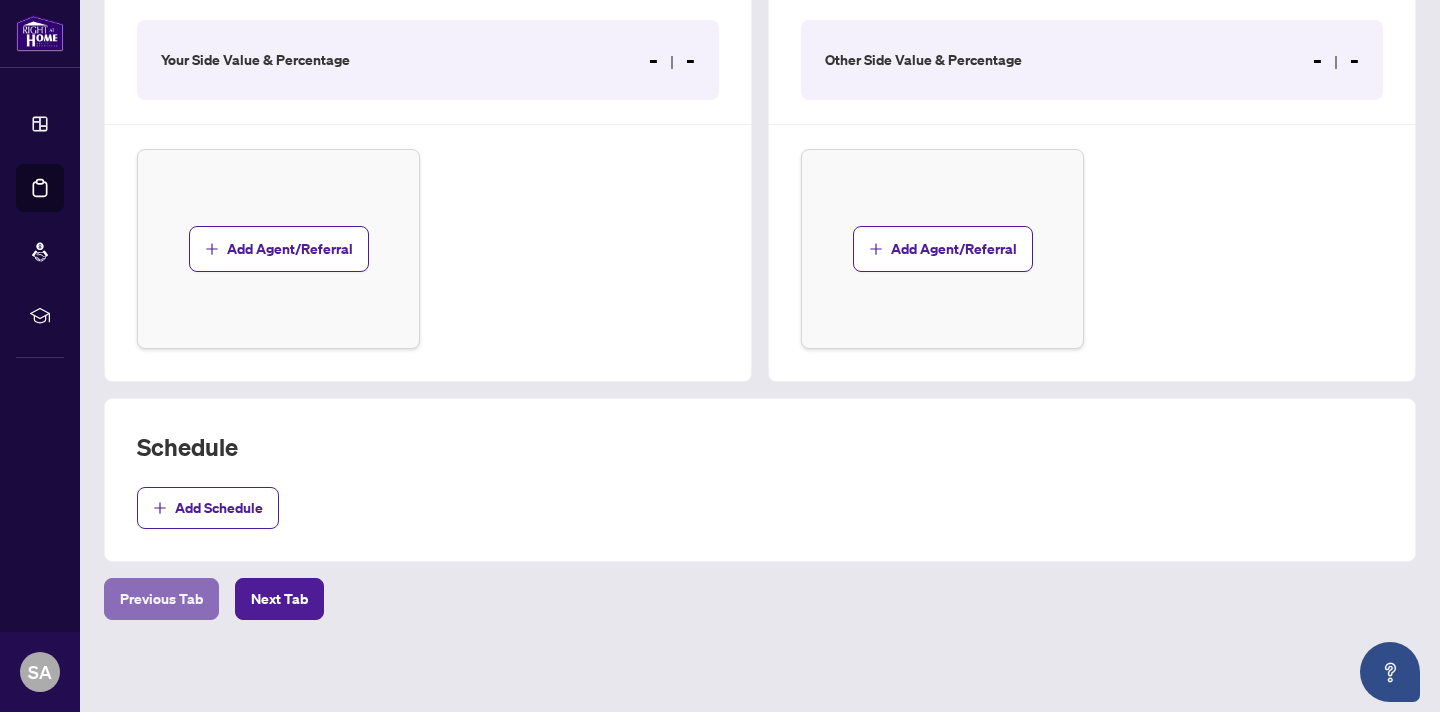click on "Previous Tab" at bounding box center (161, 599) 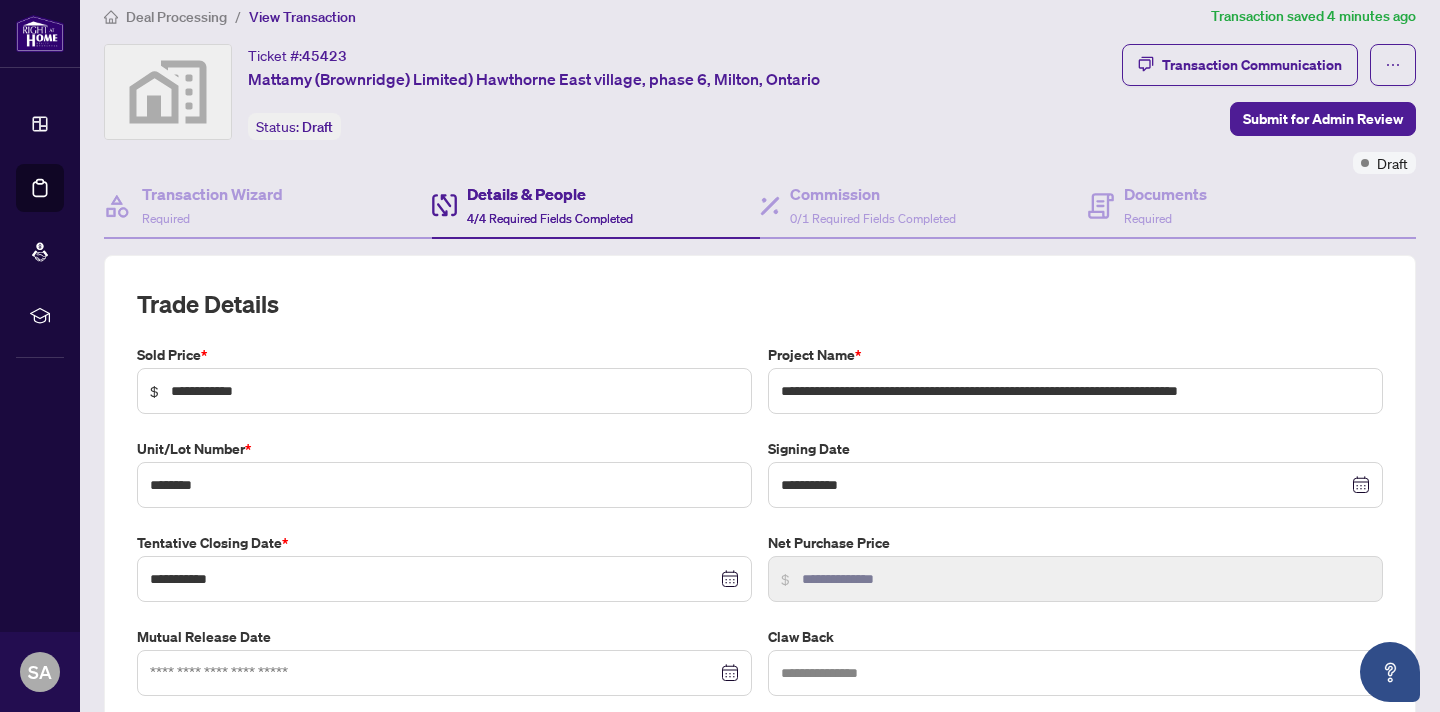 scroll, scrollTop: 0, scrollLeft: 0, axis: both 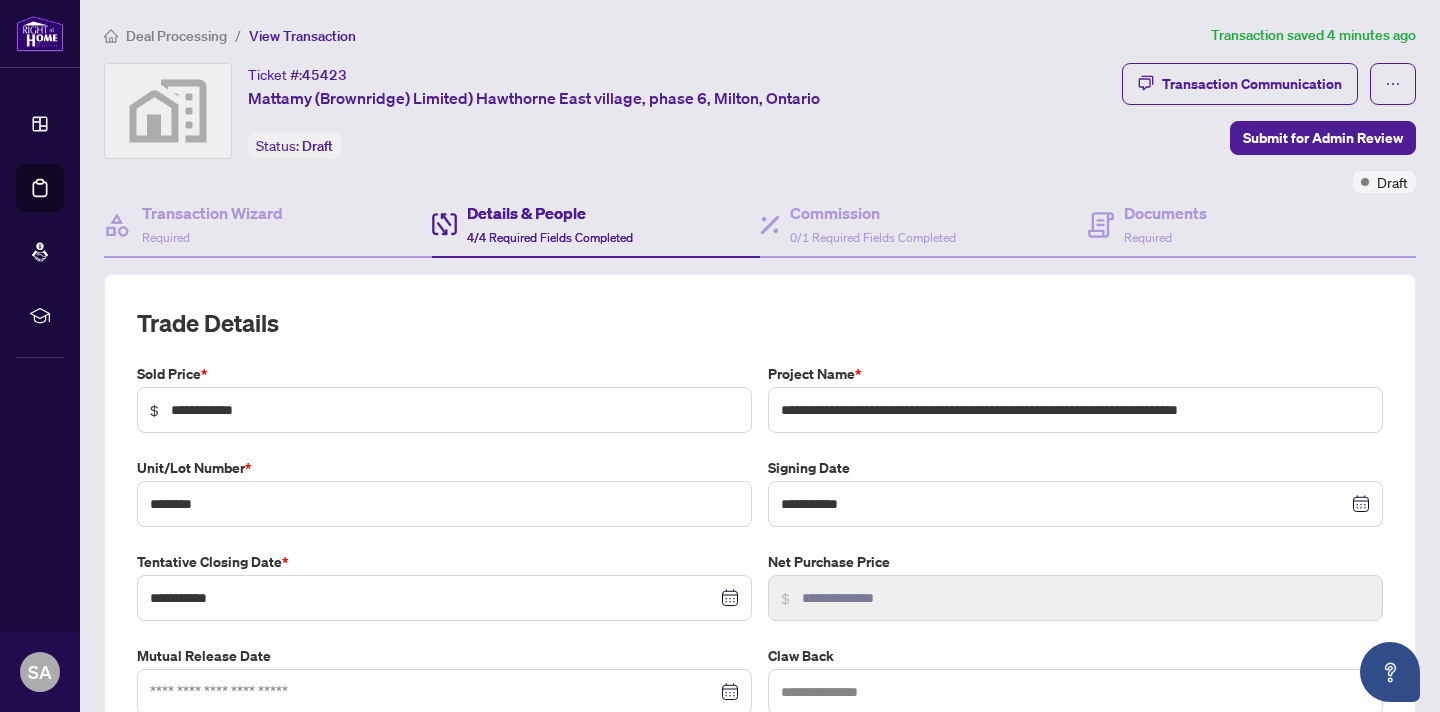 click on "**********" at bounding box center (760, 539) 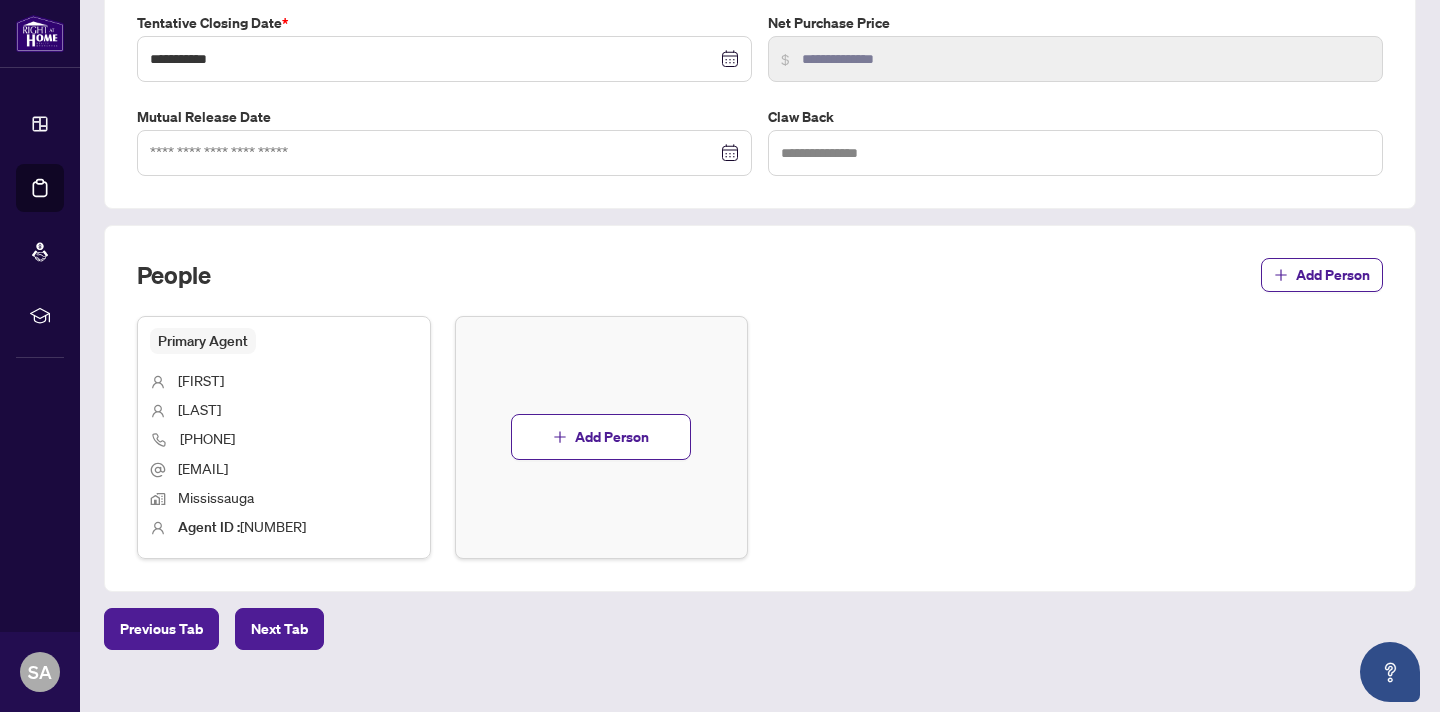 scroll, scrollTop: 568, scrollLeft: 0, axis: vertical 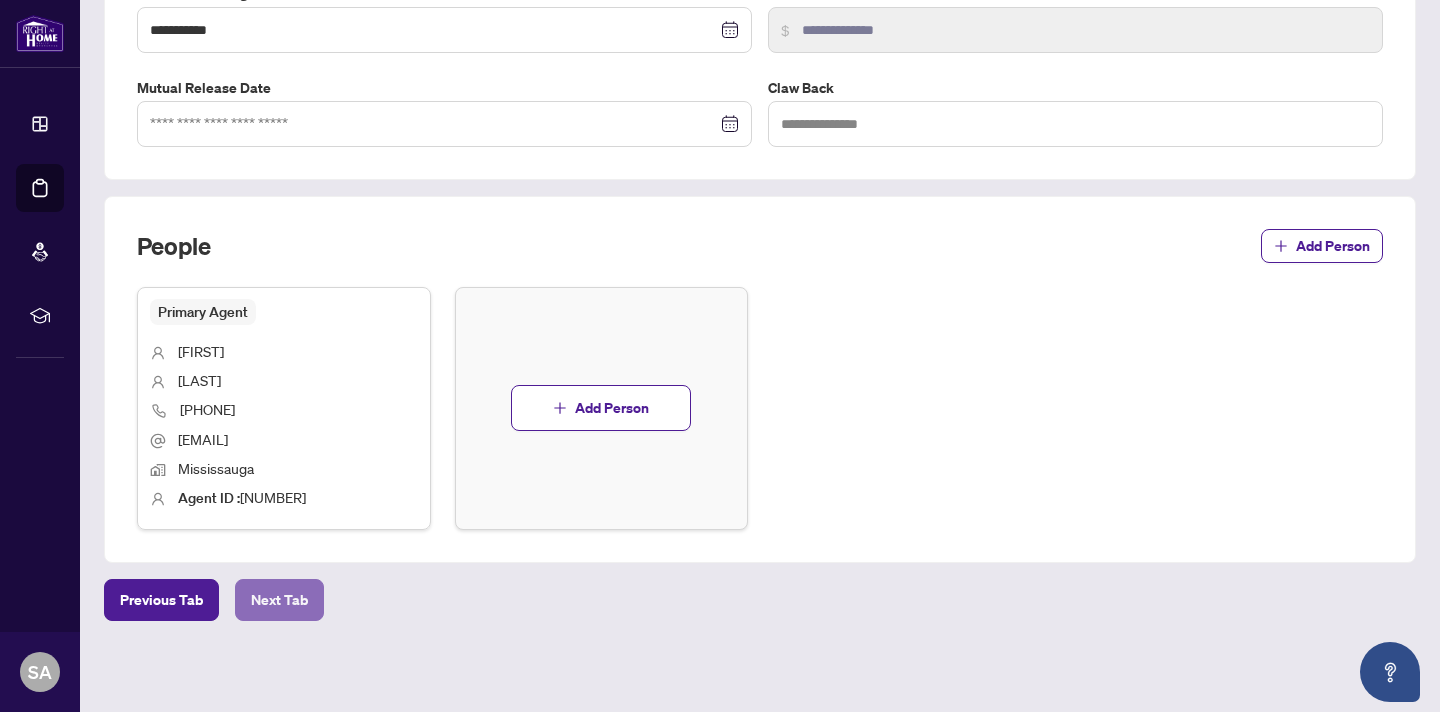 click on "Next Tab" at bounding box center [279, 600] 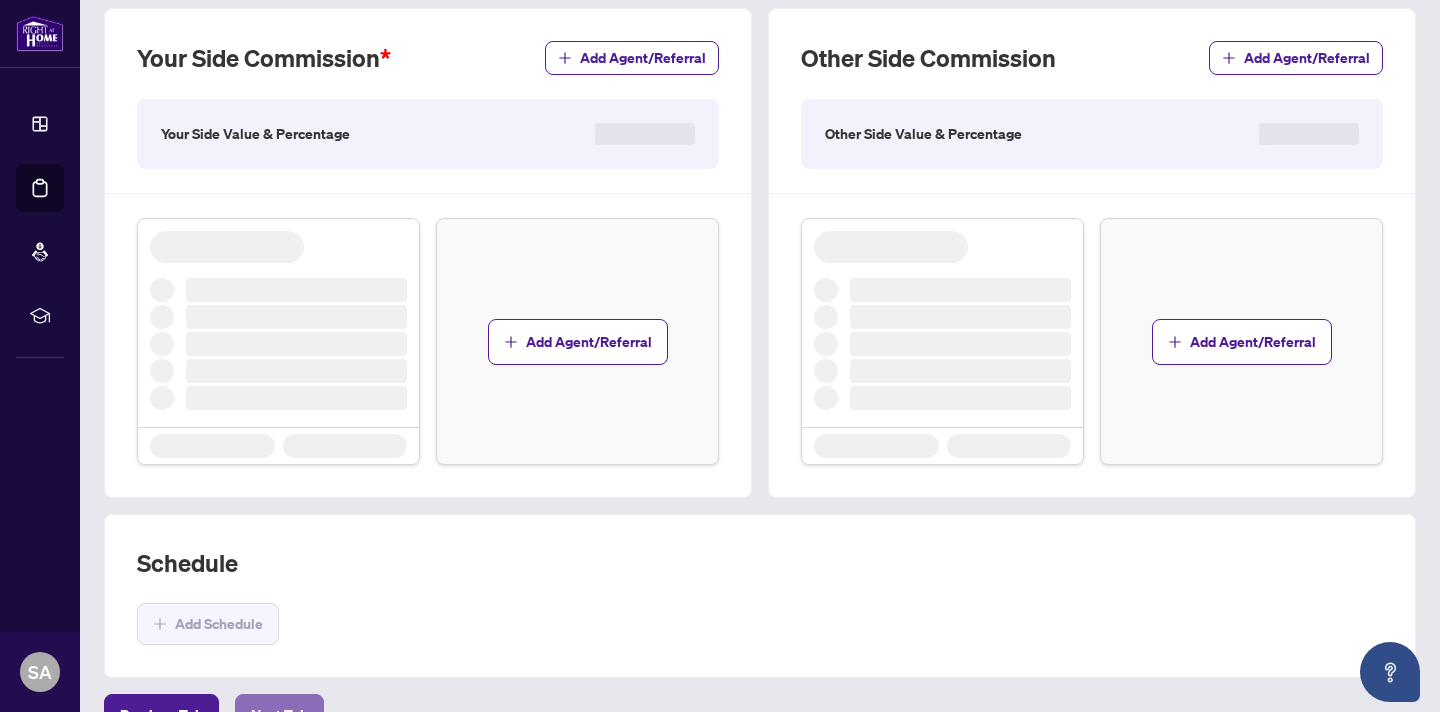 scroll, scrollTop: 0, scrollLeft: 0, axis: both 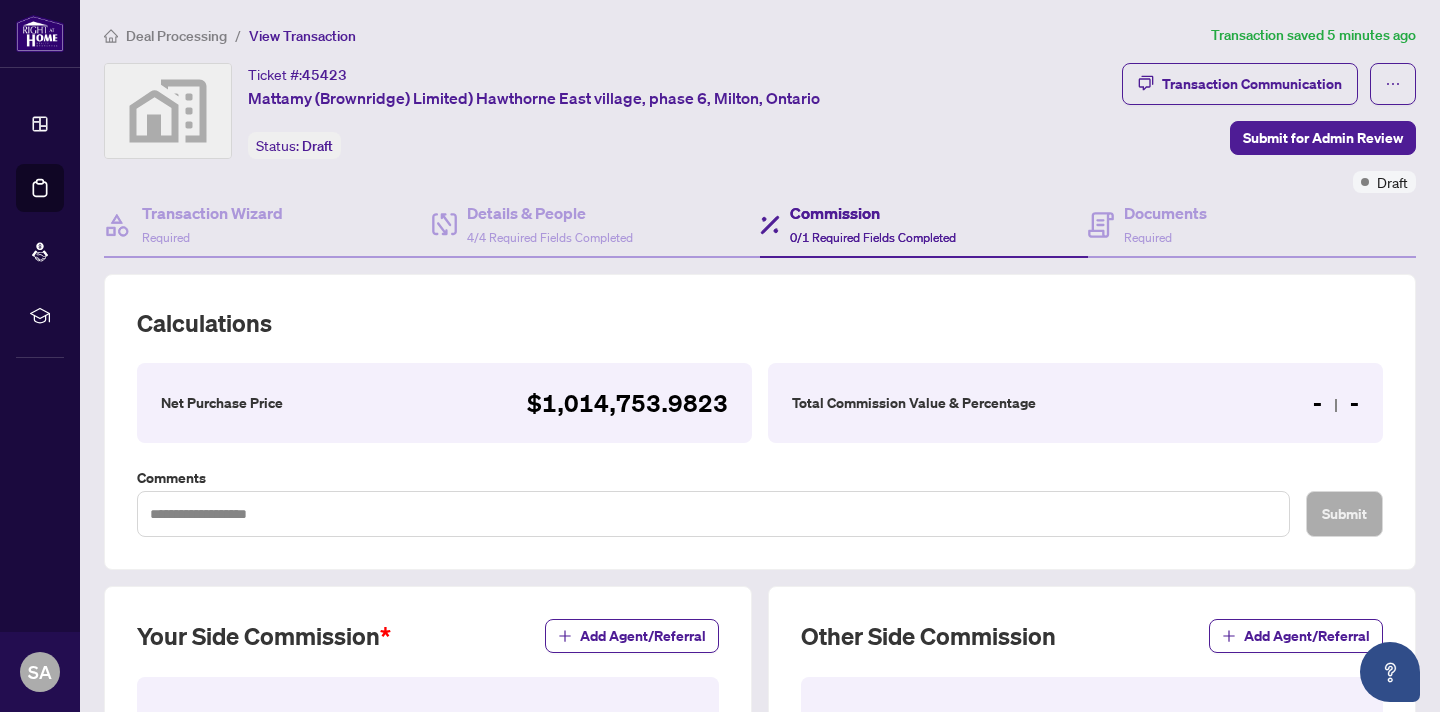 click on "$1,014,753.9823" at bounding box center [627, 403] 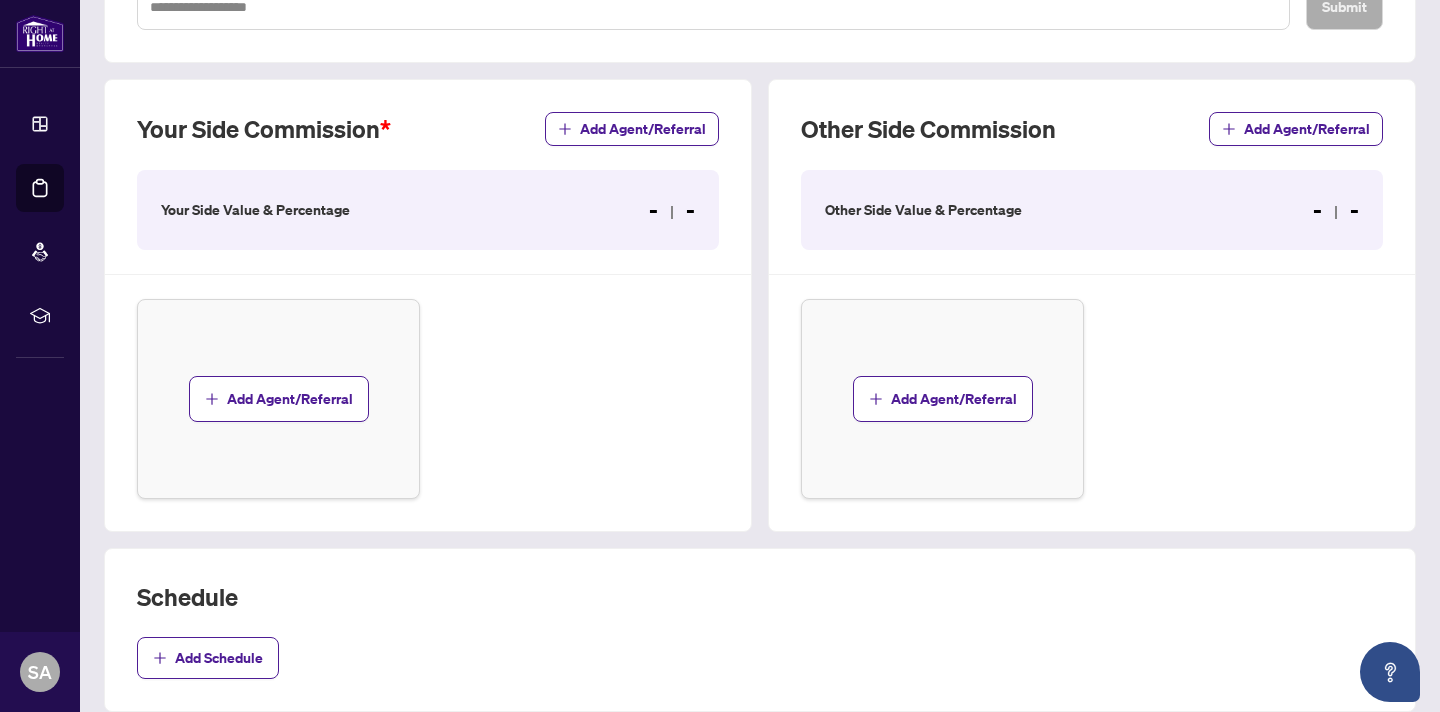 scroll, scrollTop: 509, scrollLeft: 0, axis: vertical 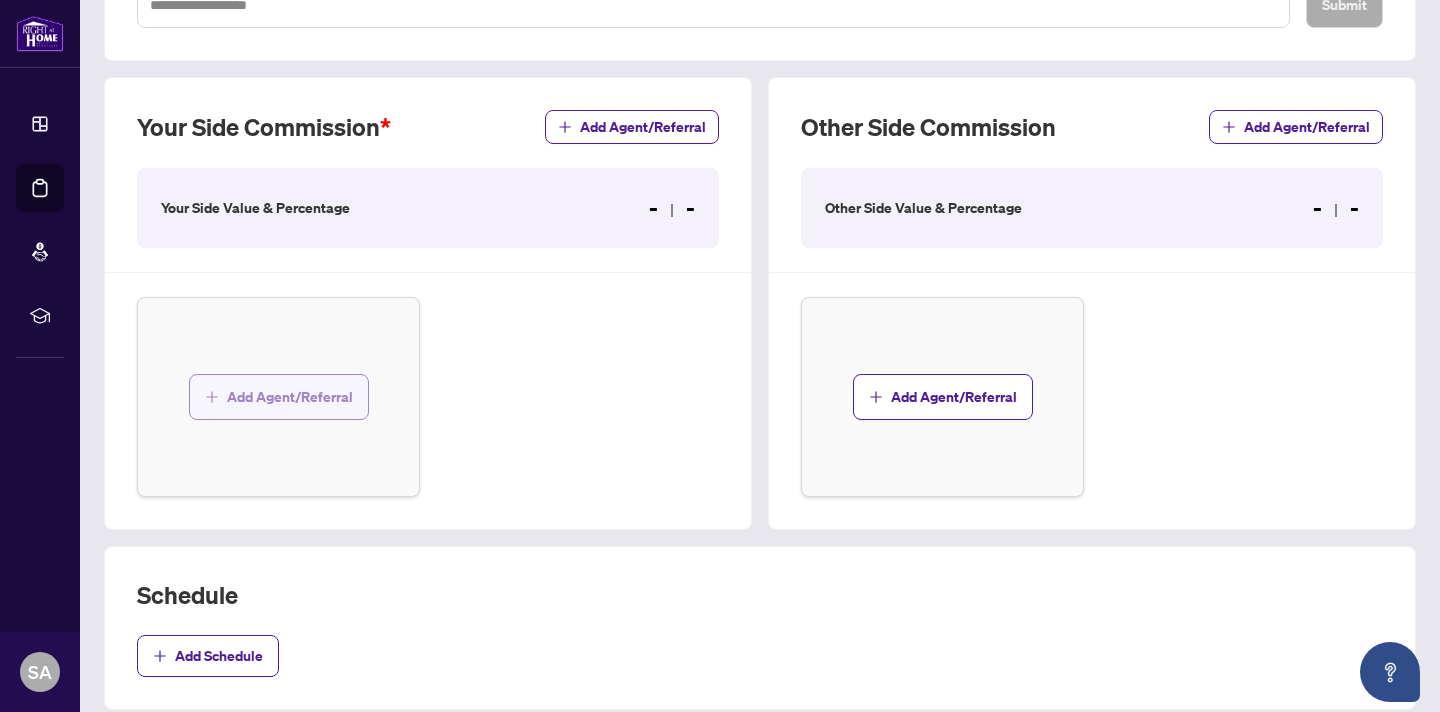 click on "Add Agent/Referral" at bounding box center [290, 397] 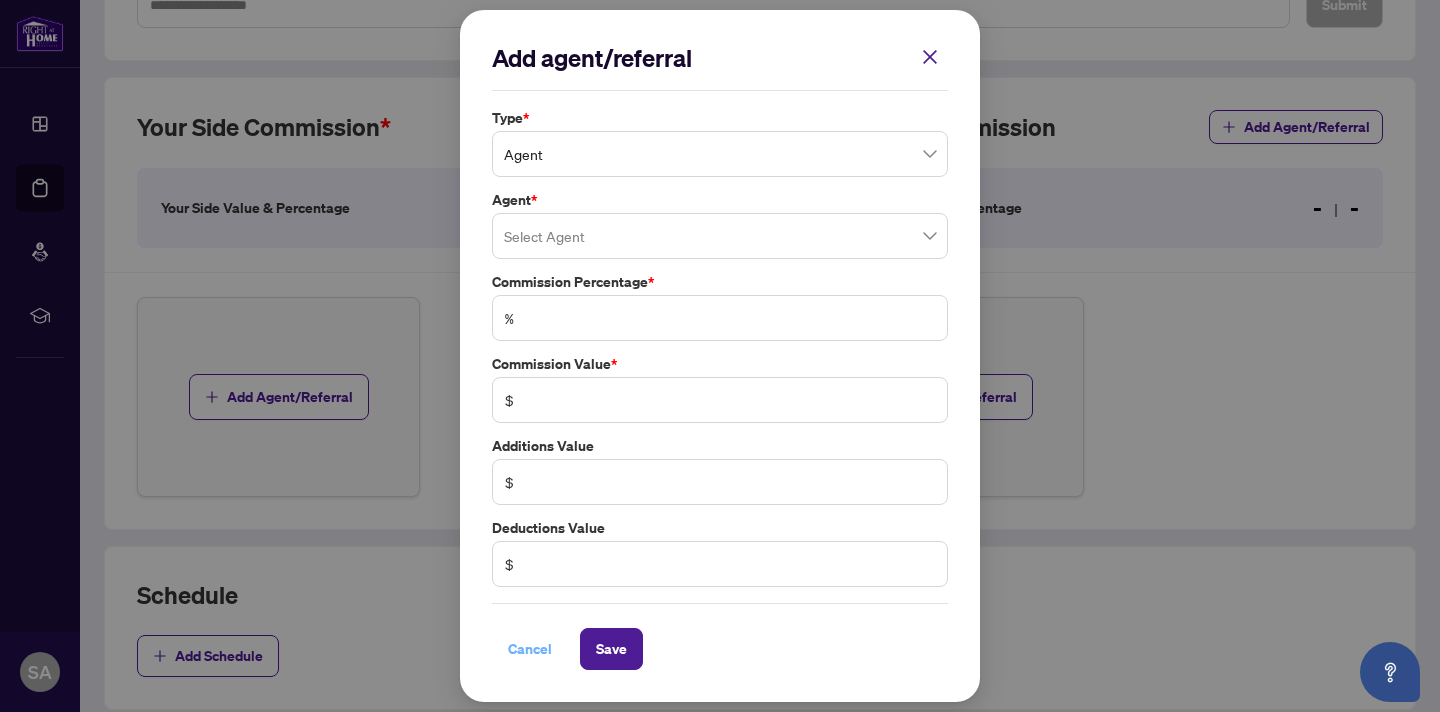 click on "Cancel" at bounding box center (530, 649) 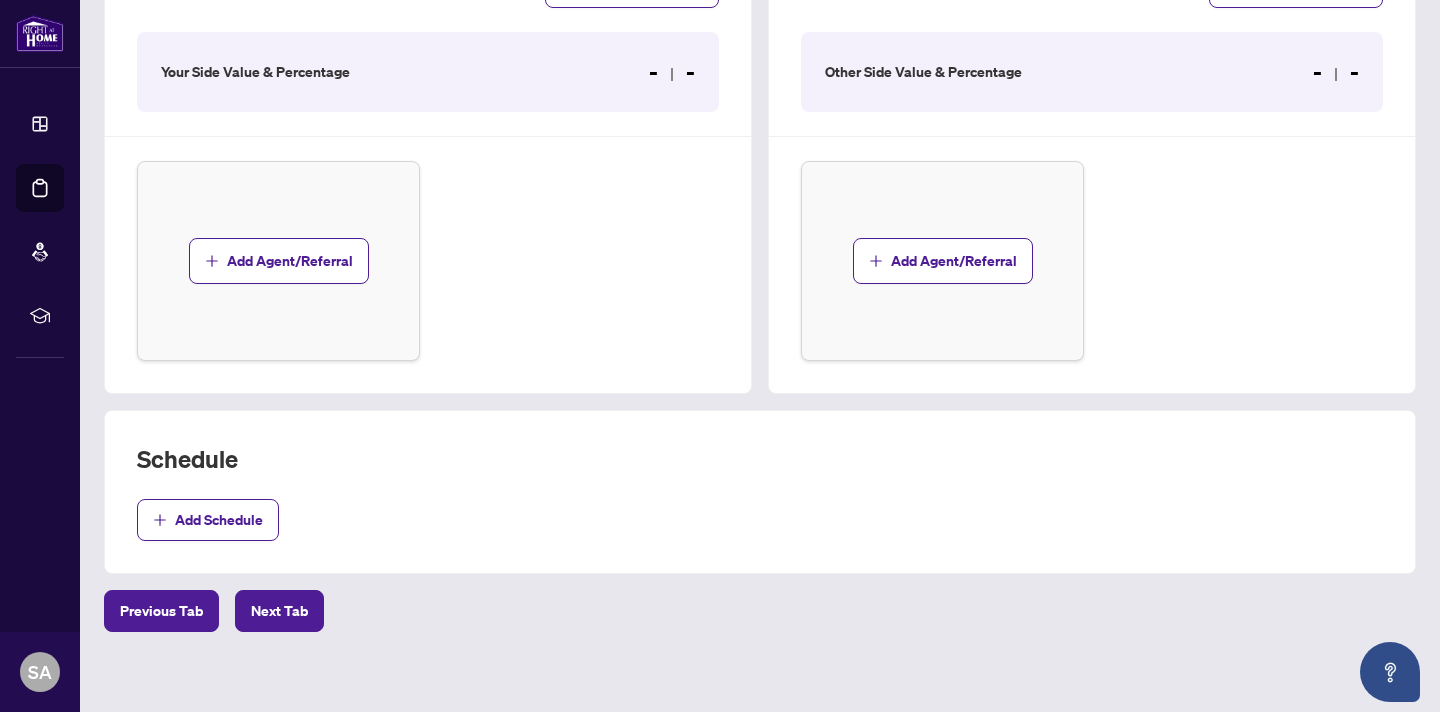 scroll, scrollTop: 657, scrollLeft: 0, axis: vertical 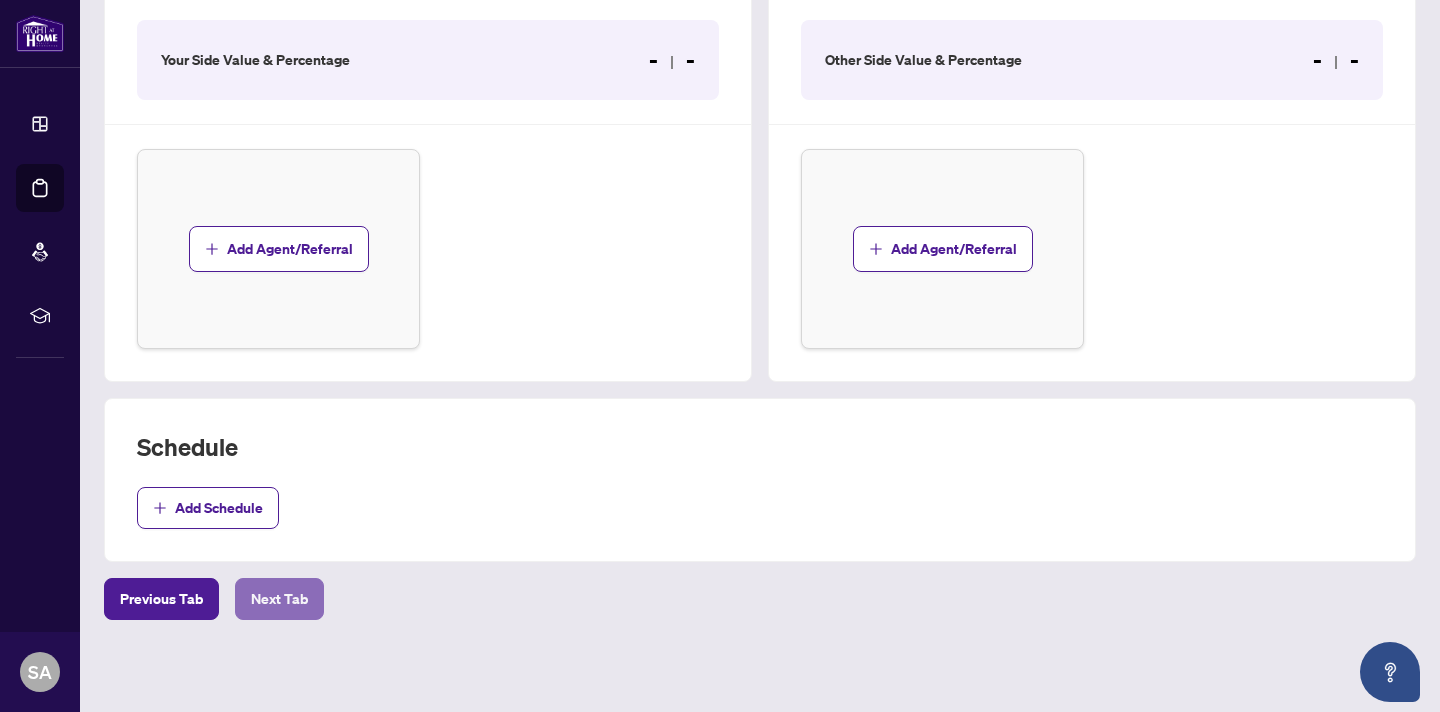 click on "Next Tab" at bounding box center (279, 599) 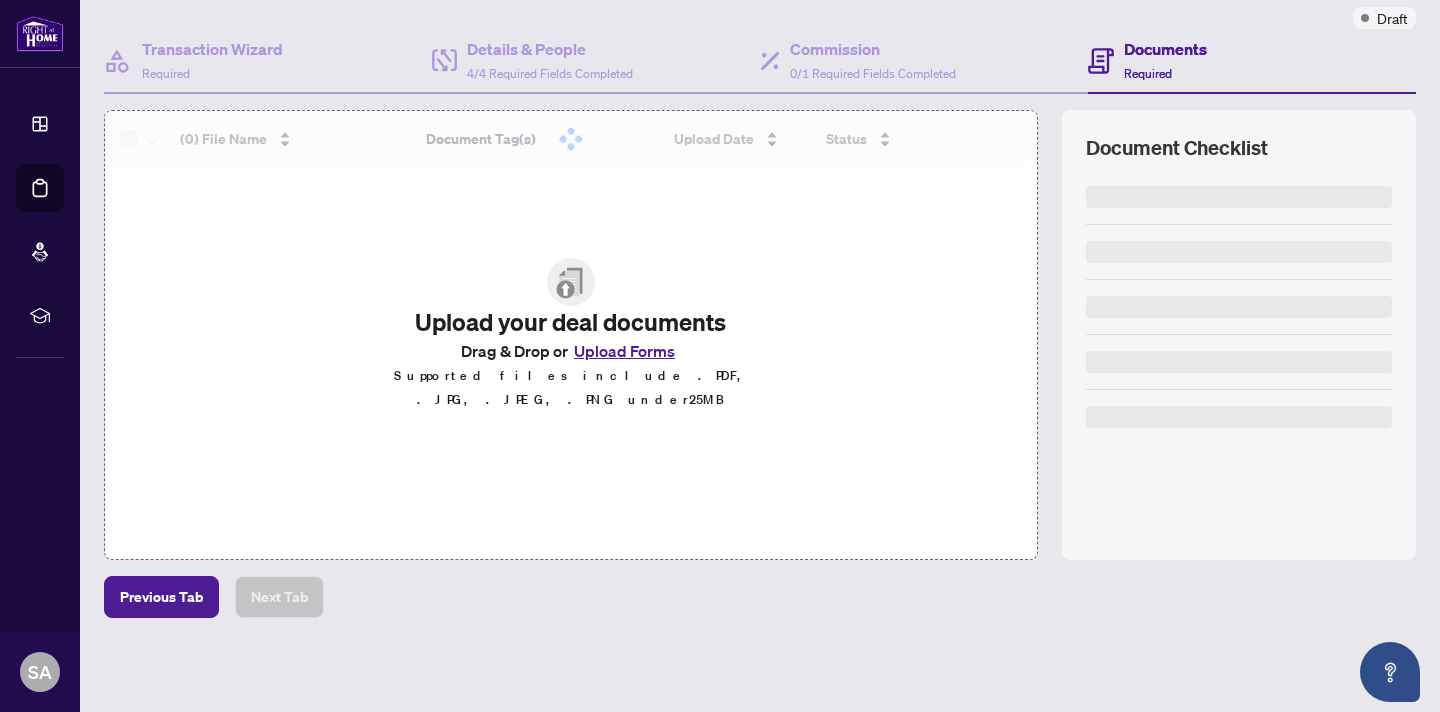 scroll, scrollTop: 0, scrollLeft: 0, axis: both 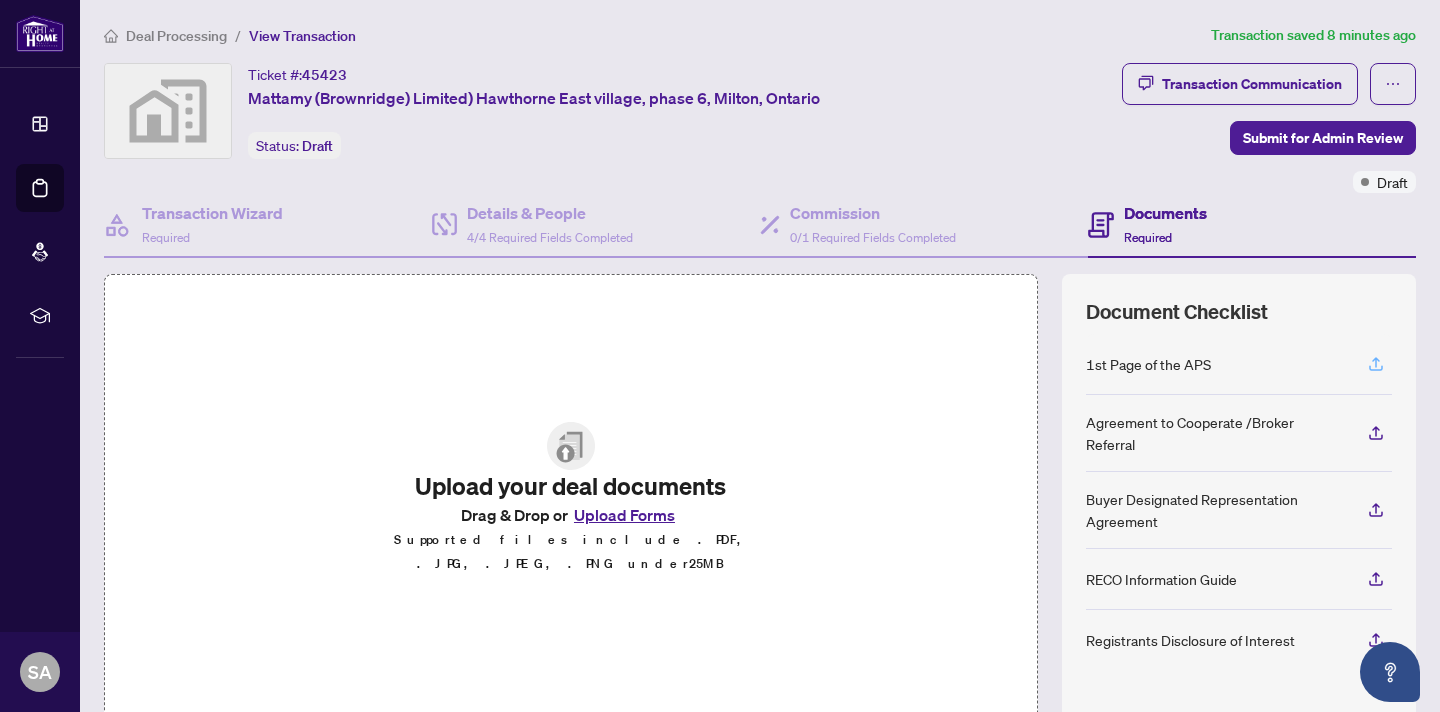 click 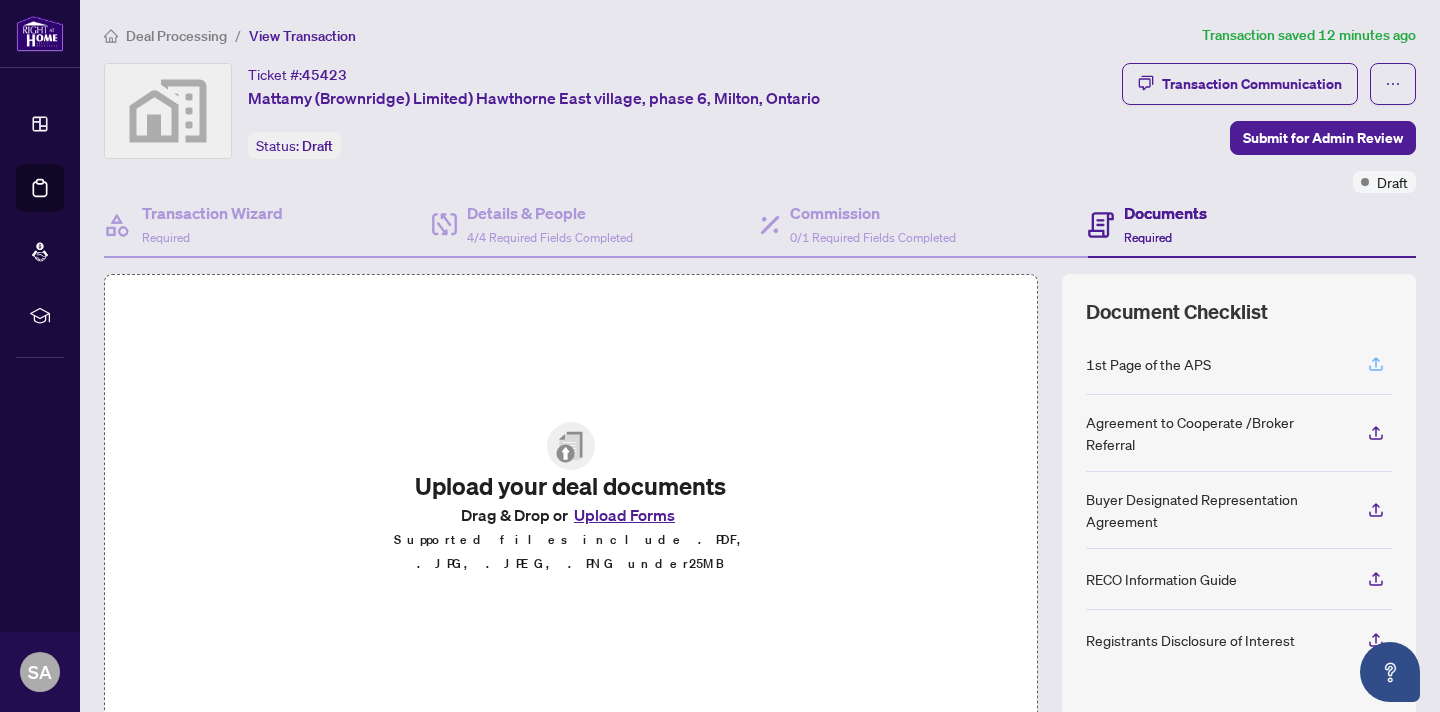 click 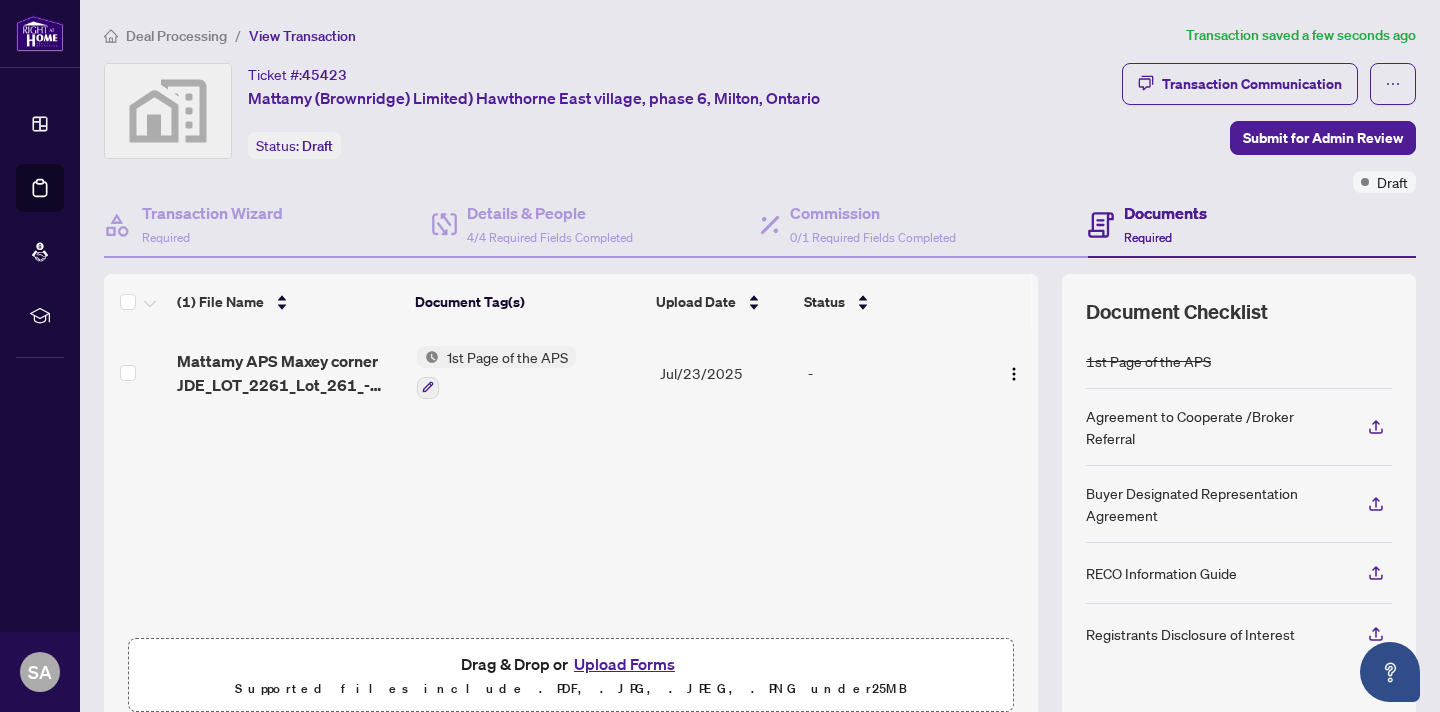 click on "1st Page of the APS" at bounding box center [507, 357] 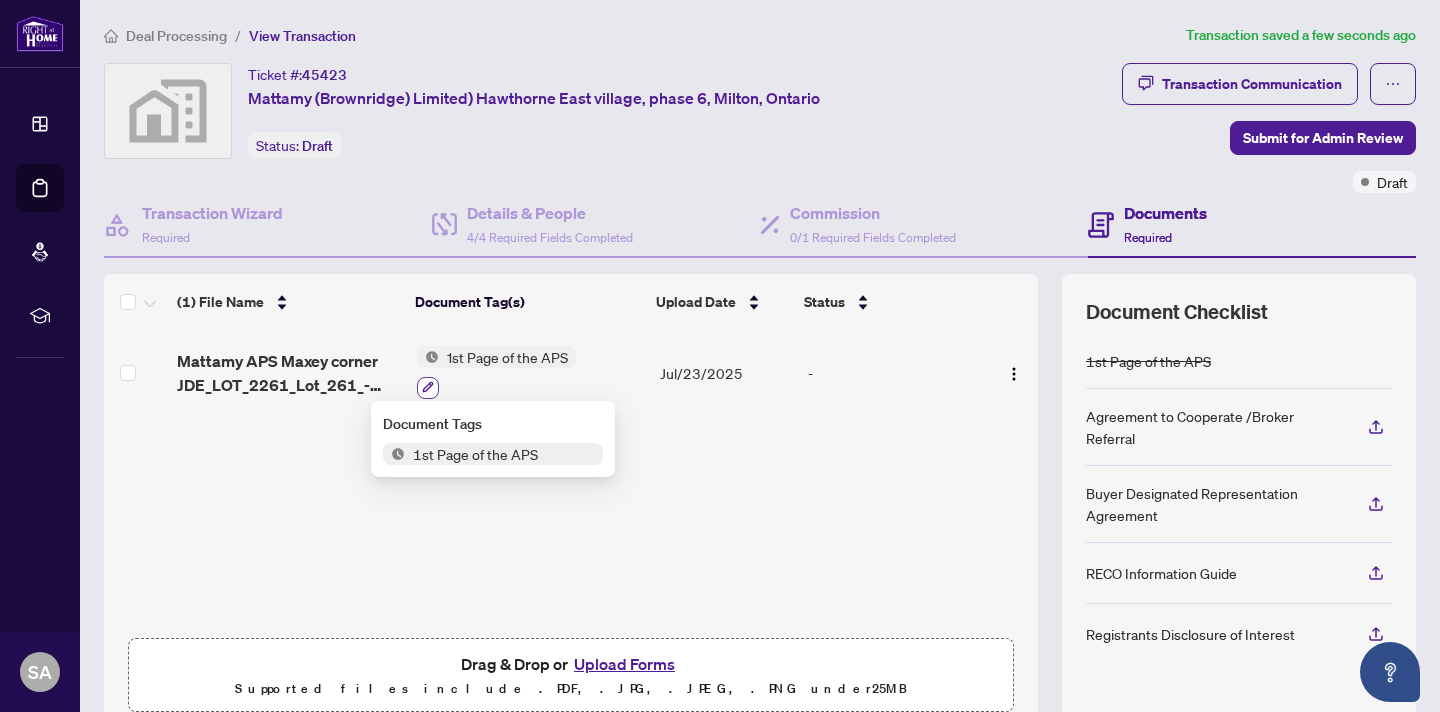 click at bounding box center (428, 388) 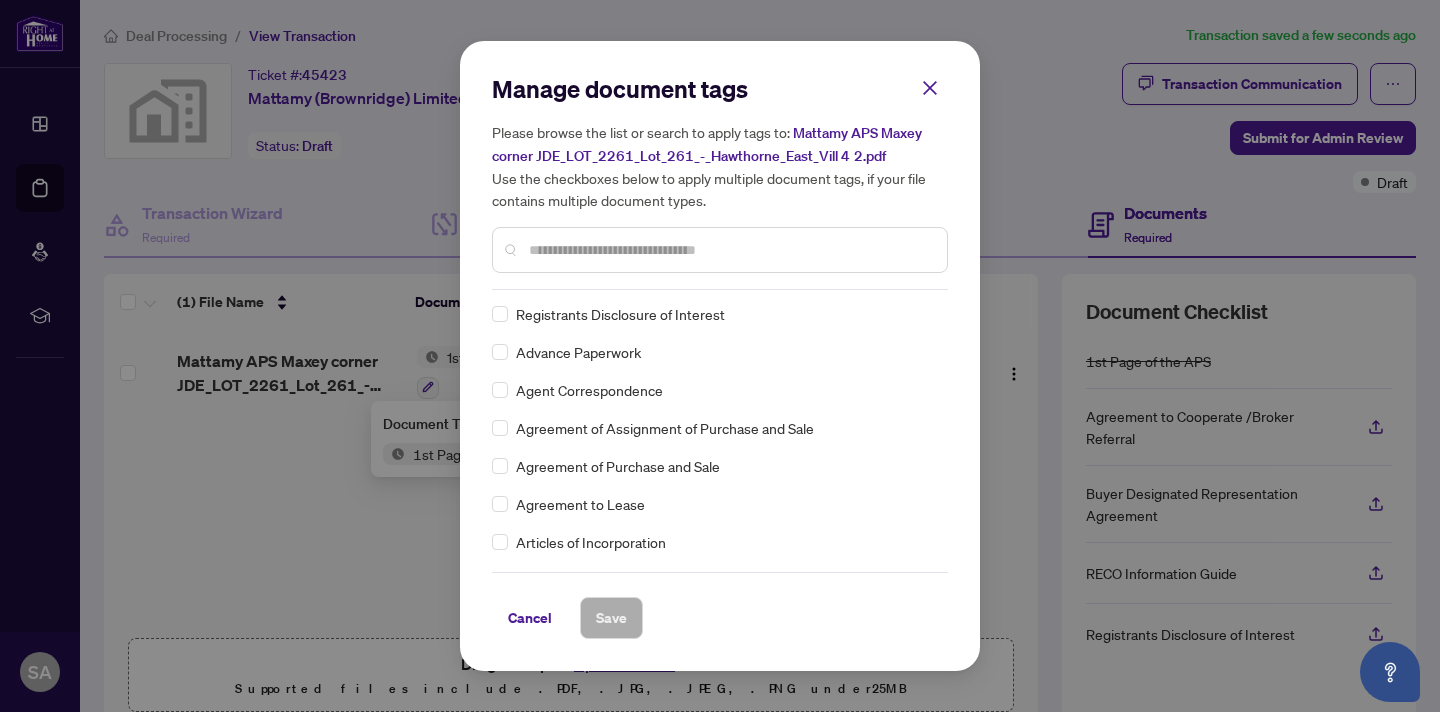 scroll, scrollTop: 156, scrollLeft: 0, axis: vertical 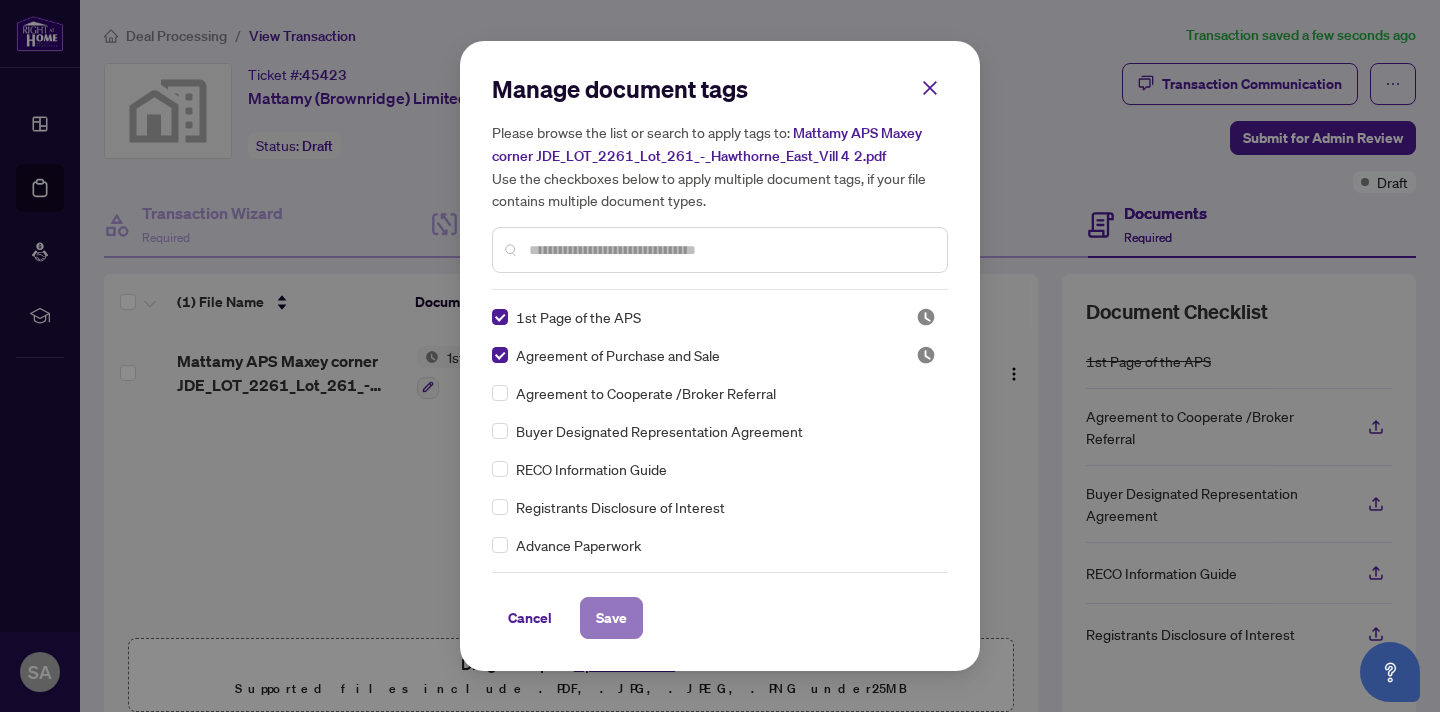 click on "Save" at bounding box center (611, 618) 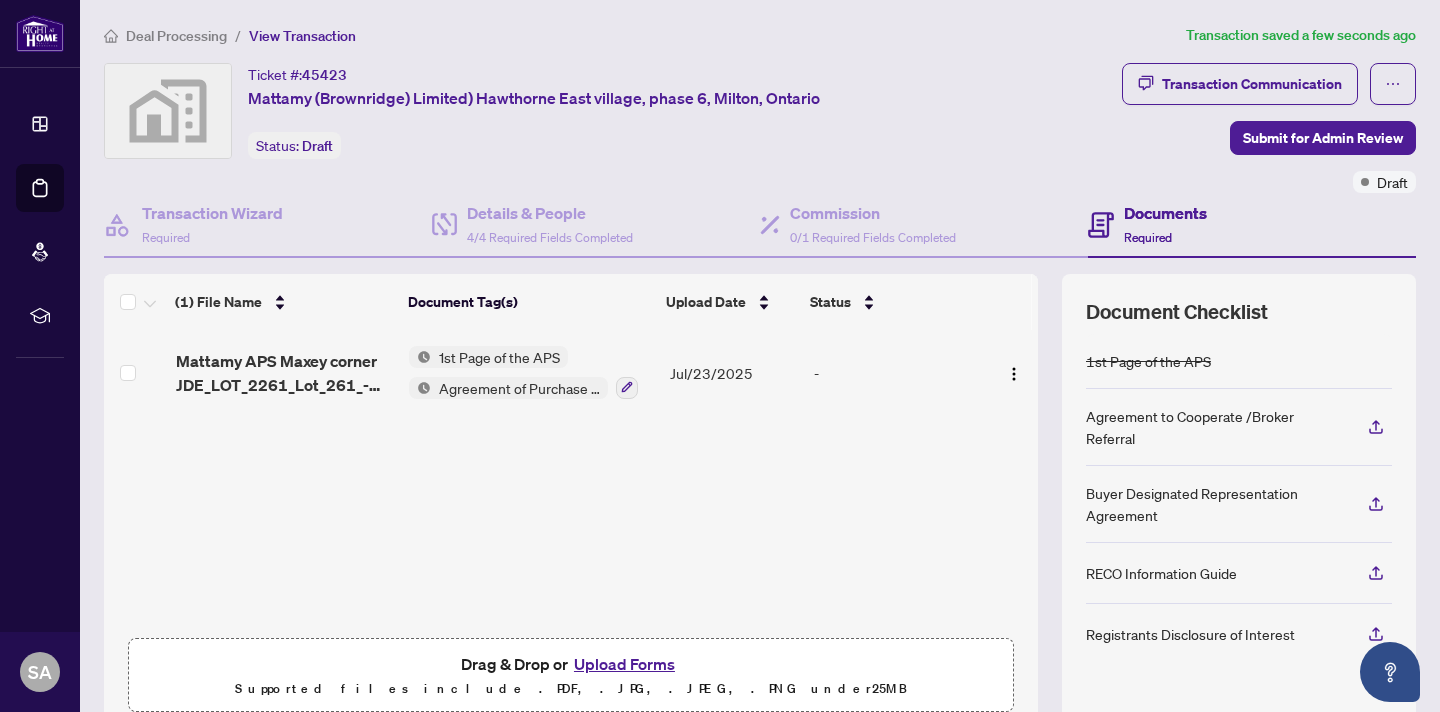 click on "Deal Processing / View Transaction Transaction saved a few seconds ago Ticket #: 45423 [COMPANY] (Brownridge) Limited) Hawthorne East village, phase 6, [CITY], [STATE] Status: Draft Transaction Communication Submit for Admin Review Draft Transaction Wizard Required Details & People 4/4 Required Fields Completed Commission 0/1 Required Fields Completed Documents Required (1) File Name Document Tag(s) Upload Date Status             [COMPANY] APS Maxey corner JDE_LOT_2261_Lot_261_-_Hawthorne_East_Vill 4 2.pdf 1st Page of the APS Agreement of Purchase and Sale Jul/23/2025 - Drag & Drop or Upload Forms Supported files include .PDF, .JPG, .JPEG, .PNG under 25 MB Document Checklist 1st Page of the APS Agreement to Cooperate /Broker Referral Buyer Designated Representation Agreement RECO Information Guide Registrants Disclosure of Interest Previous Tab Next Tab" at bounding box center (760, 356) 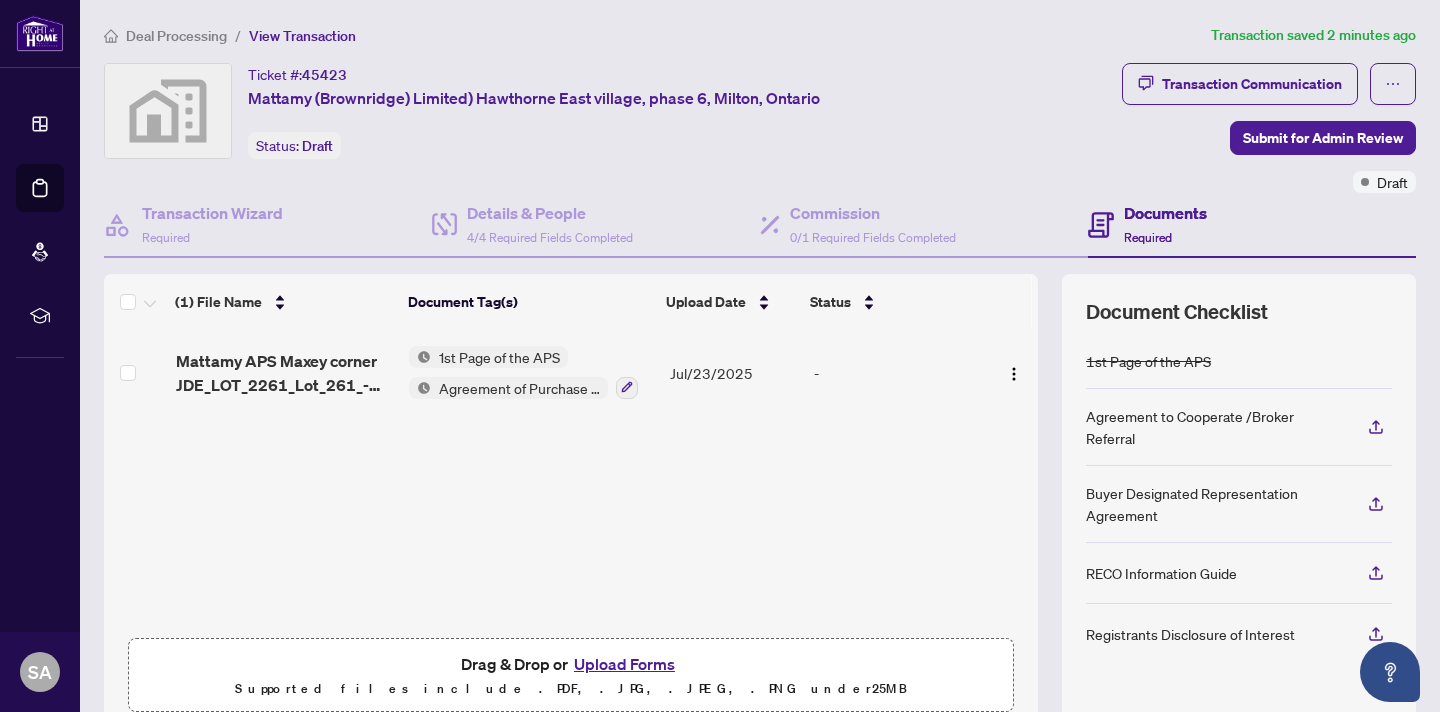 click on "1st Page of the APS" at bounding box center (1148, 361) 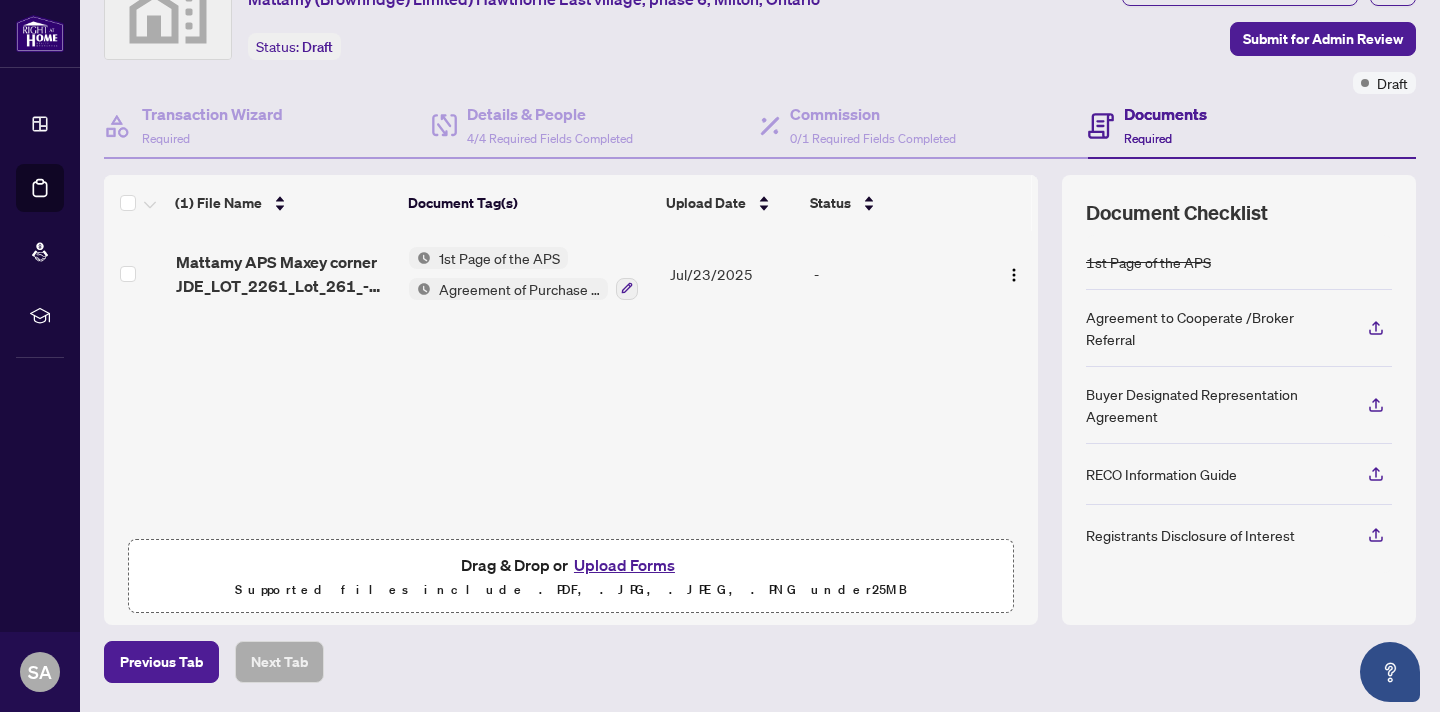 scroll, scrollTop: 102, scrollLeft: 0, axis: vertical 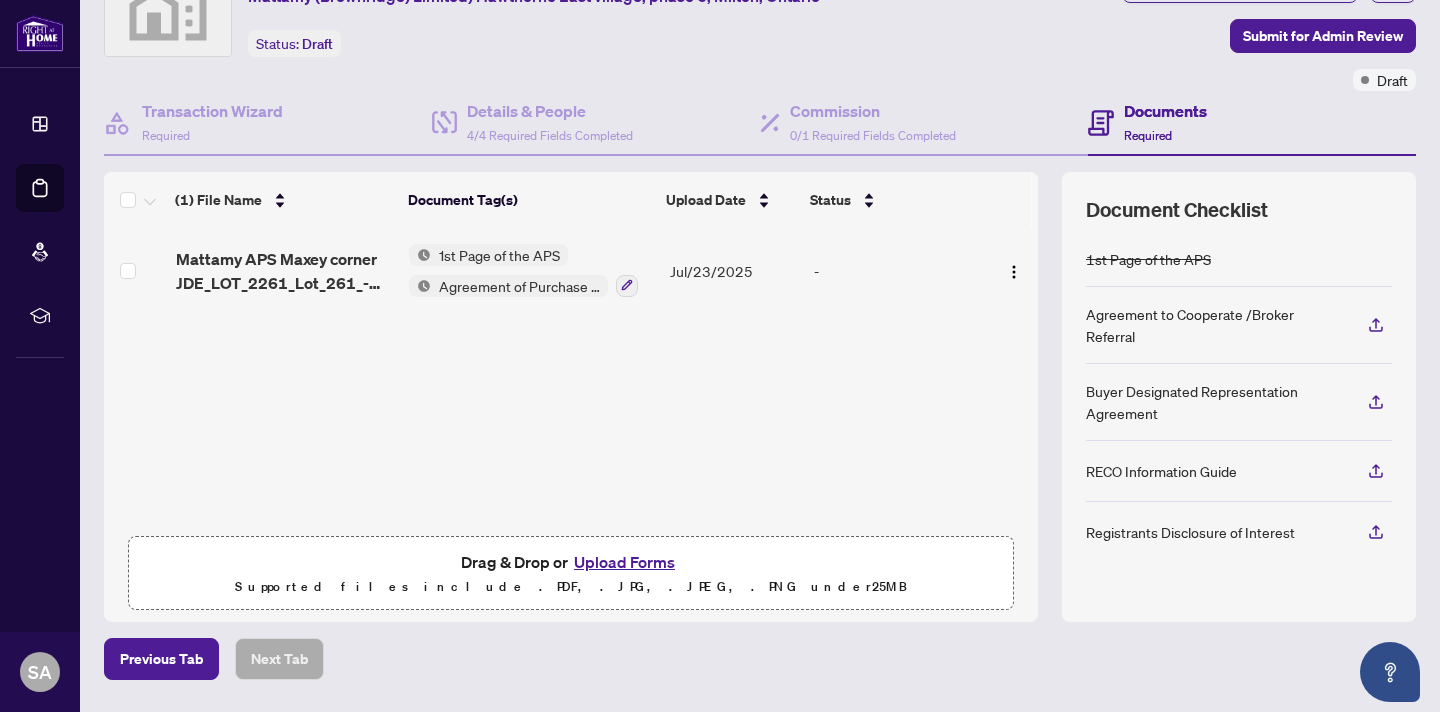 click on "Upload Forms" at bounding box center [624, 562] 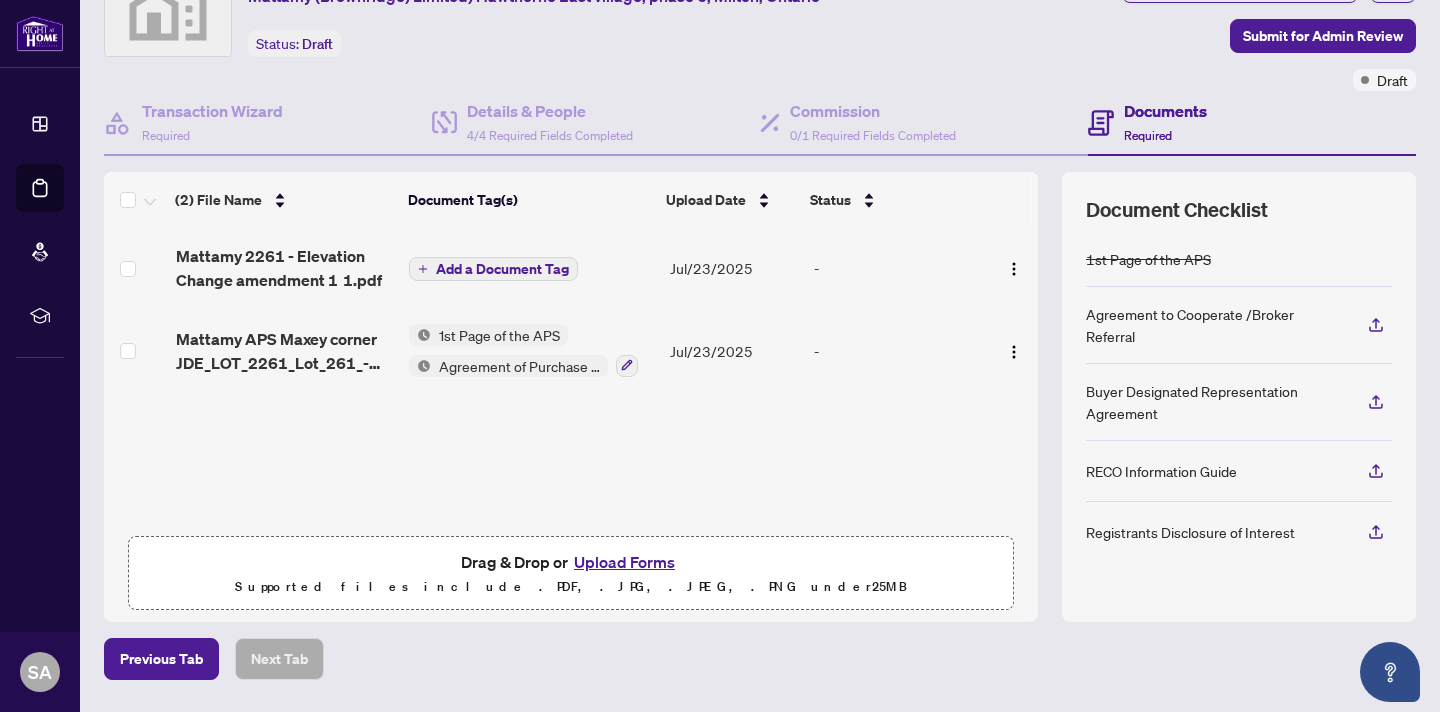click on "Add a Document Tag" at bounding box center (502, 269) 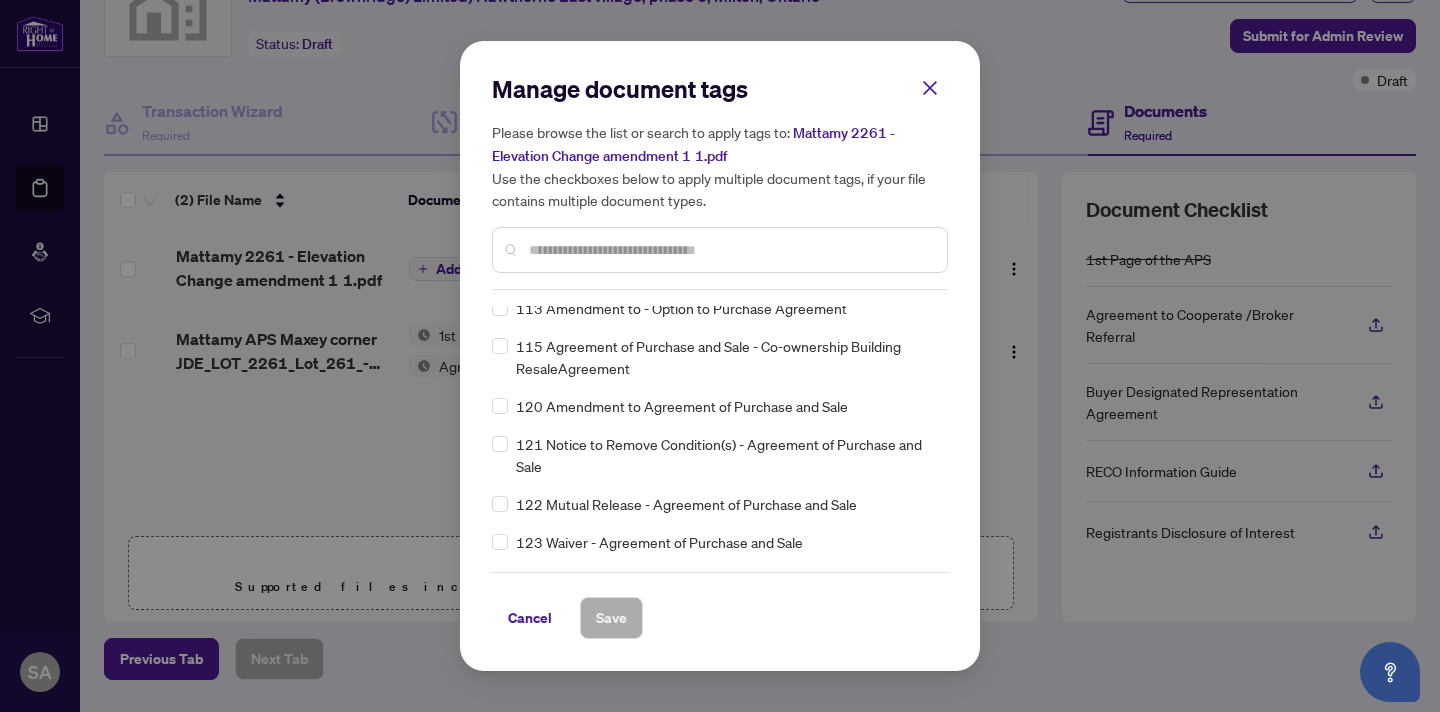 scroll, scrollTop: 5419, scrollLeft: 0, axis: vertical 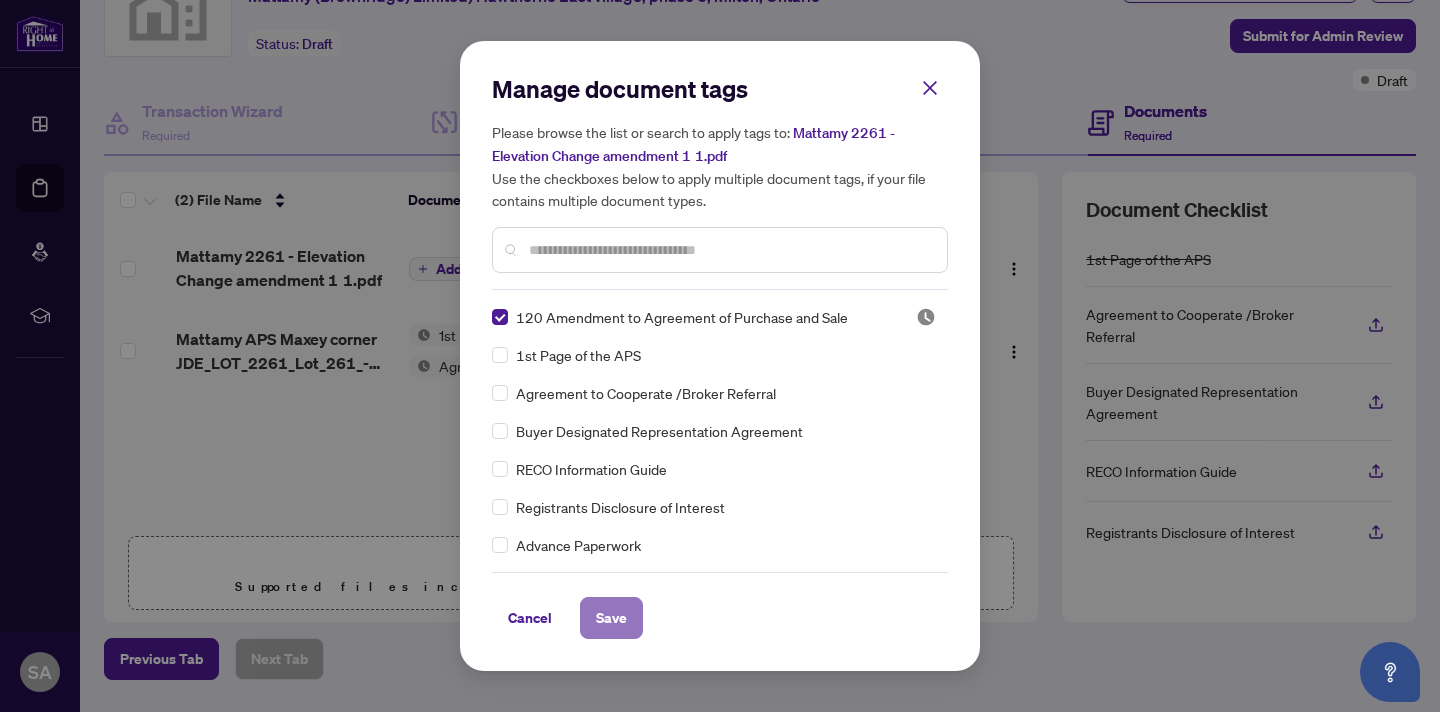 click on "Save" at bounding box center (611, 618) 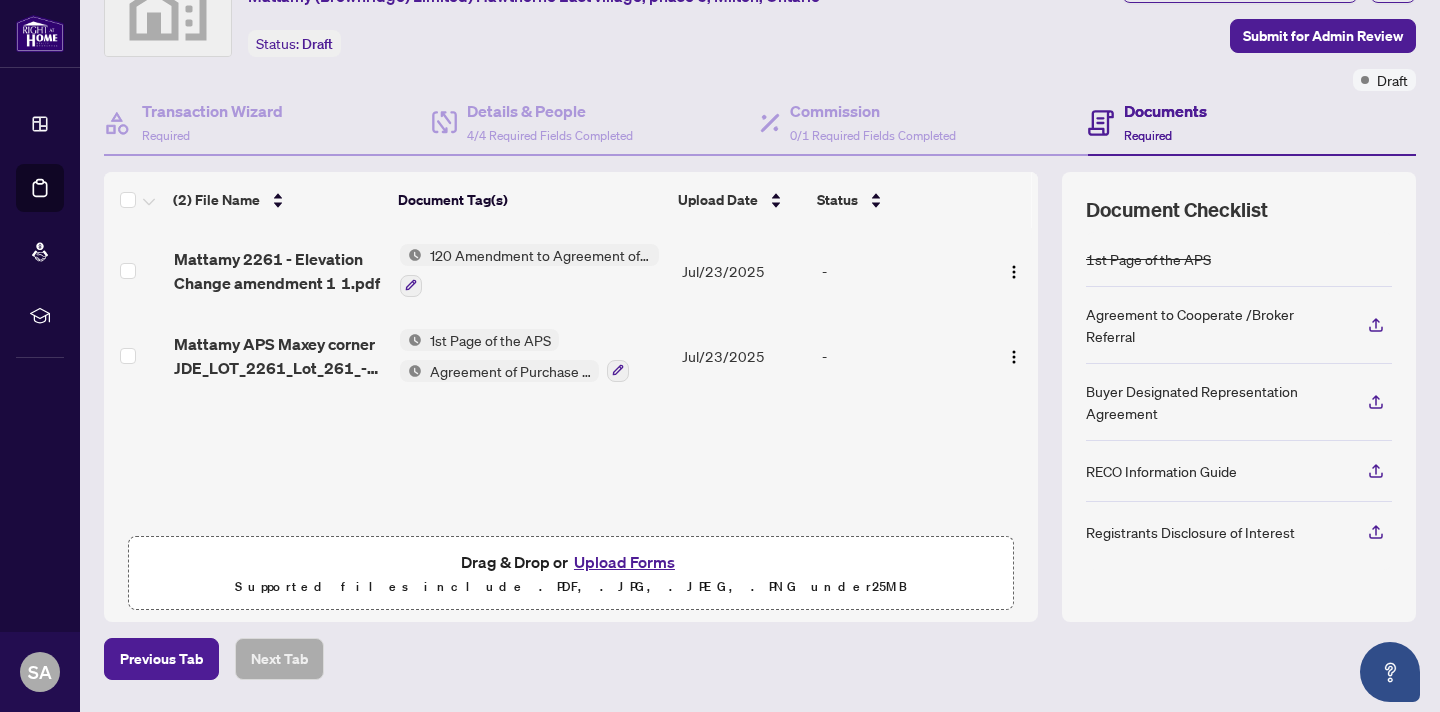 click on "Transaction Communication Submit for Admin Review Draft" at bounding box center (1269, 26) 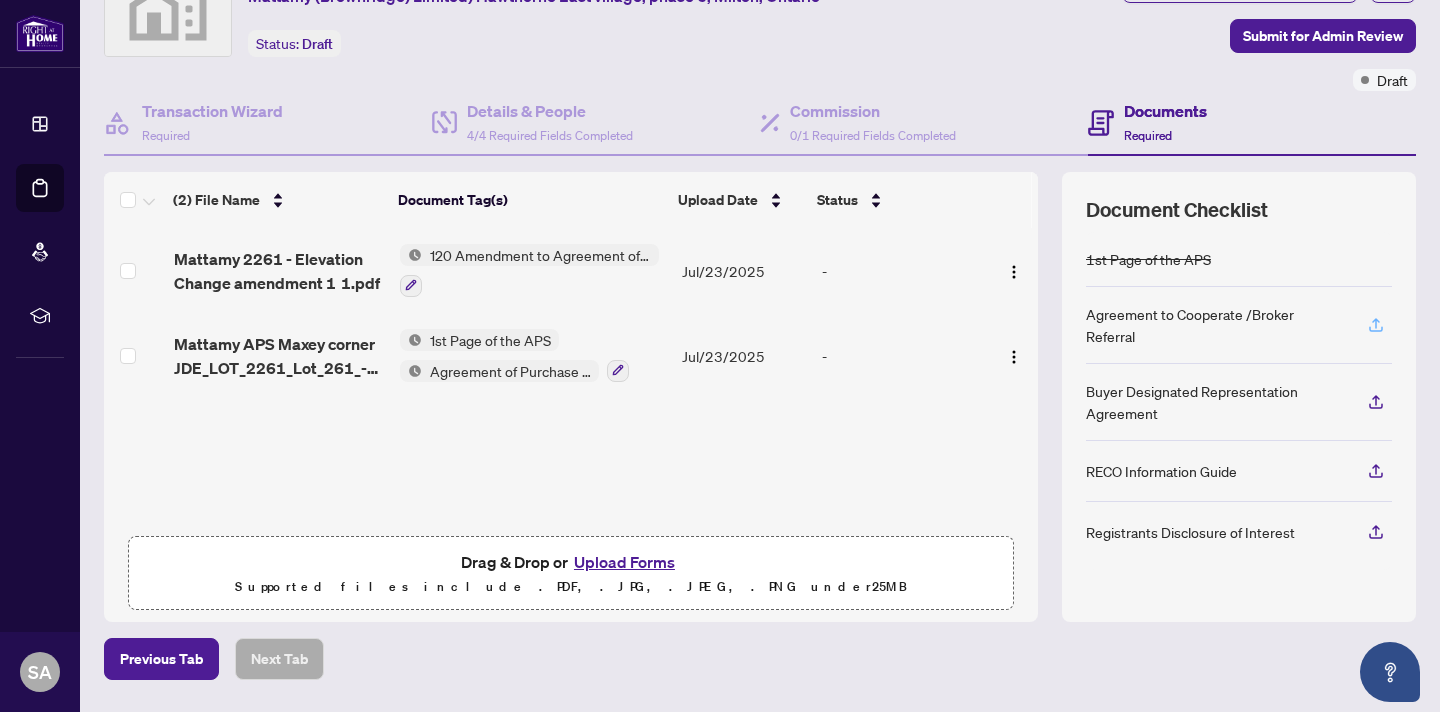 click 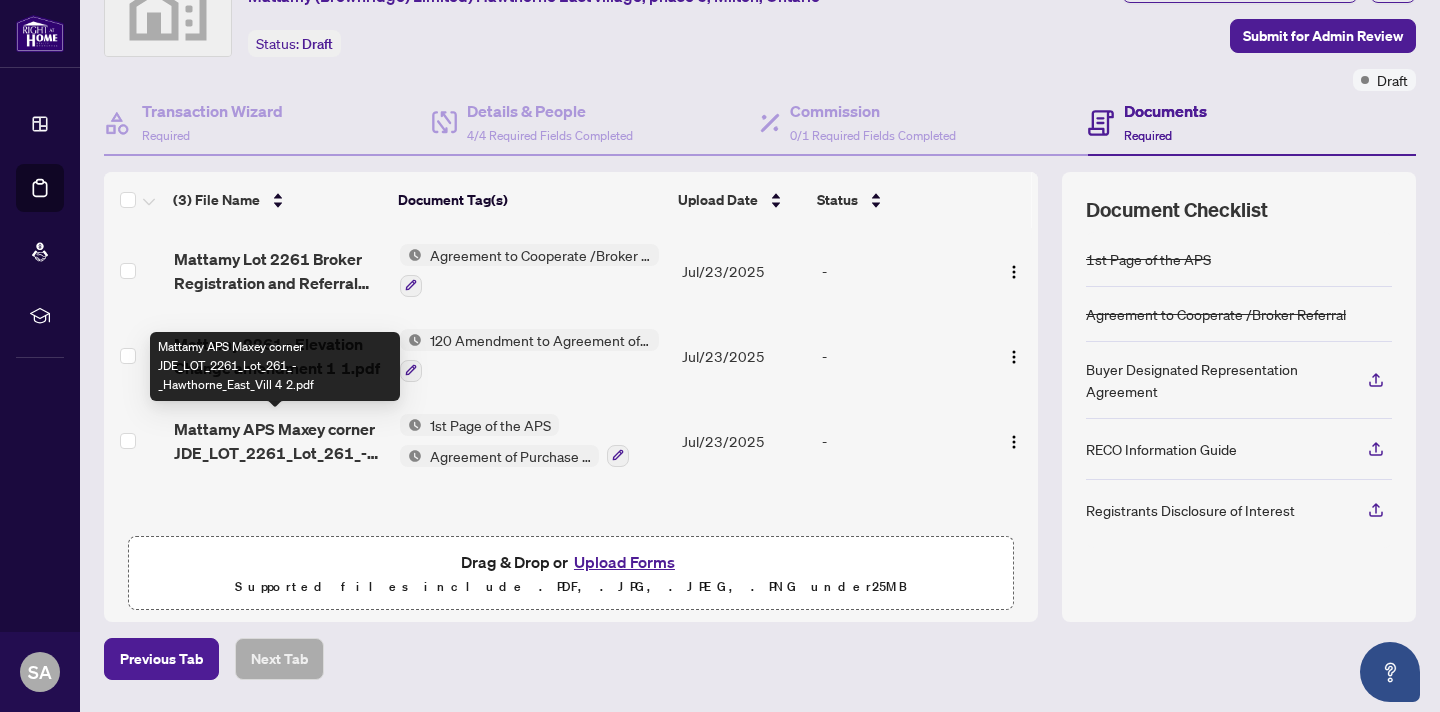 click on "Mattamy APS Maxey corner JDE_LOT_2261_Lot_261_-_Hawthorne_East_Vill 4 2.pdf" at bounding box center (279, 441) 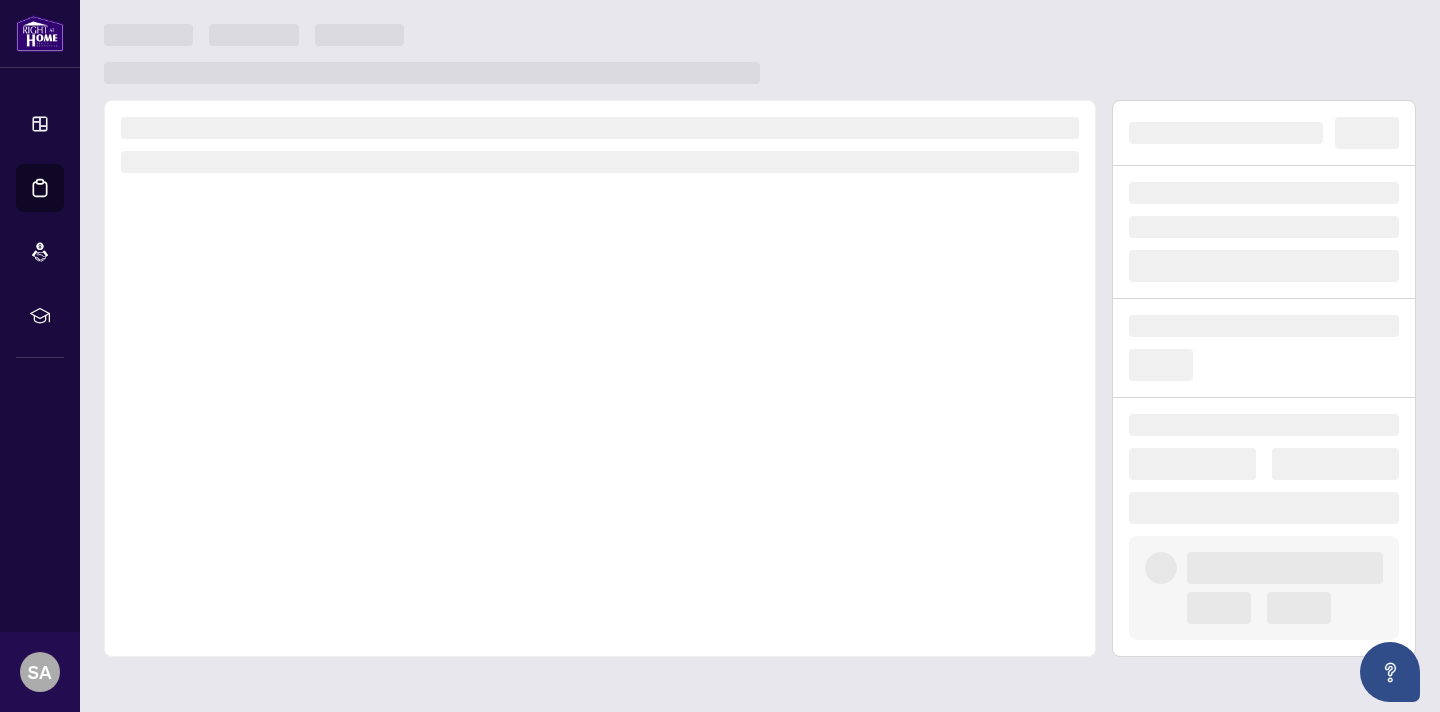 scroll, scrollTop: 0, scrollLeft: 0, axis: both 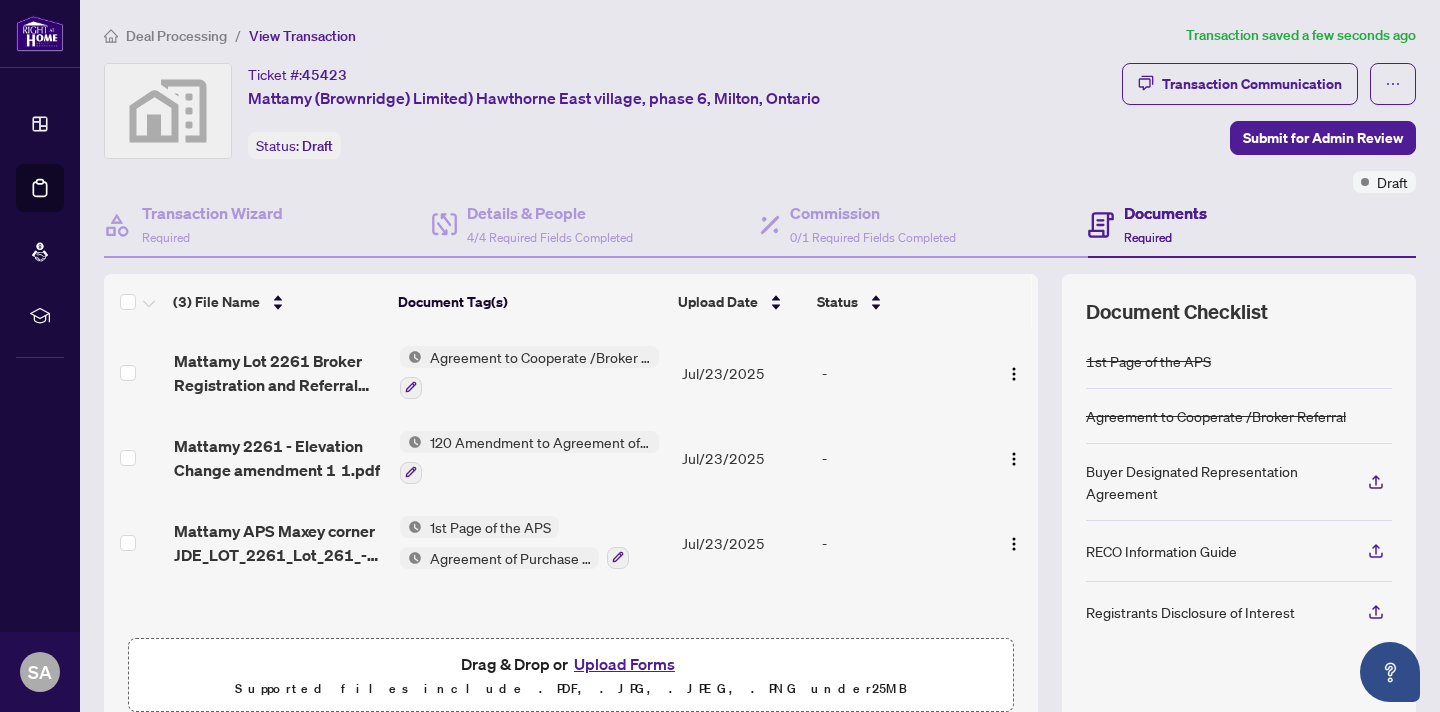 click on "Agreement to Cooperate /Broker Referral" at bounding box center [540, 357] 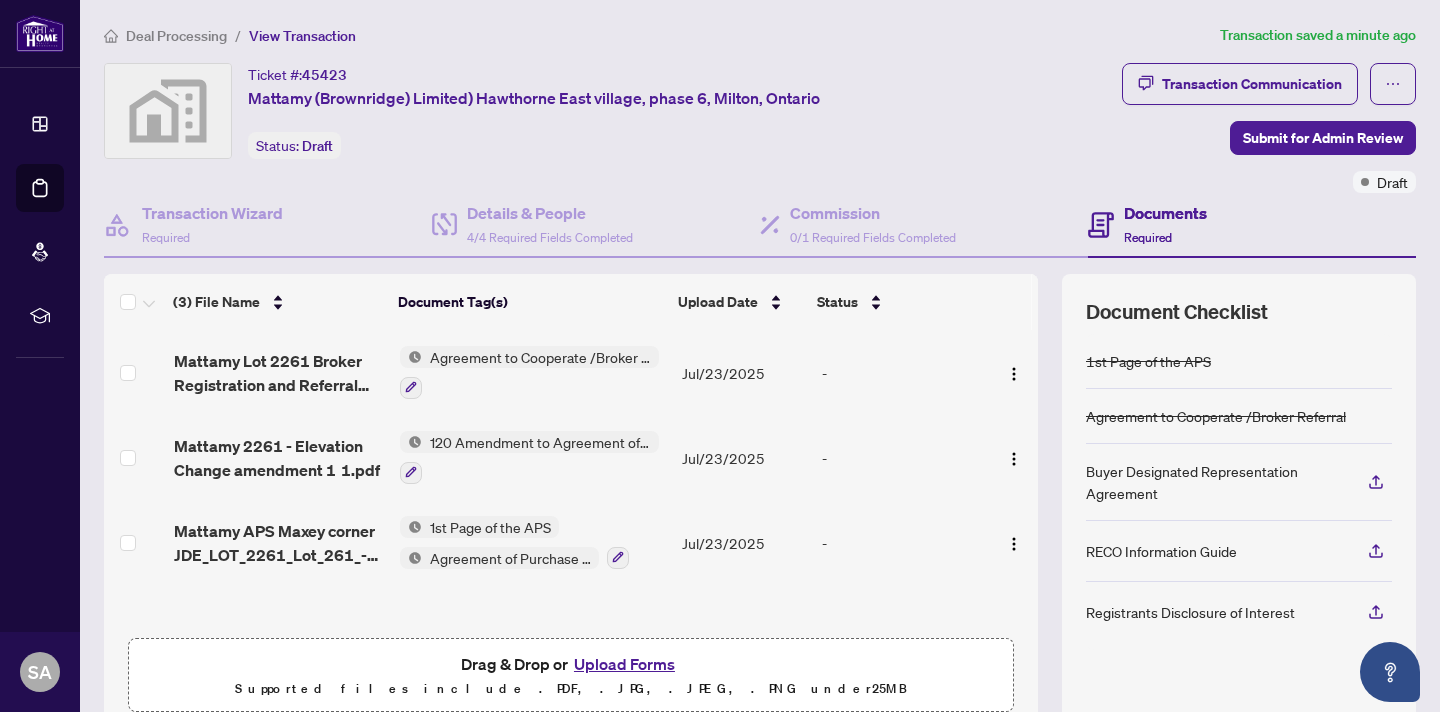 click on "Document Tag(s)" at bounding box center (530, 302) 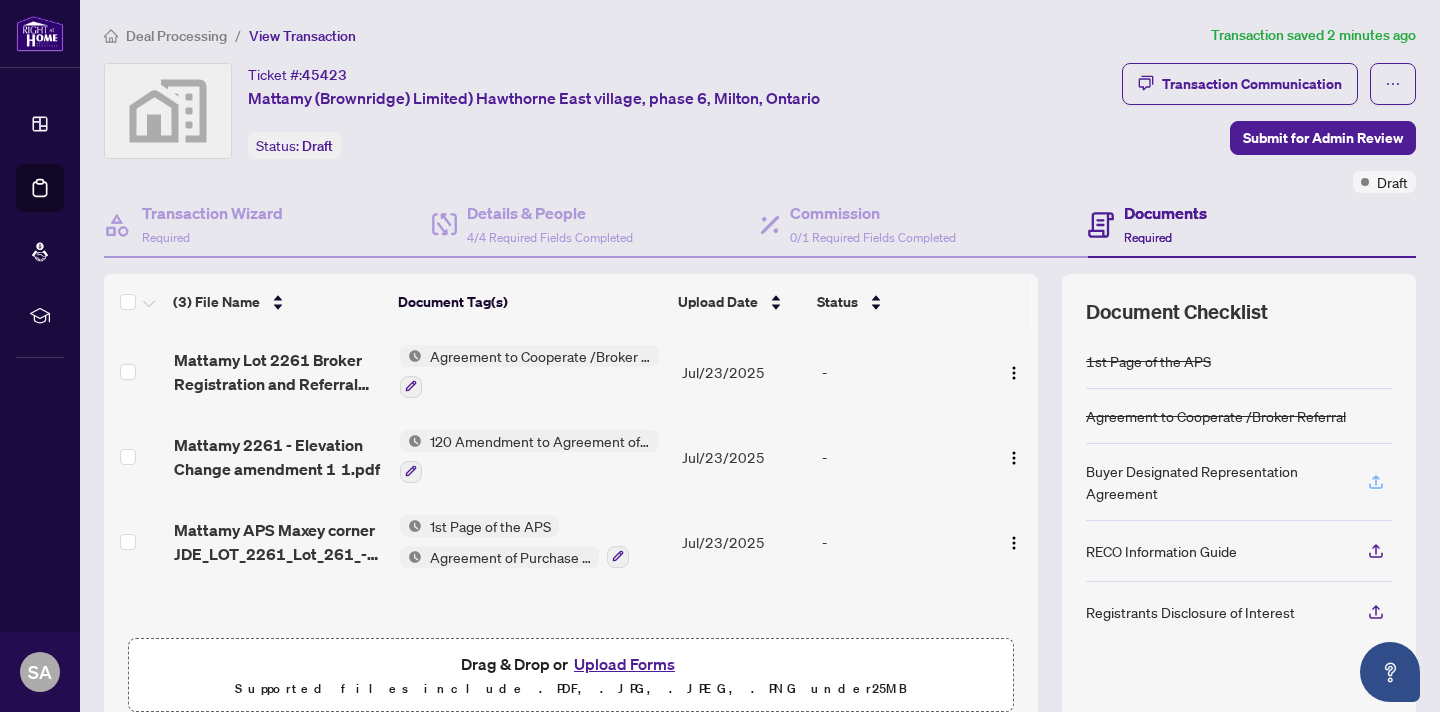 click 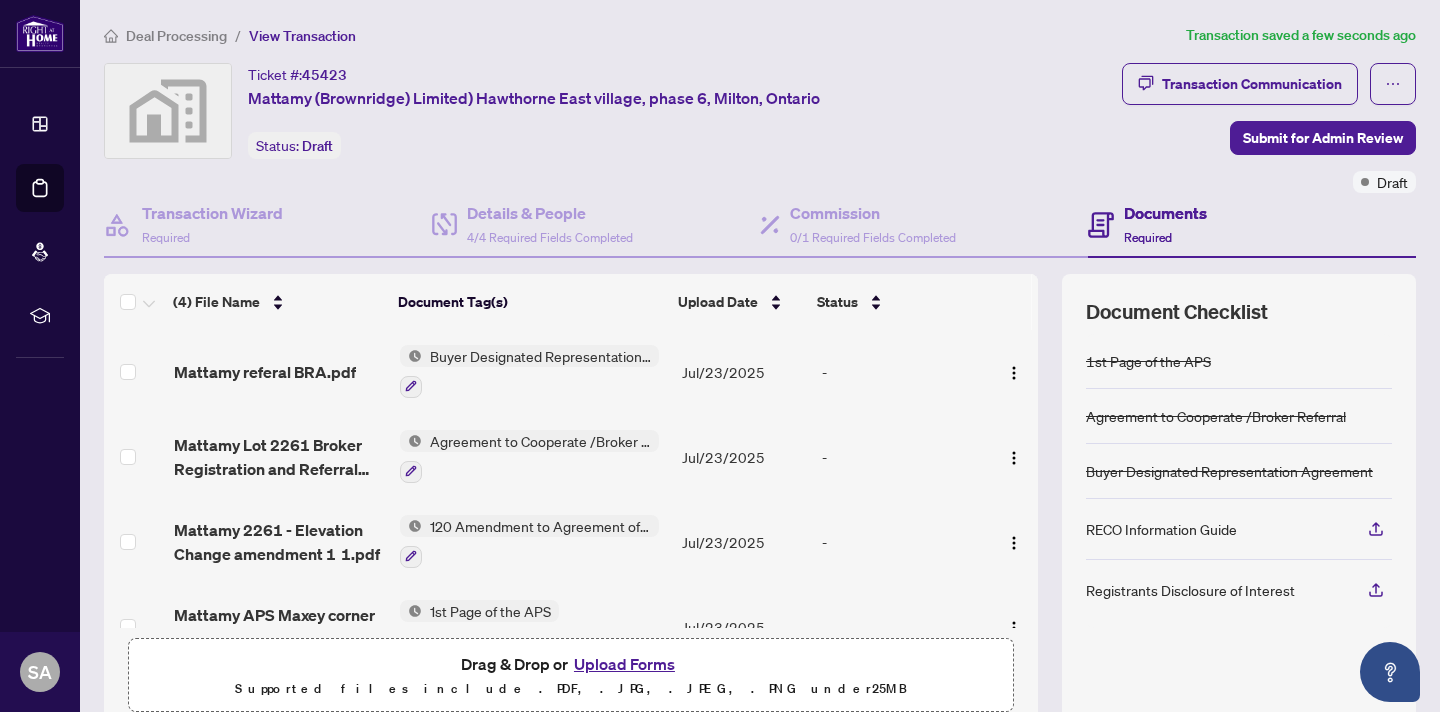 scroll, scrollTop: 47, scrollLeft: 0, axis: vertical 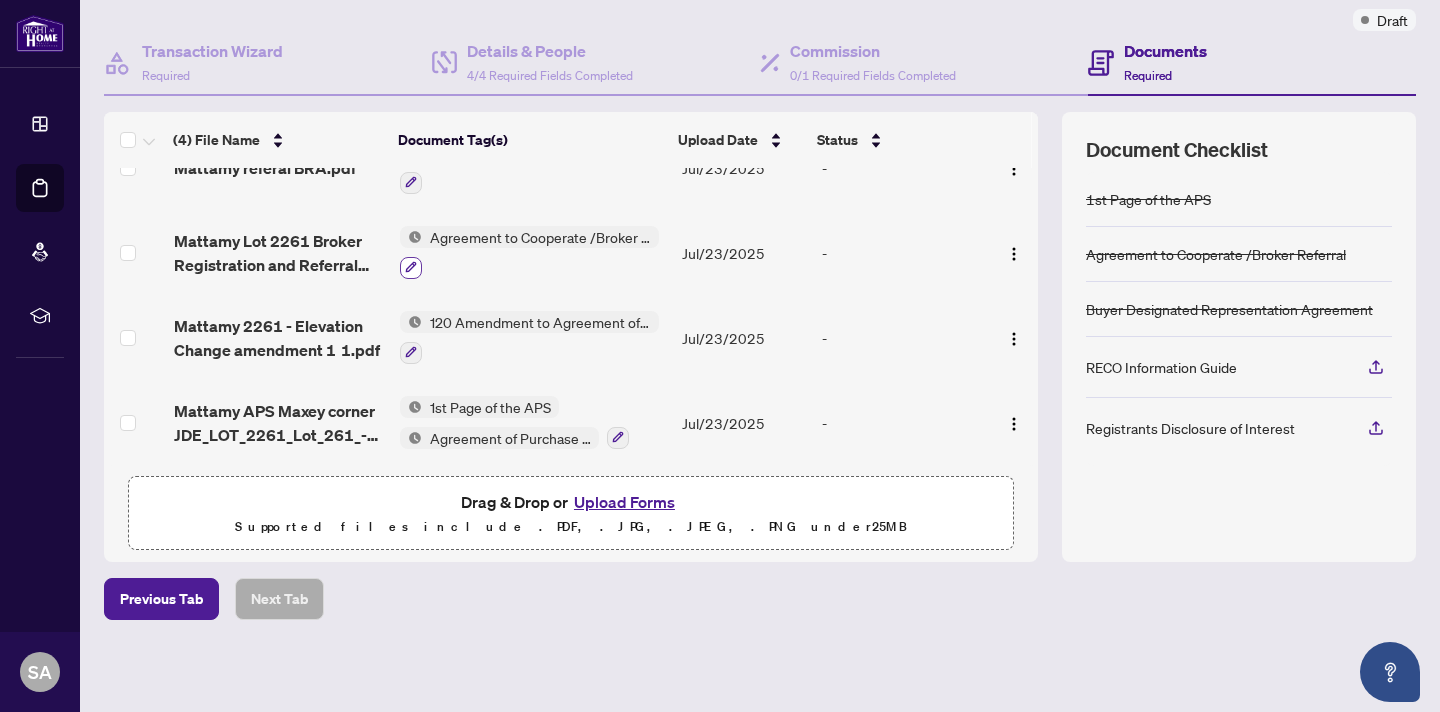 click 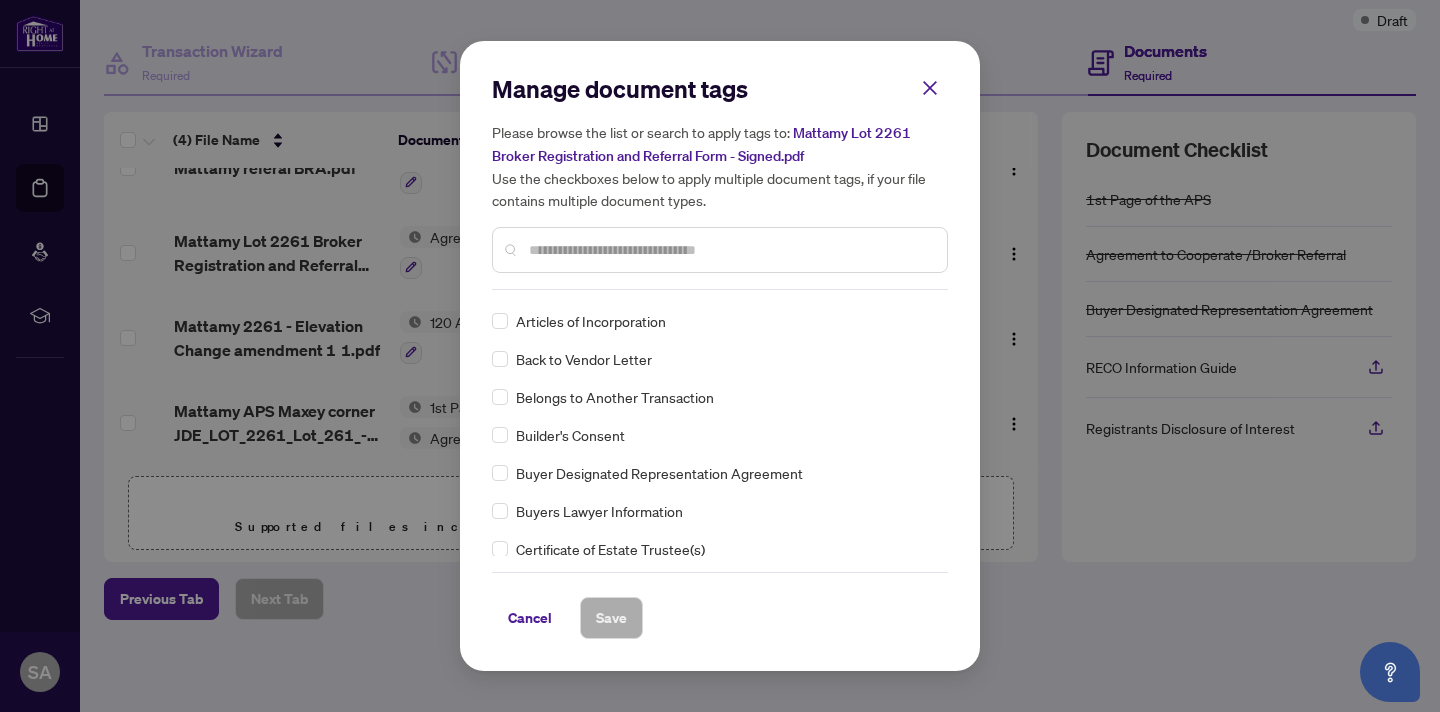 scroll, scrollTop: 370, scrollLeft: 0, axis: vertical 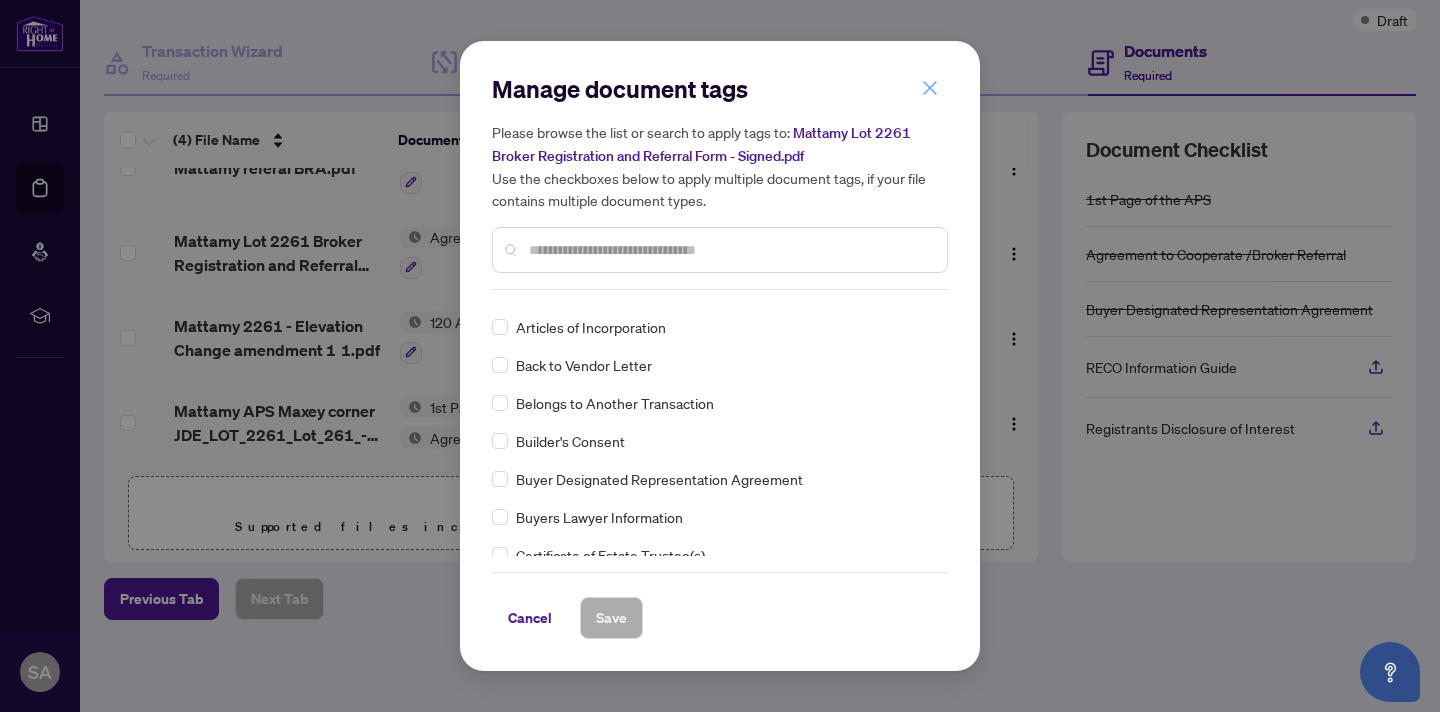 click 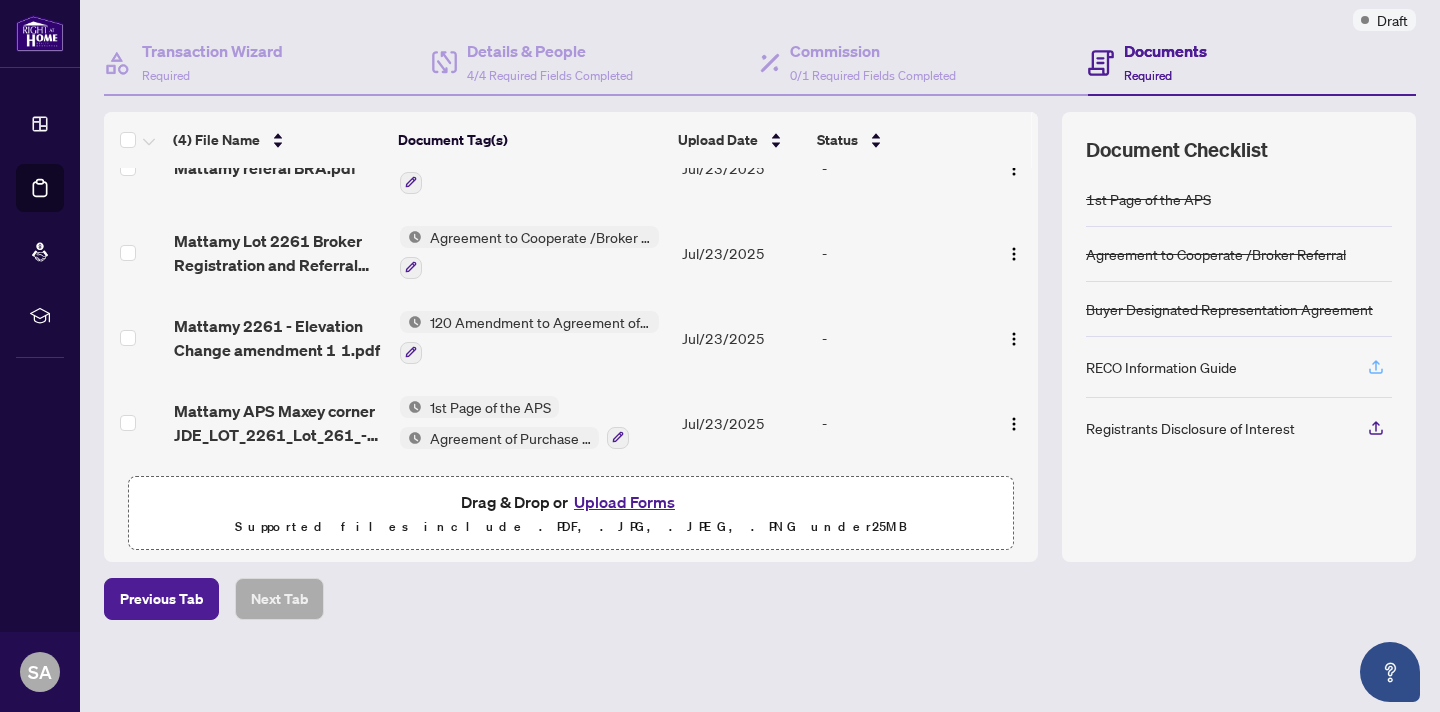 click 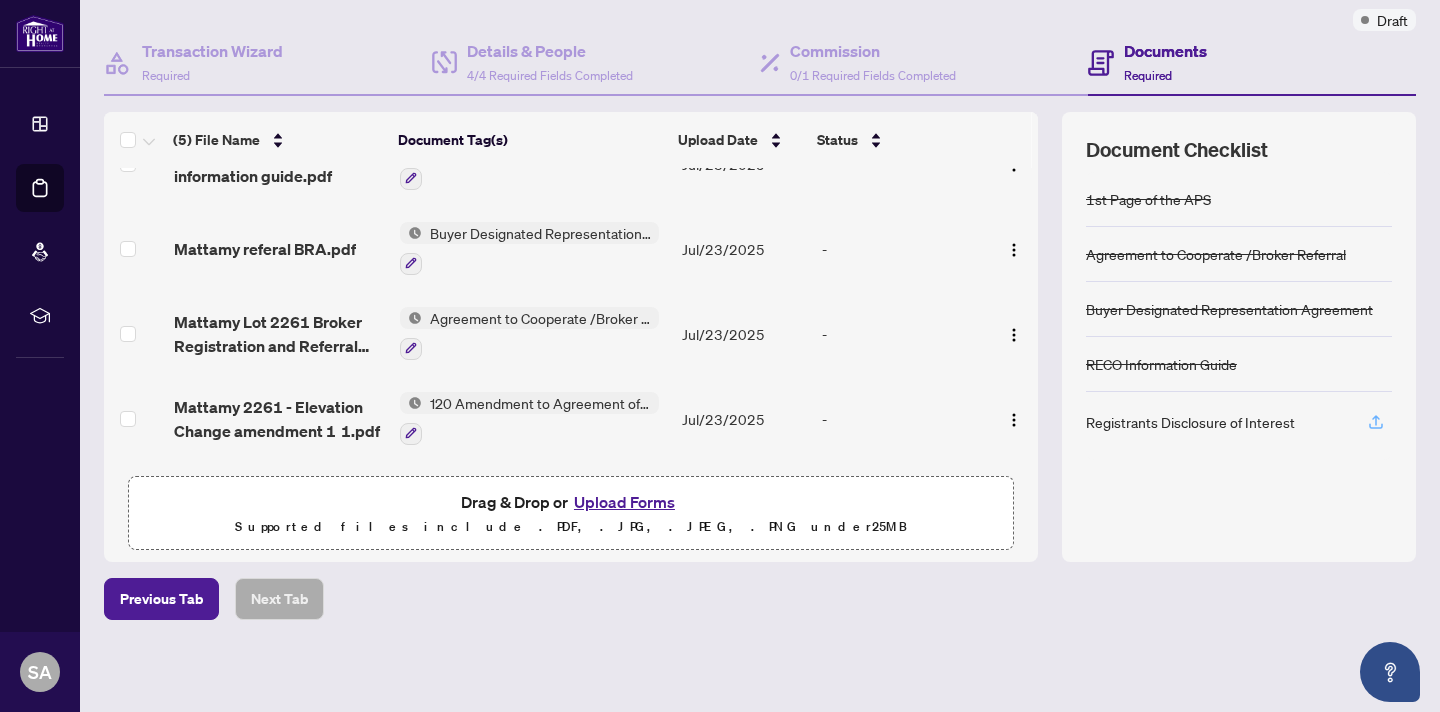 click 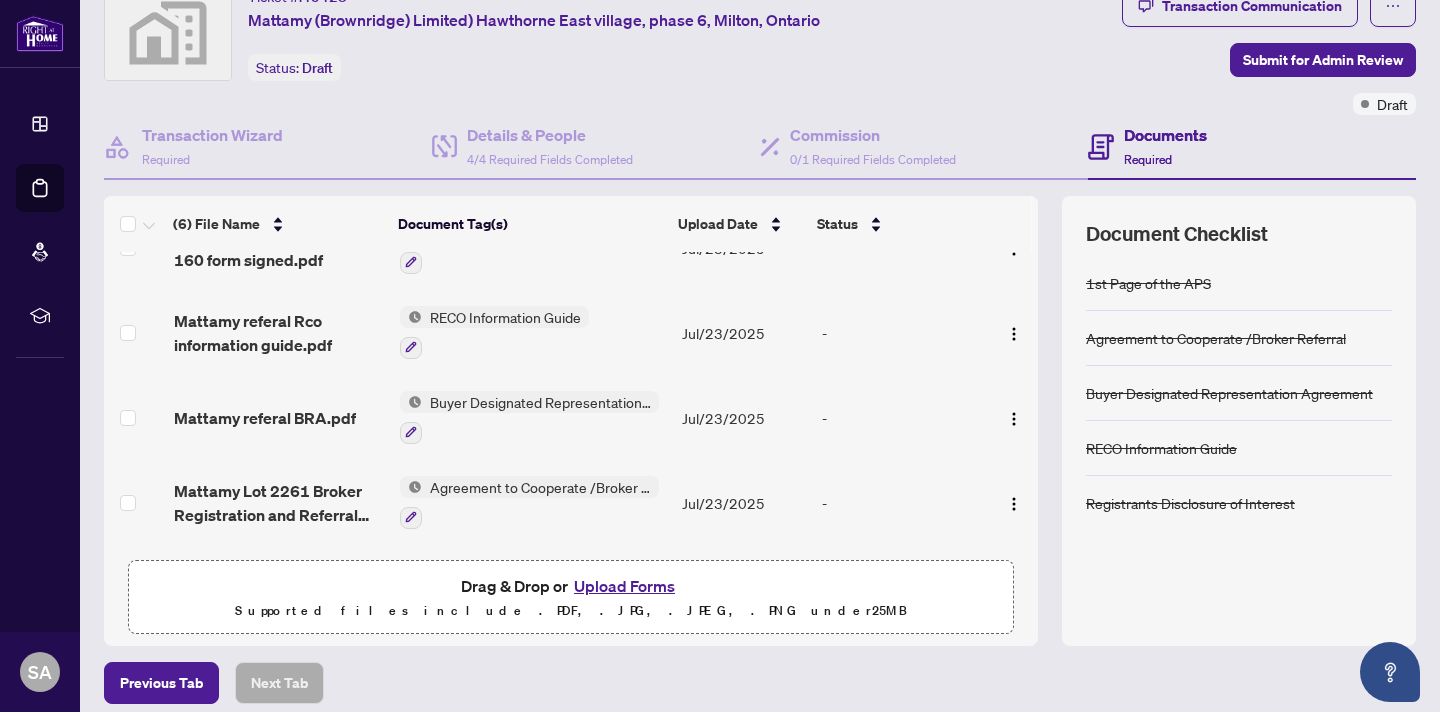 scroll, scrollTop: 77, scrollLeft: 0, axis: vertical 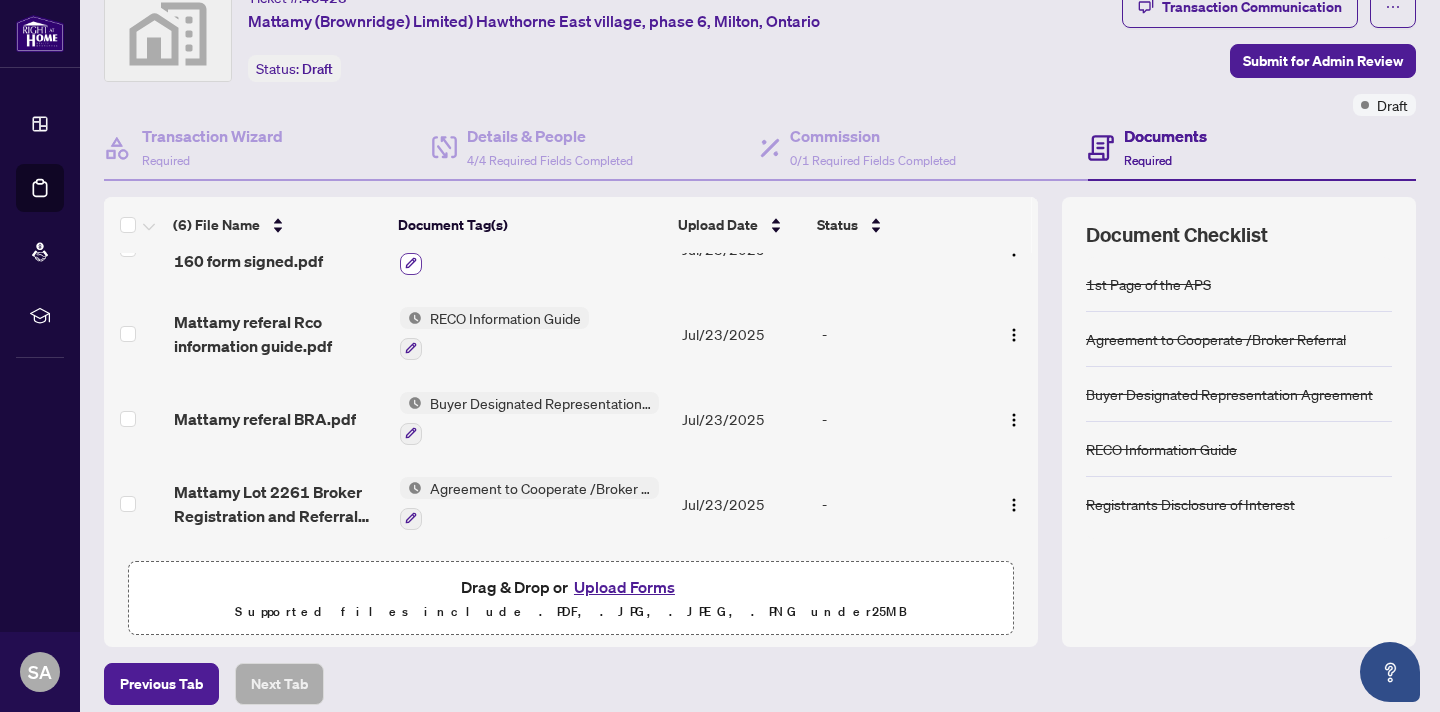click 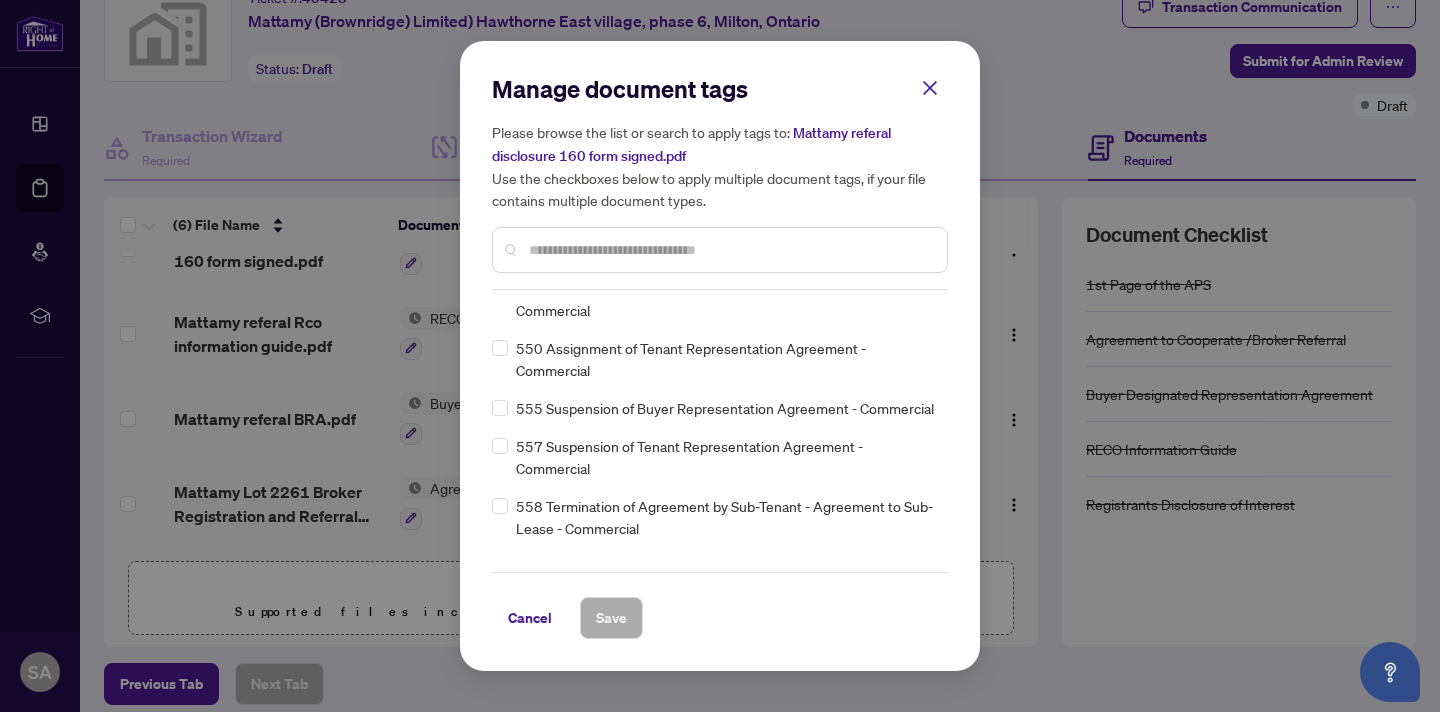 scroll, scrollTop: 11820, scrollLeft: 0, axis: vertical 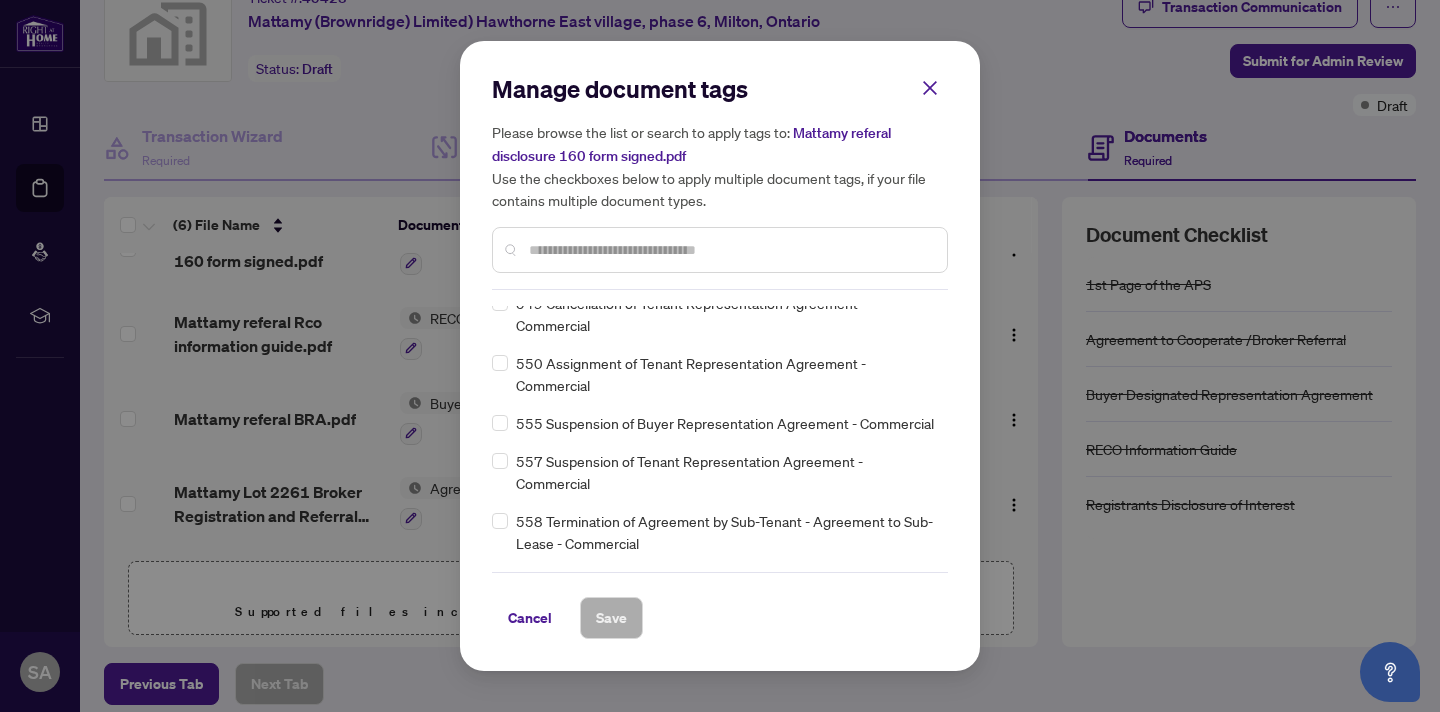 click at bounding box center (730, 250) 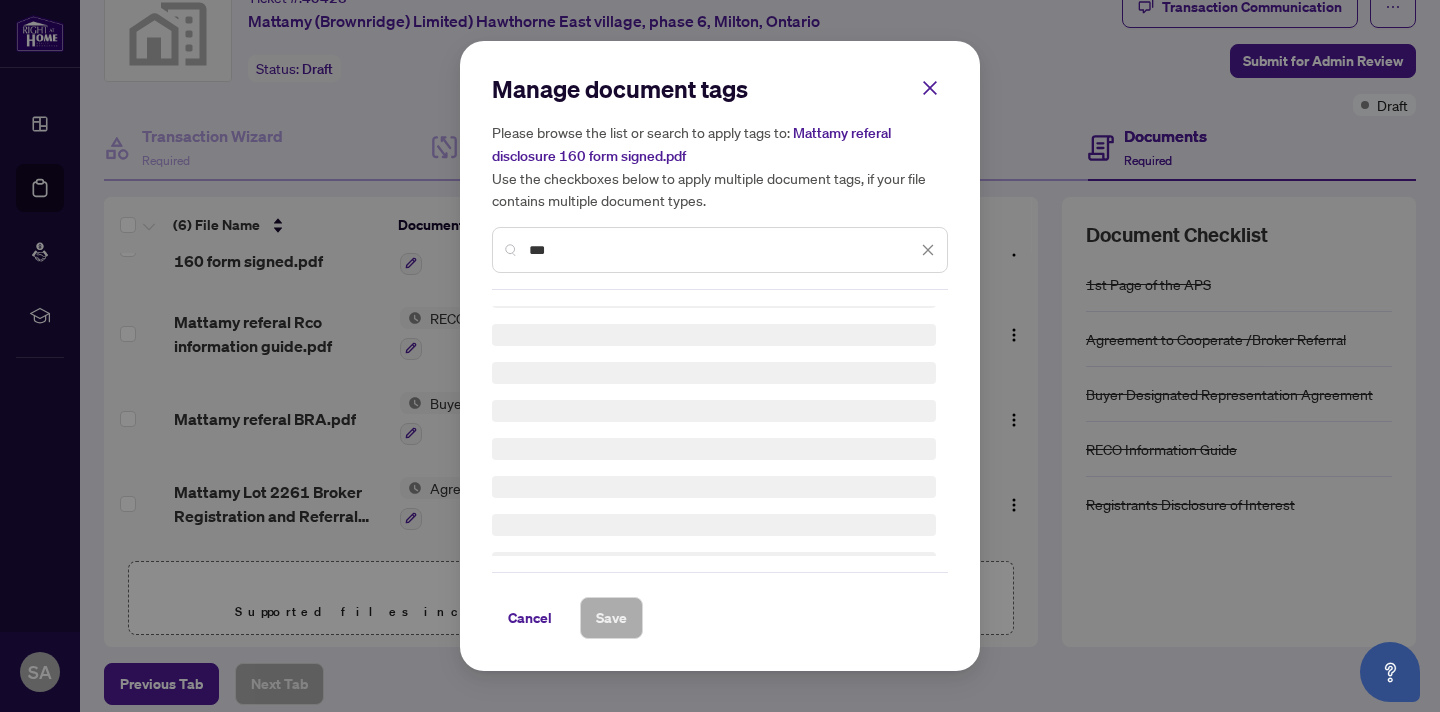 scroll, scrollTop: 0, scrollLeft: 0, axis: both 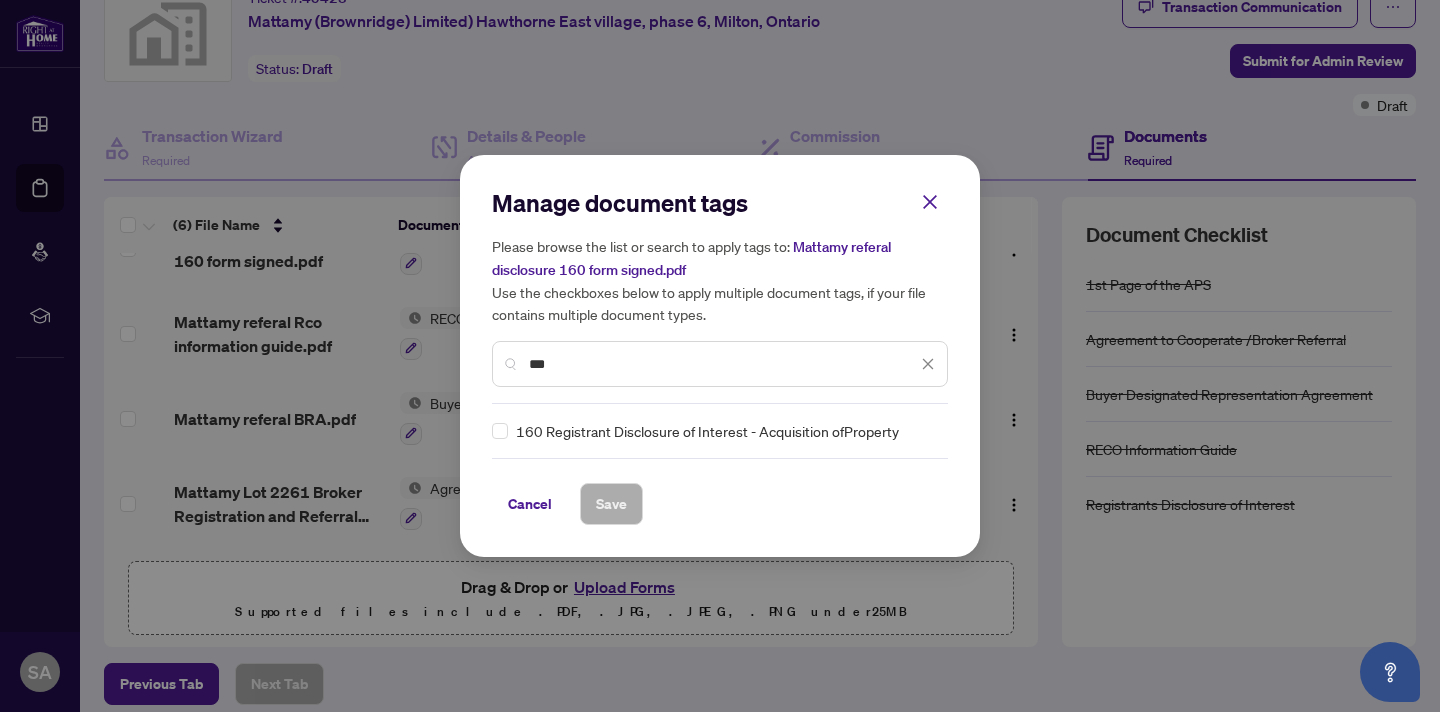 type on "***" 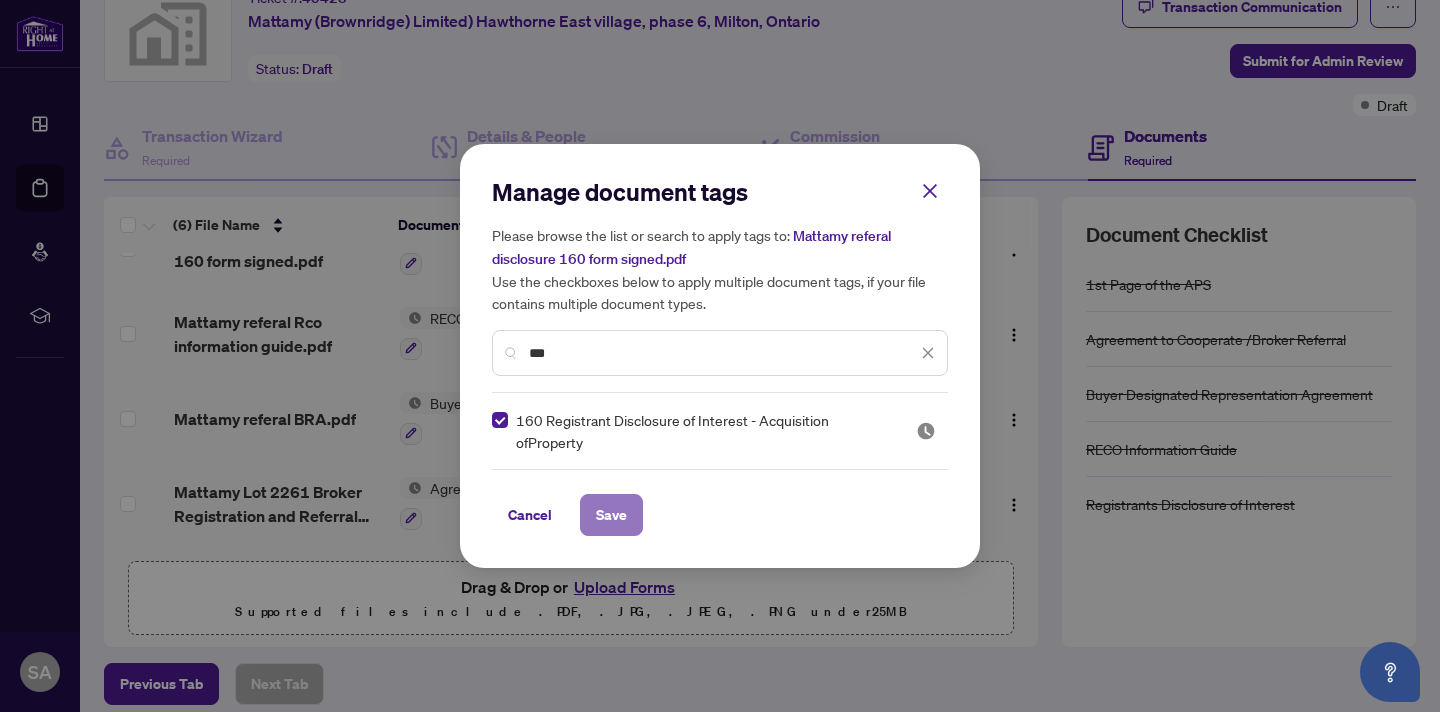 click on "Save" at bounding box center [611, 515] 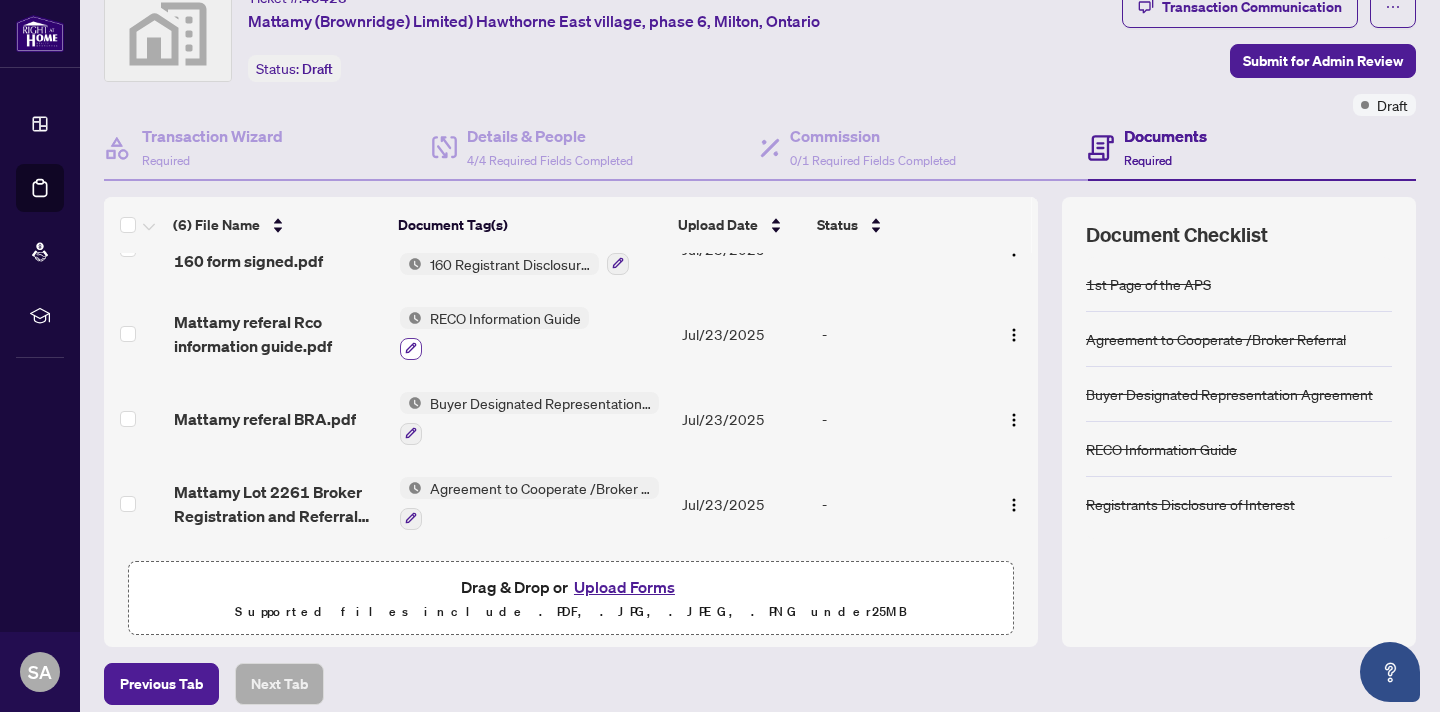 click 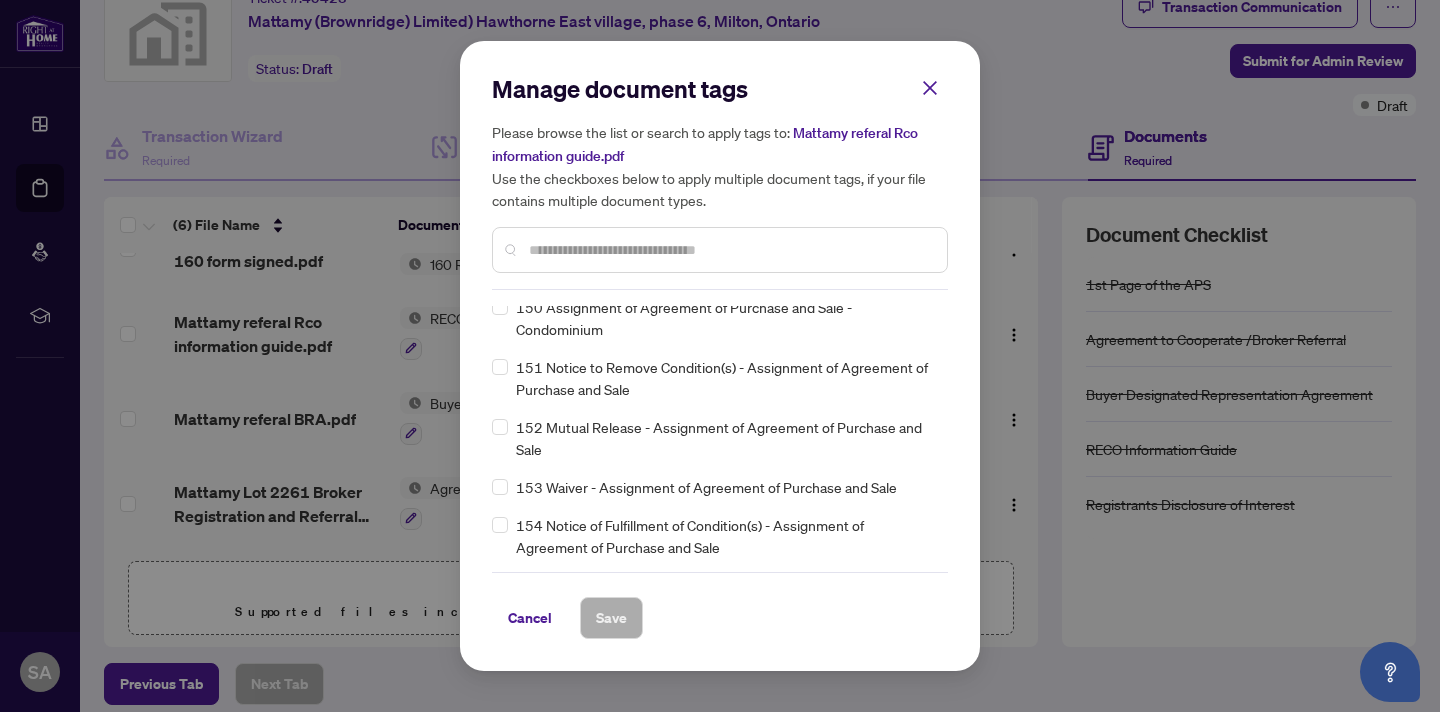 scroll, scrollTop: 6576, scrollLeft: 0, axis: vertical 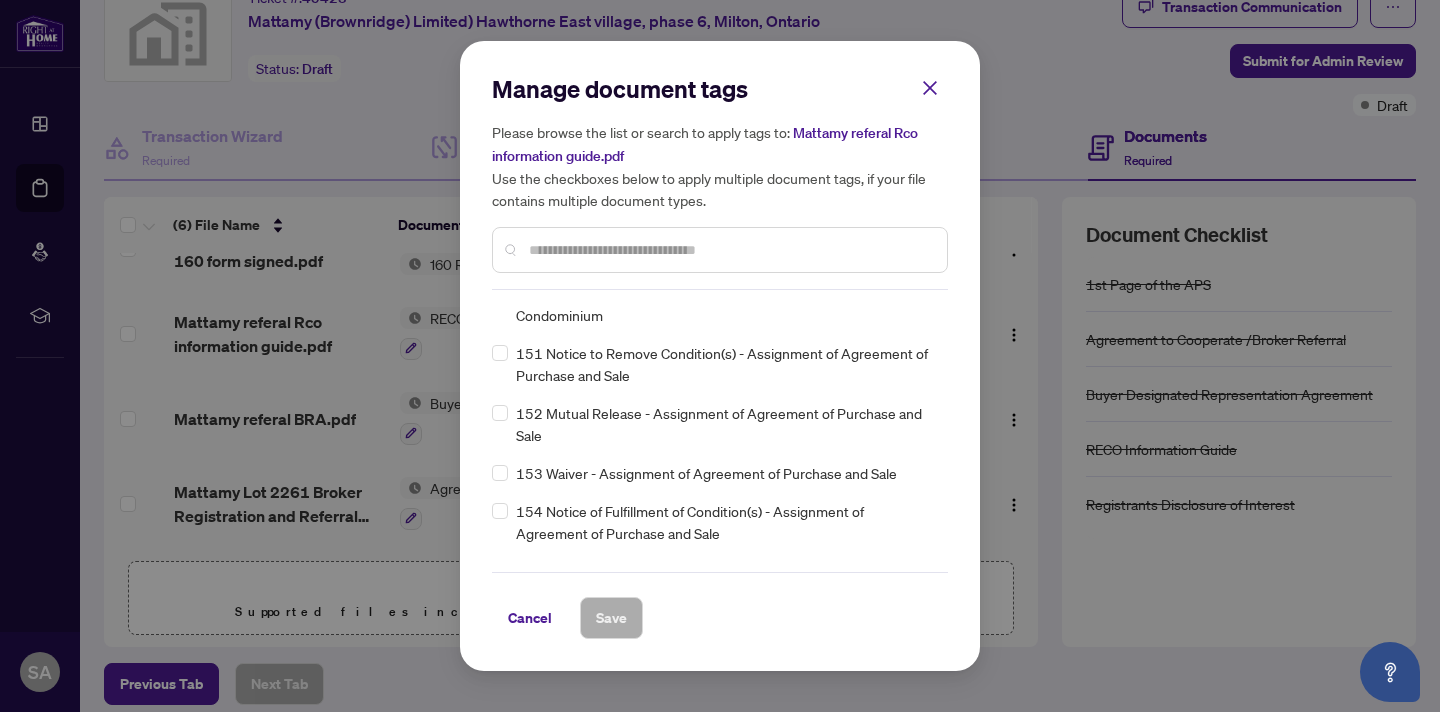 click at bounding box center (730, 250) 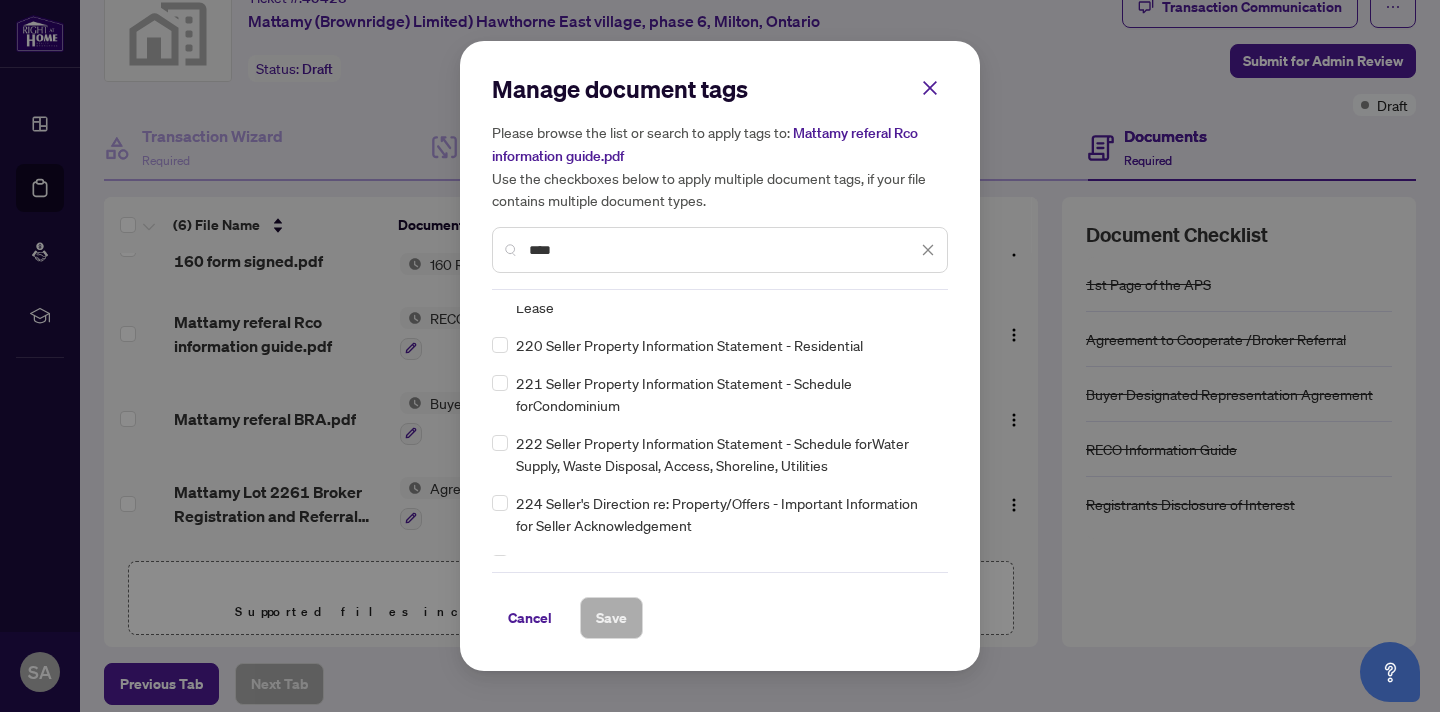 scroll, scrollTop: 0, scrollLeft: 0, axis: both 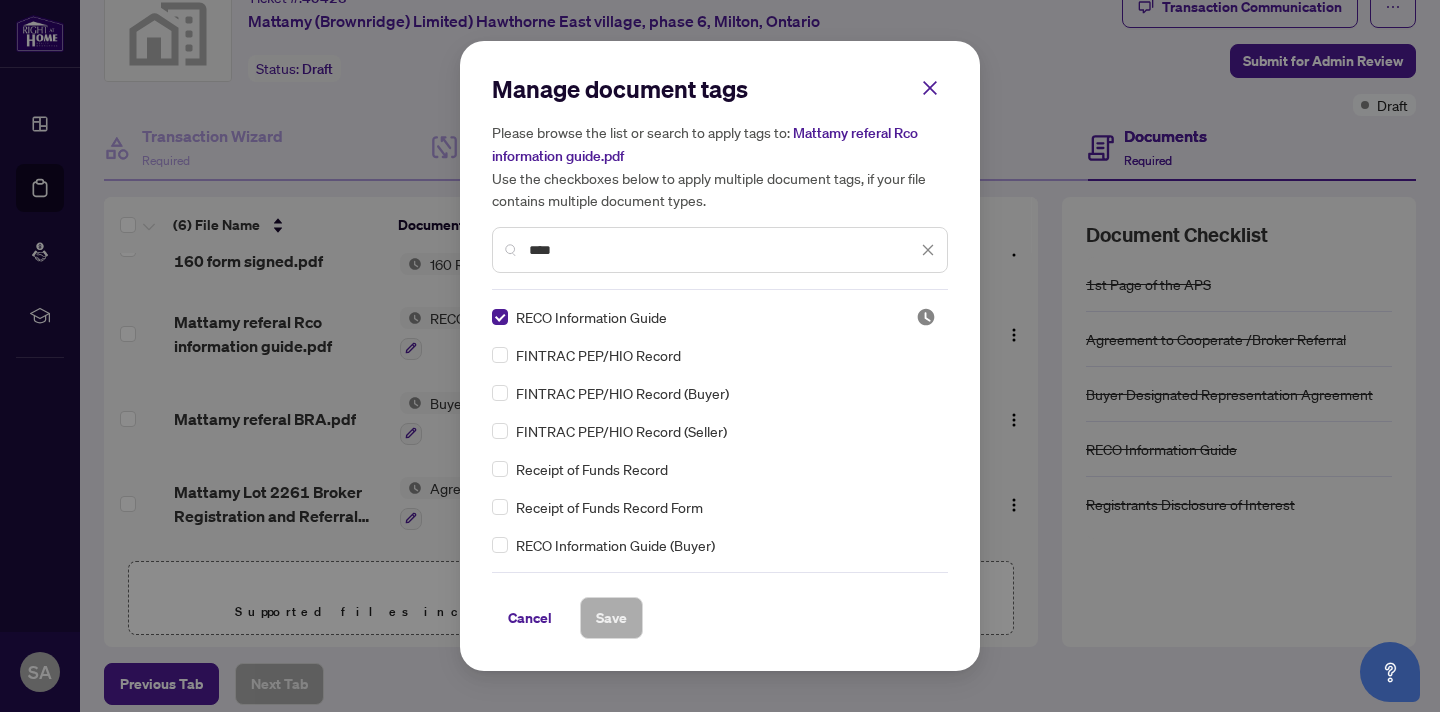 type on "****" 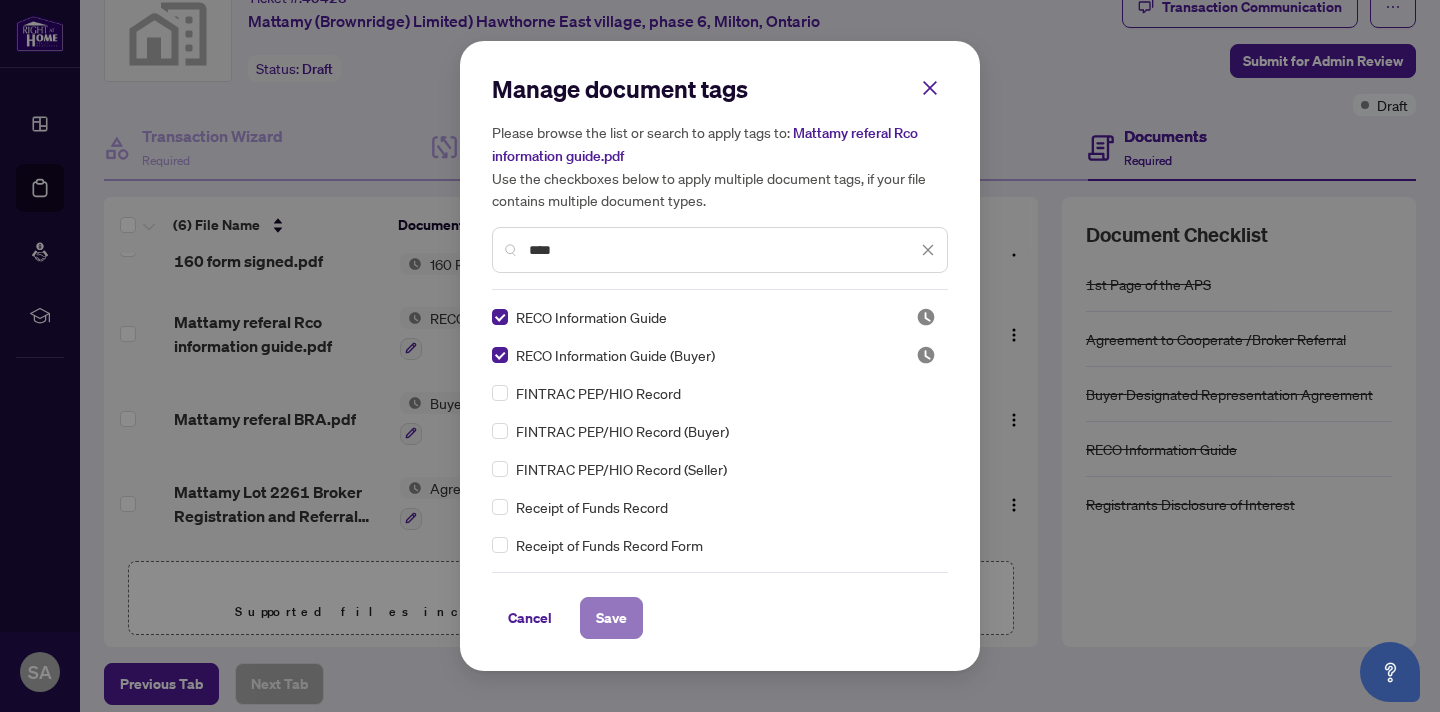 click on "Save" at bounding box center (611, 618) 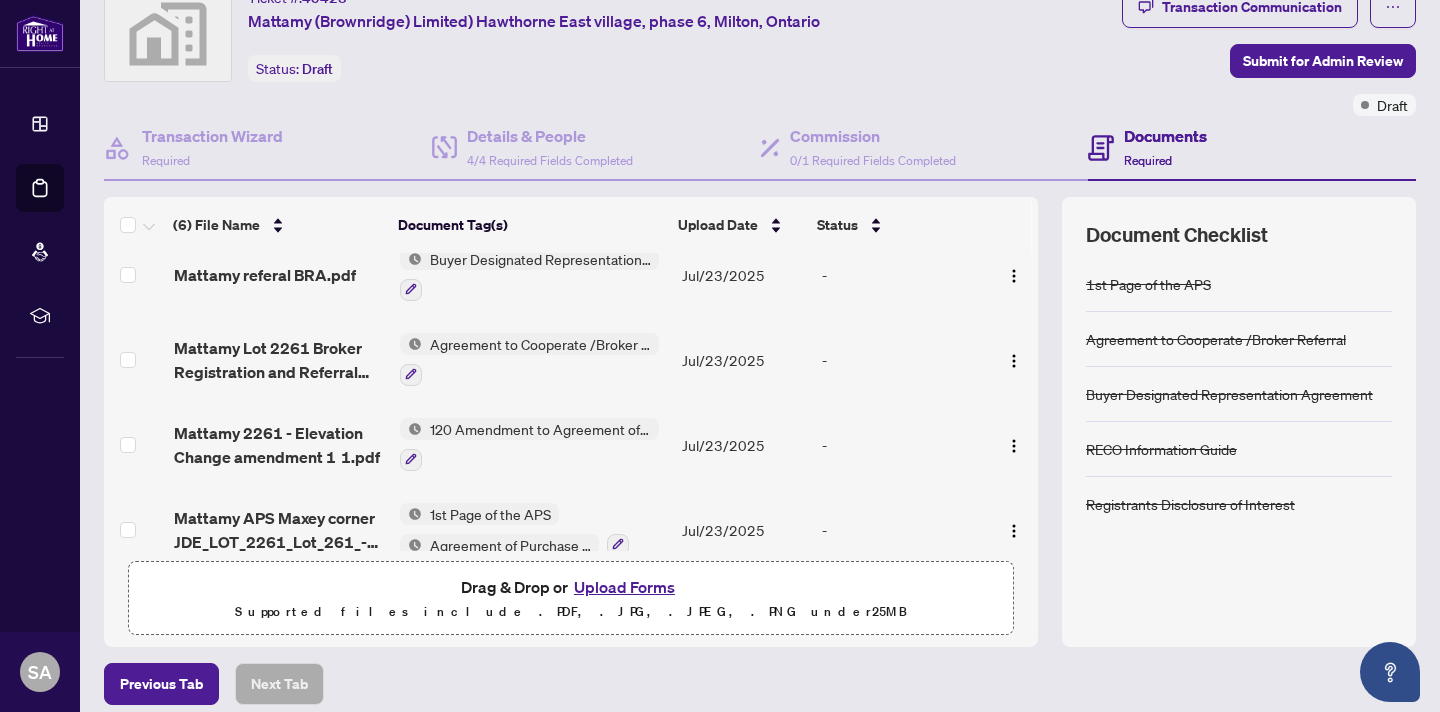 scroll, scrollTop: 216, scrollLeft: 0, axis: vertical 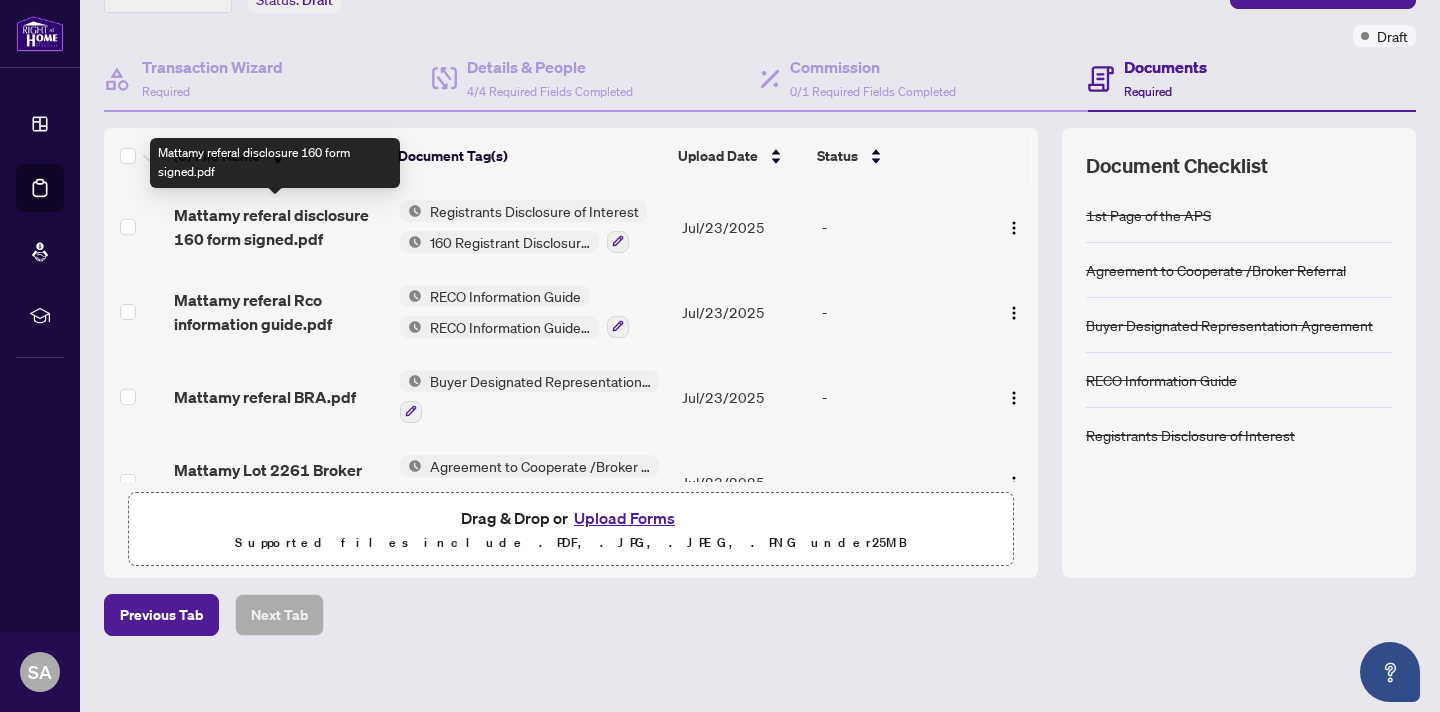click on "Mattamy referal disclosure 160 form signed.pdf" at bounding box center [279, 227] 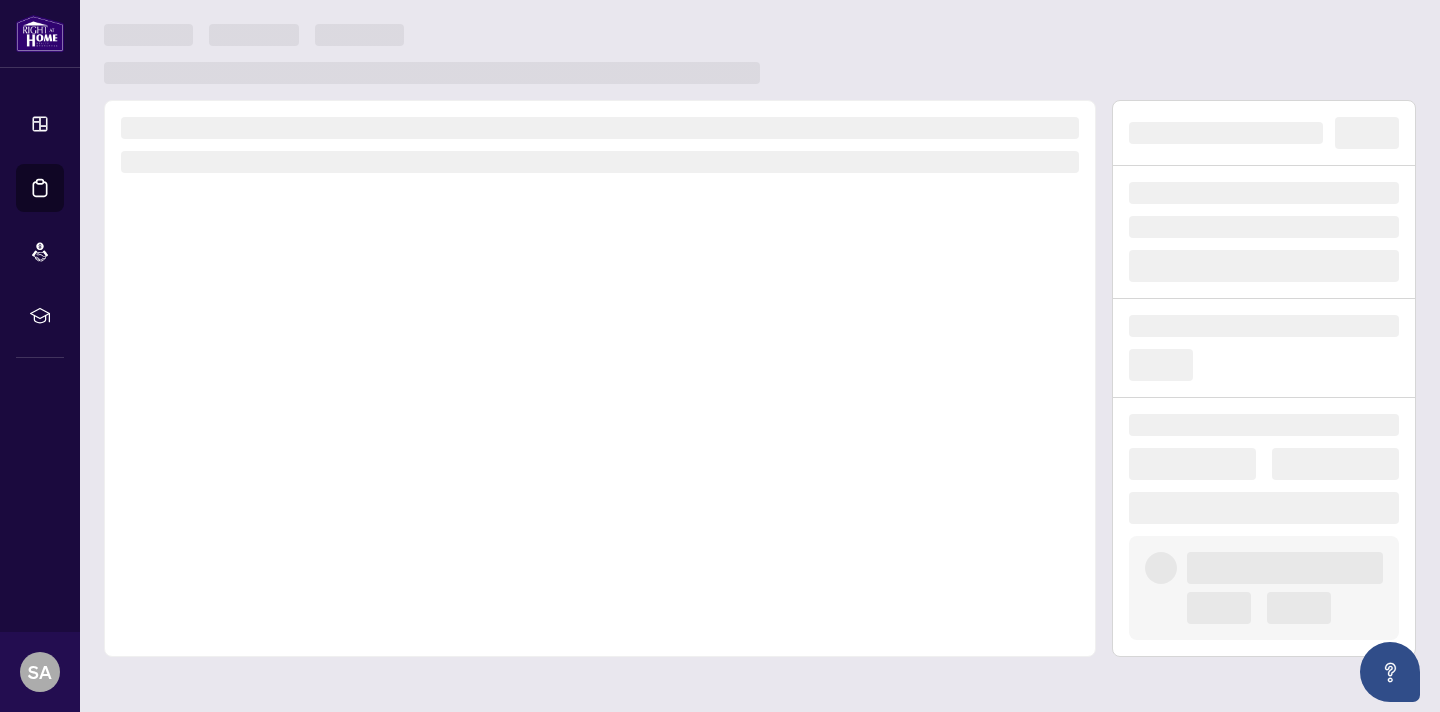scroll, scrollTop: 0, scrollLeft: 0, axis: both 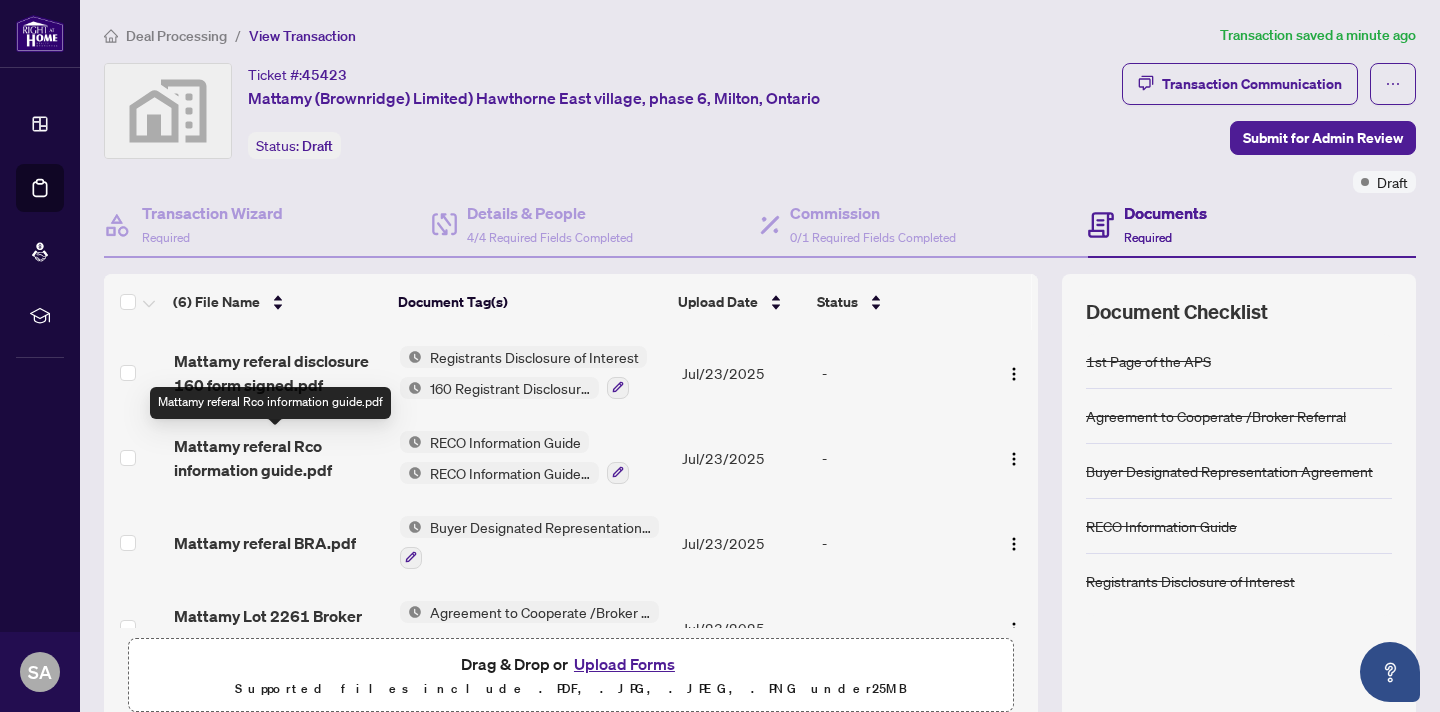 click on "Mattamy referal Rco information guide.pdf" at bounding box center [279, 458] 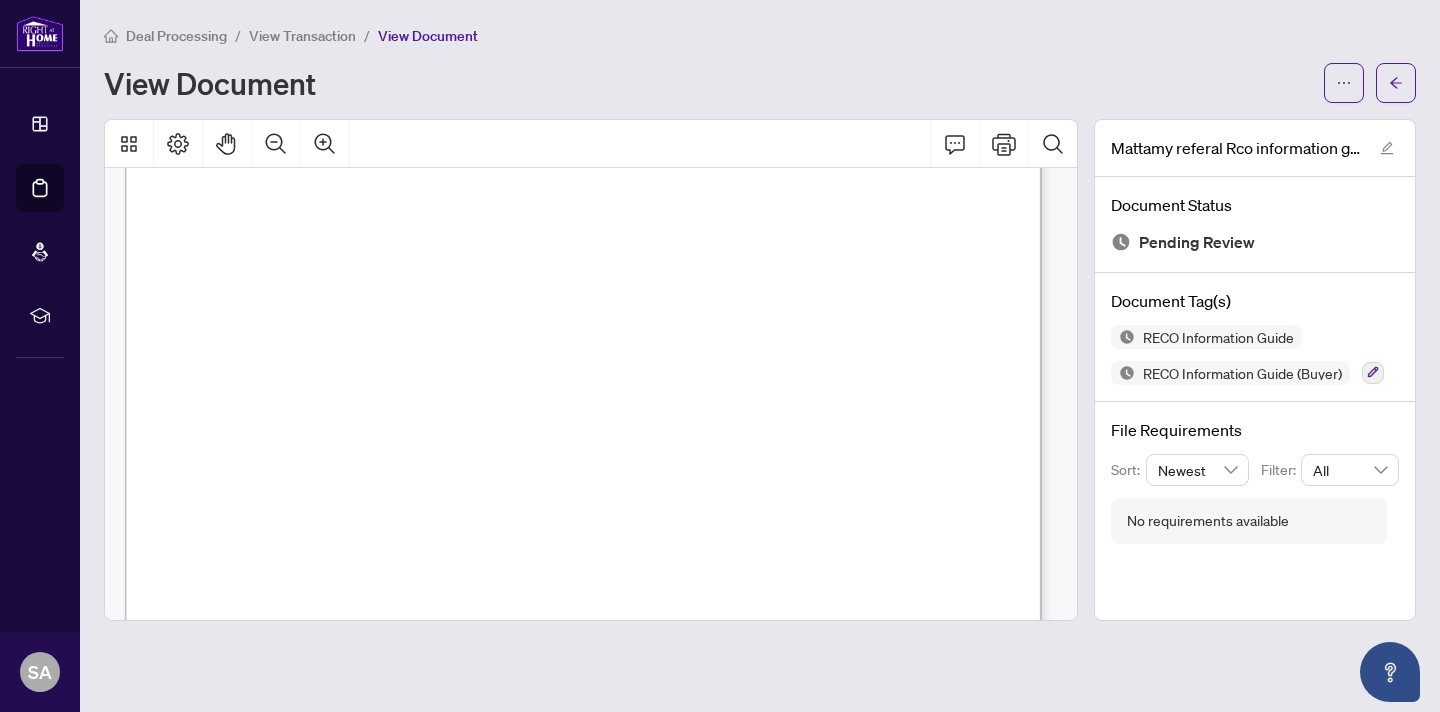 scroll, scrollTop: 14805, scrollLeft: 0, axis: vertical 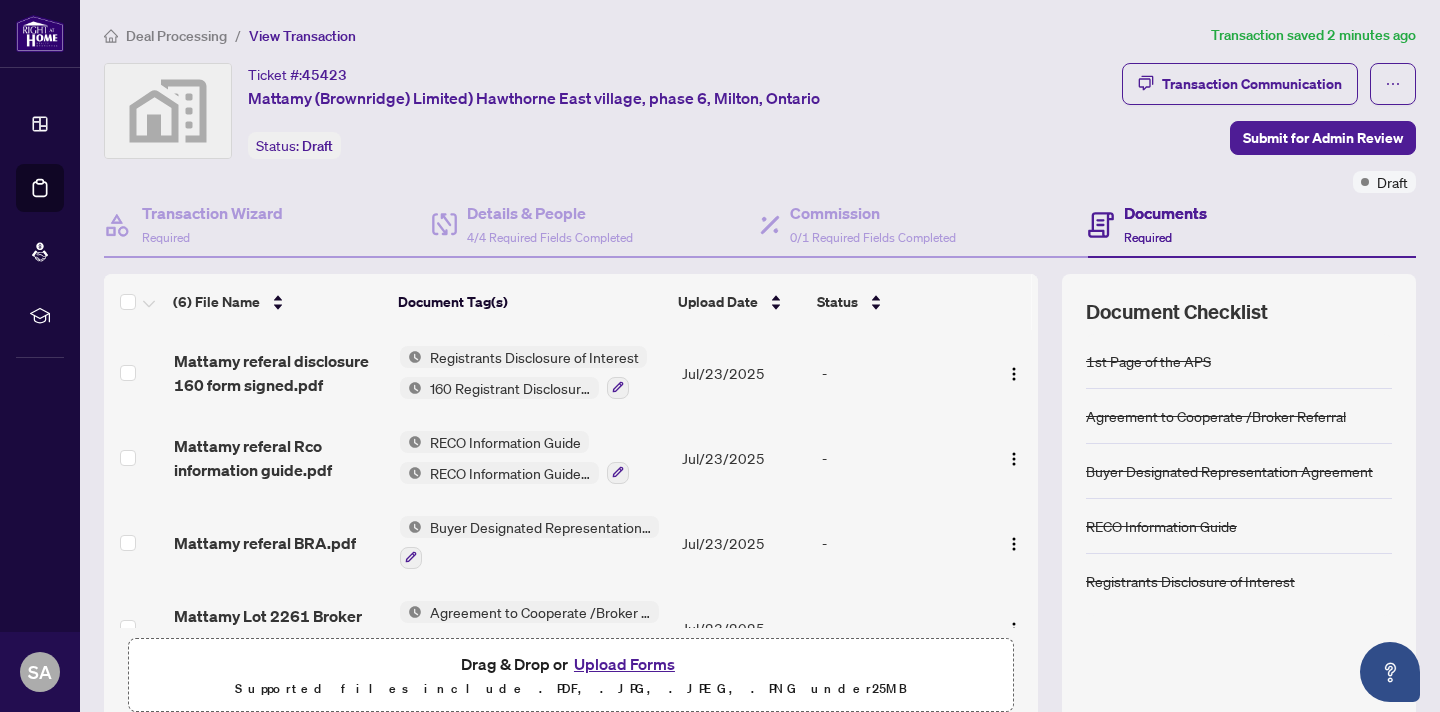 click on "Buyer Designated Representation Agreement" at bounding box center (540, 527) 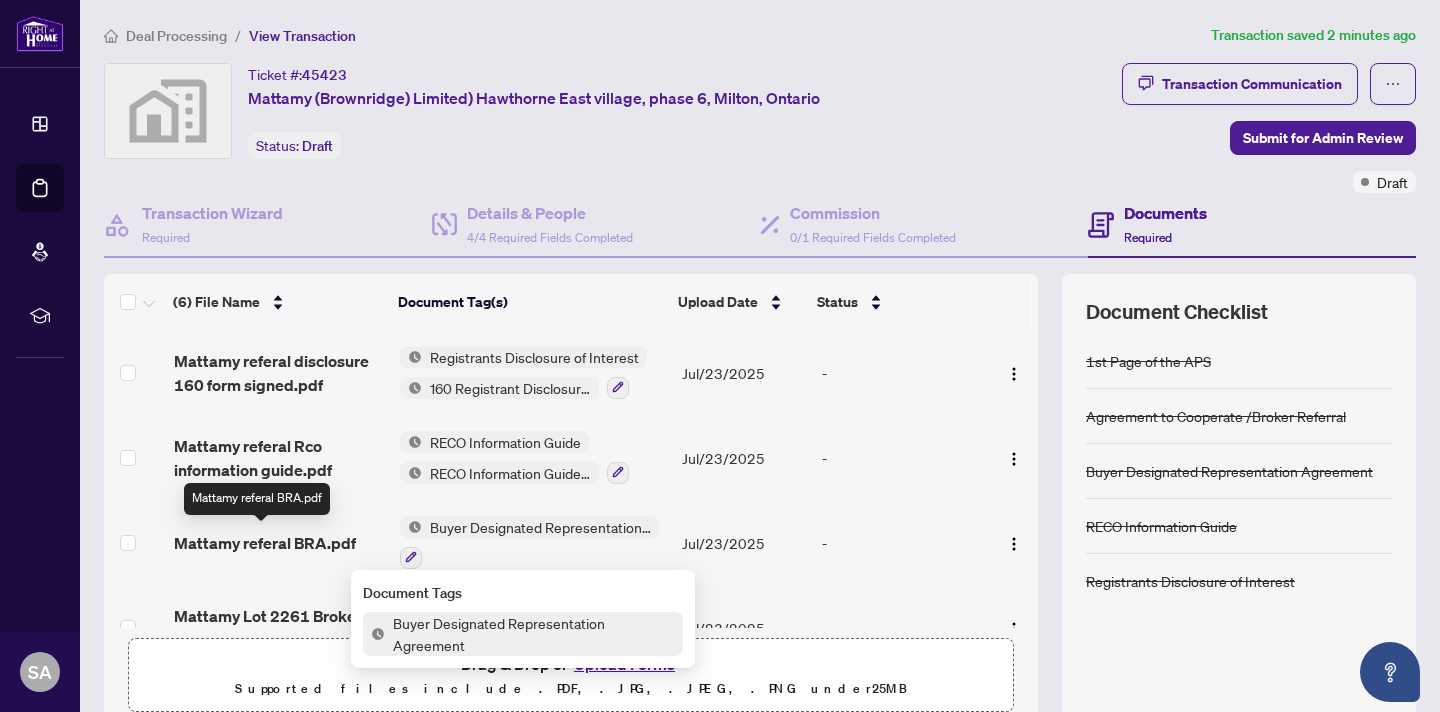 click on "Mattamy referal BRA.pdf" at bounding box center [265, 543] 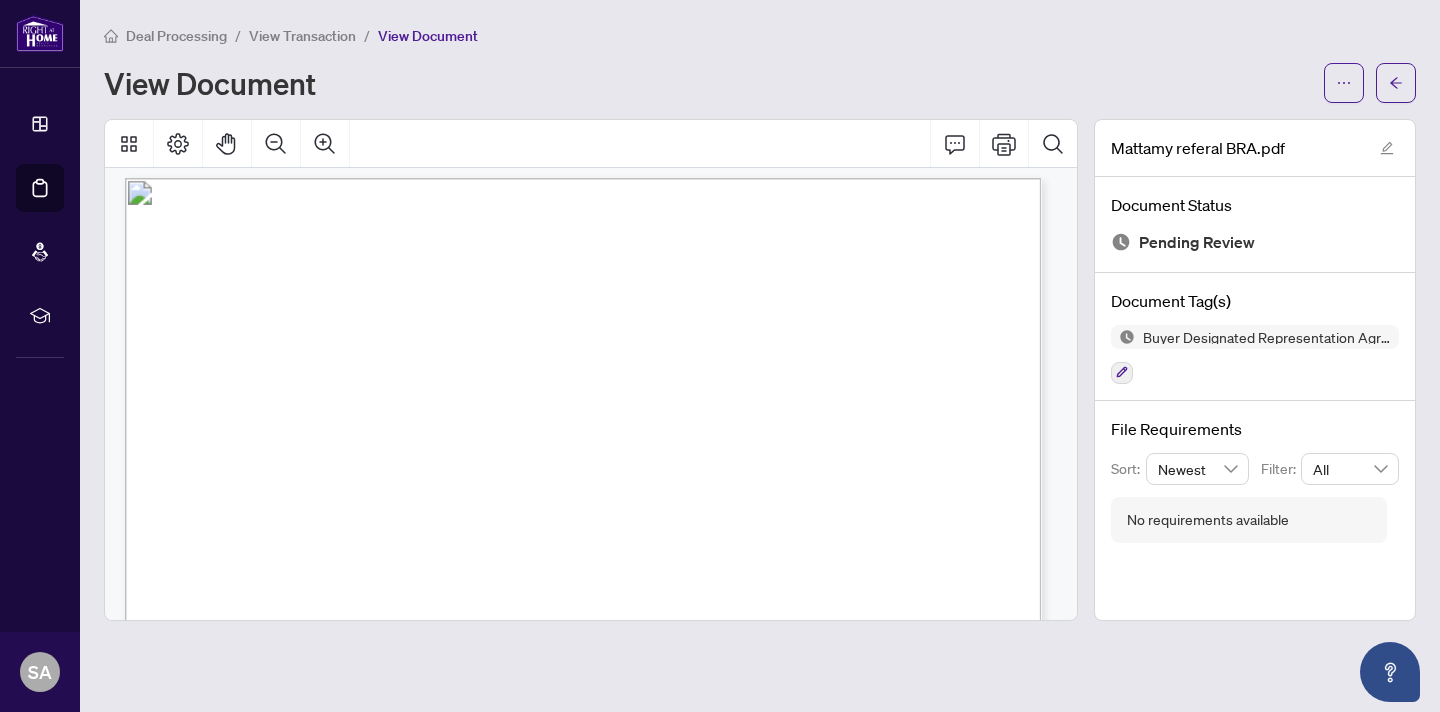 scroll, scrollTop: 0, scrollLeft: 0, axis: both 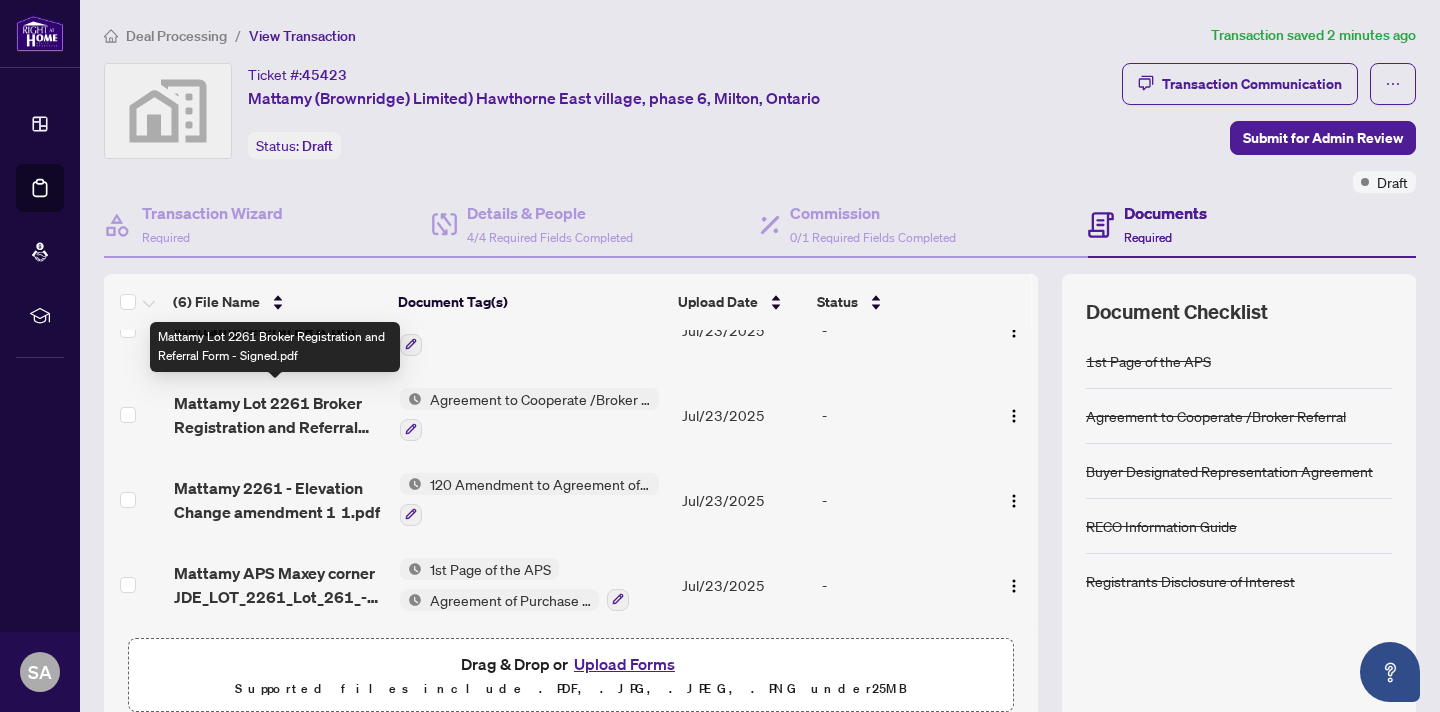 click on "Mattamy Lot 2261 Broker Registration and Referral Form - Signed.pdf" at bounding box center (279, 415) 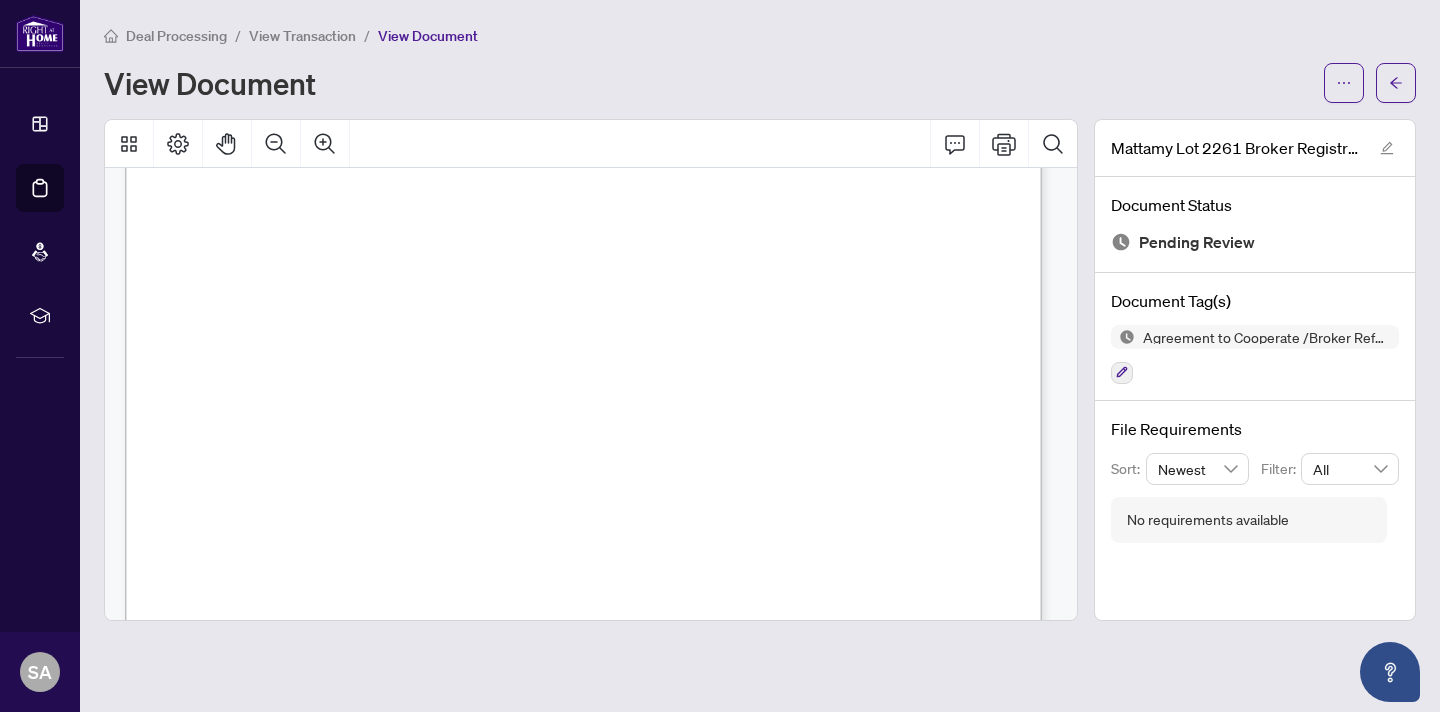 scroll, scrollTop: 6520, scrollLeft: 0, axis: vertical 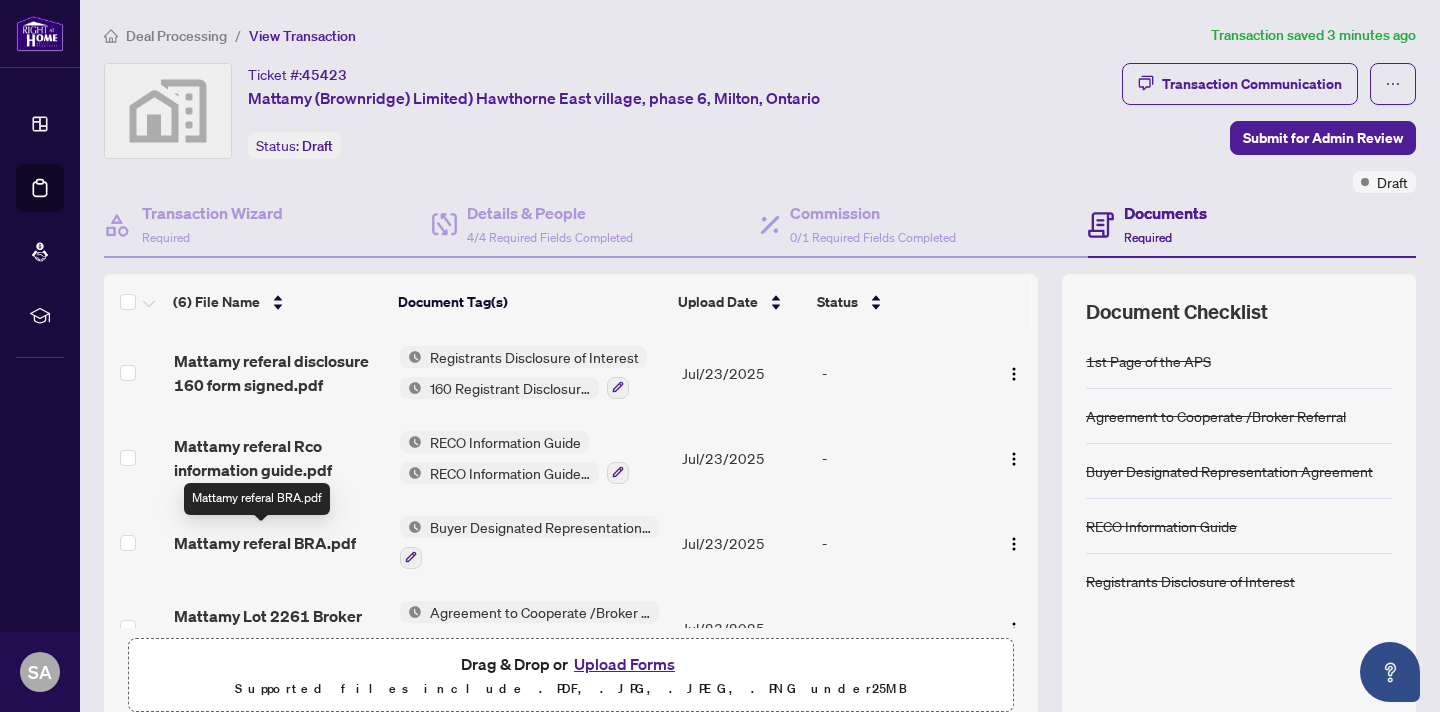 click on "Mattamy referal BRA.pdf" at bounding box center (265, 543) 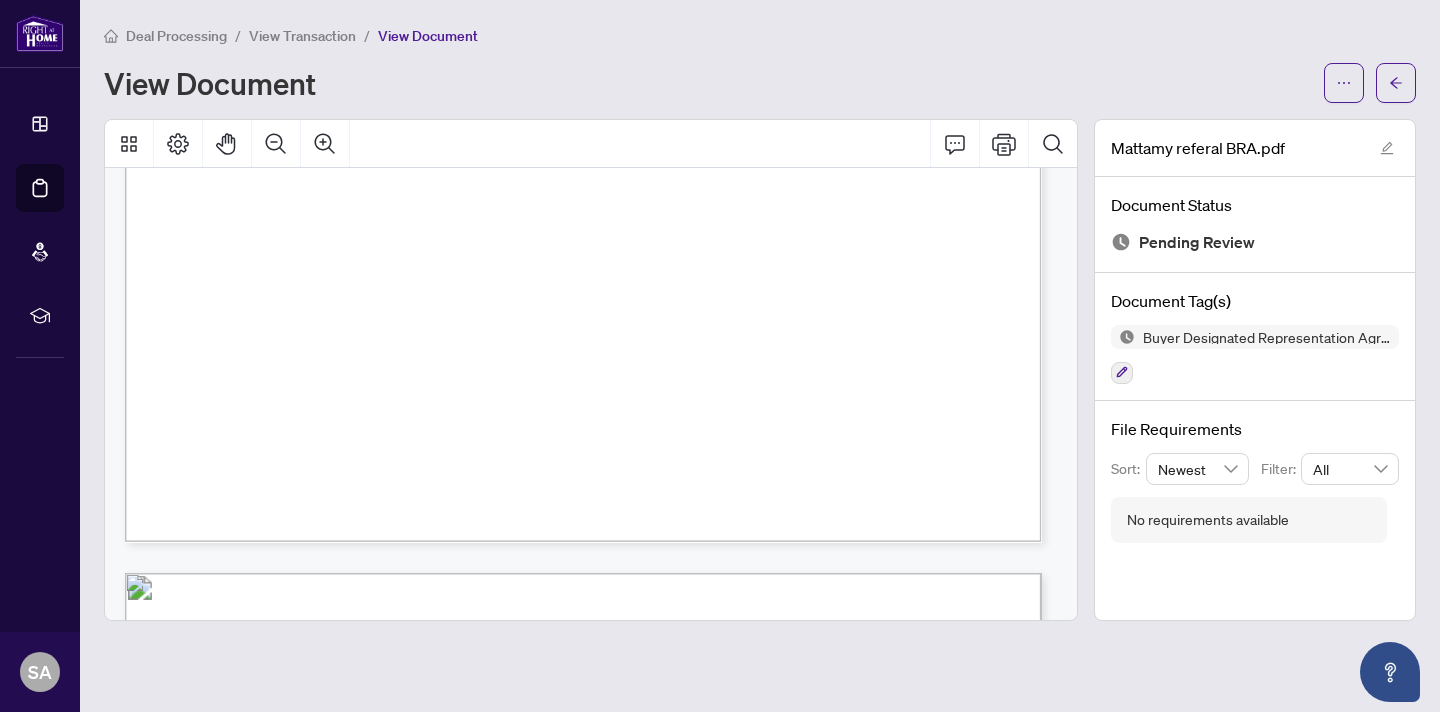 scroll, scrollTop: 0, scrollLeft: 0, axis: both 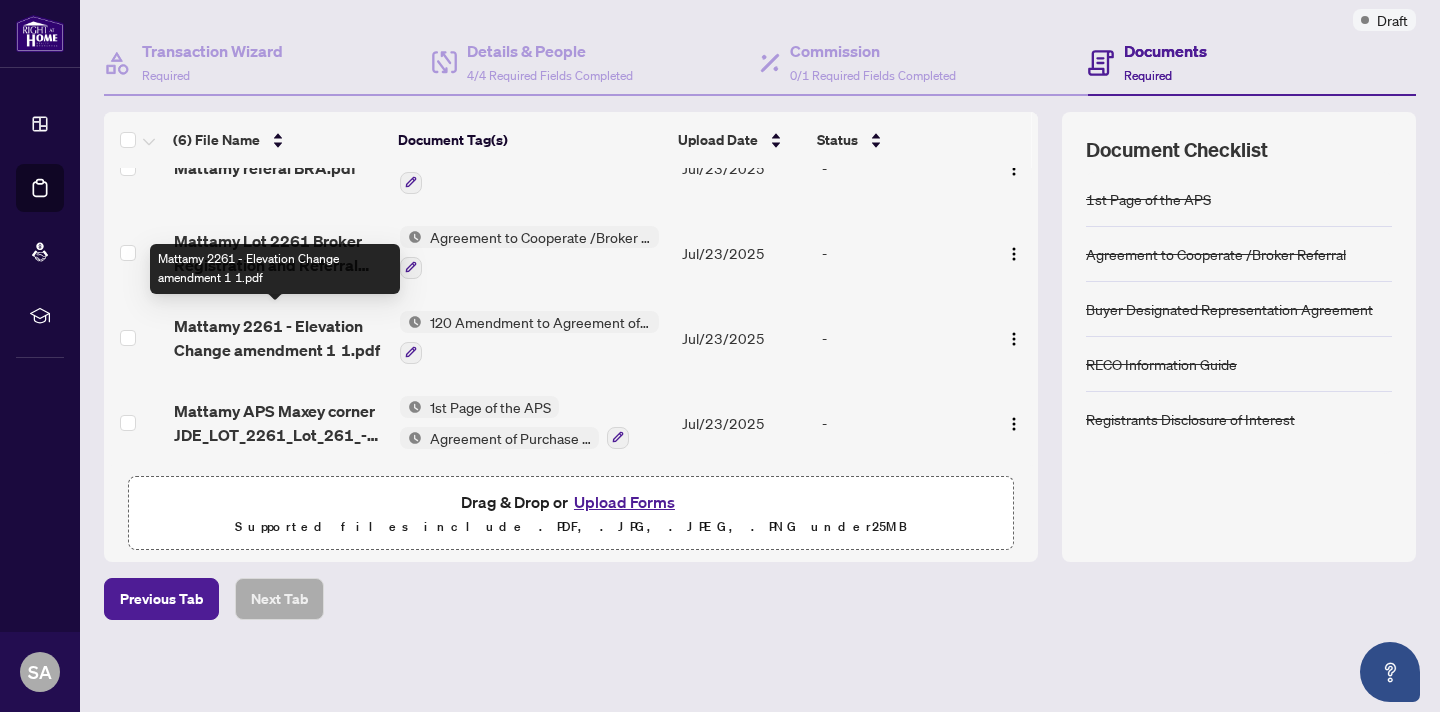 click on "Mattamy 2261 - Elevation Change amendment 1 1.pdf" at bounding box center (279, 338) 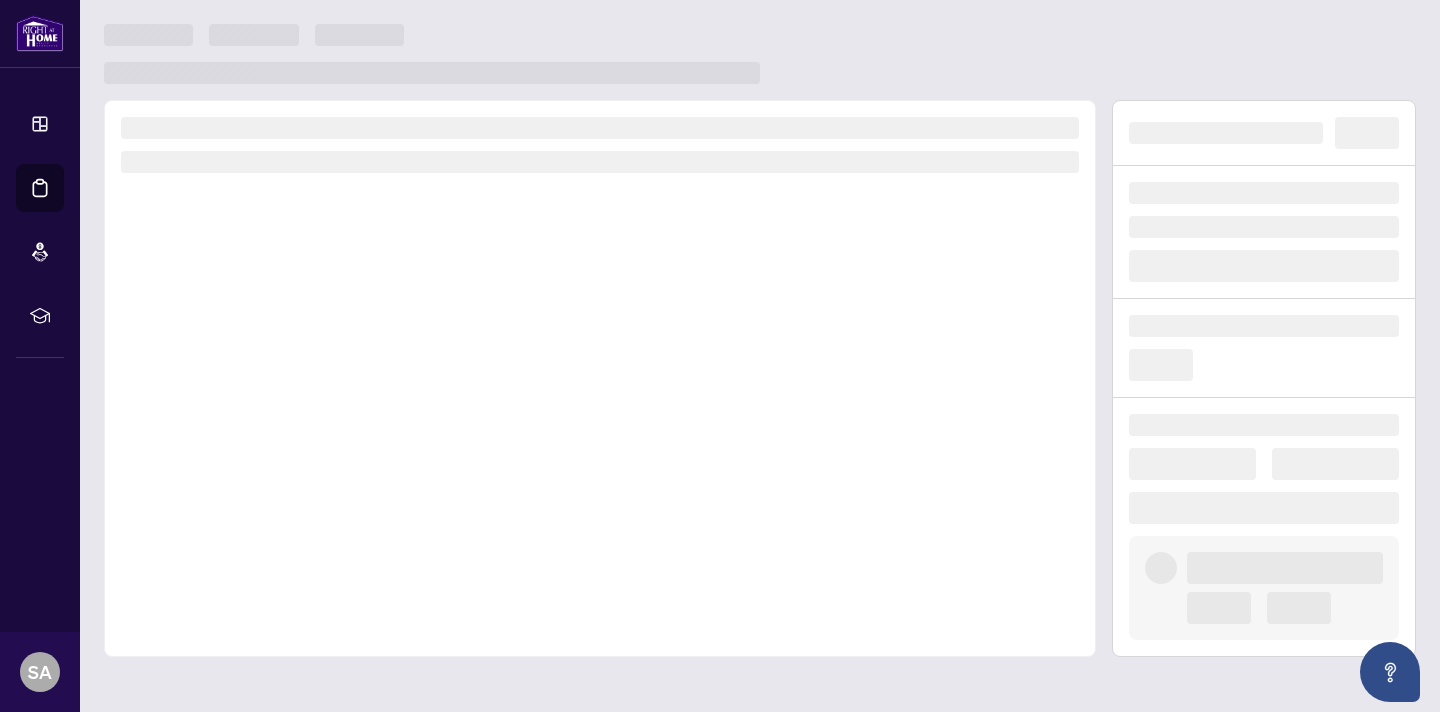scroll, scrollTop: 0, scrollLeft: 0, axis: both 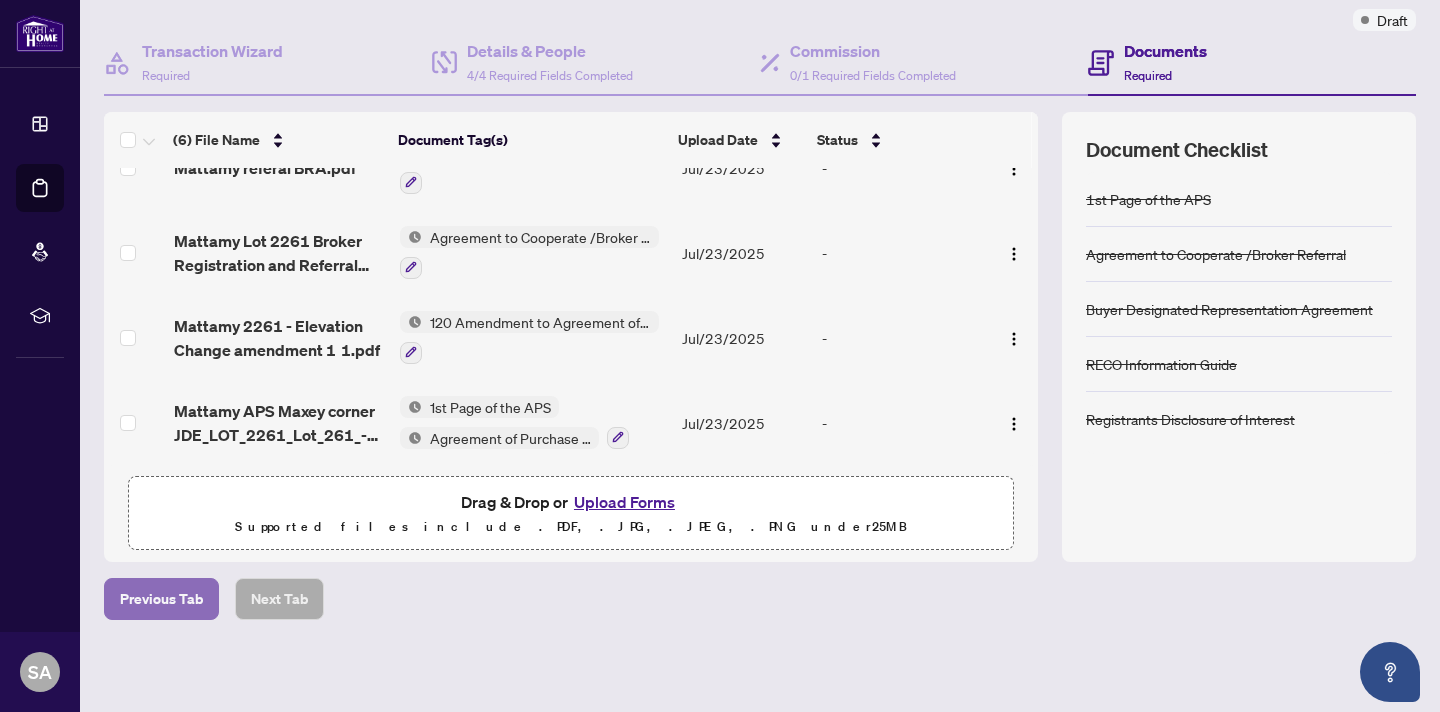 click on "Previous Tab" at bounding box center (161, 599) 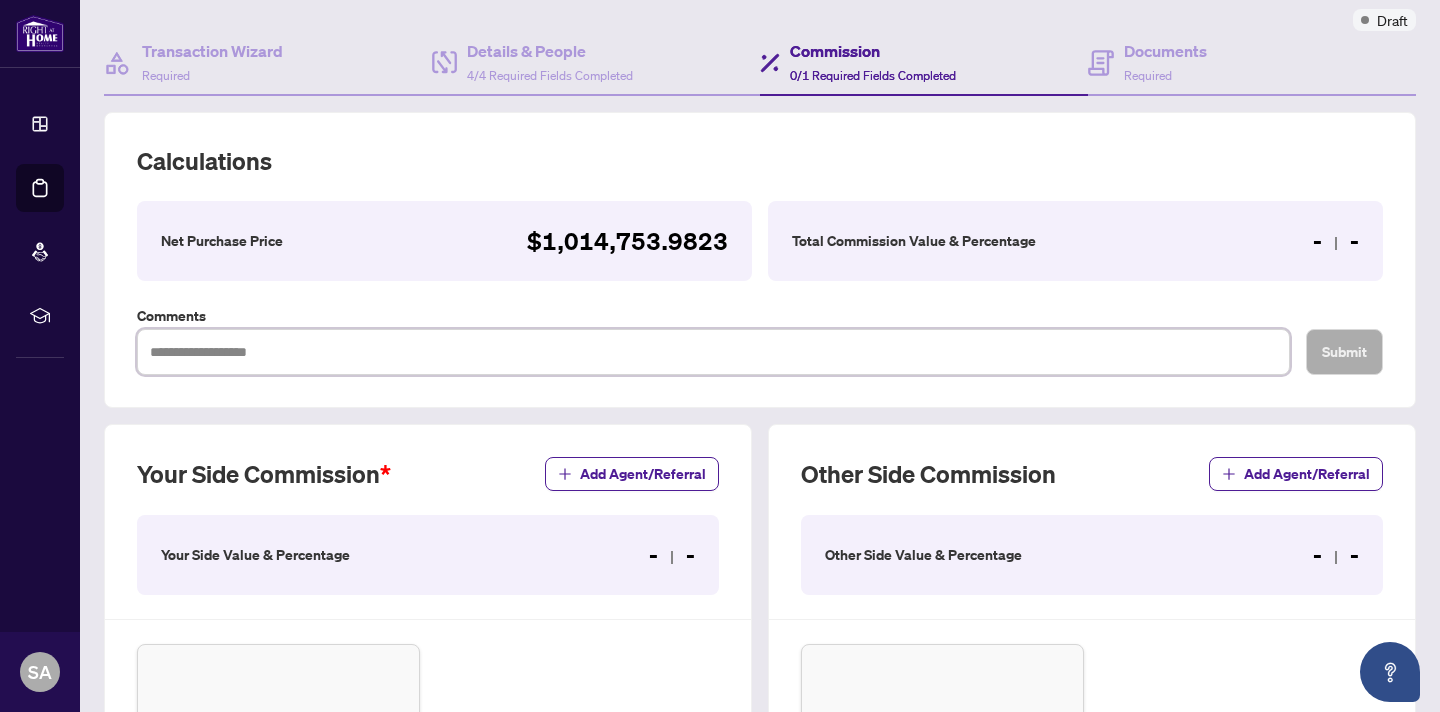 click at bounding box center [713, 352] 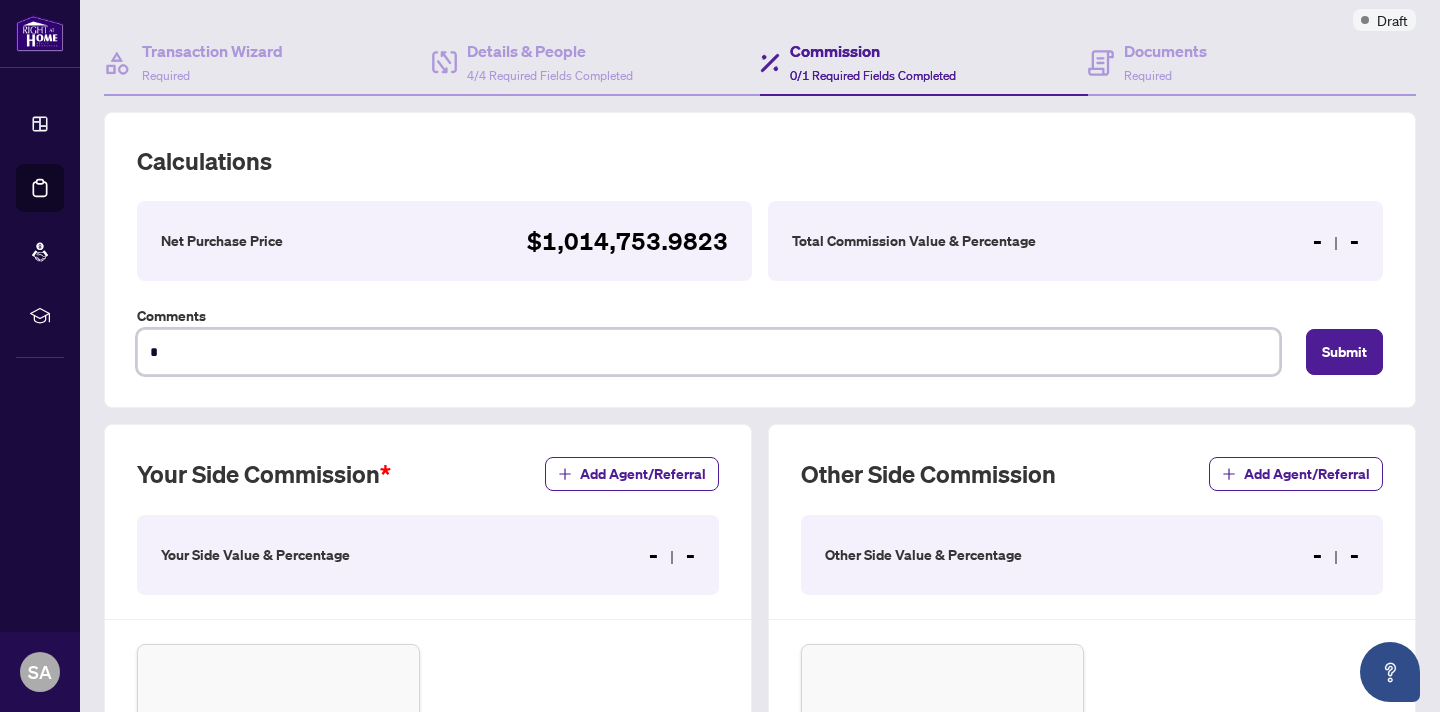 type on "**" 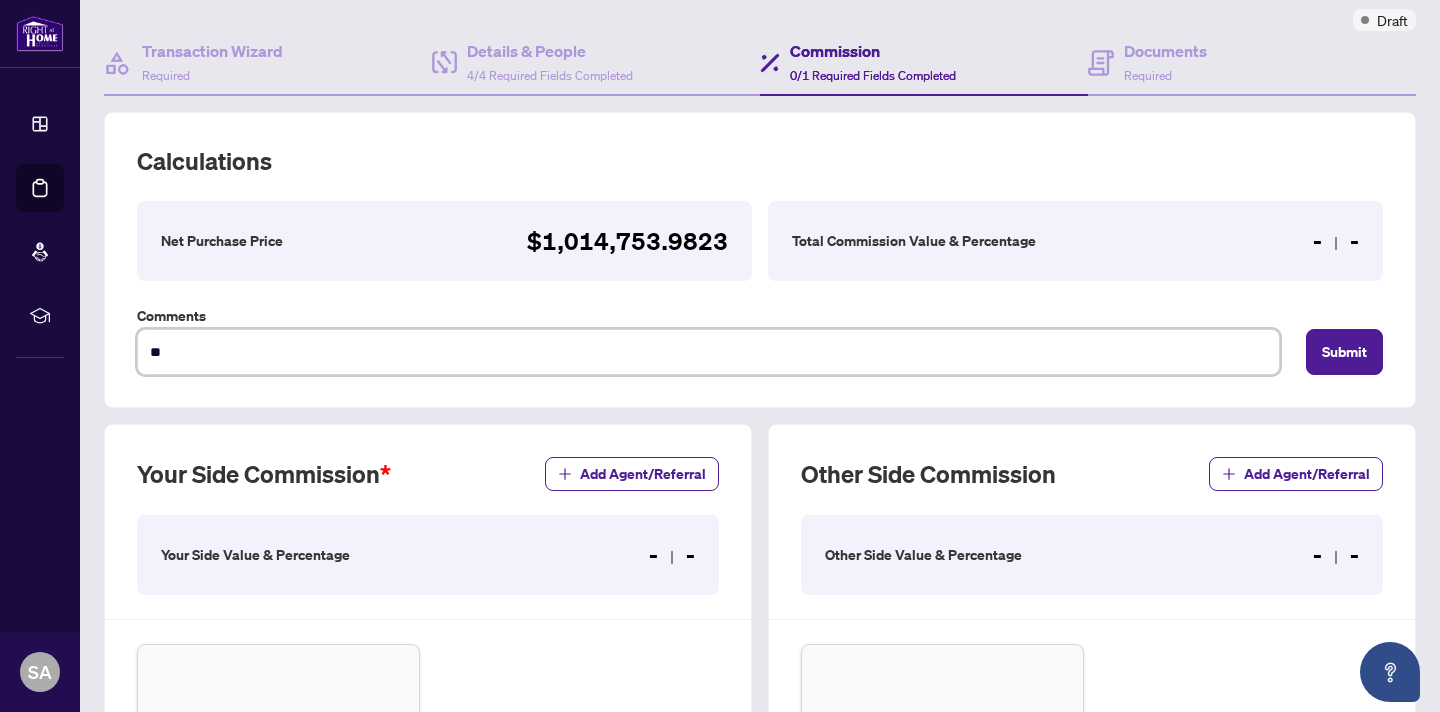 type on "***" 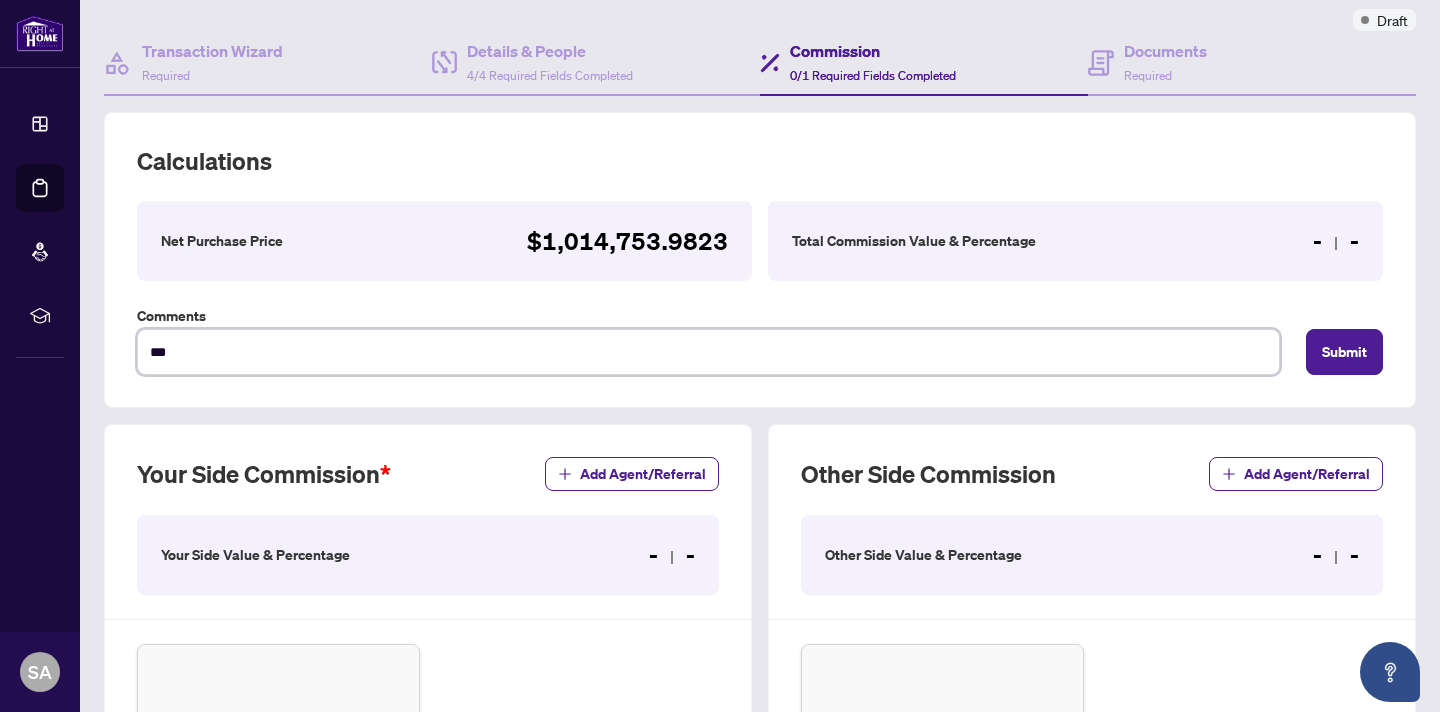 type on "**" 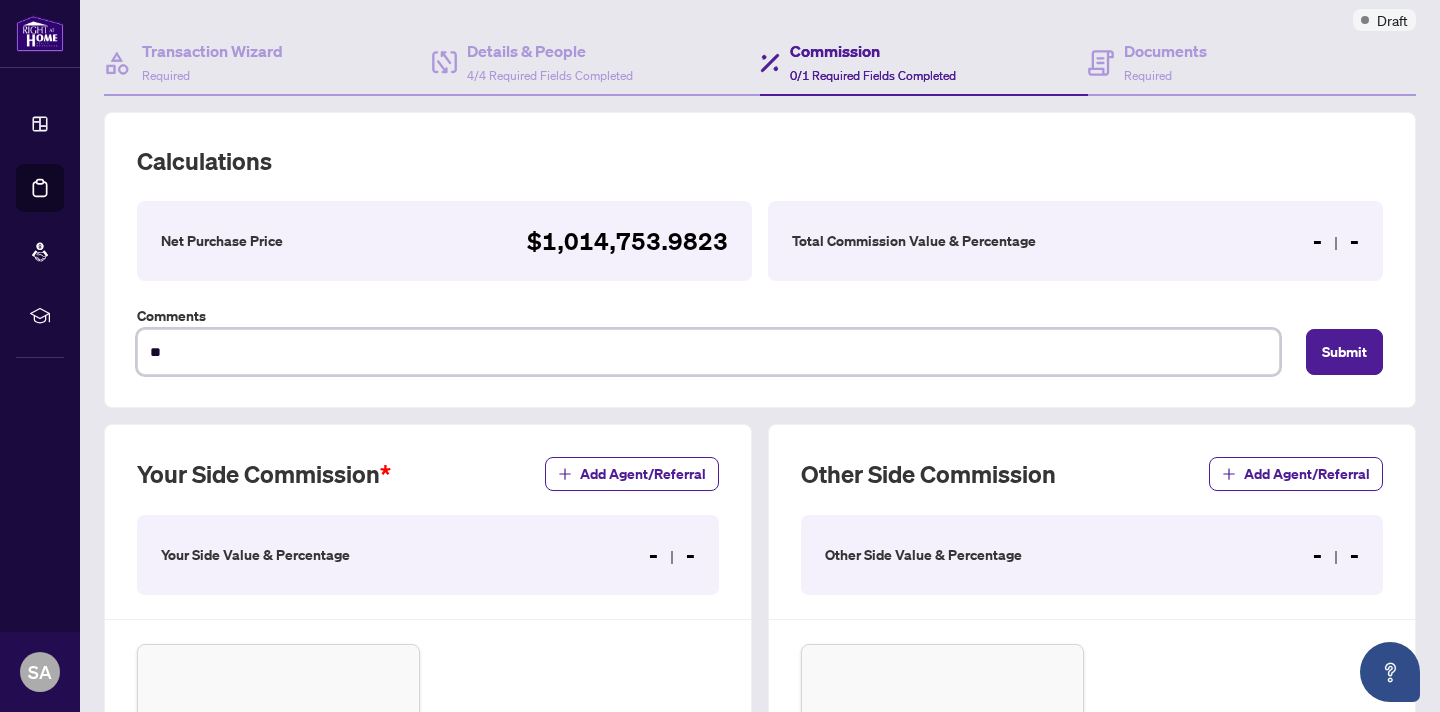 type on "*" 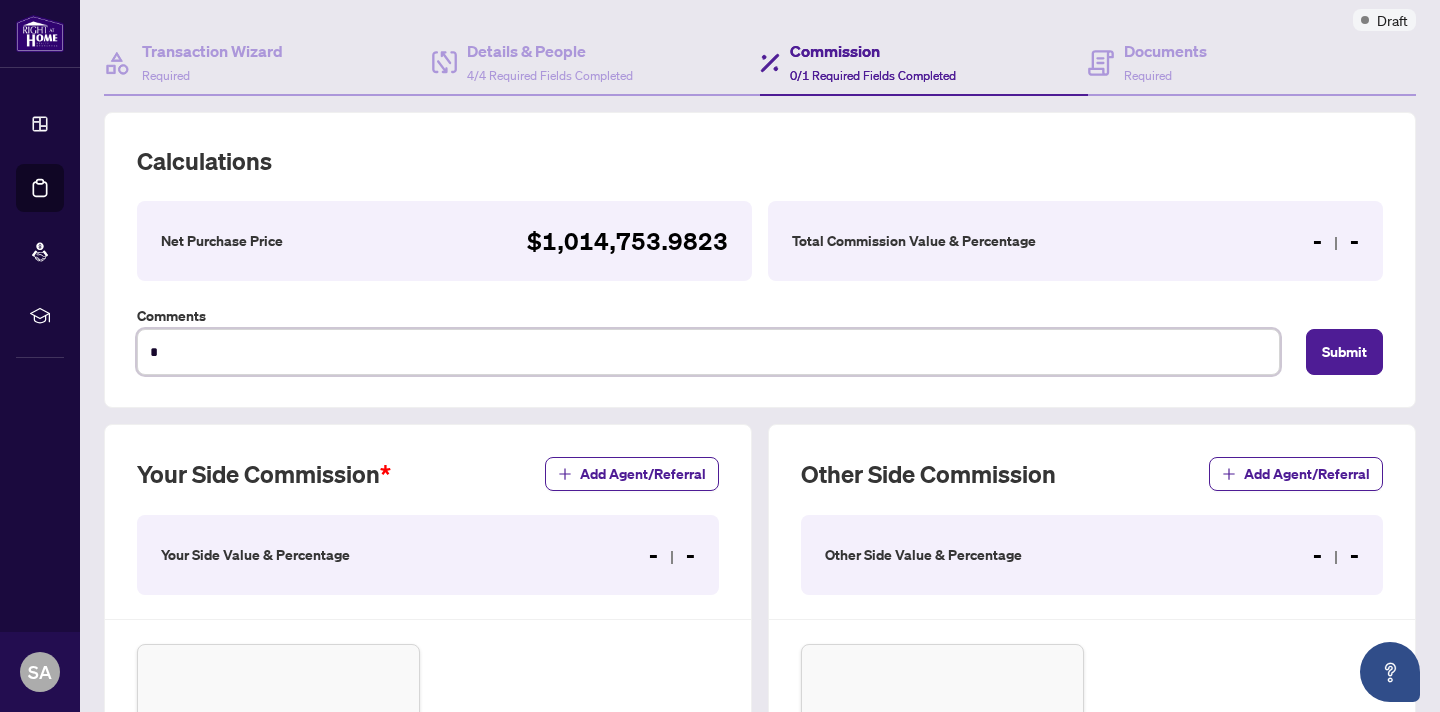 type on "**********" 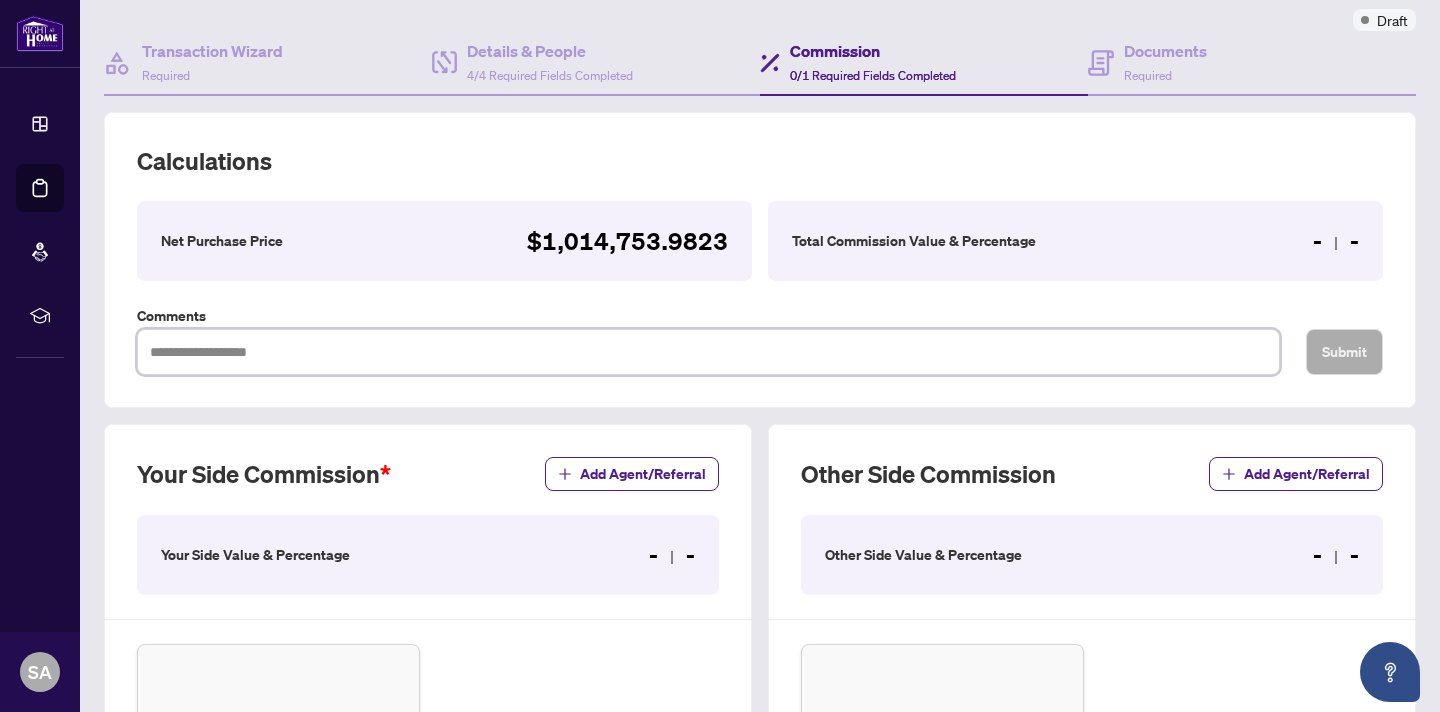 type on "*" 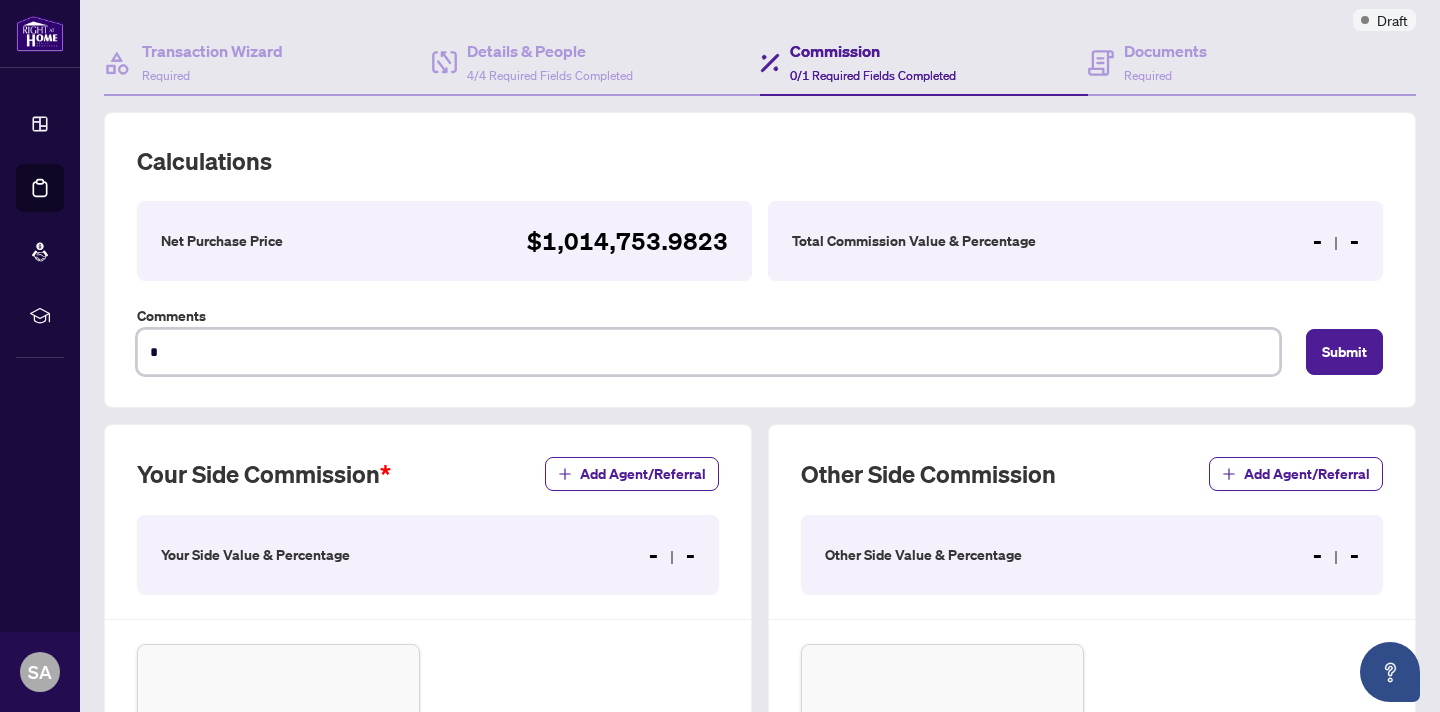 type on "**" 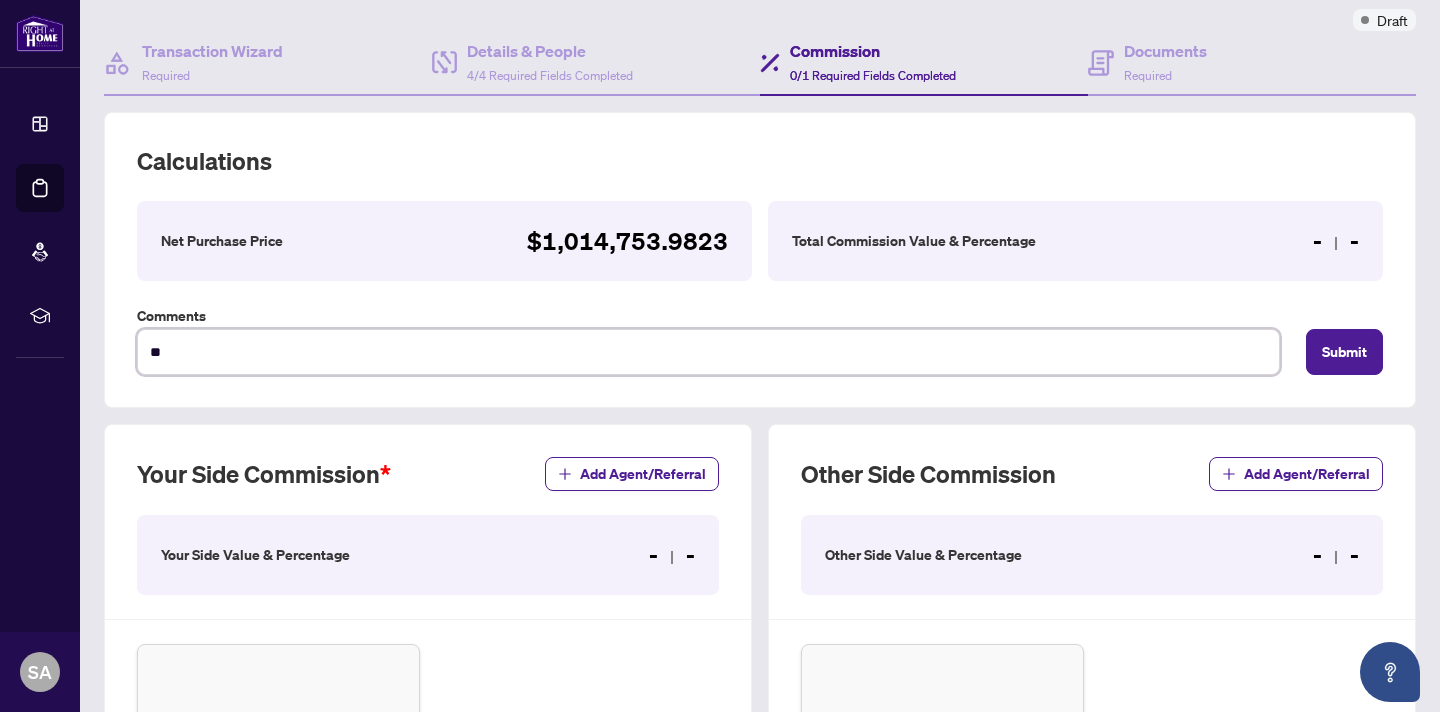 type on "***" 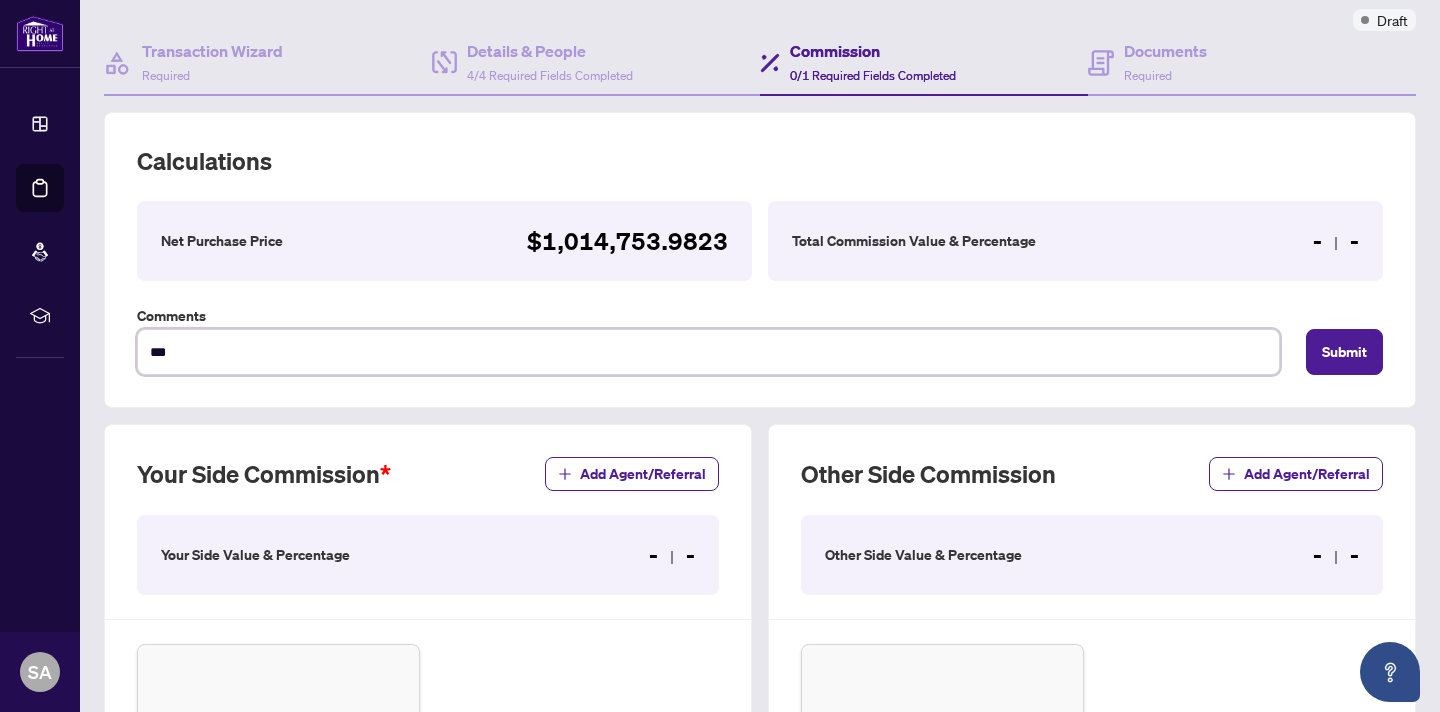 type on "****" 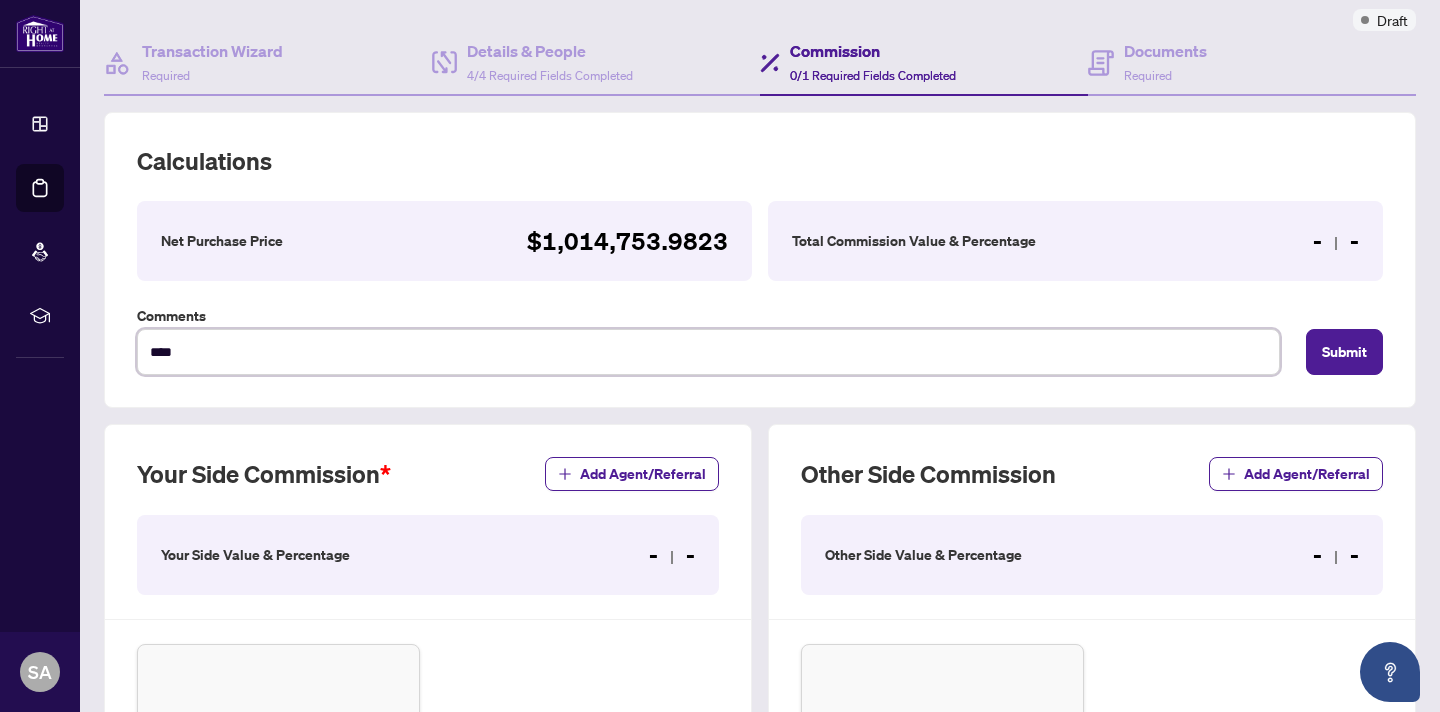 type on "*****" 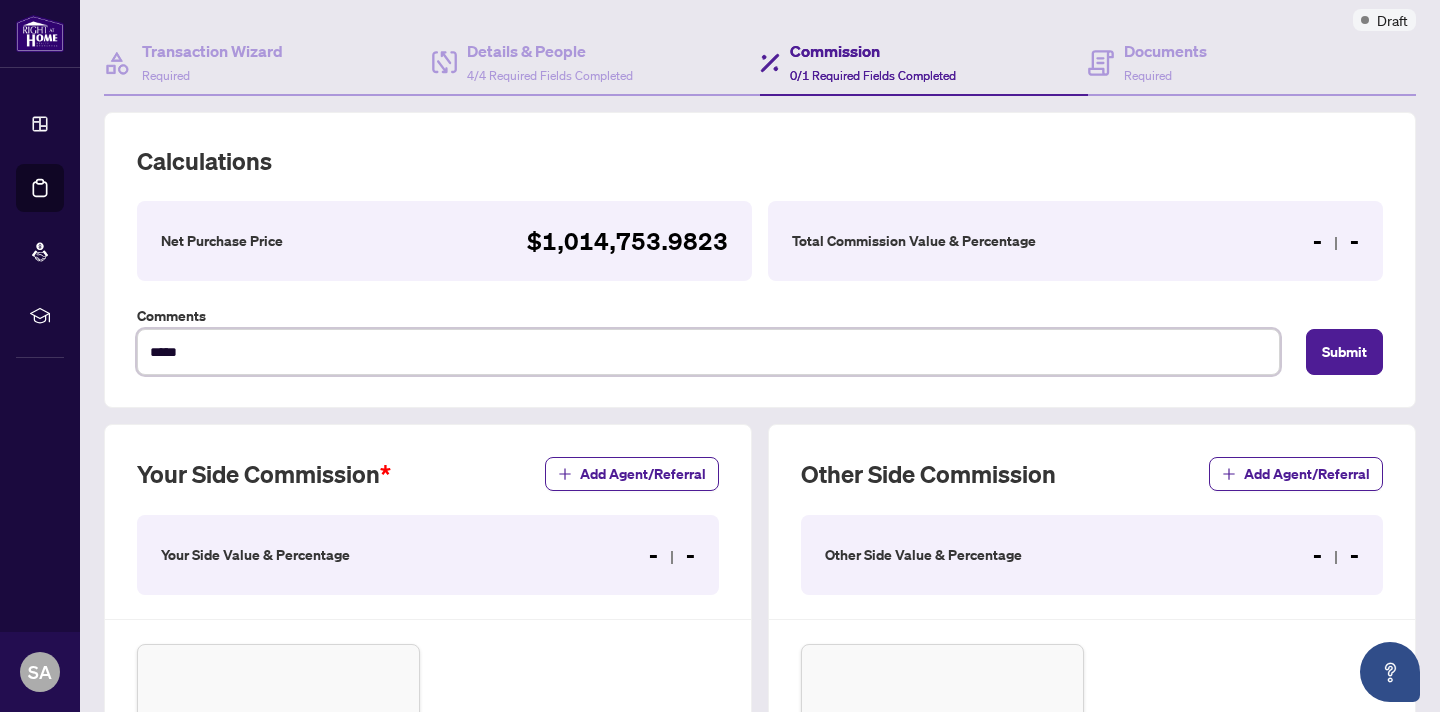 type on "******" 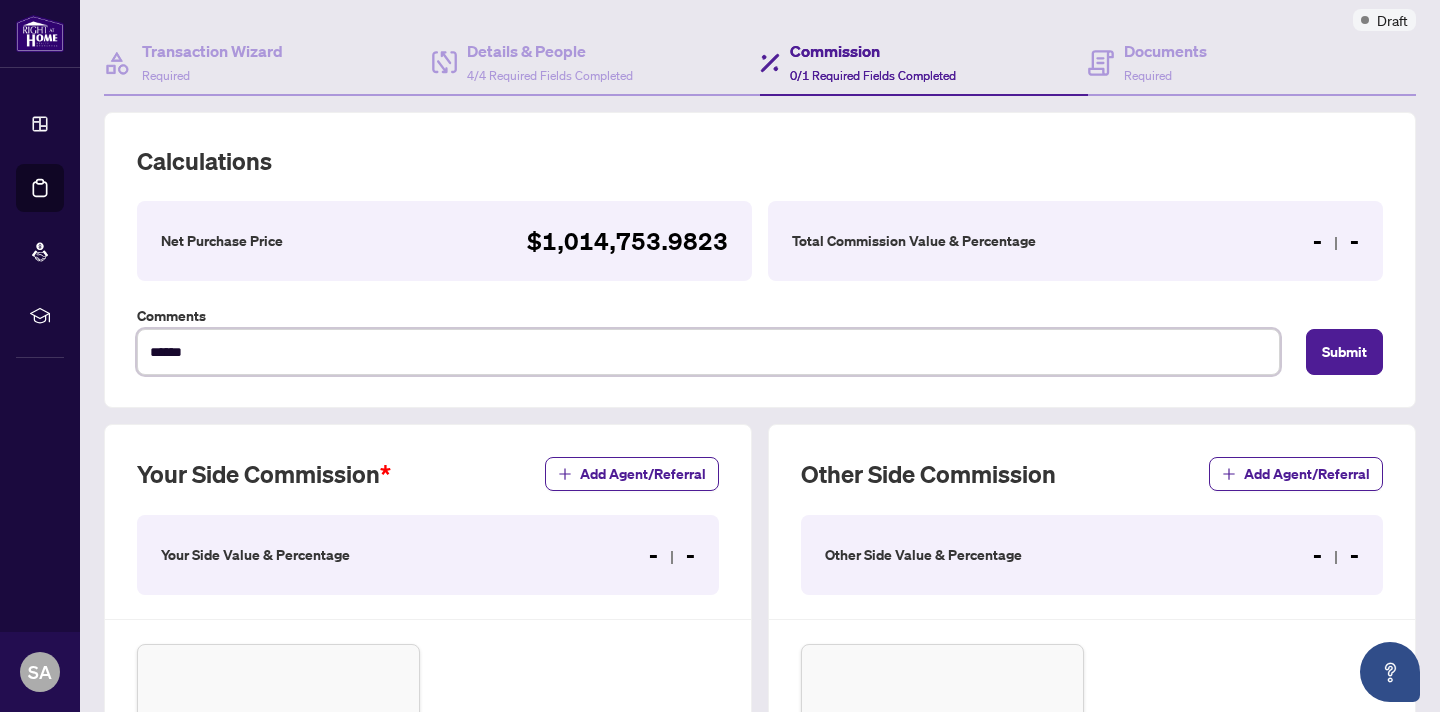 type on "*******" 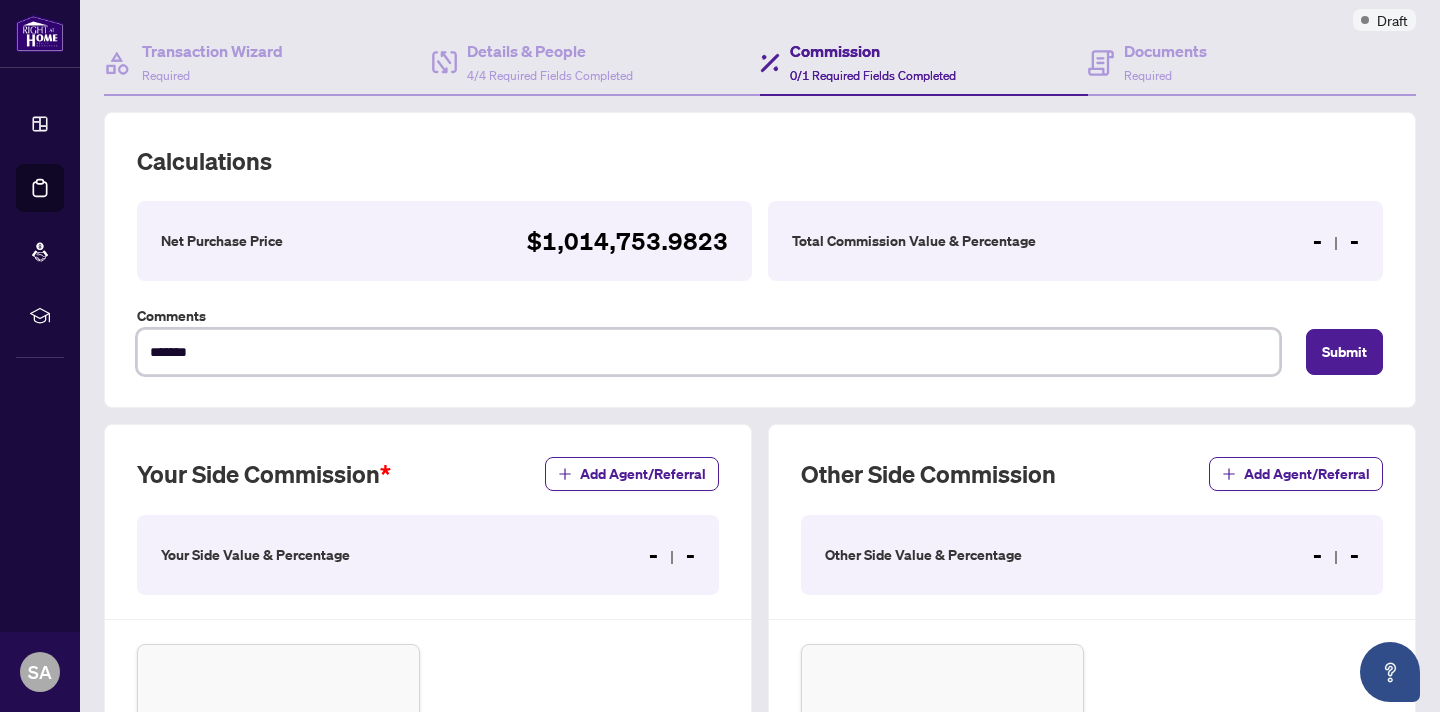 type on "********" 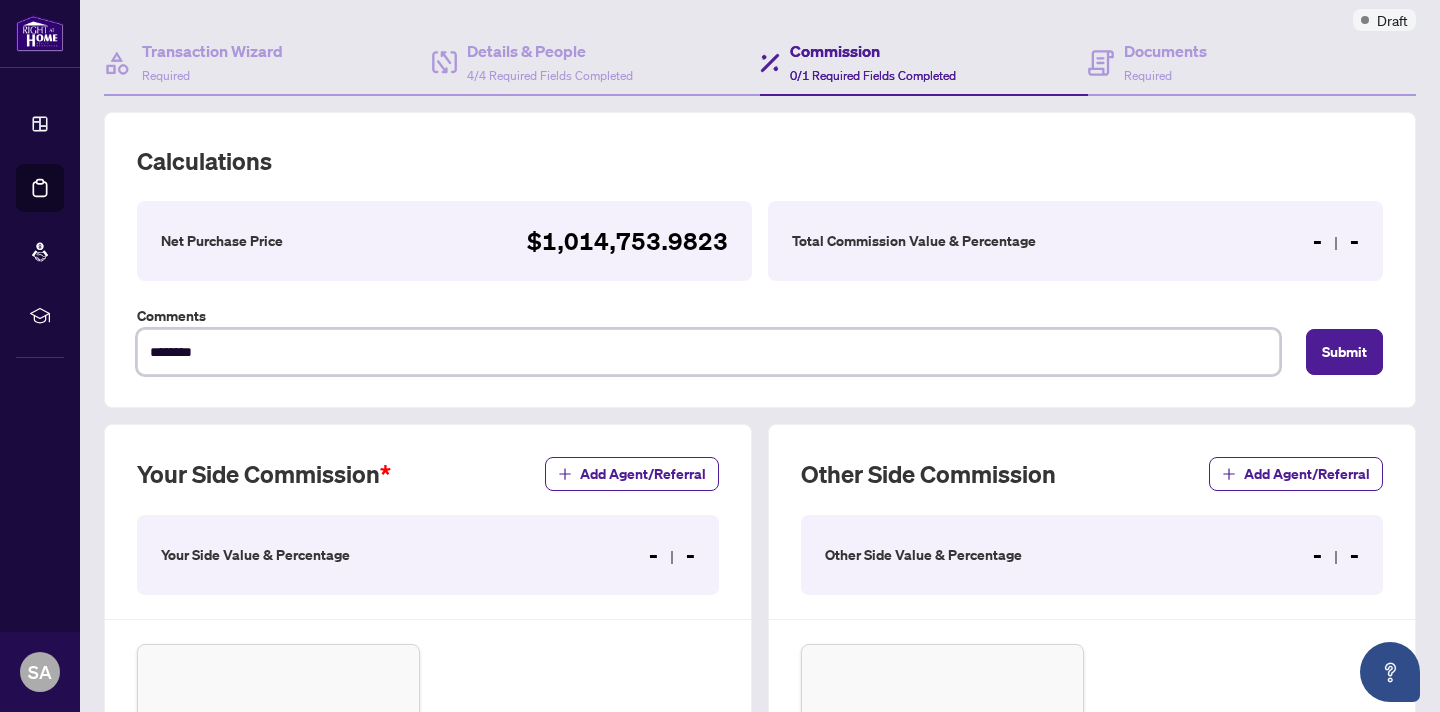type on "********" 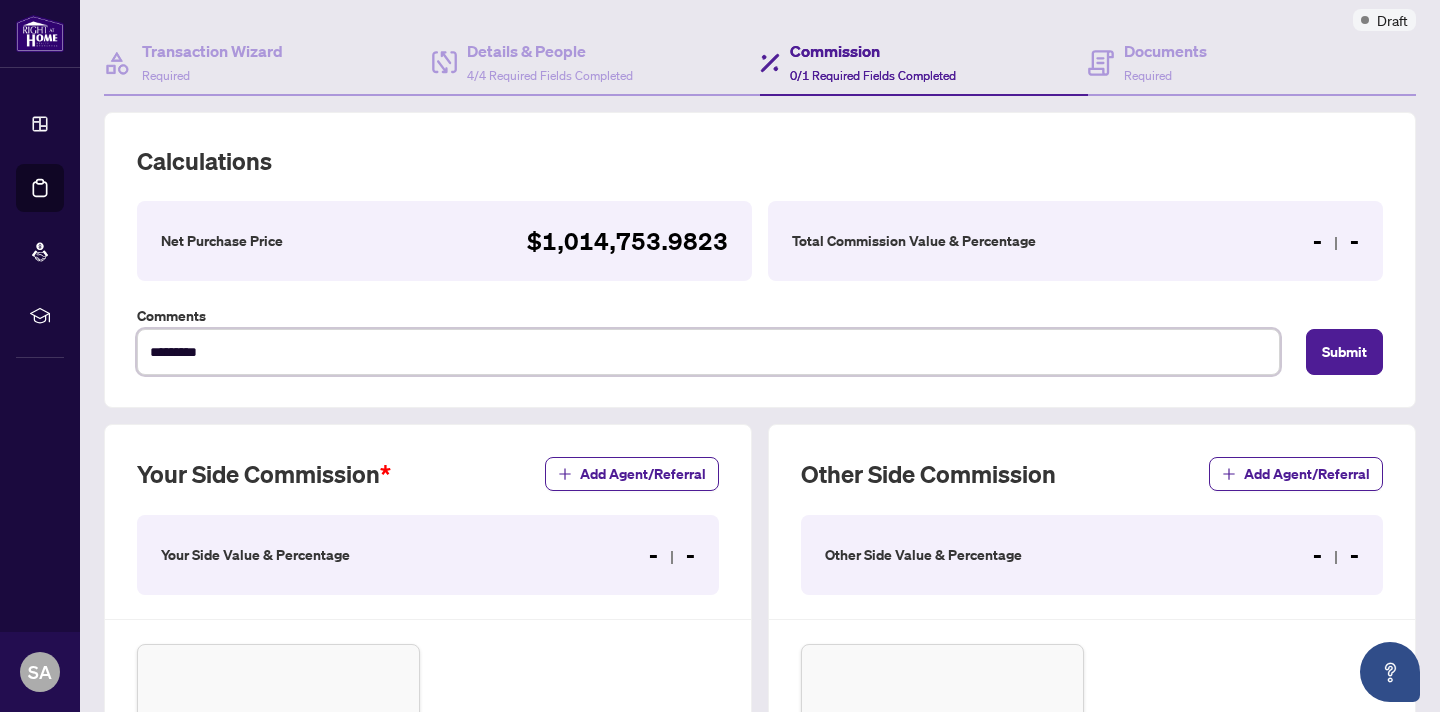 type on "**********" 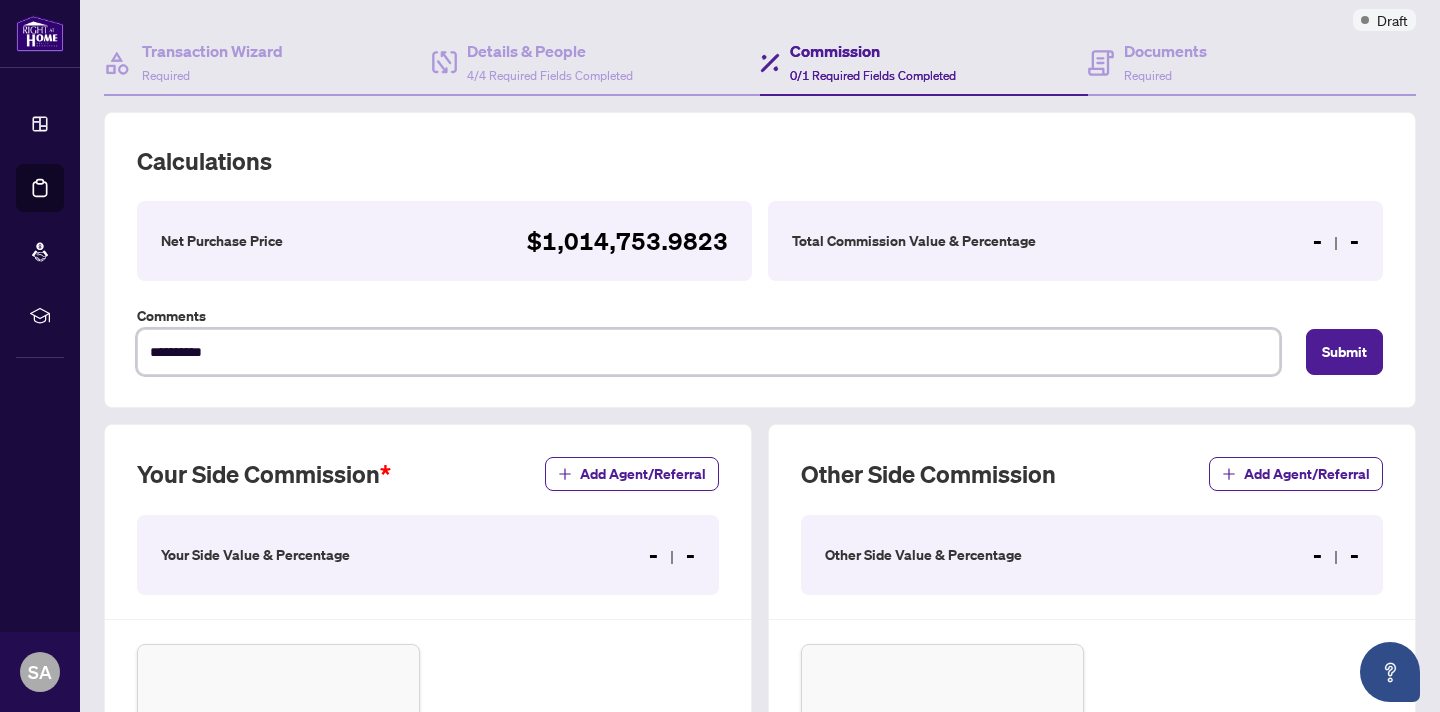 type on "**********" 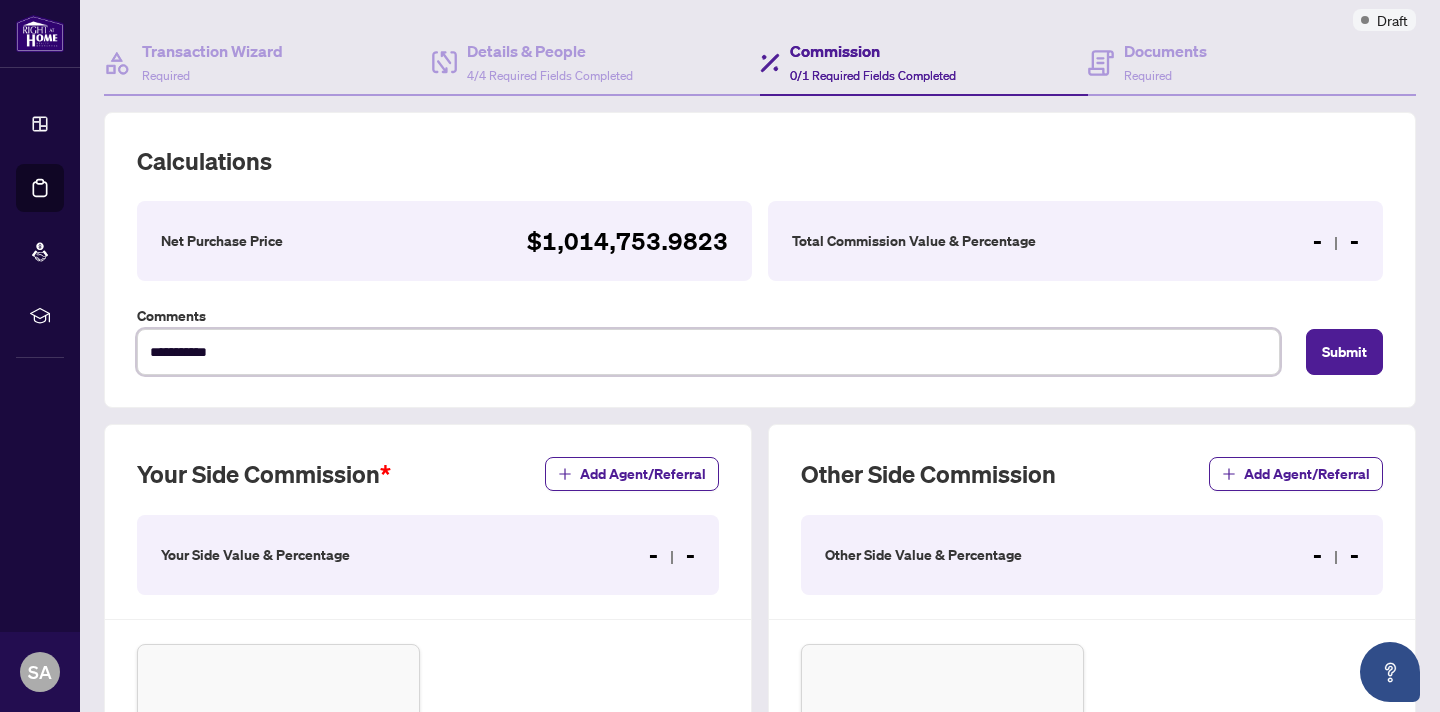 type on "**********" 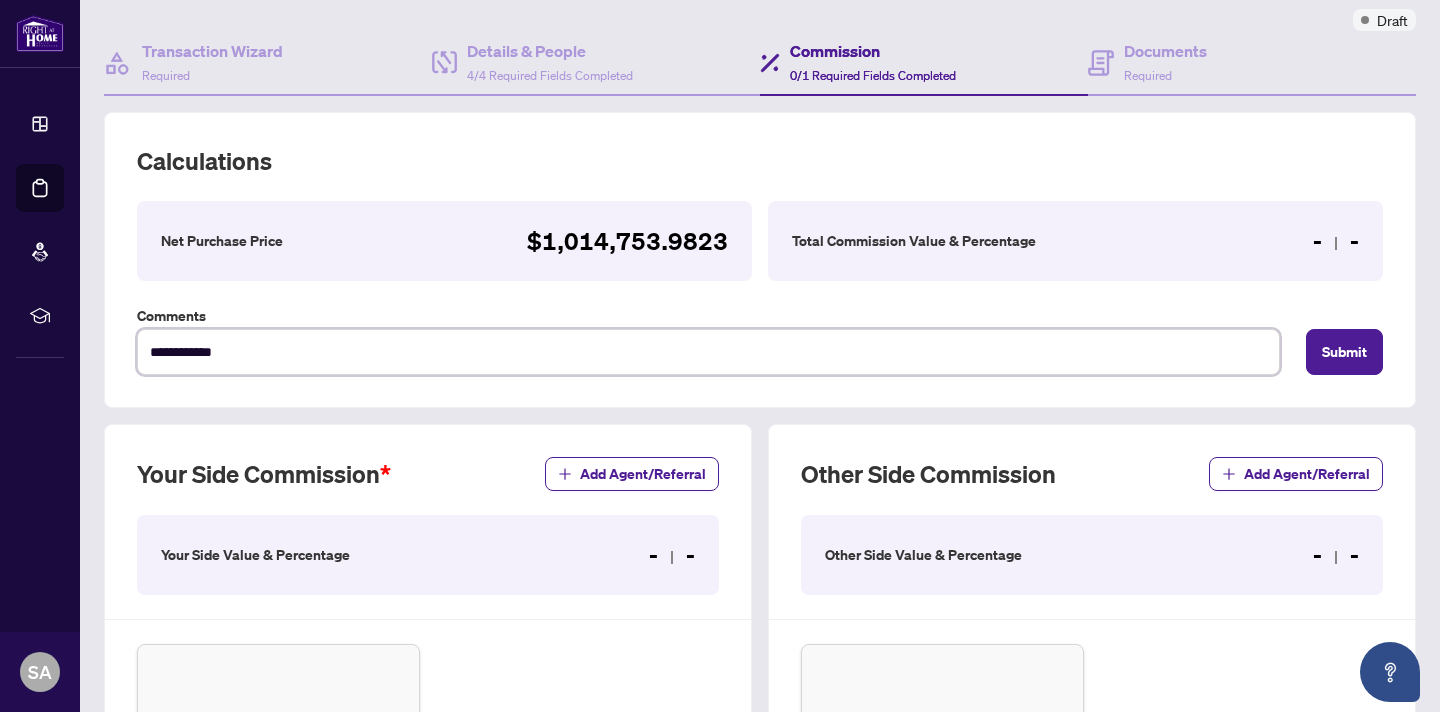 type on "**********" 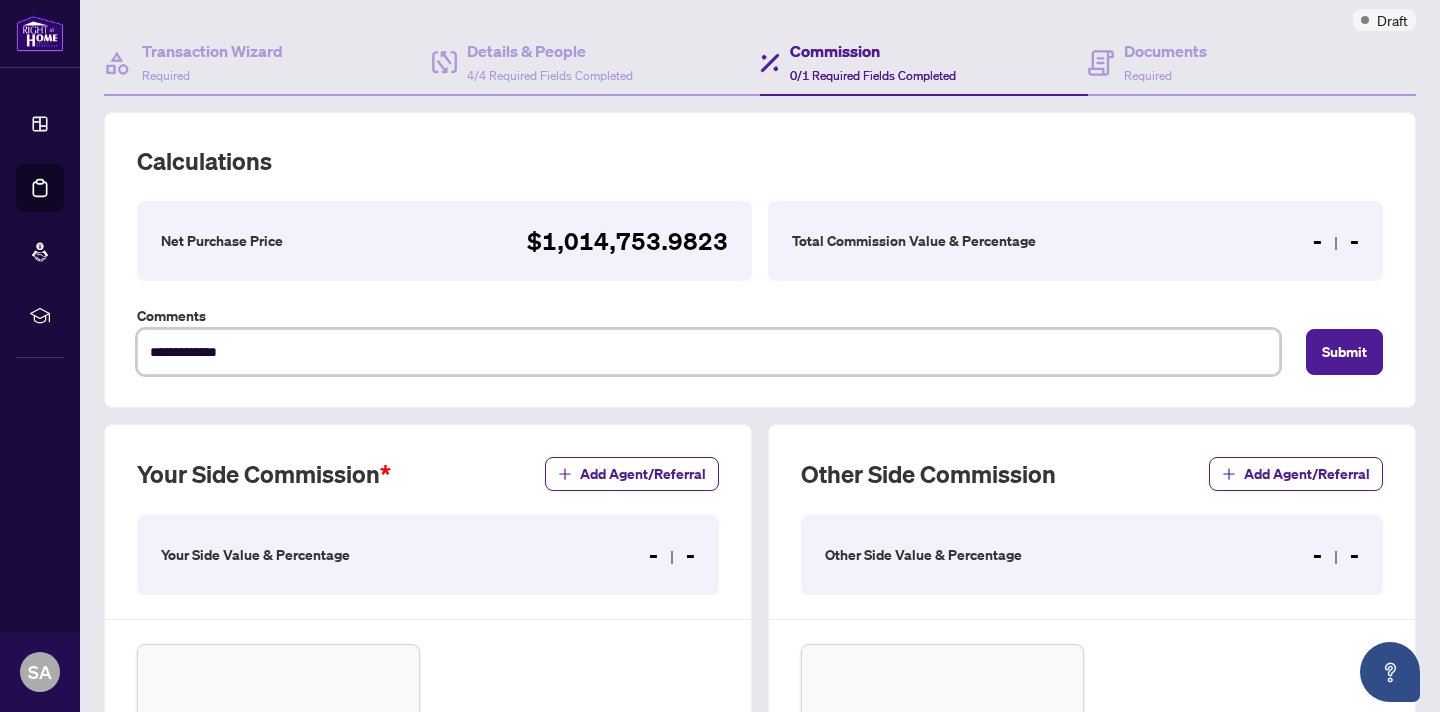 type on "**********" 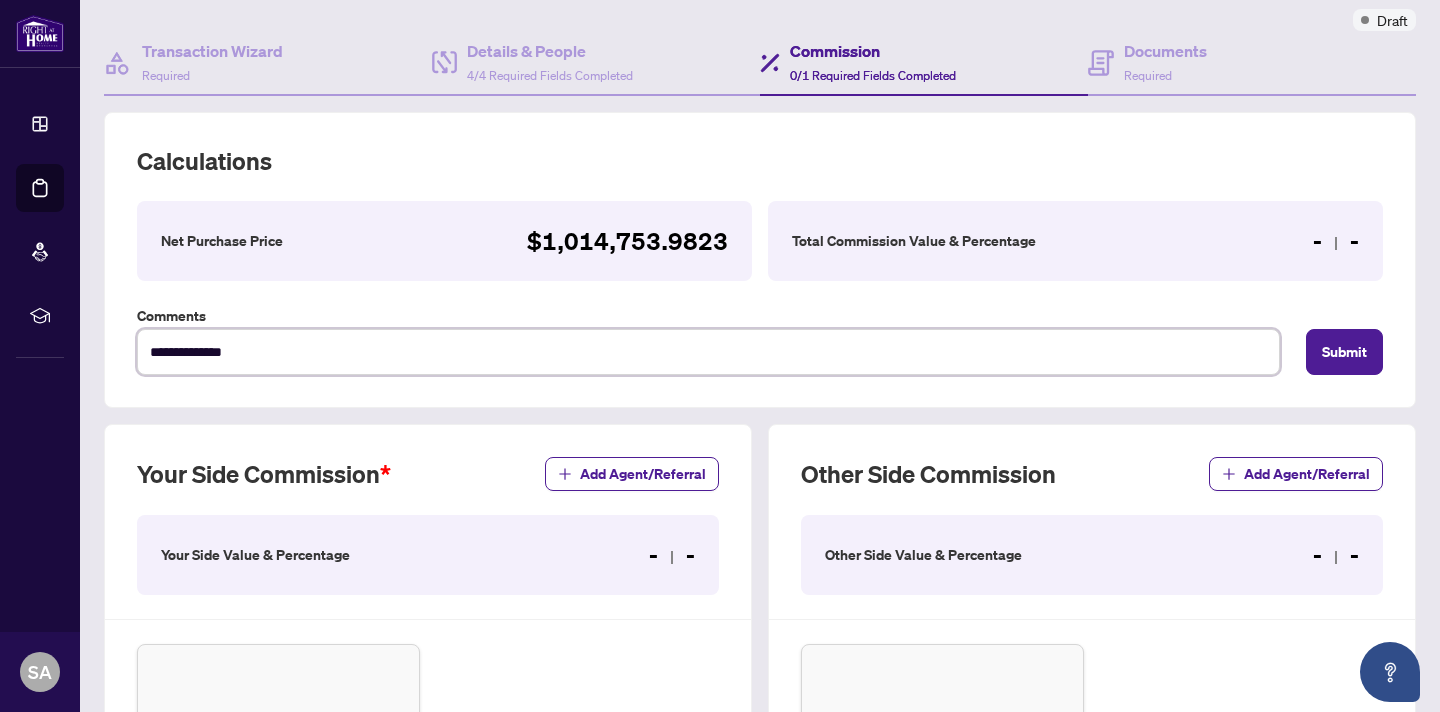 type on "**********" 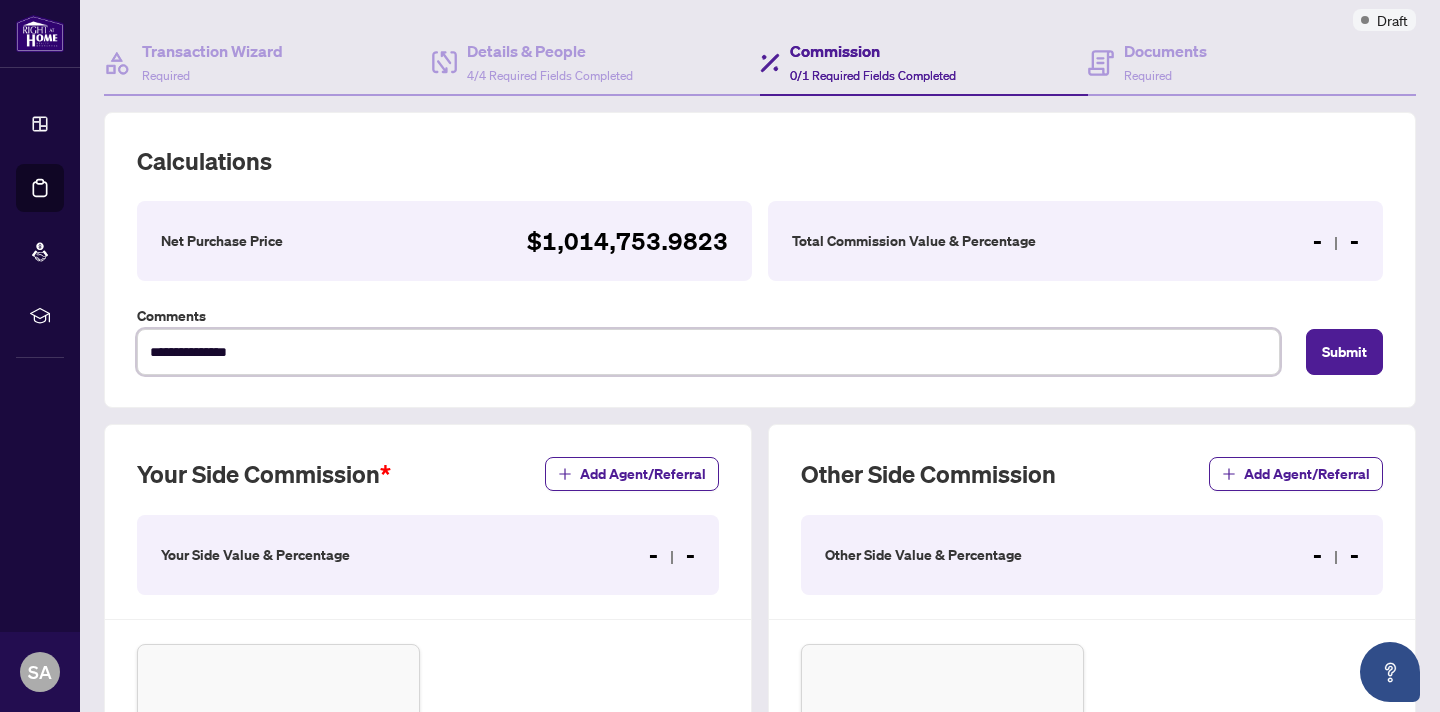 type on "**********" 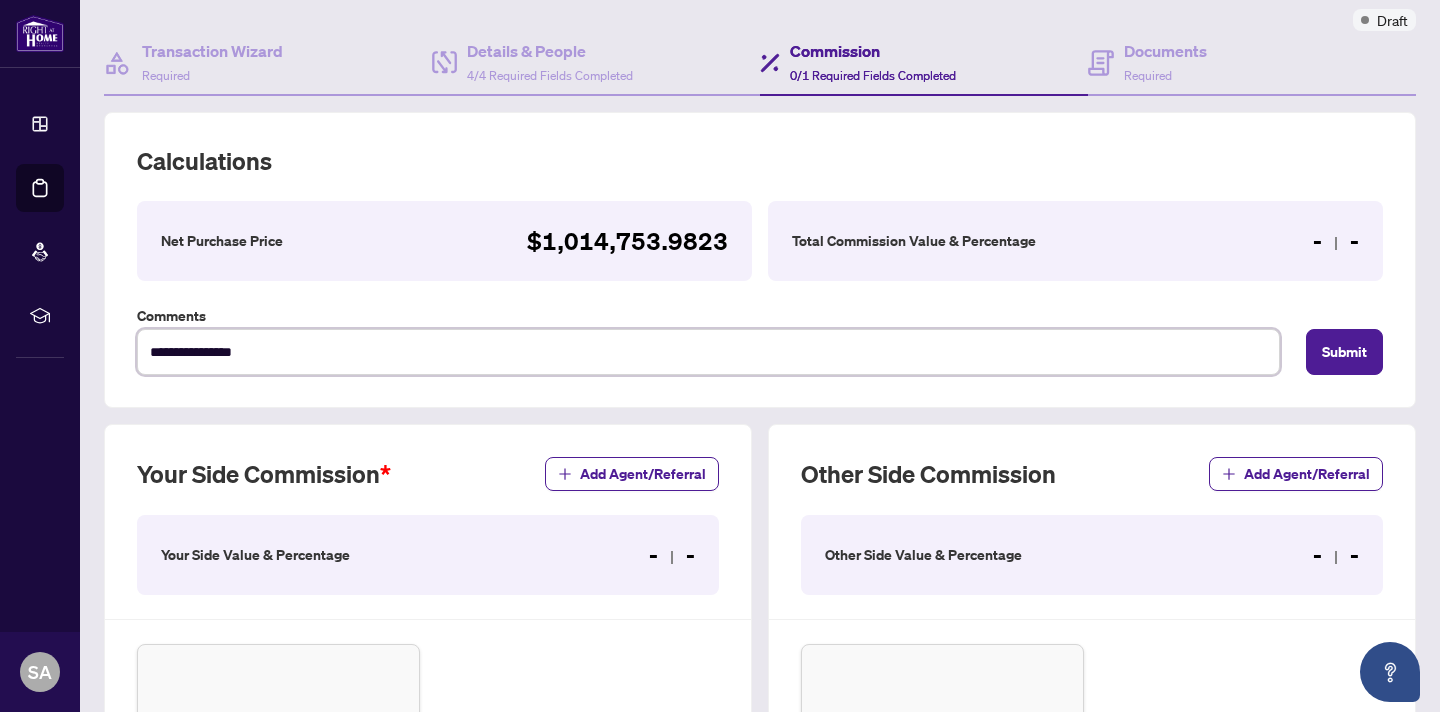 type on "**********" 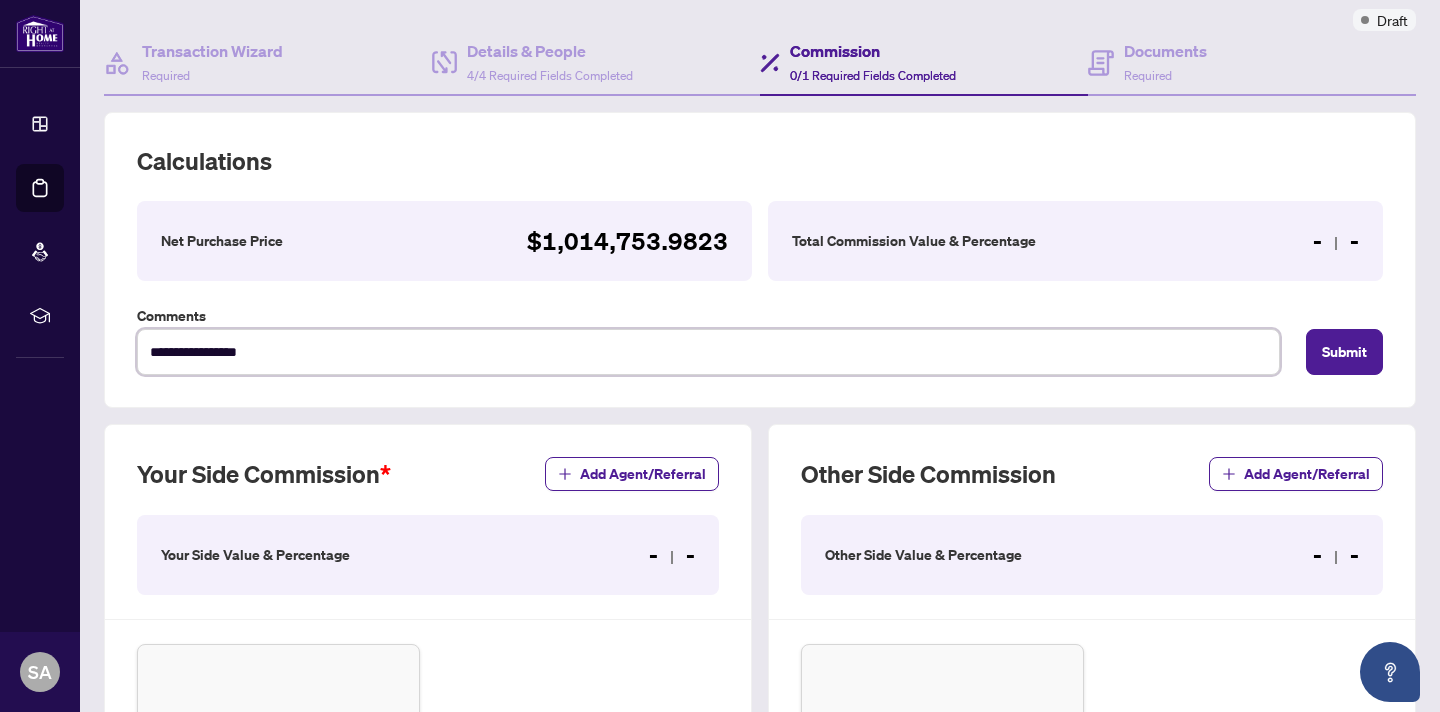 type on "**********" 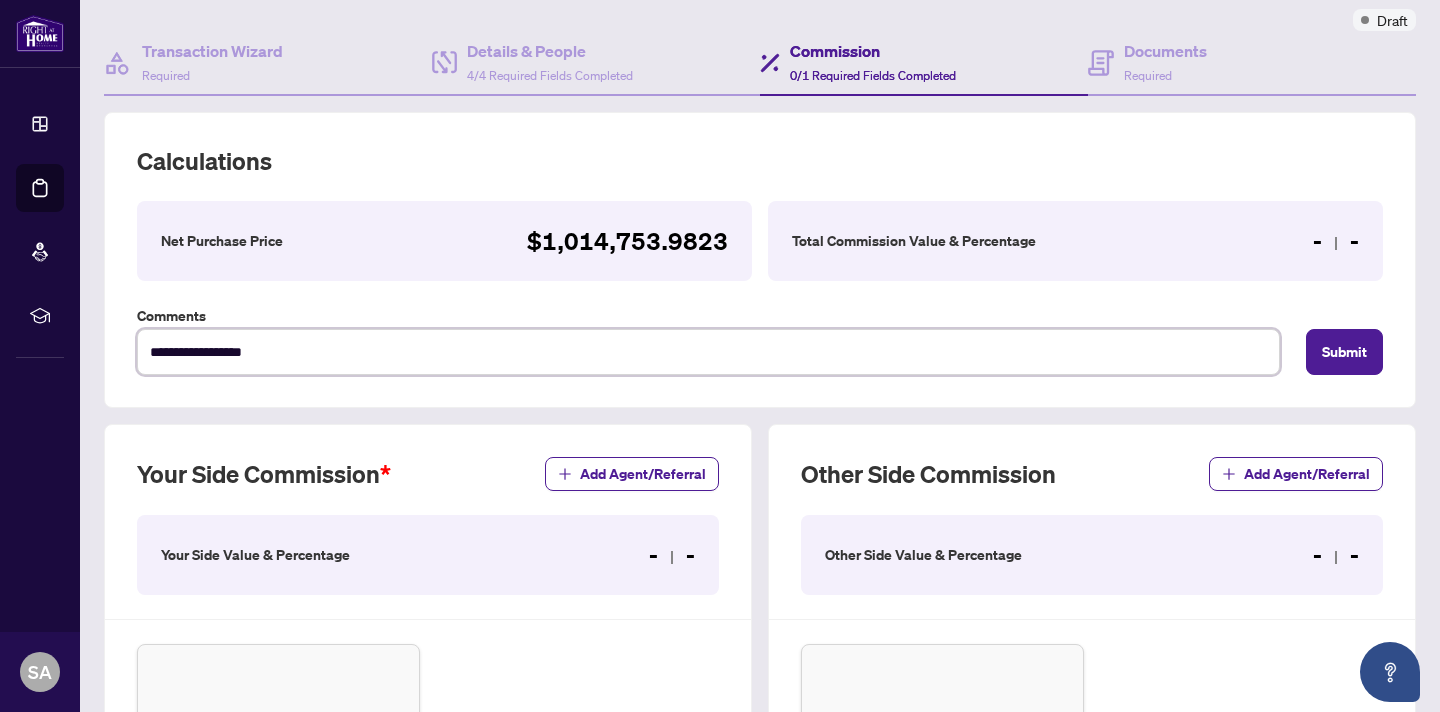 type on "**********" 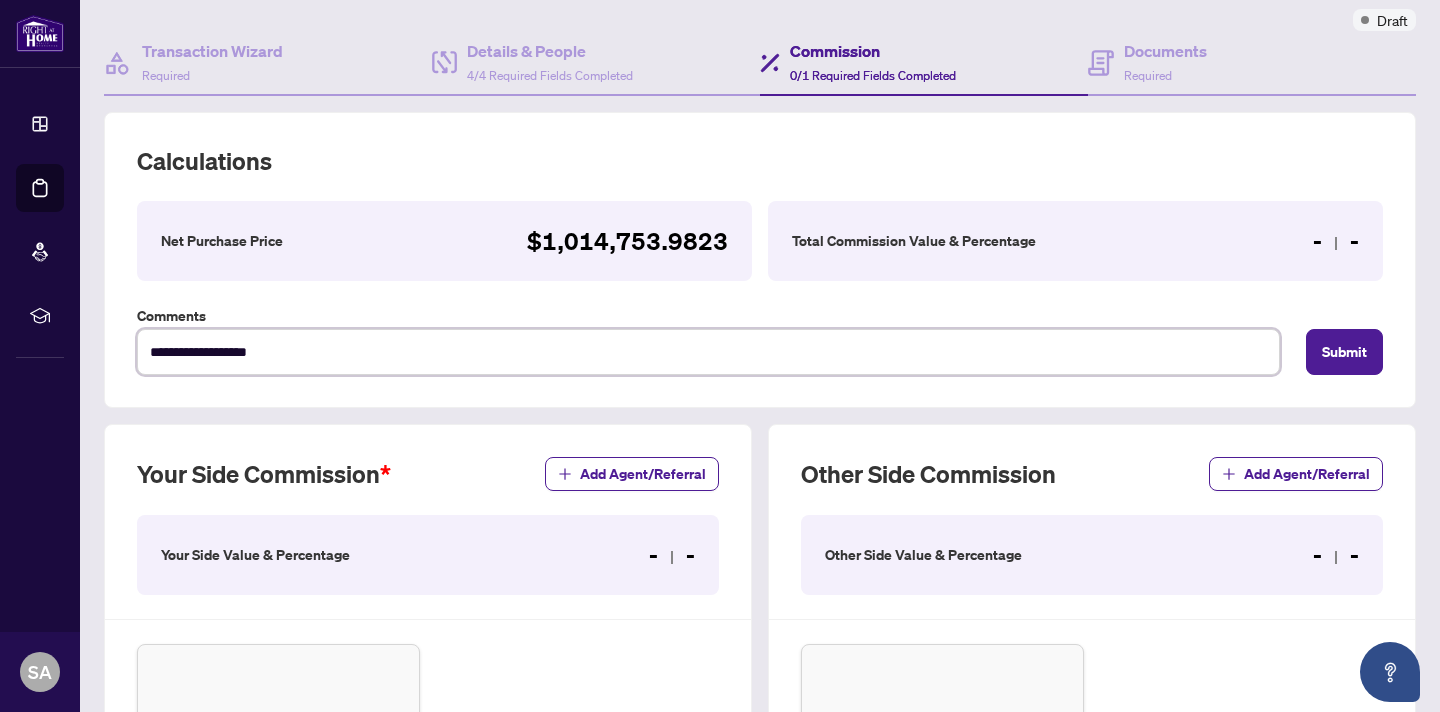 type on "**********" 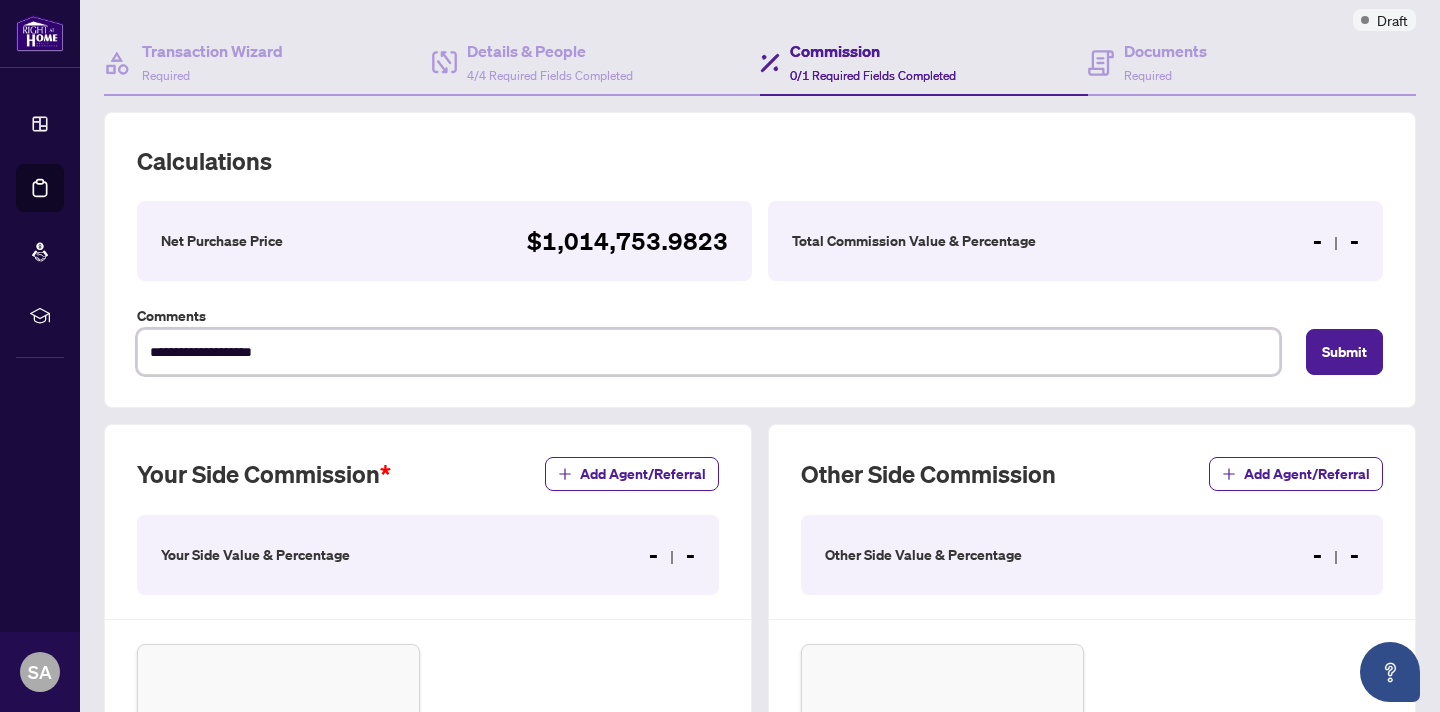 type on "**********" 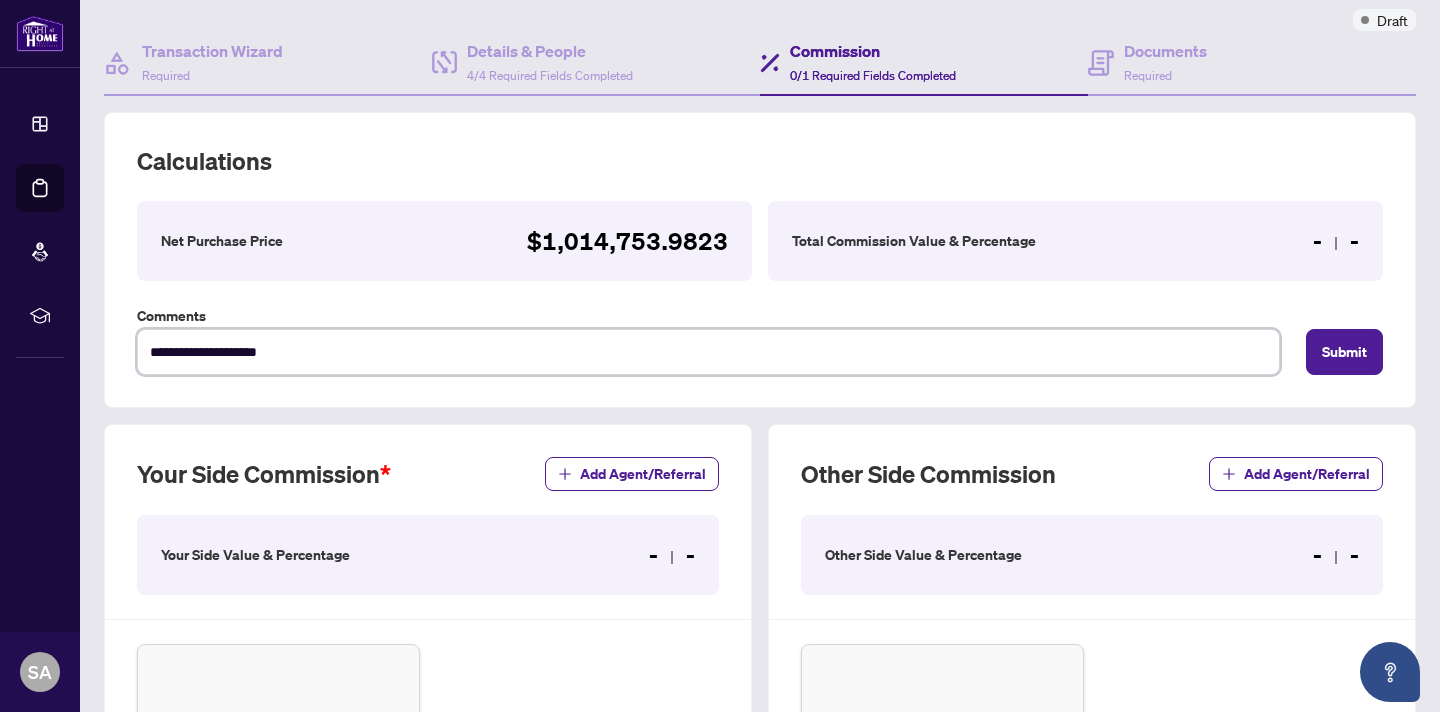 type on "**********" 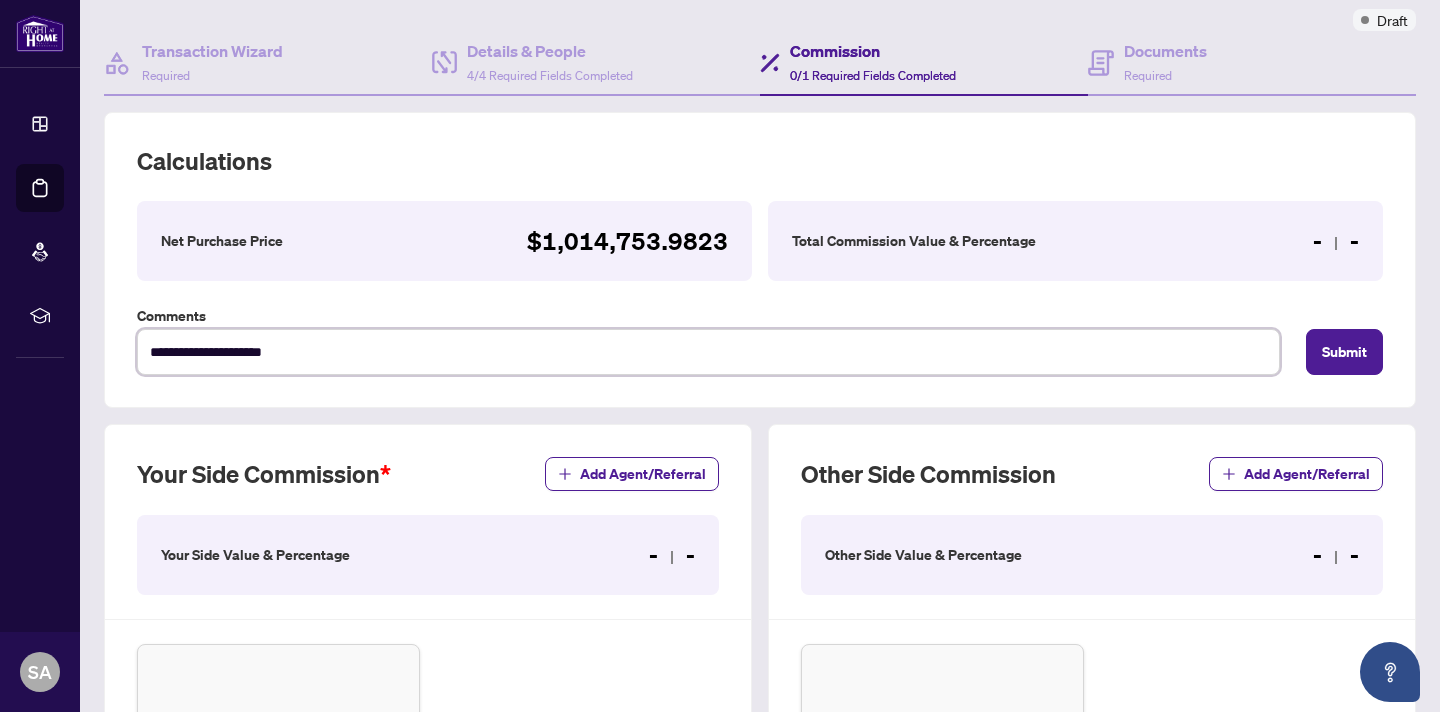 type on "**********" 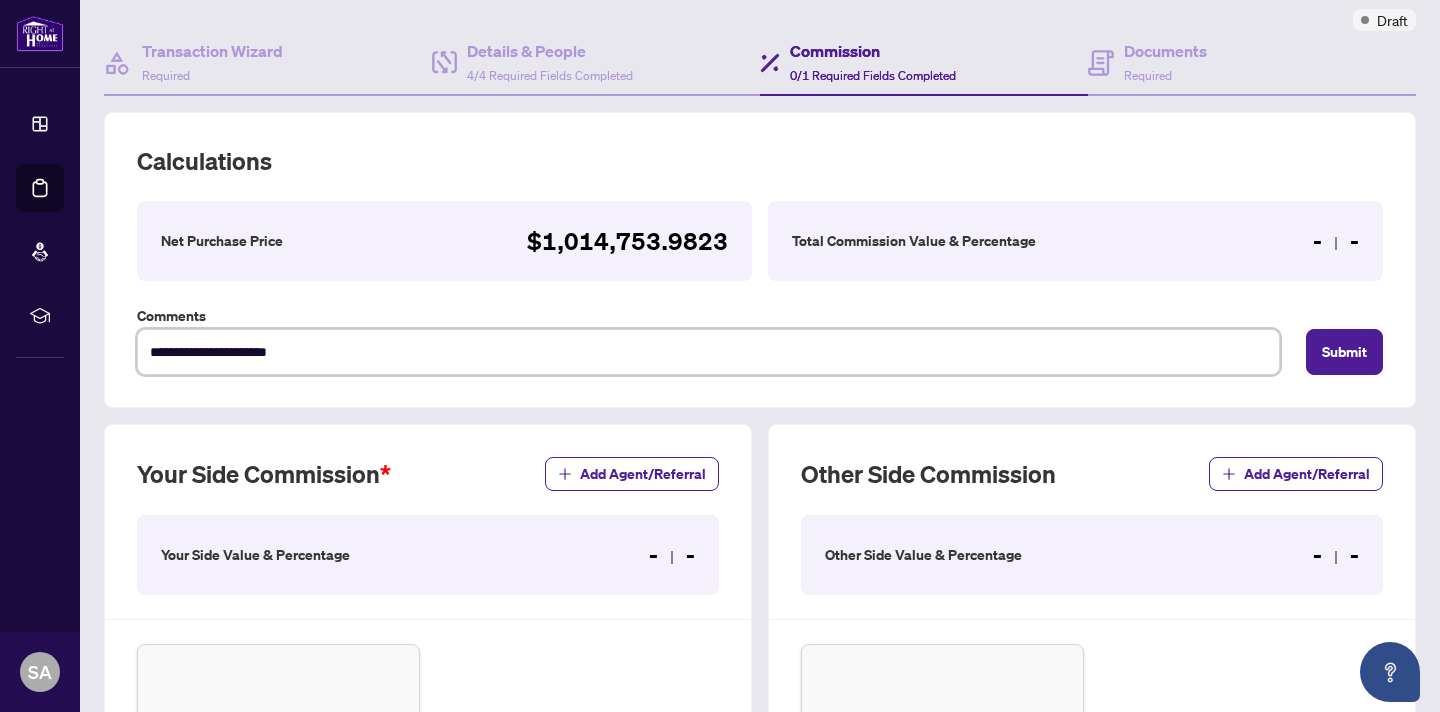 type on "**********" 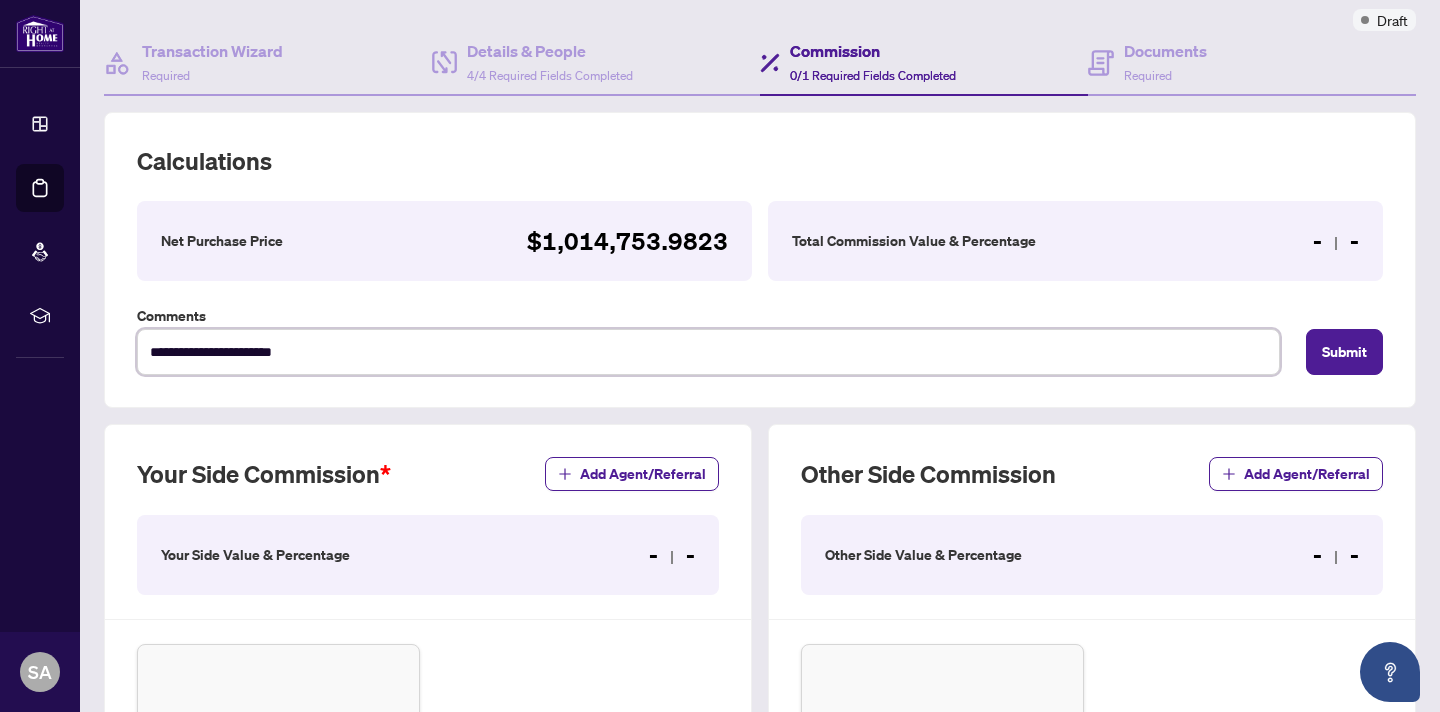 type on "**********" 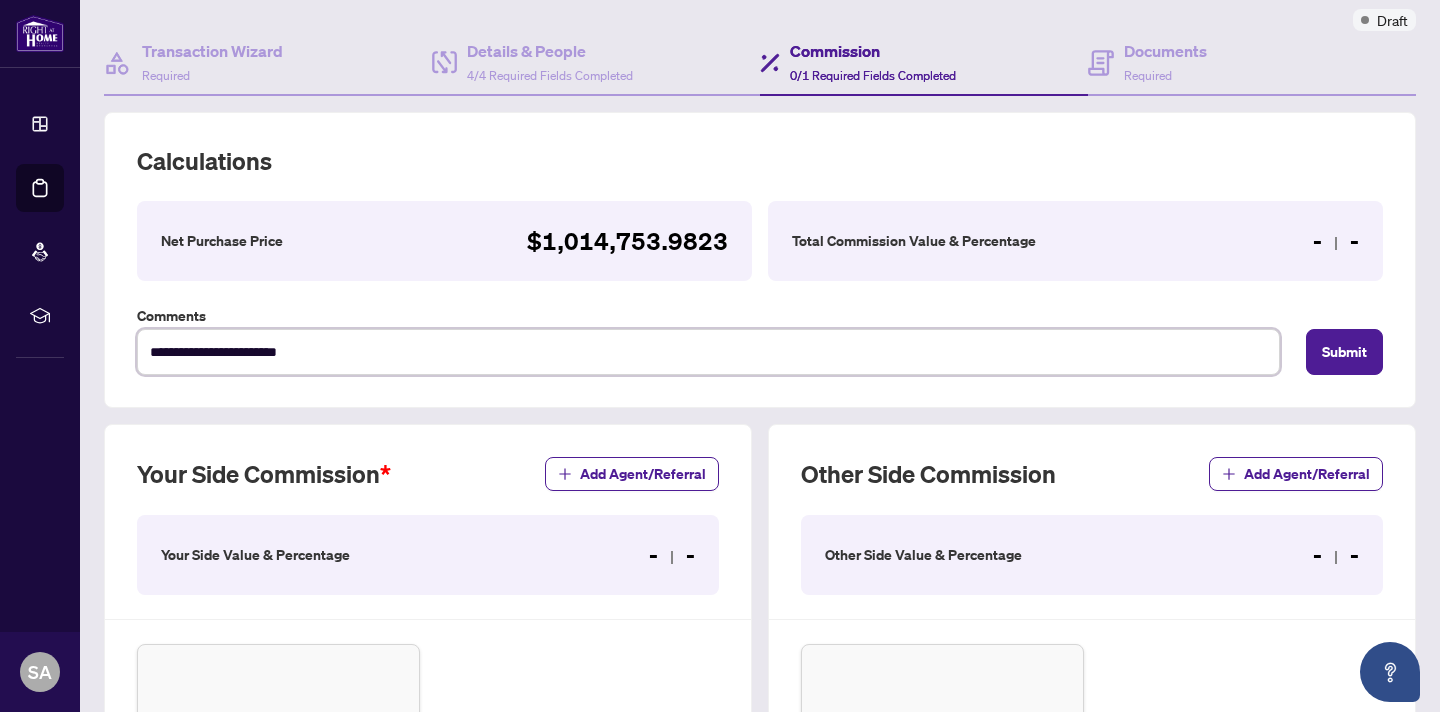 type on "**********" 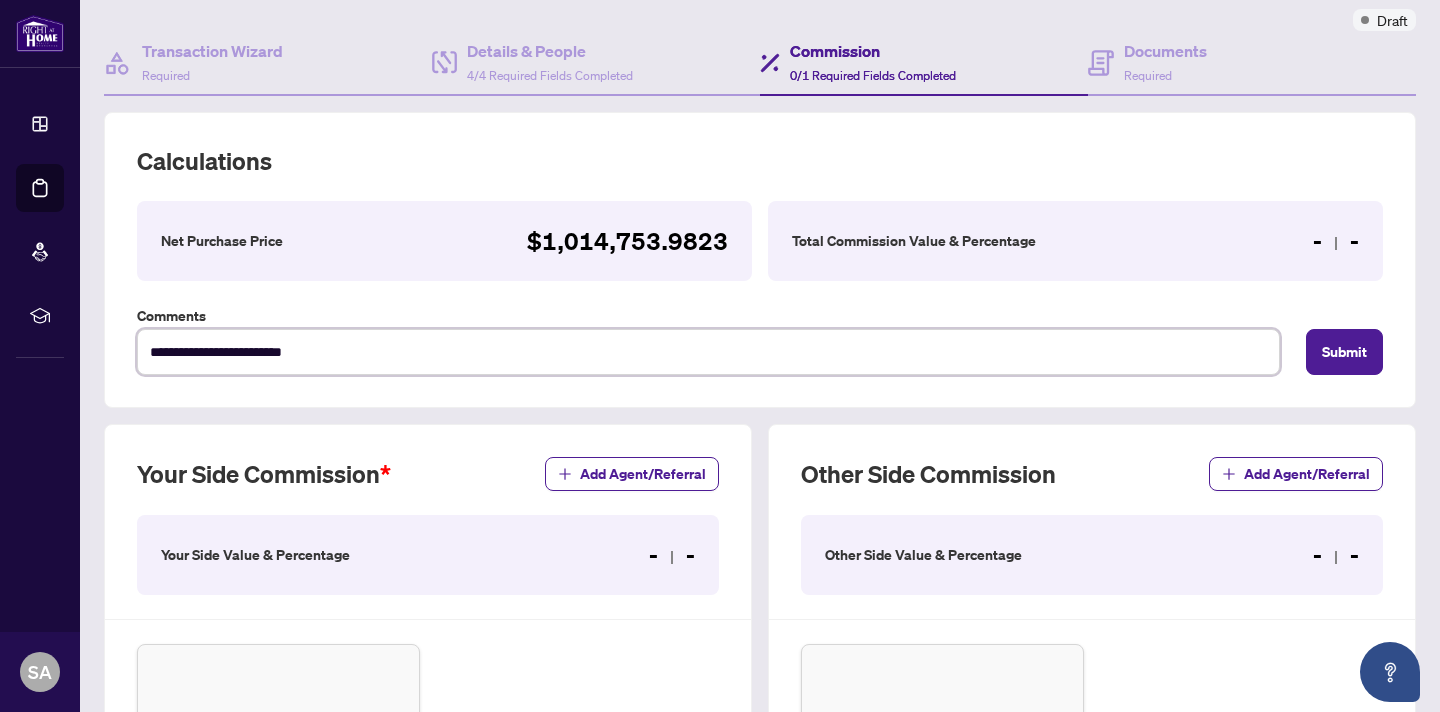type on "**********" 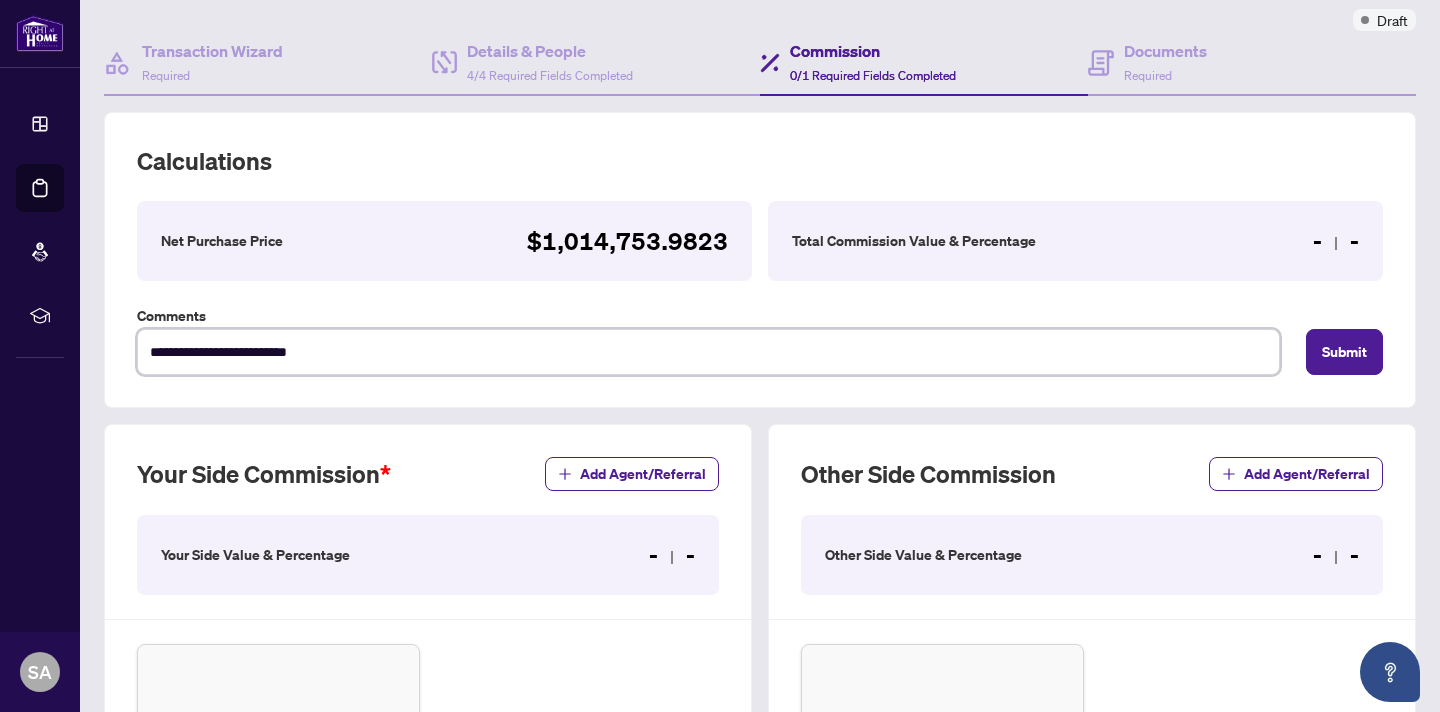 type on "**********" 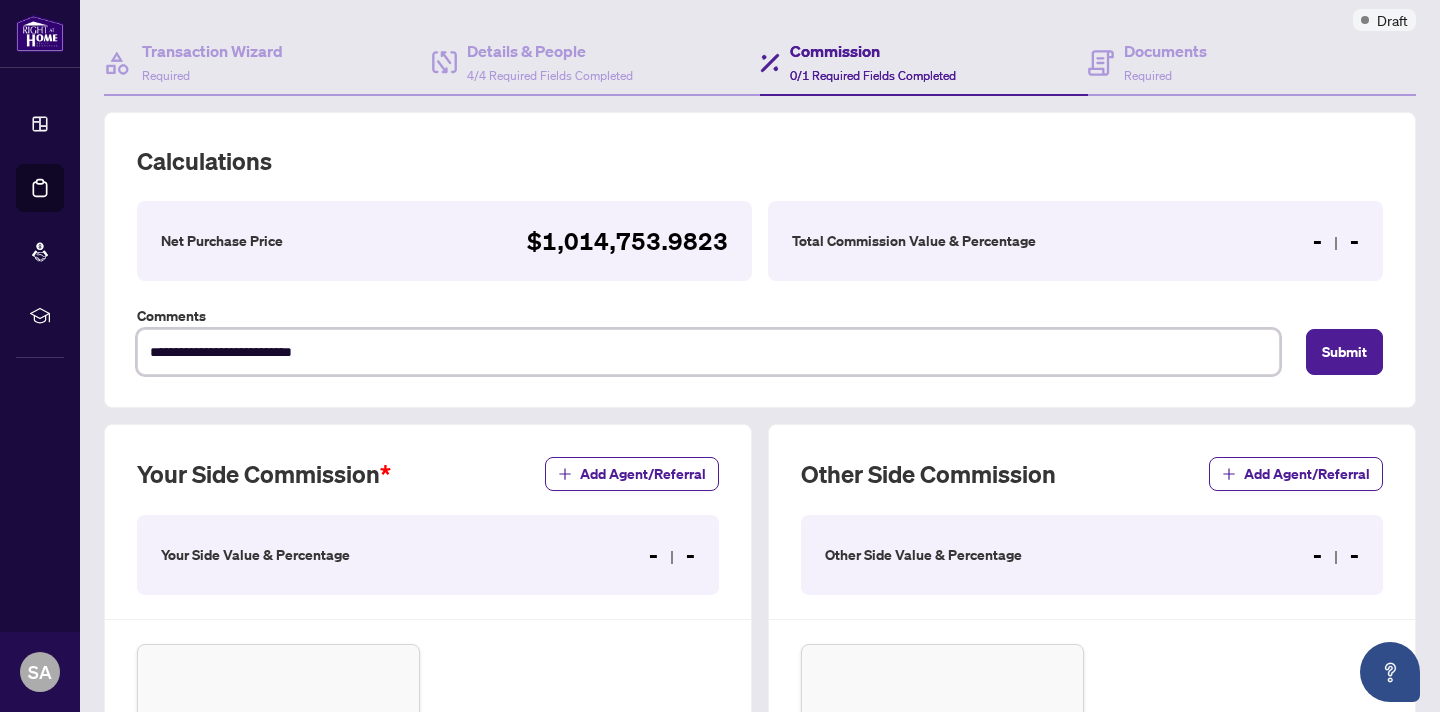 type on "**********" 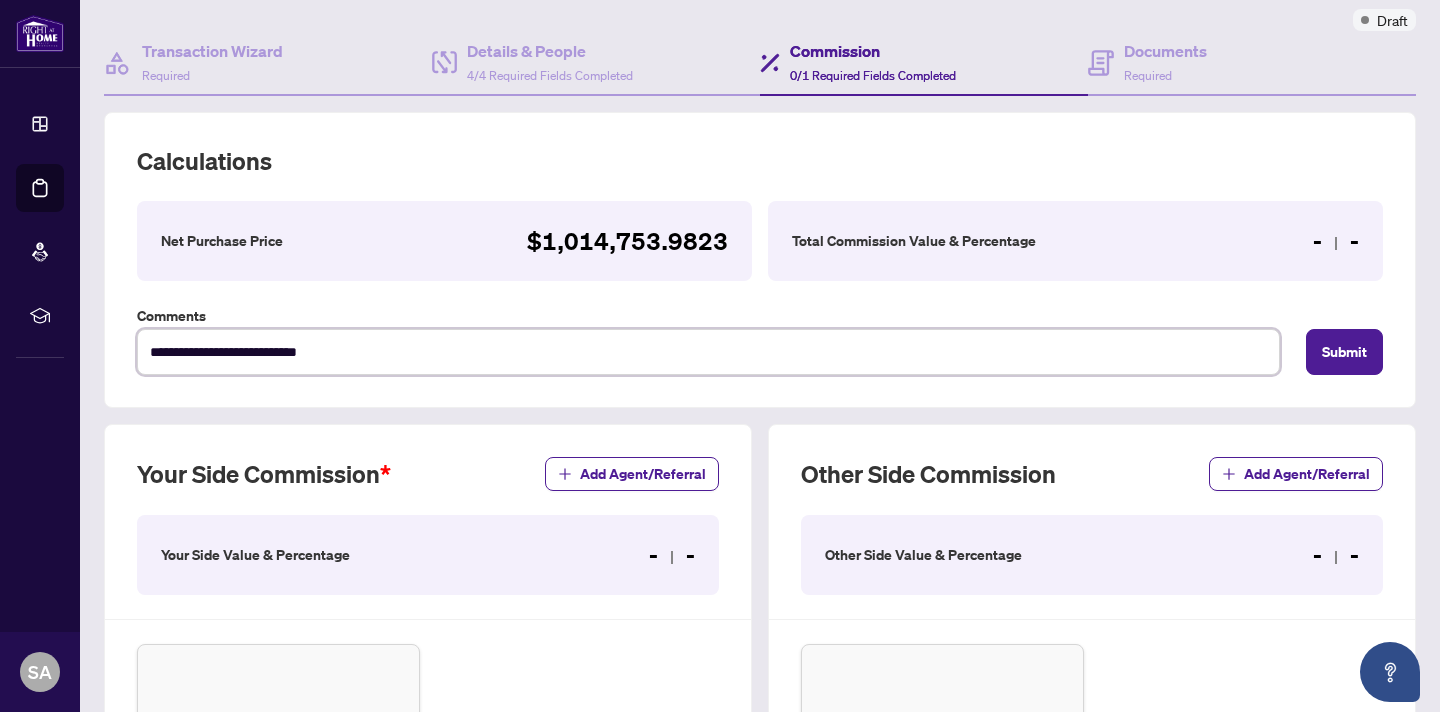 type on "**********" 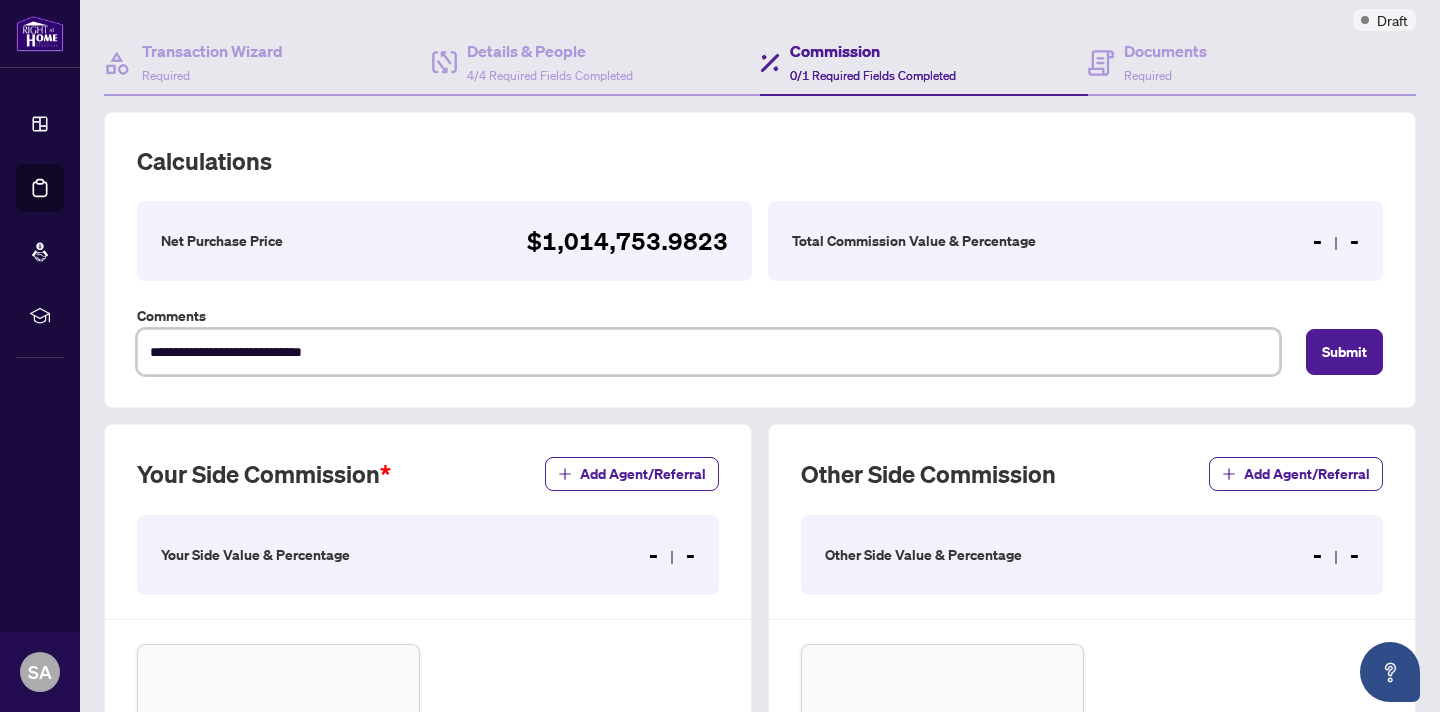 type on "**********" 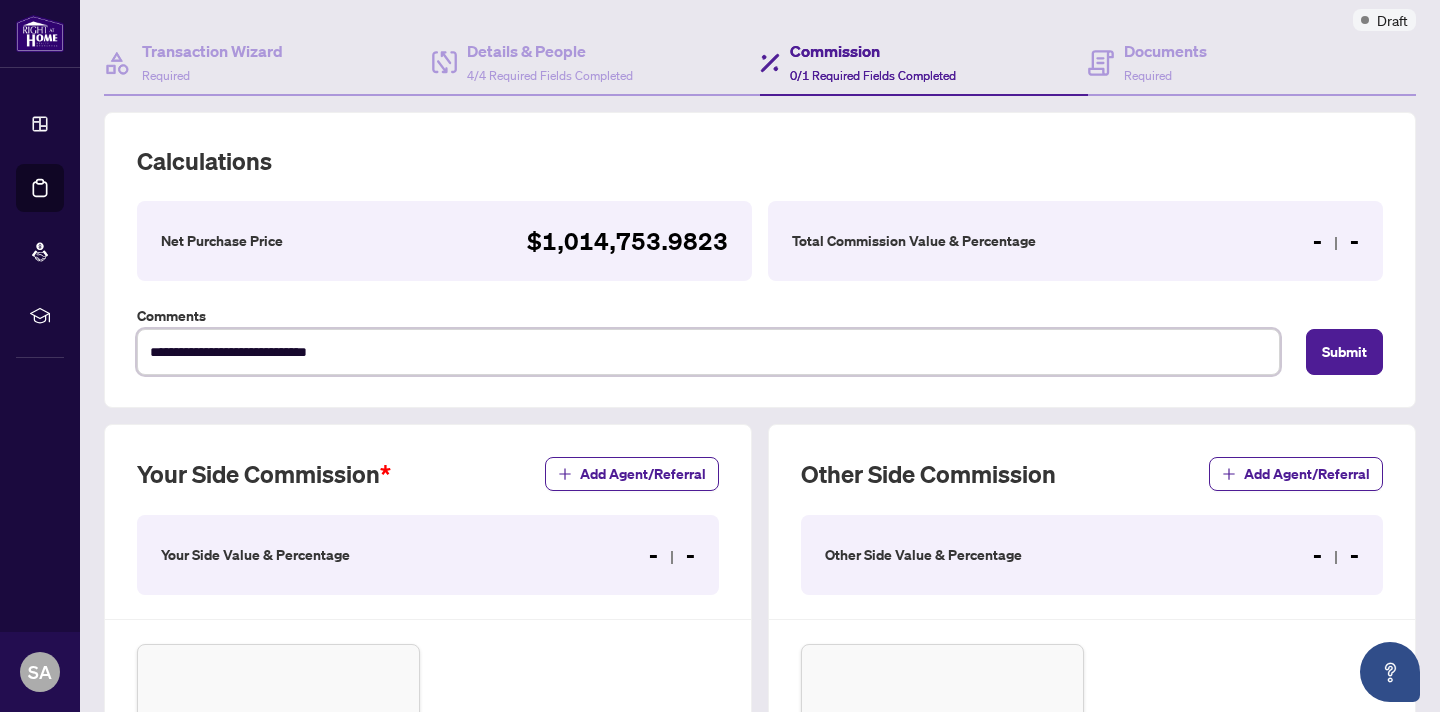 type on "**********" 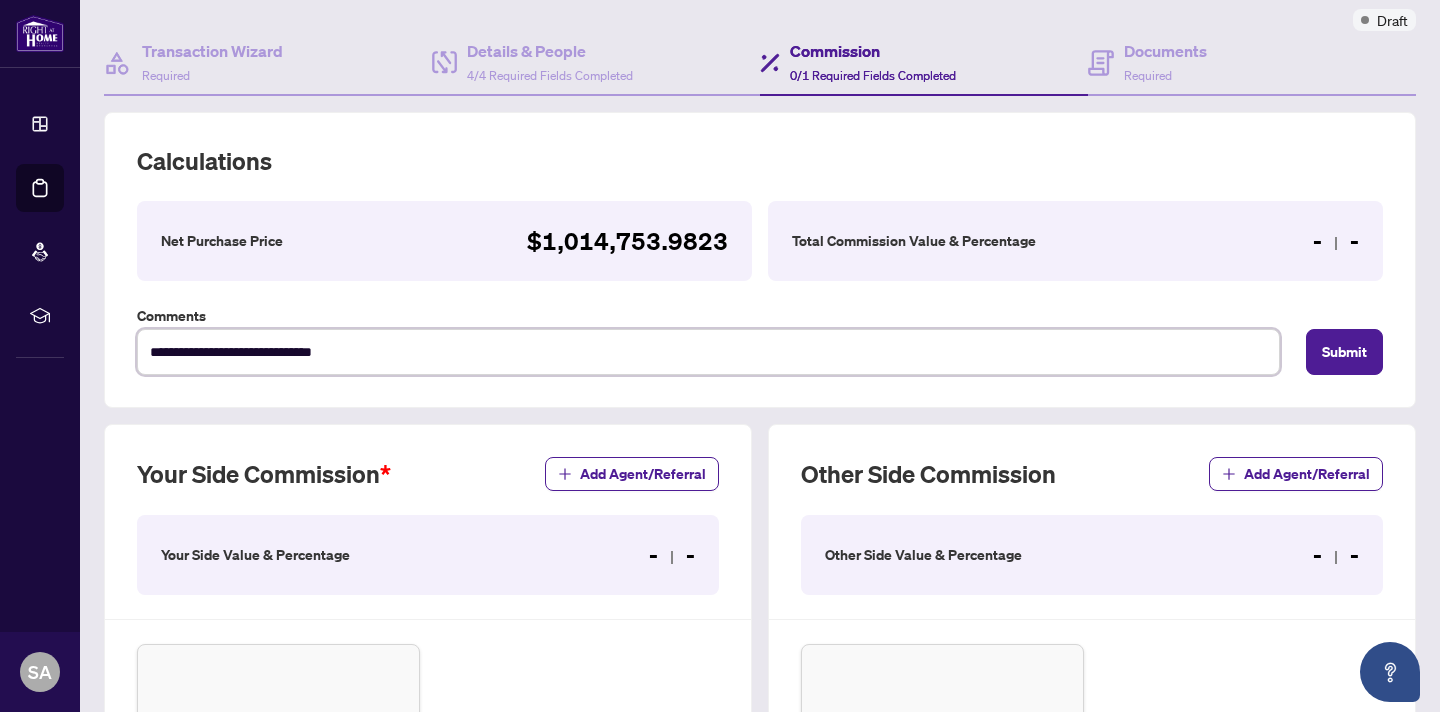 type on "**********" 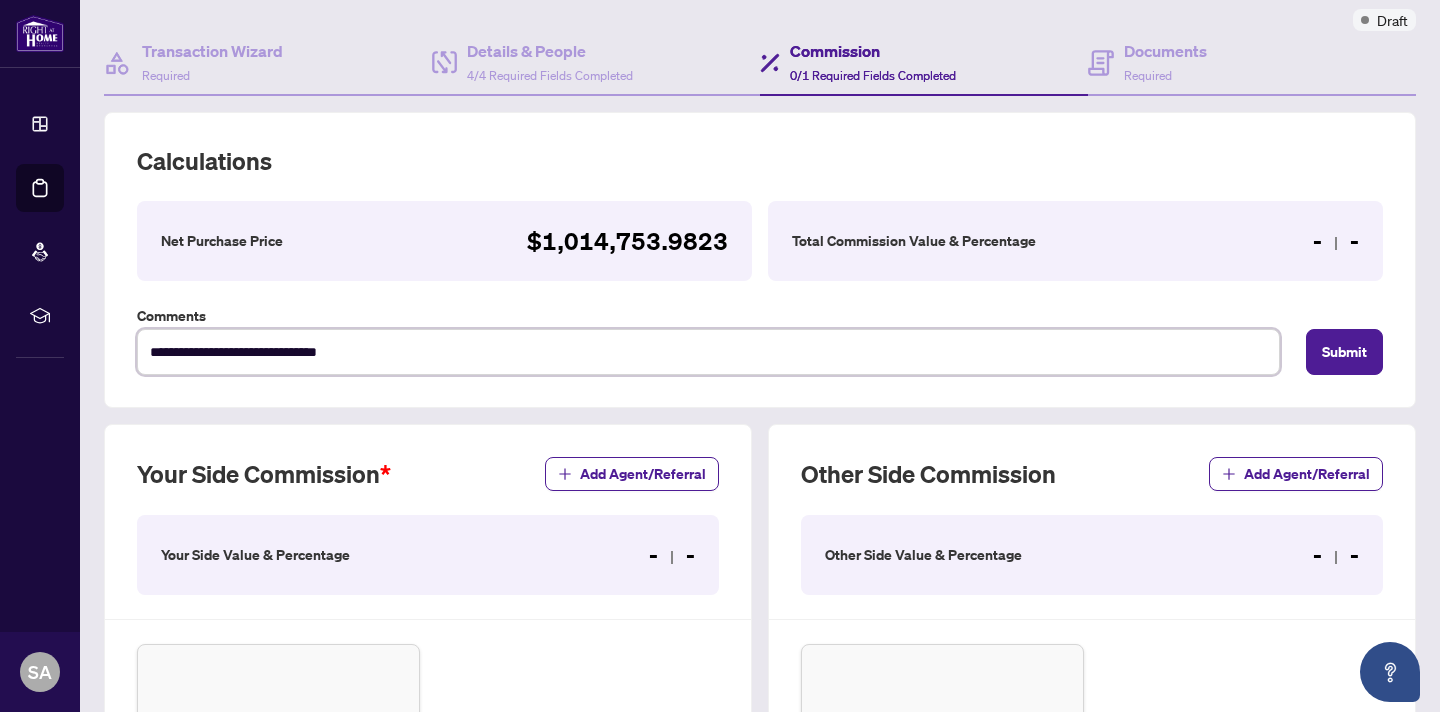 type on "**********" 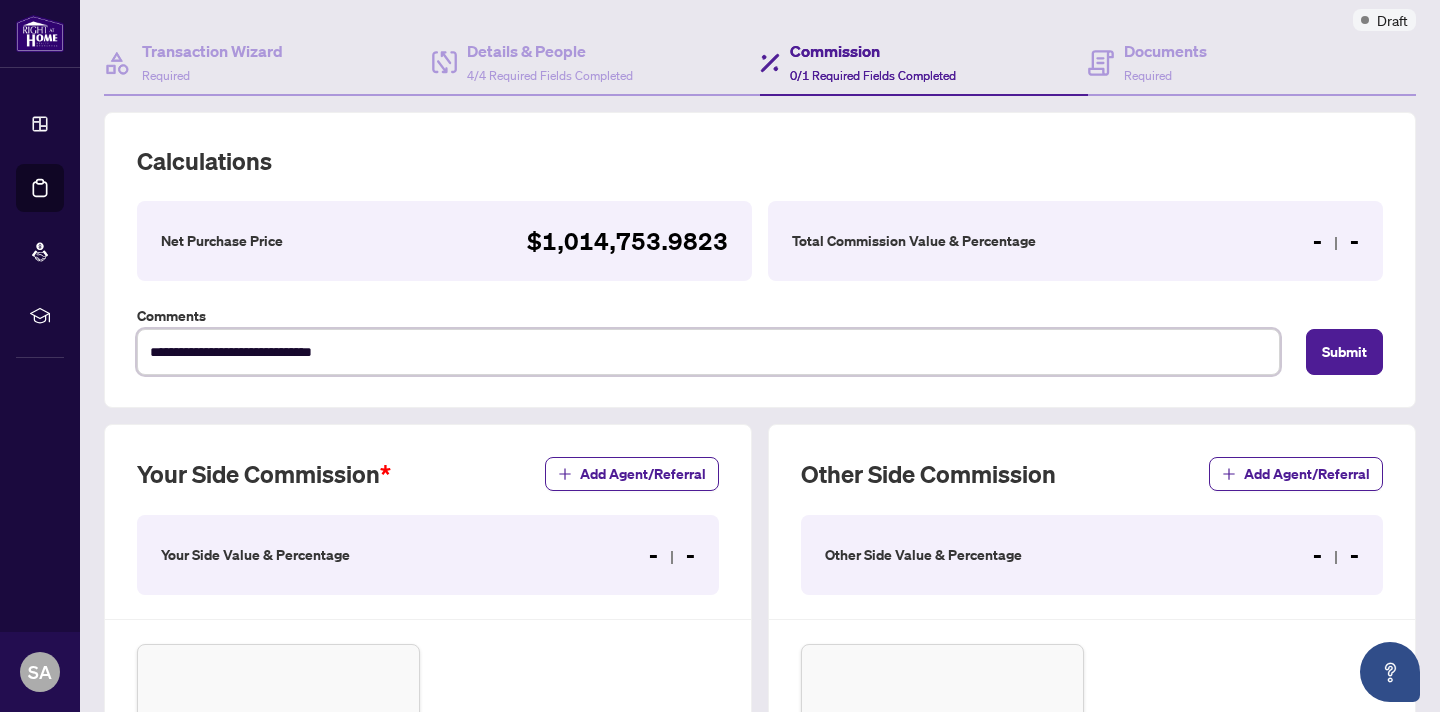 type on "**********" 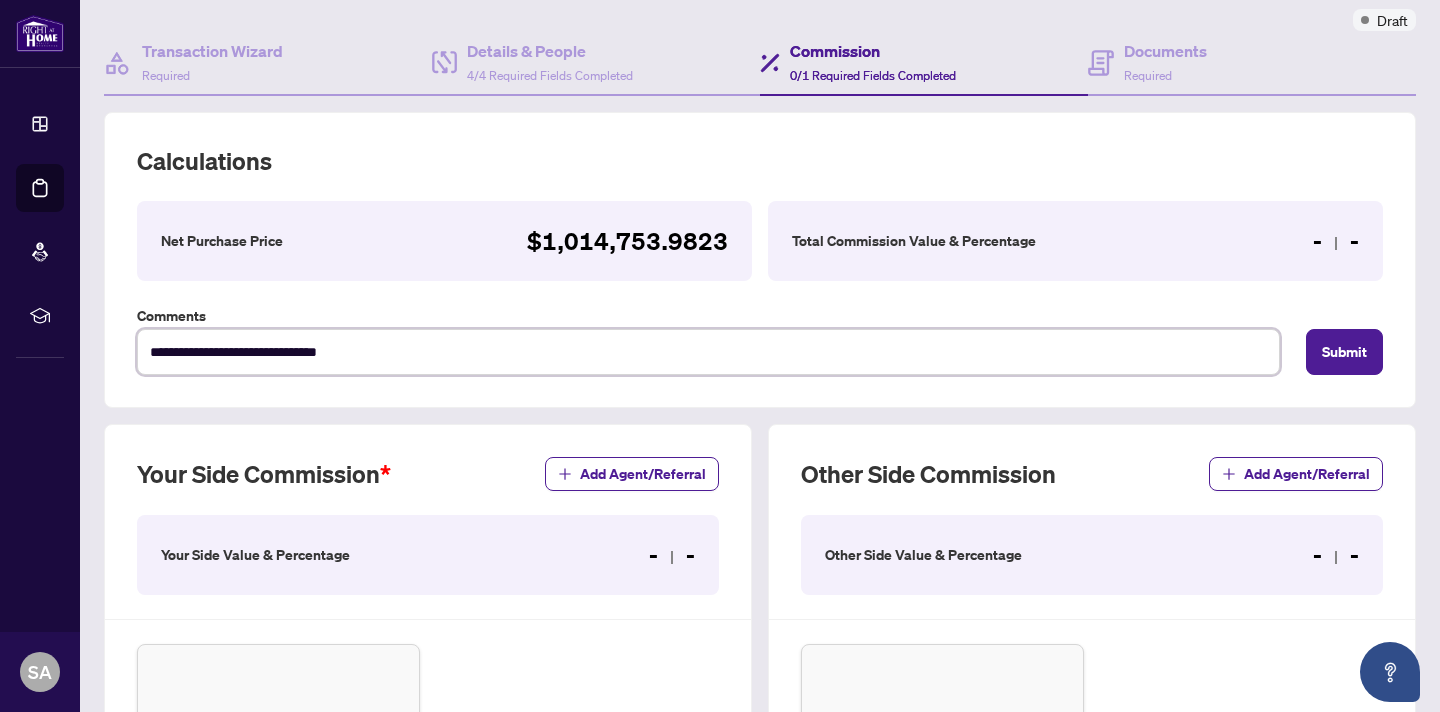 type on "**********" 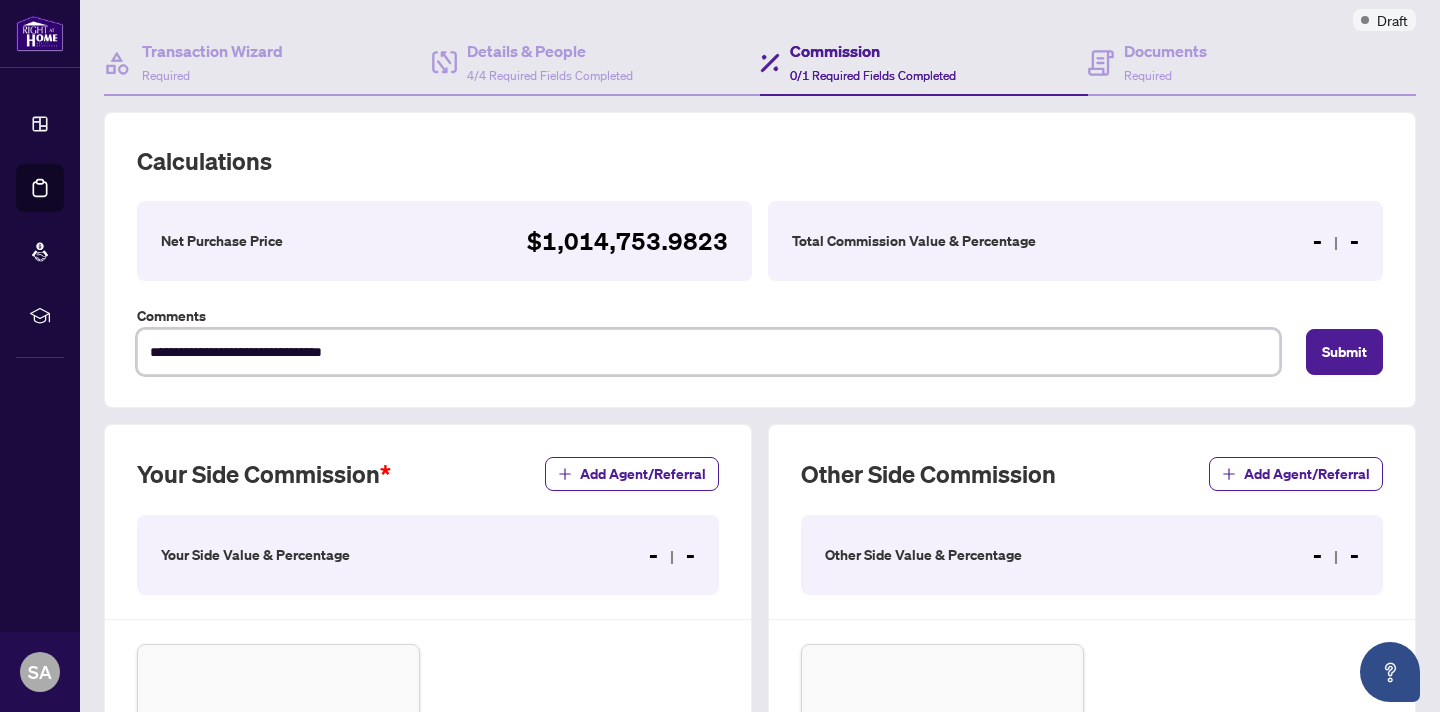 type on "**********" 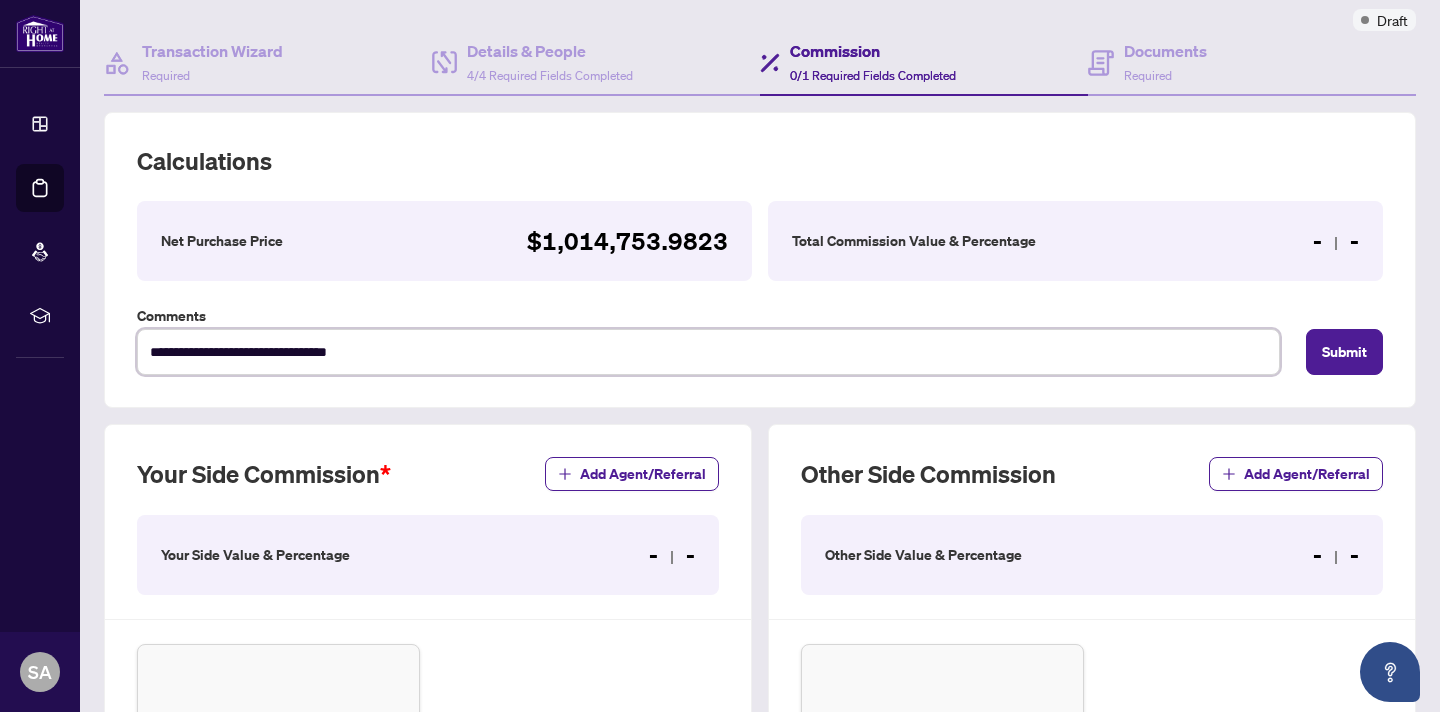 type on "**********" 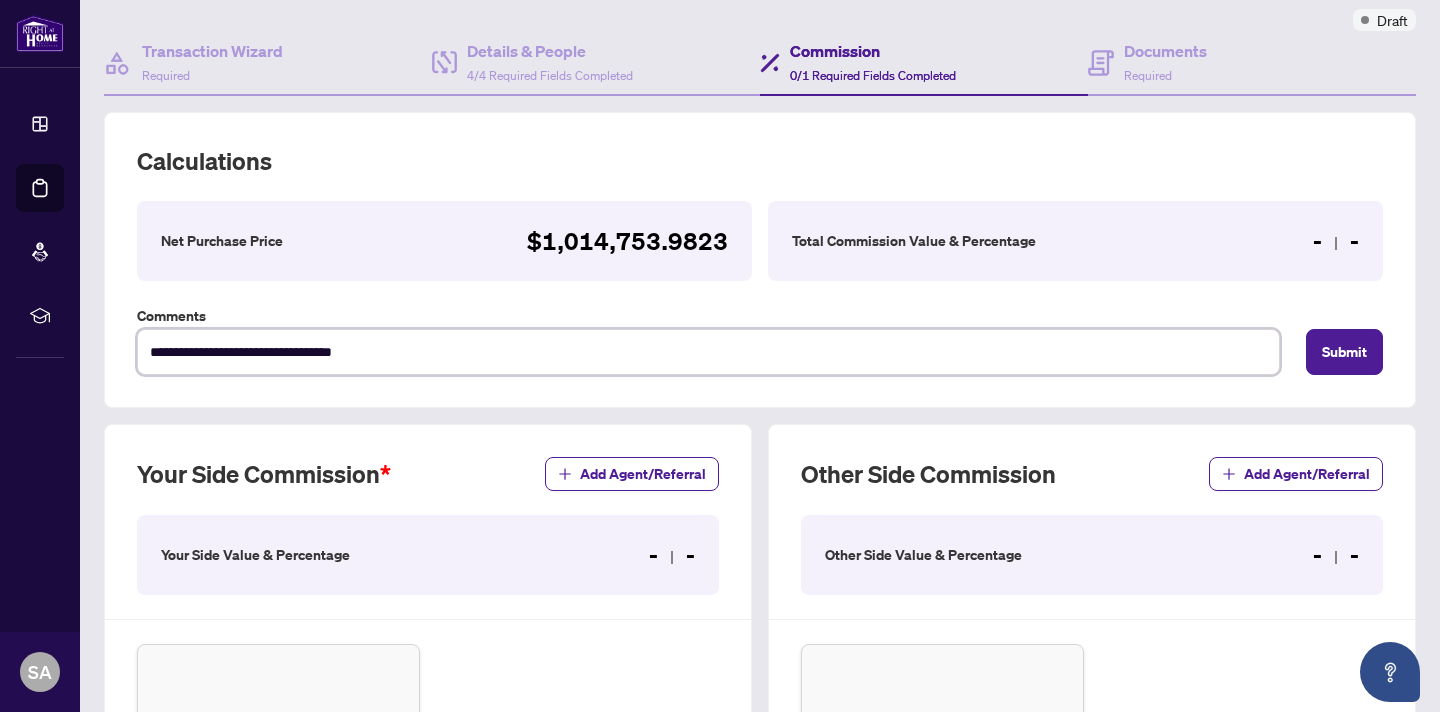 type on "**********" 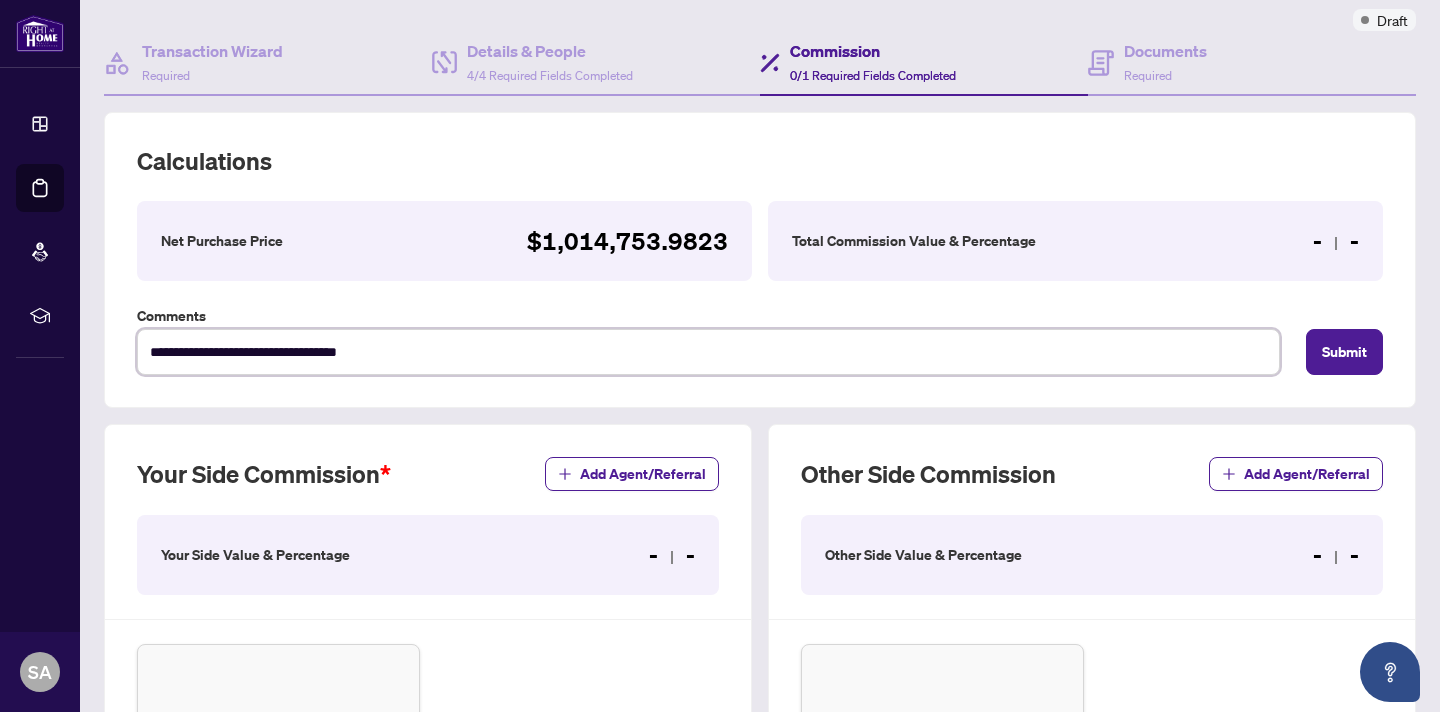 type on "**********" 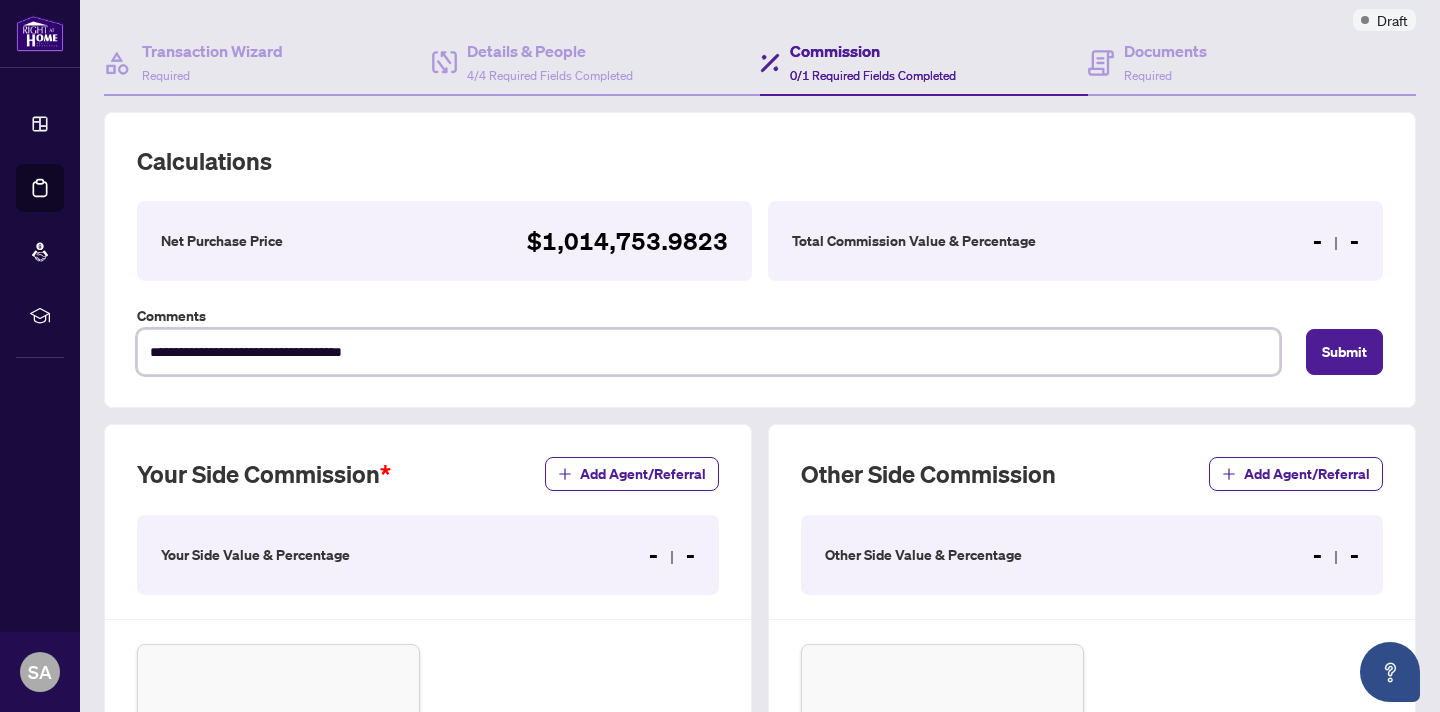 type on "**********" 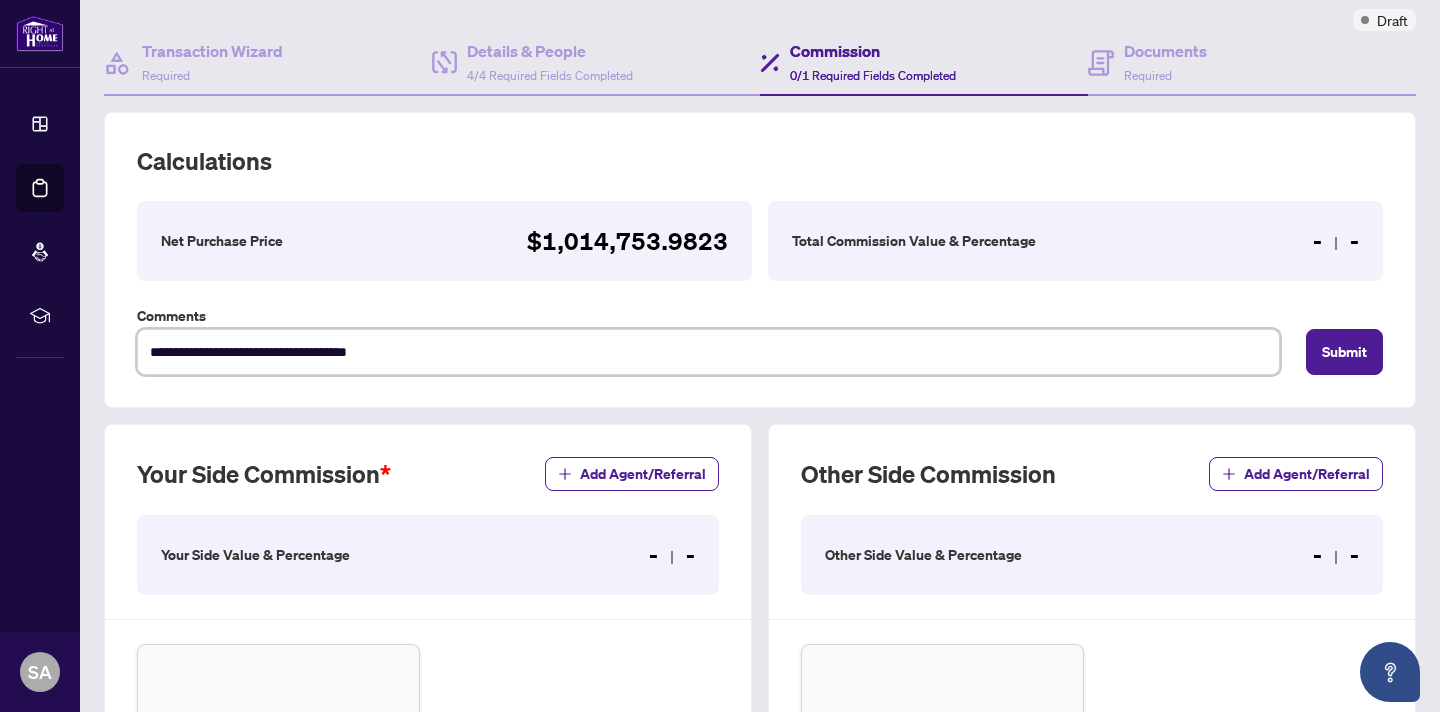 type on "**********" 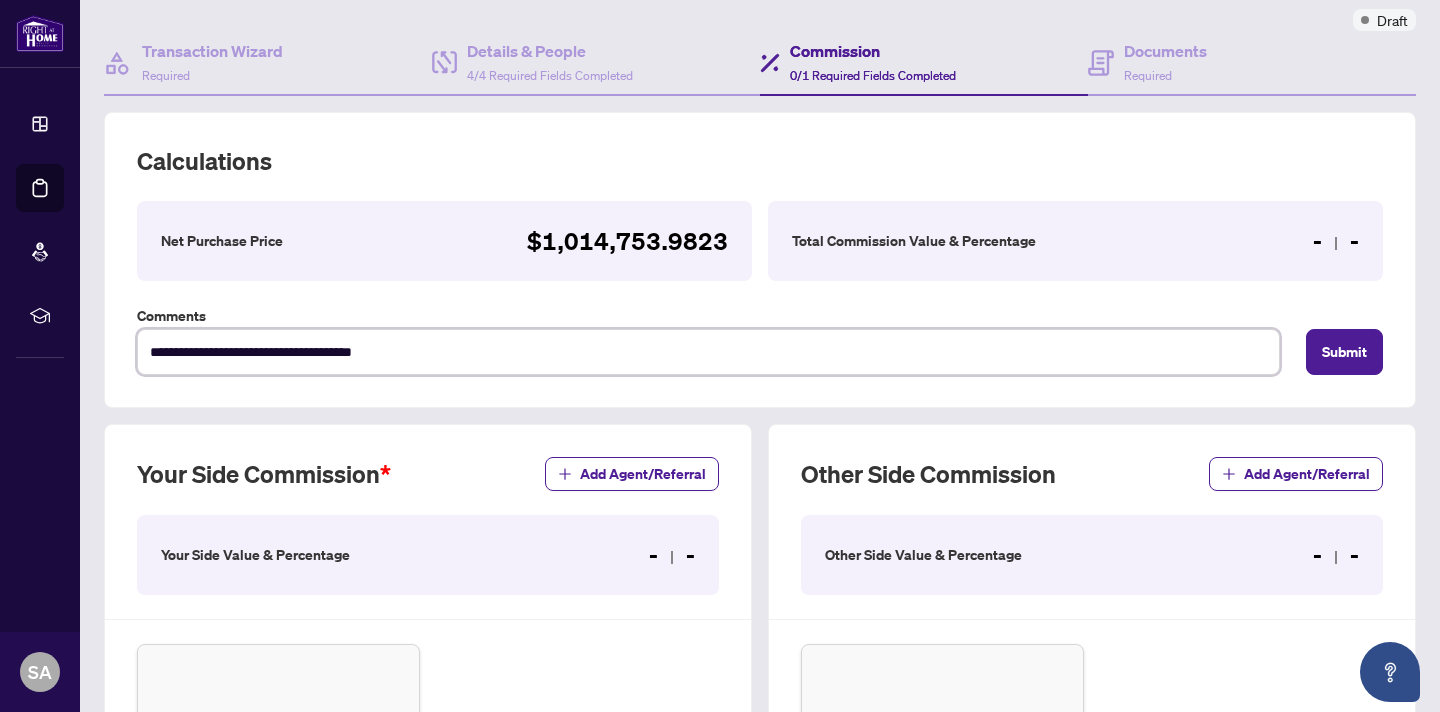type on "**********" 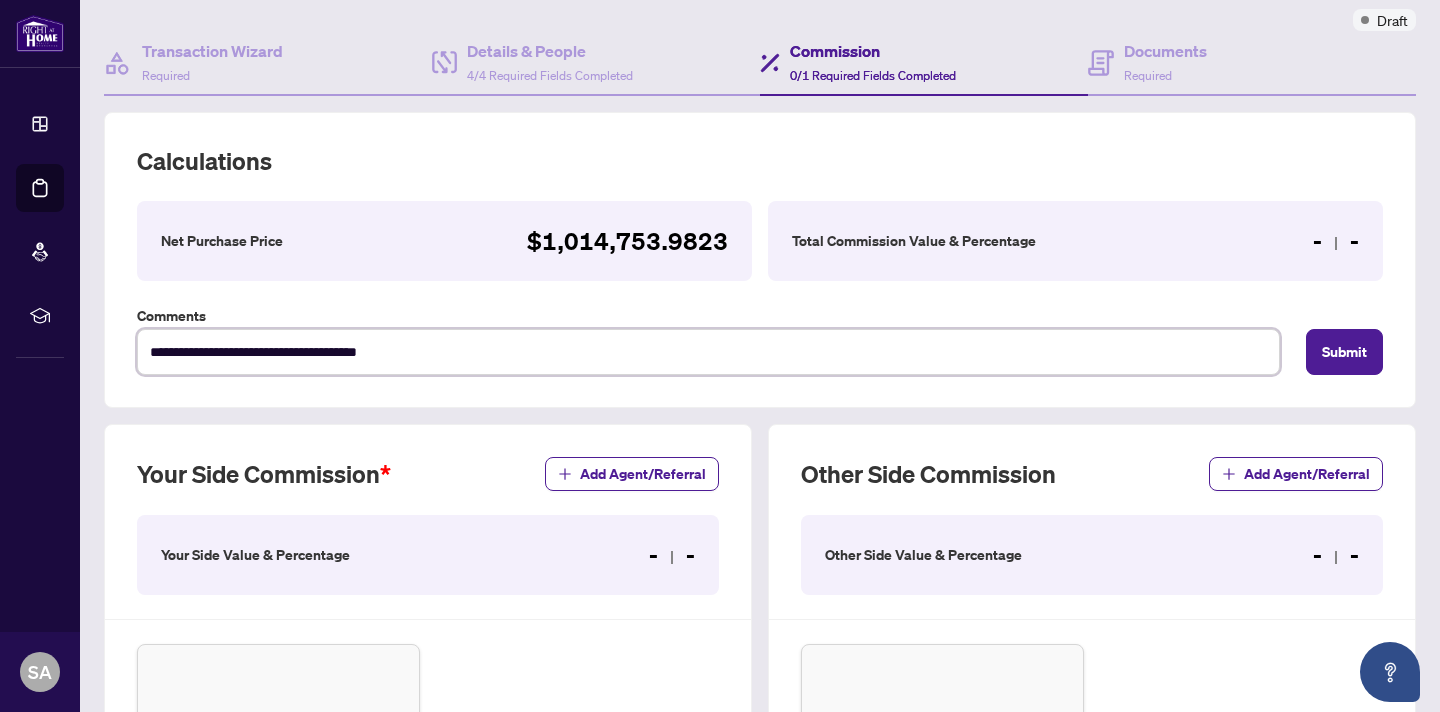 type on "**********" 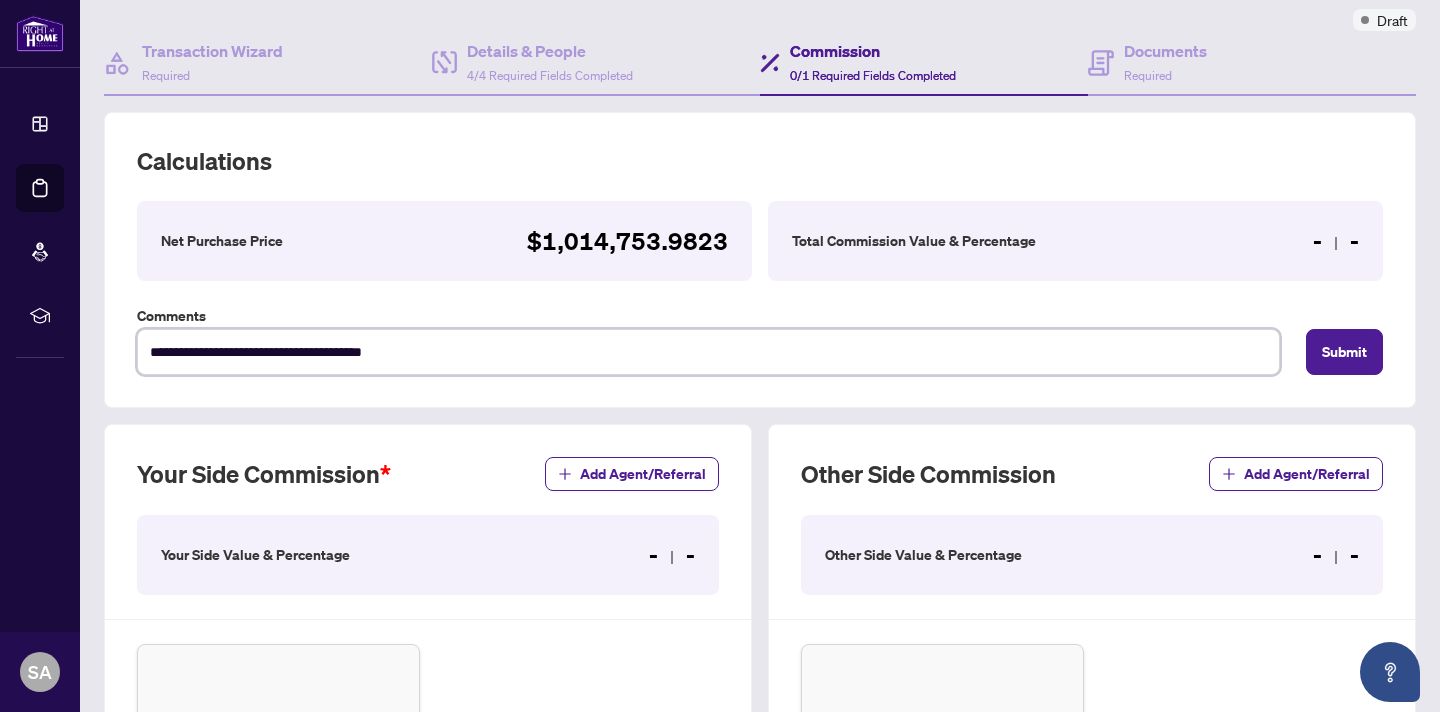 type on "**********" 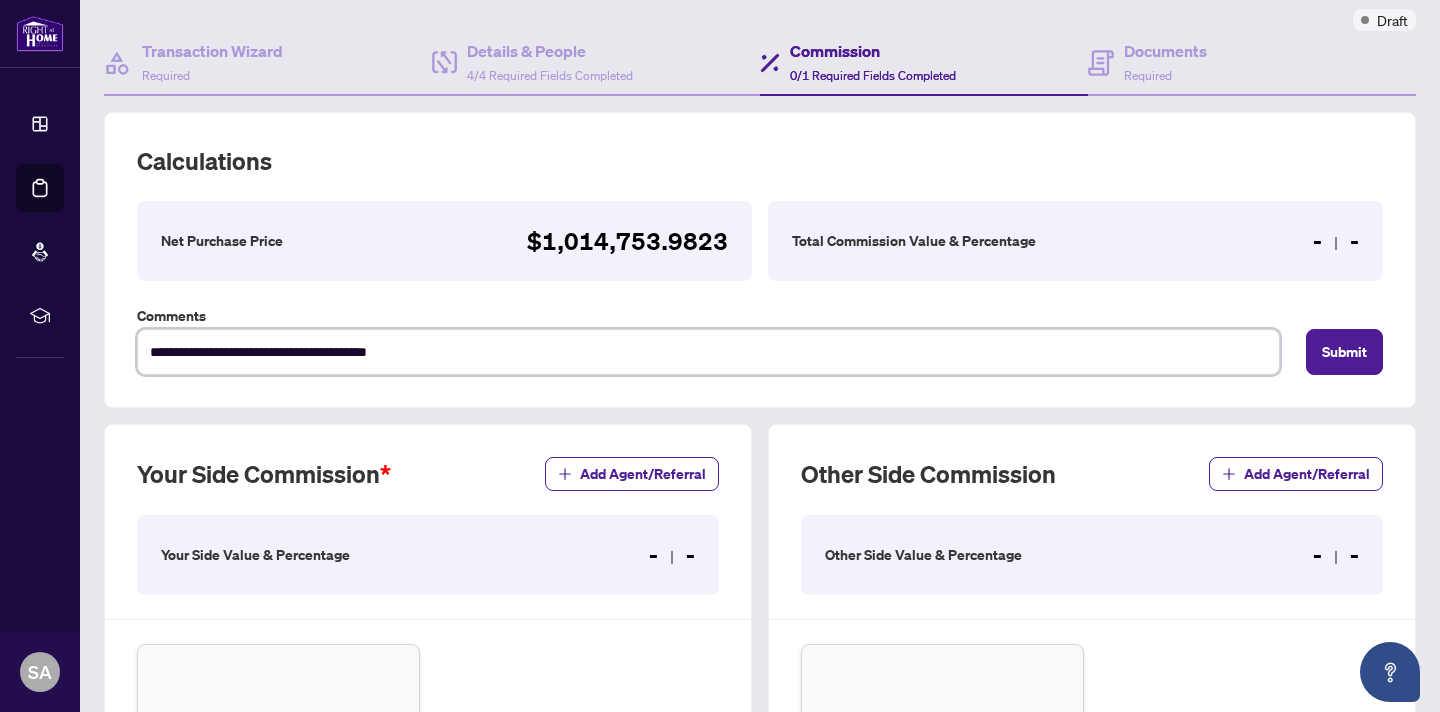 type on "**********" 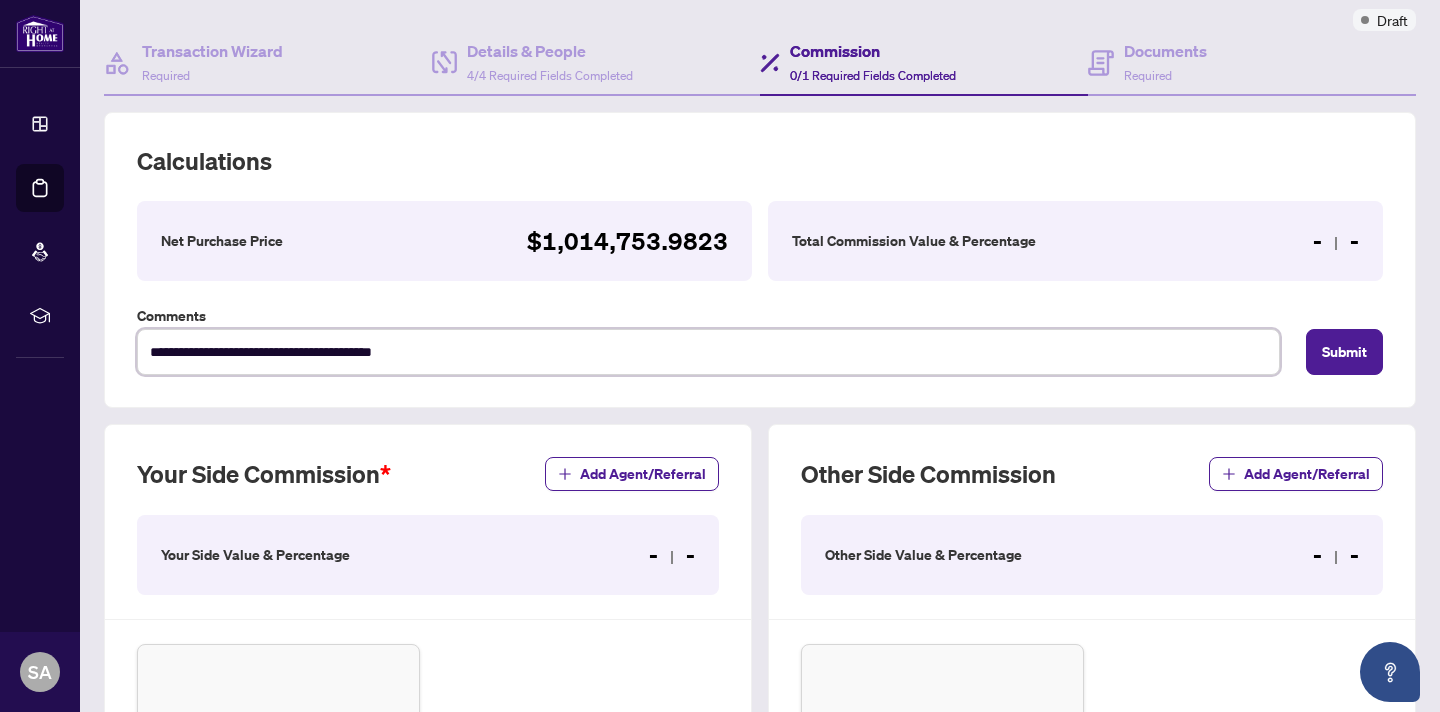 type on "**********" 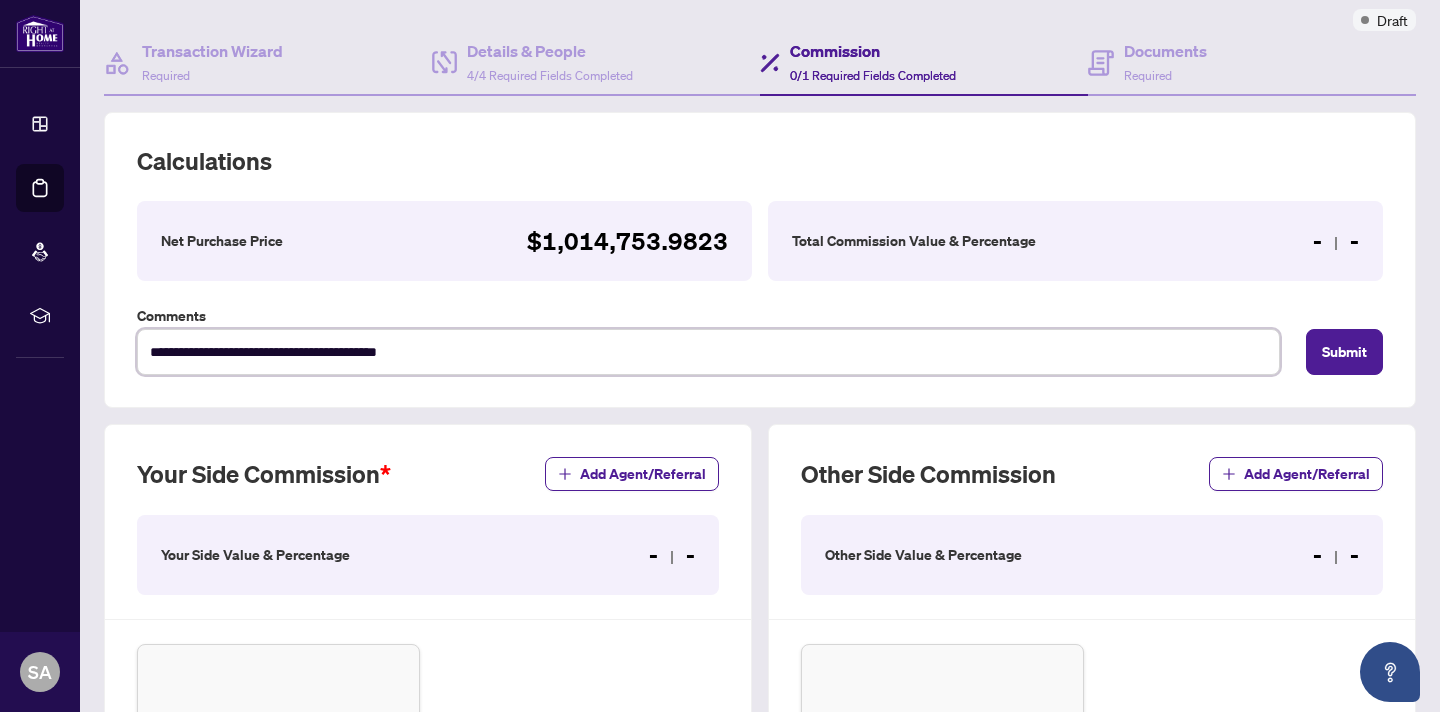 type on "**********" 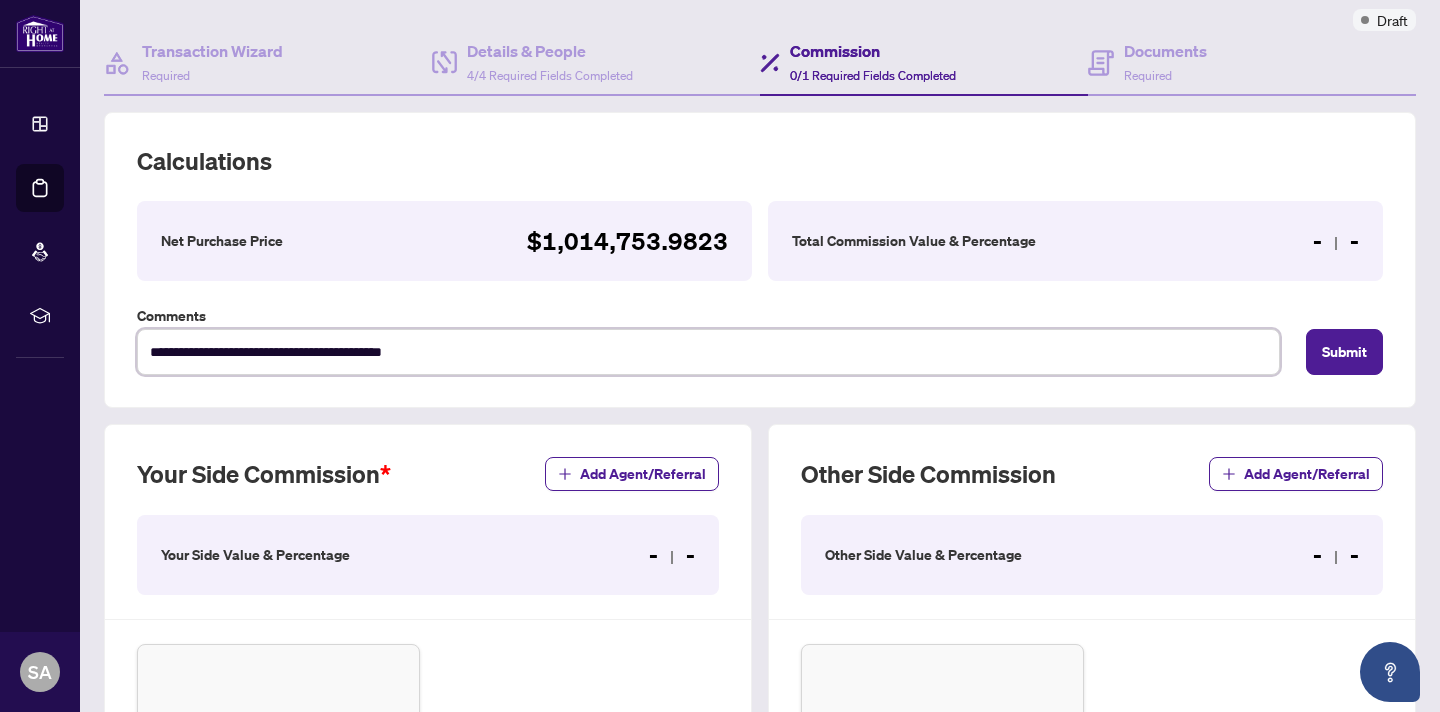 type on "**********" 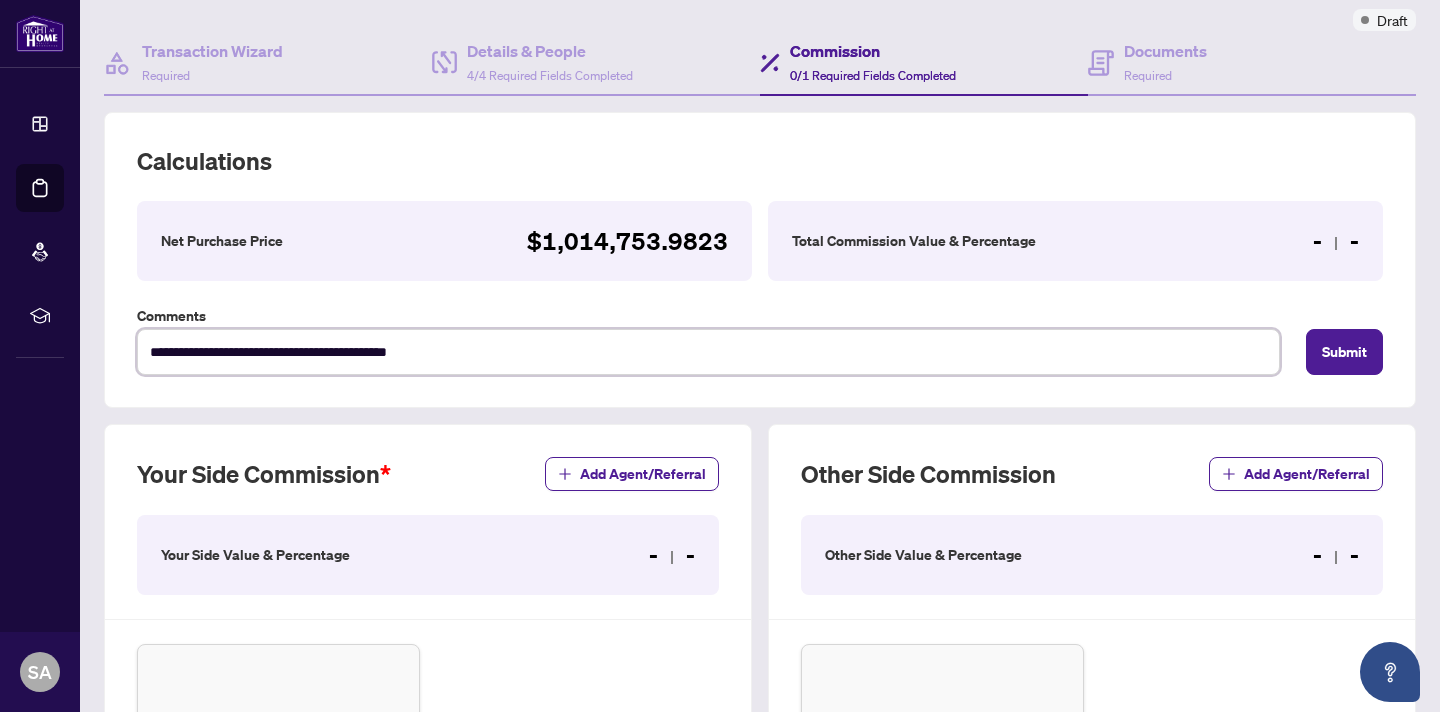 type on "**********" 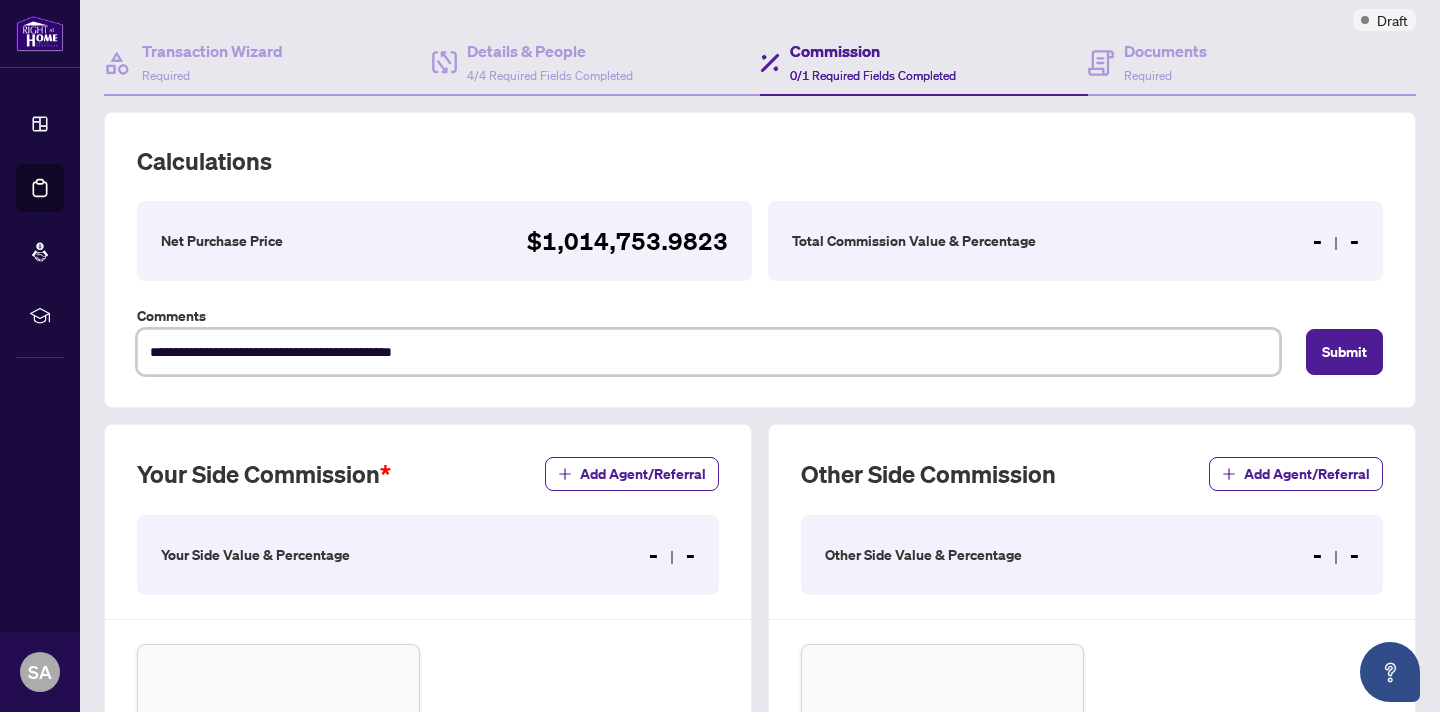 type on "**********" 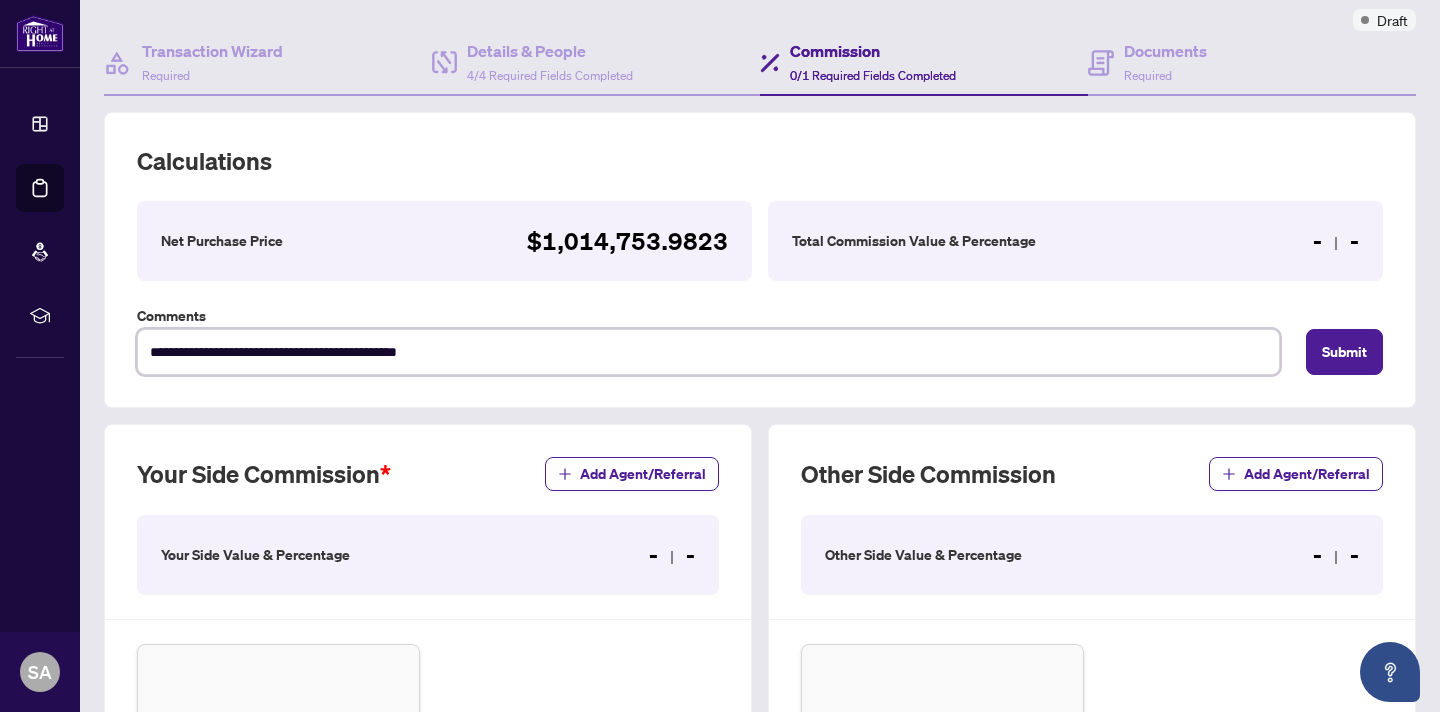 type on "**********" 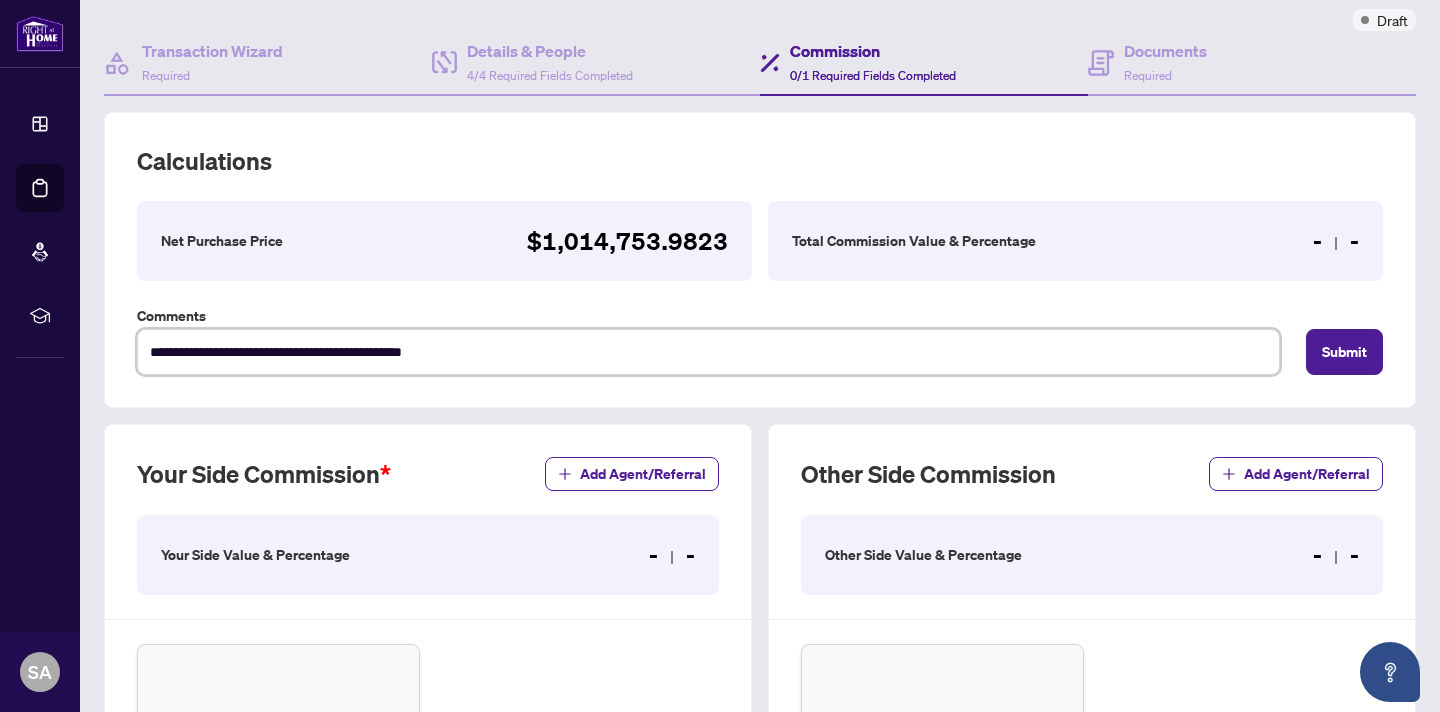 type on "**********" 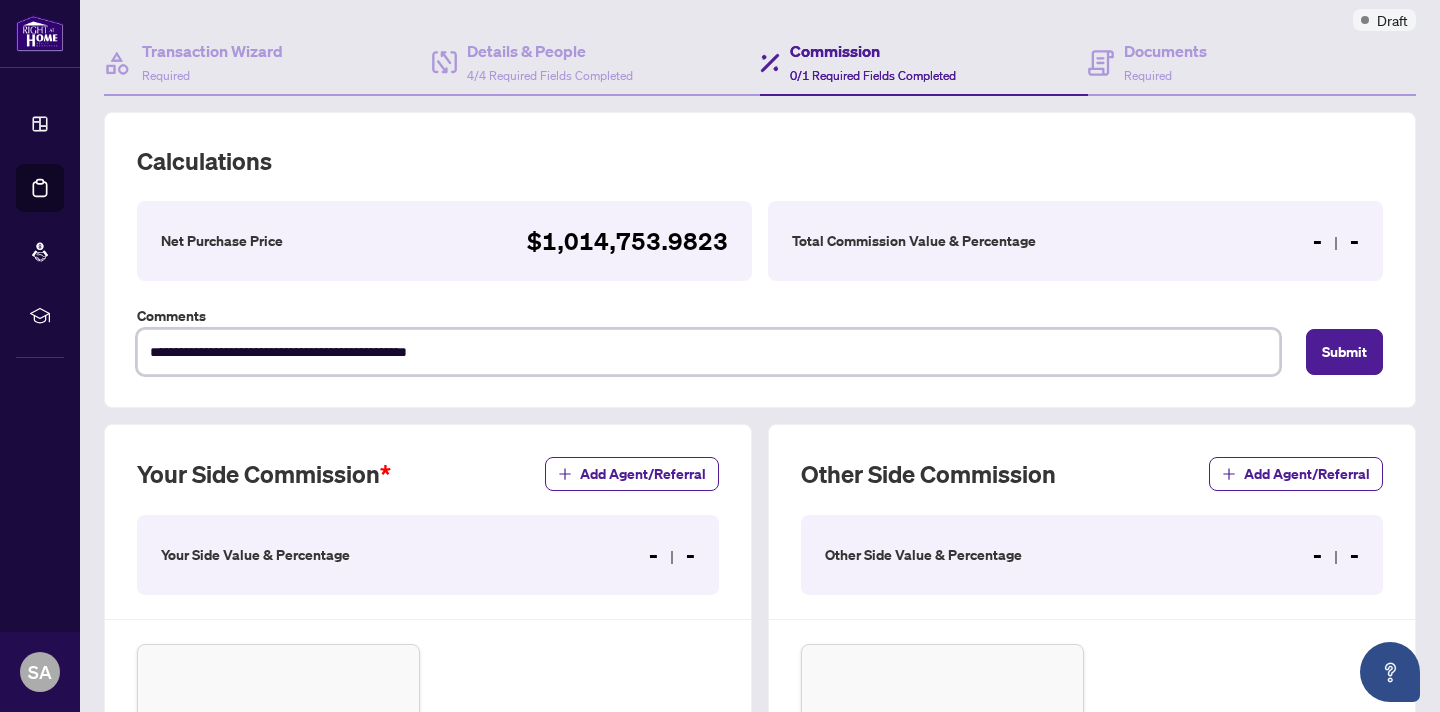 type on "**********" 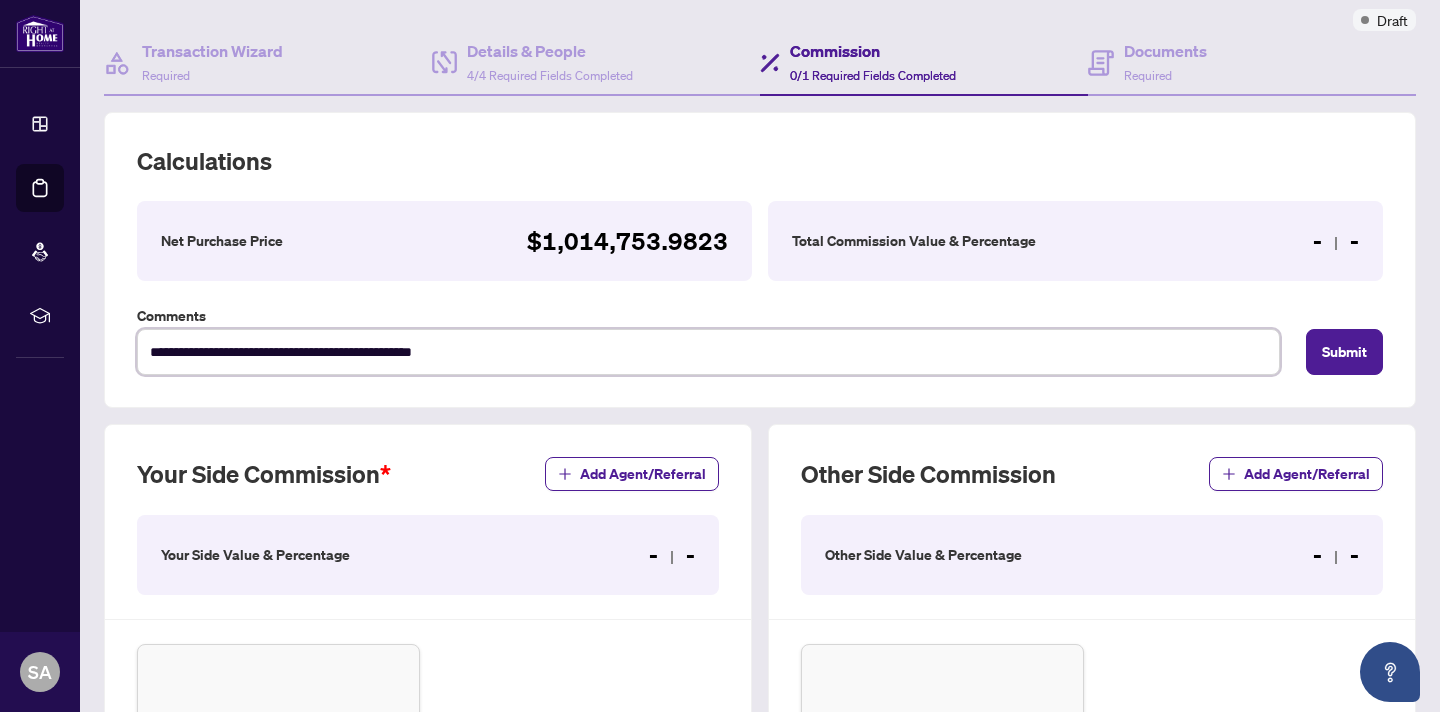 type on "**********" 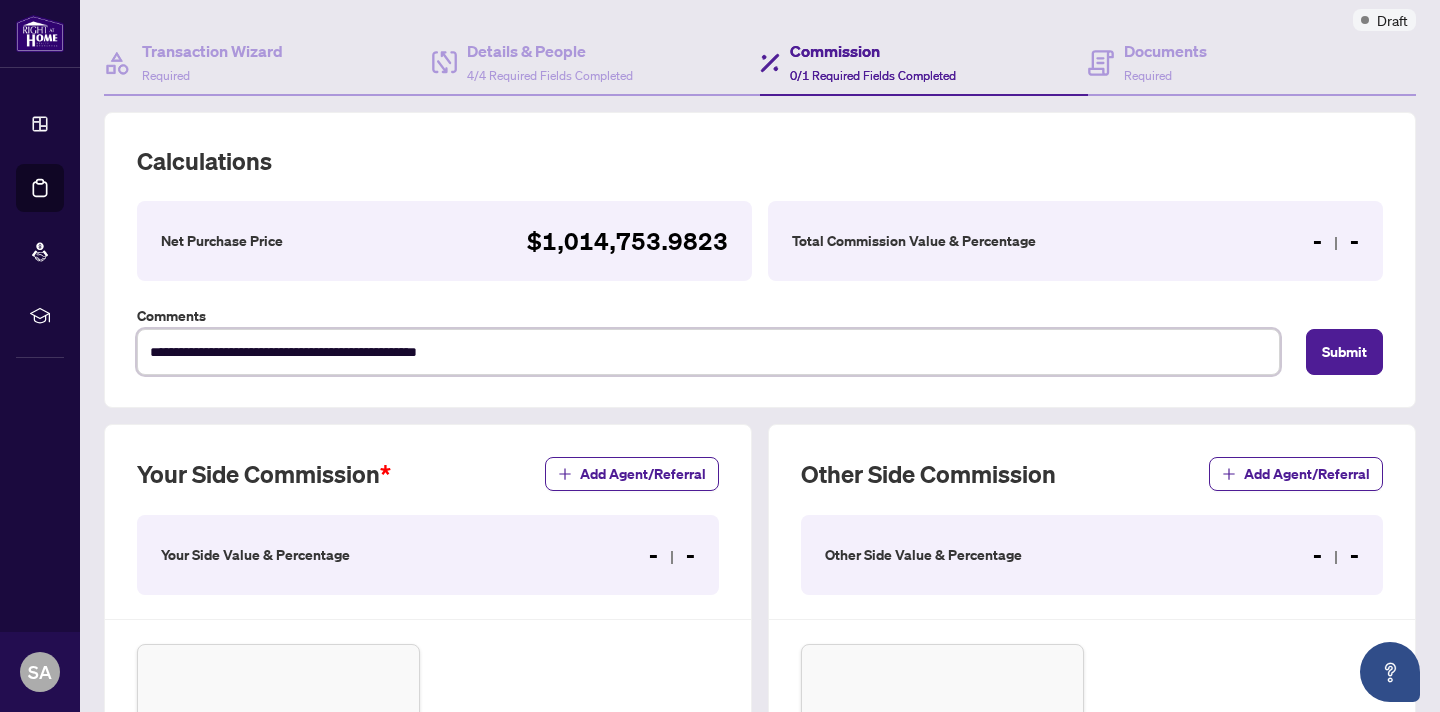 type on "**********" 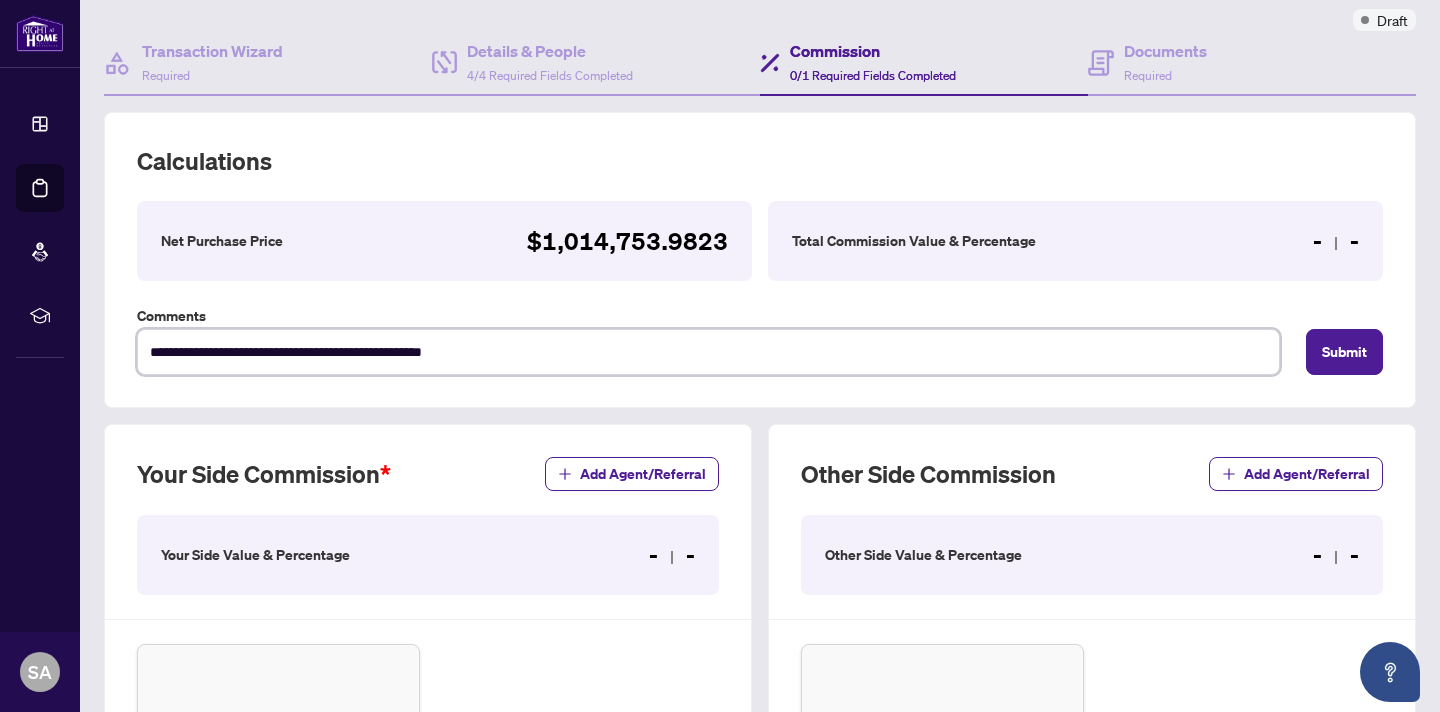type on "**********" 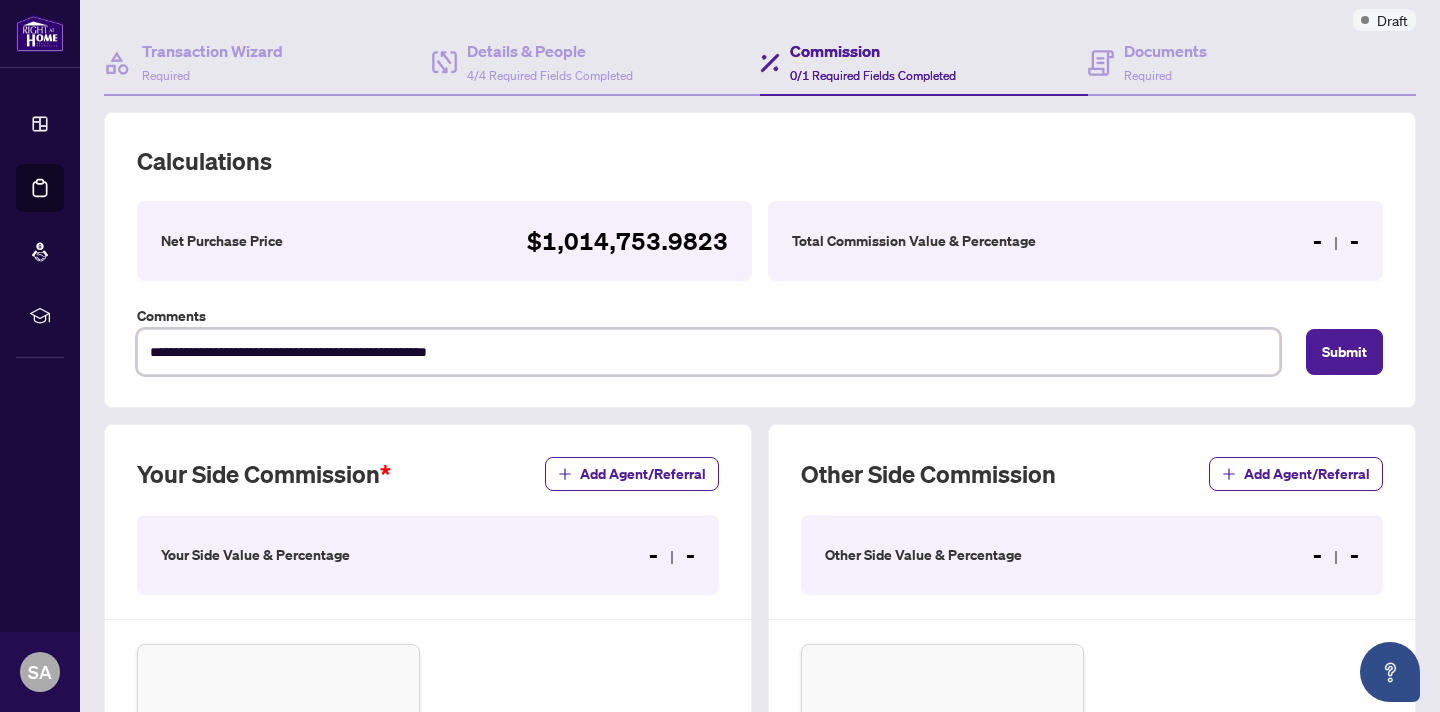 type on "**********" 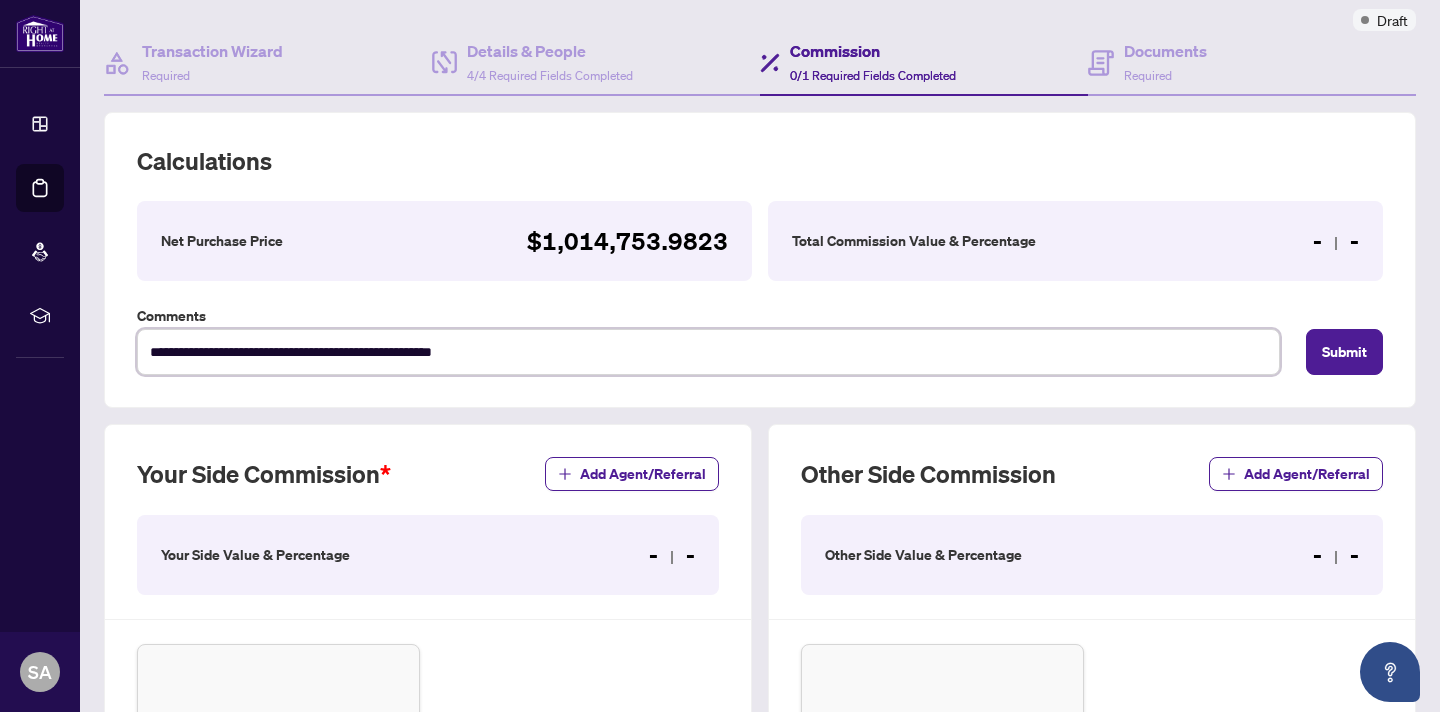 click on "**********" at bounding box center [708, 352] 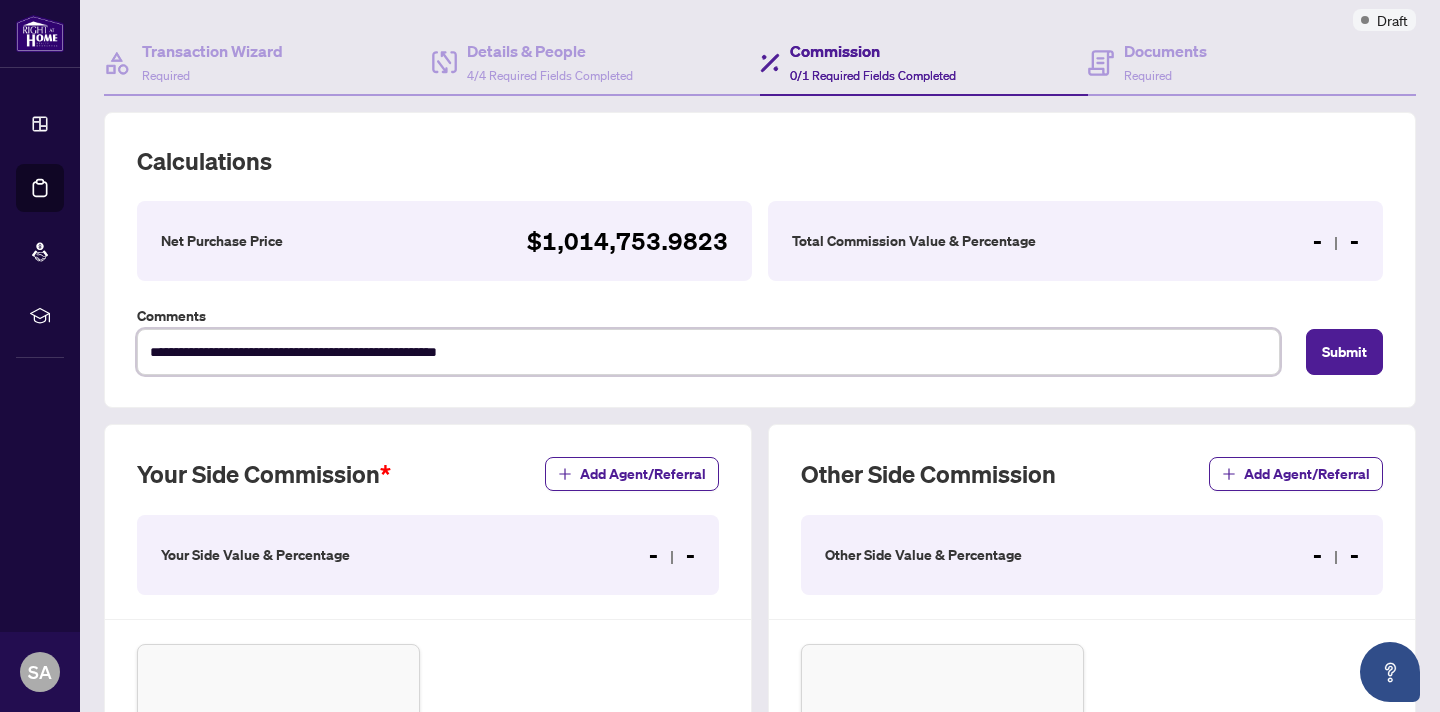 type on "**********" 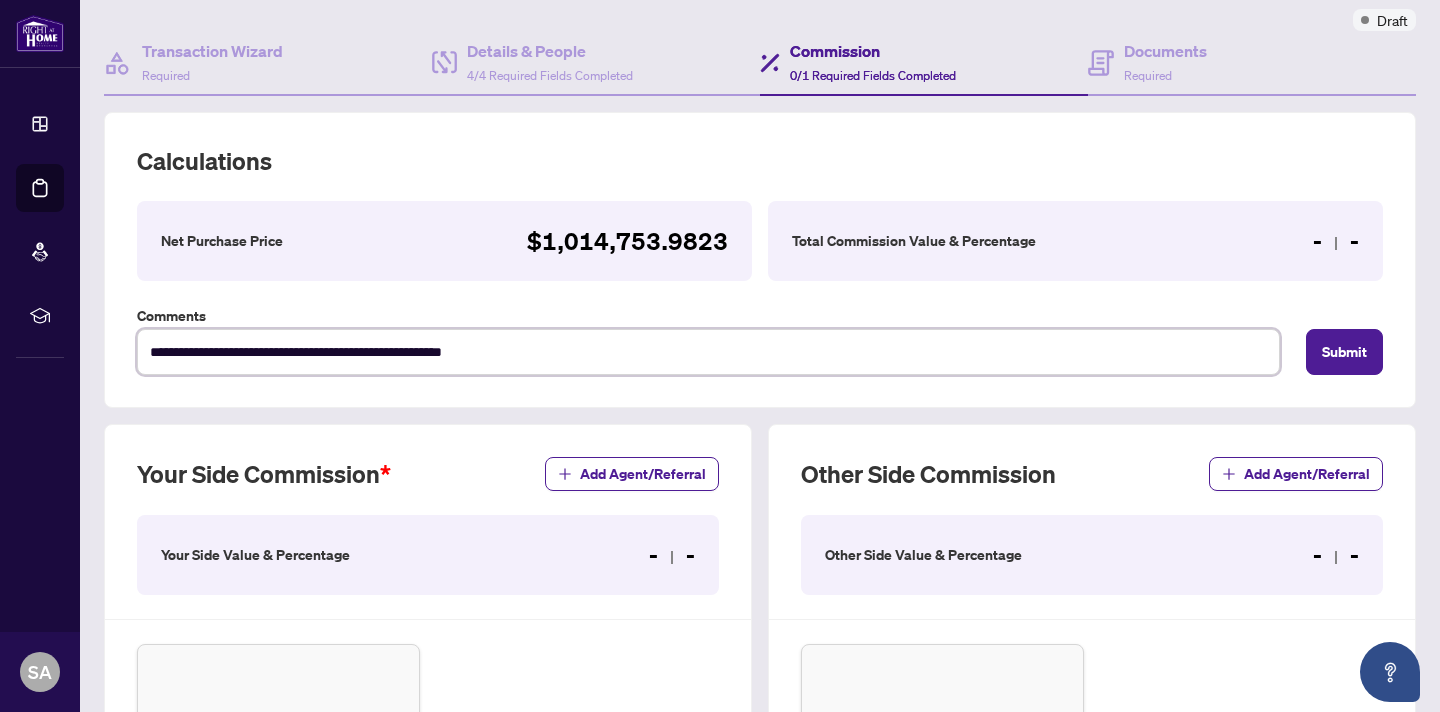 type on "**********" 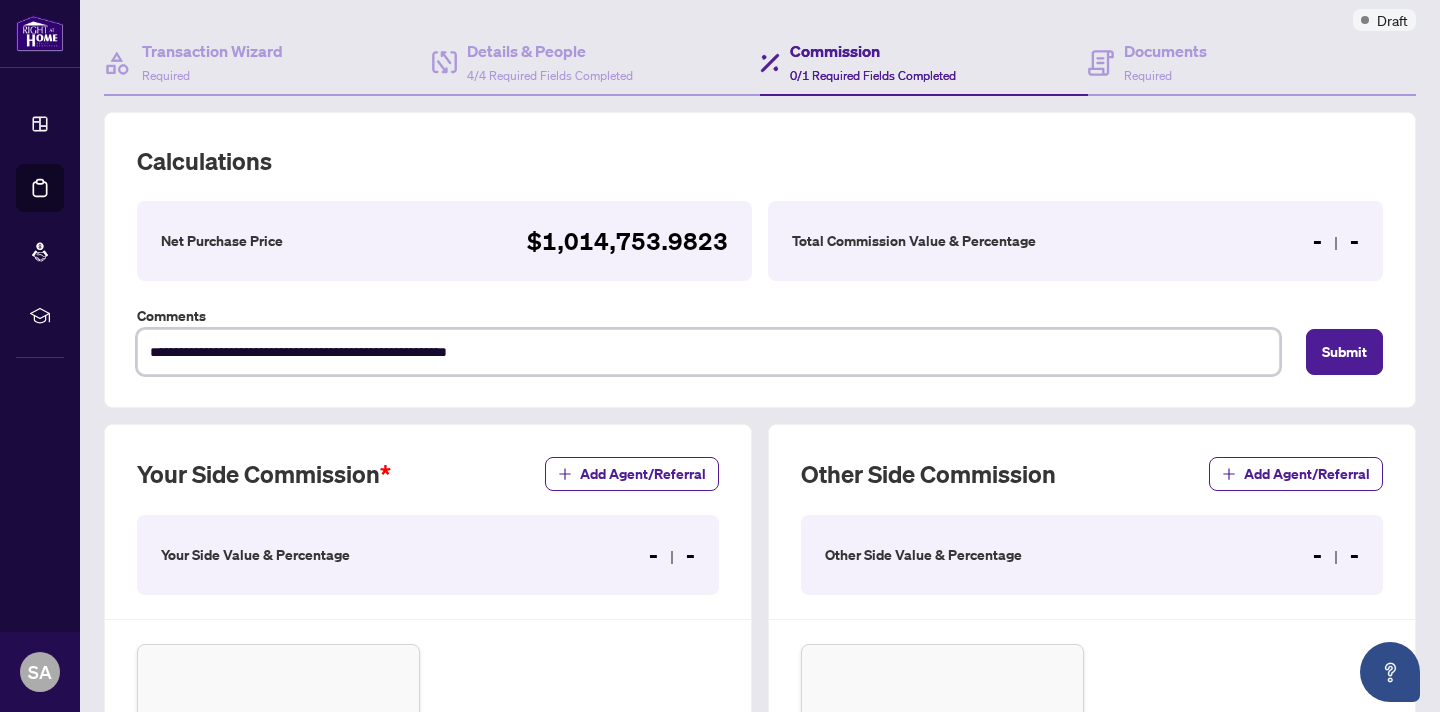 type on "**********" 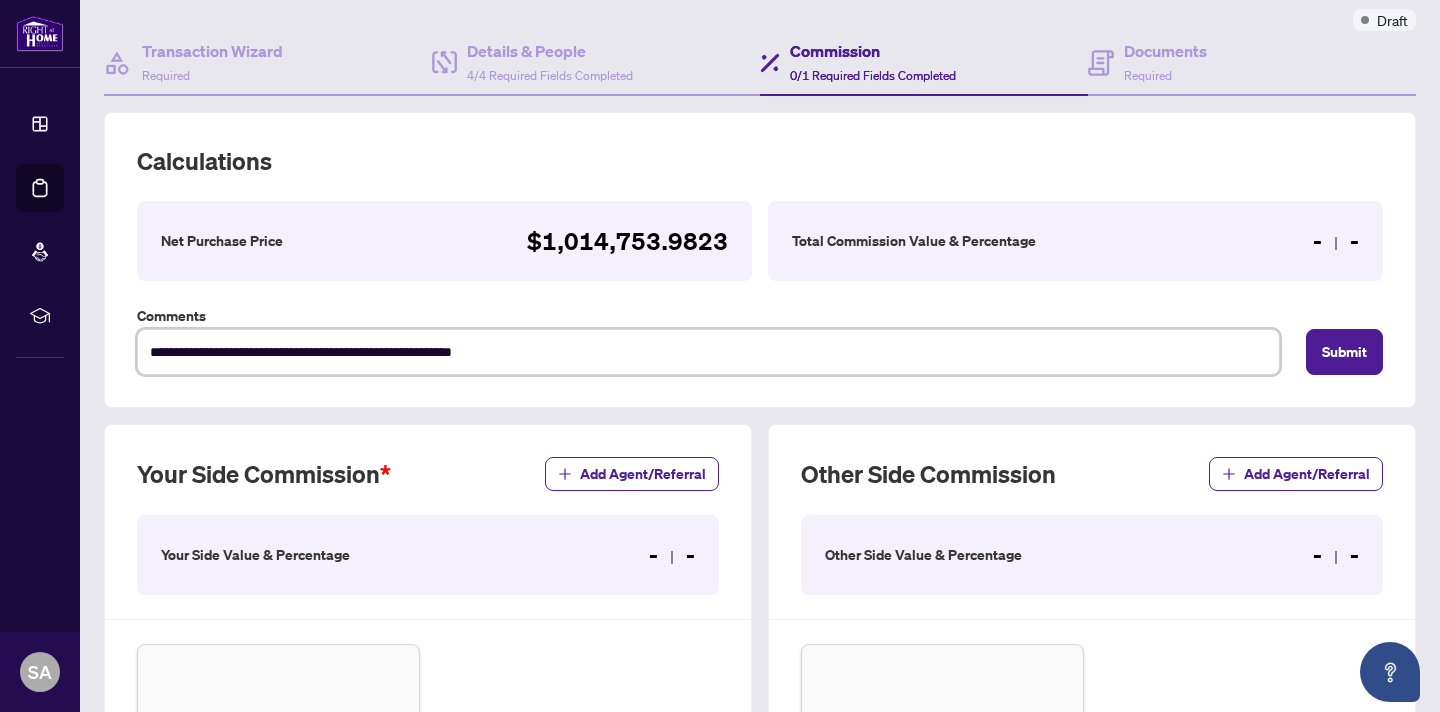 type on "**********" 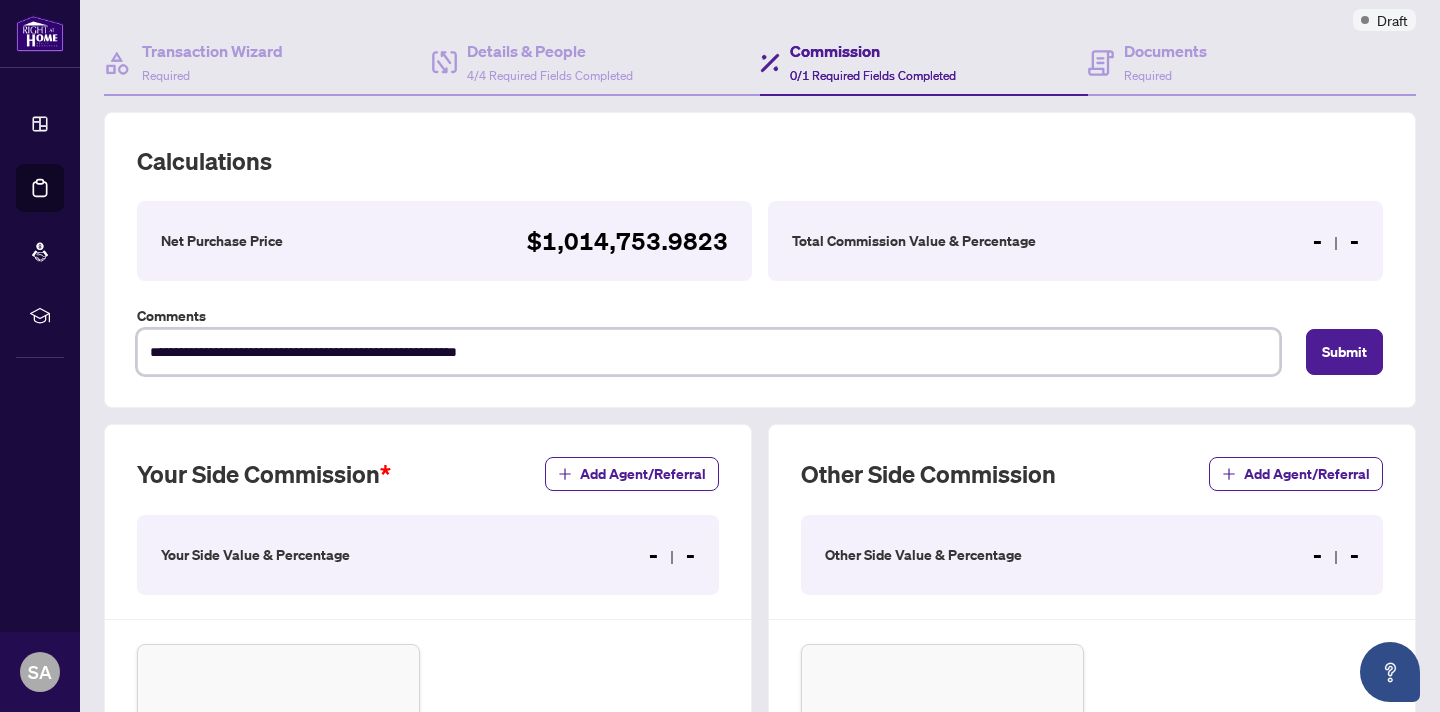 type on "**********" 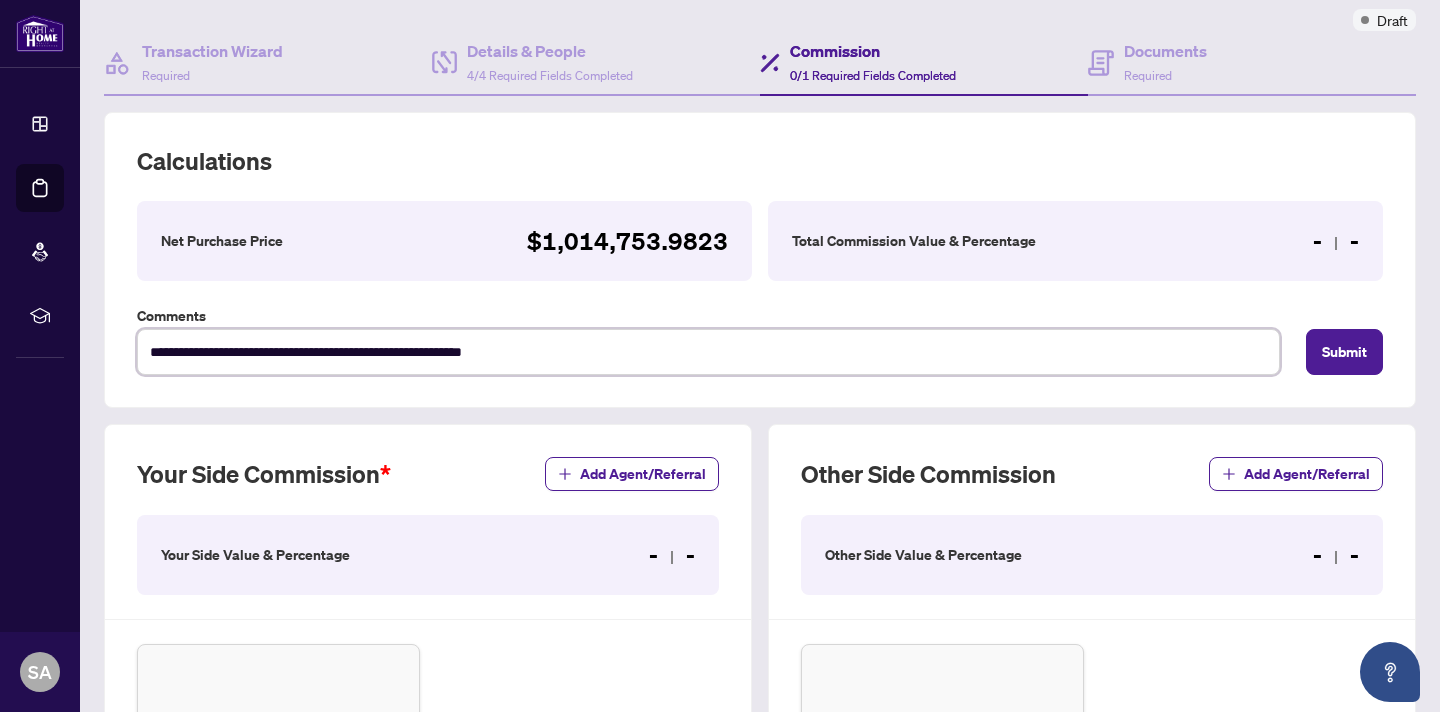 type on "**********" 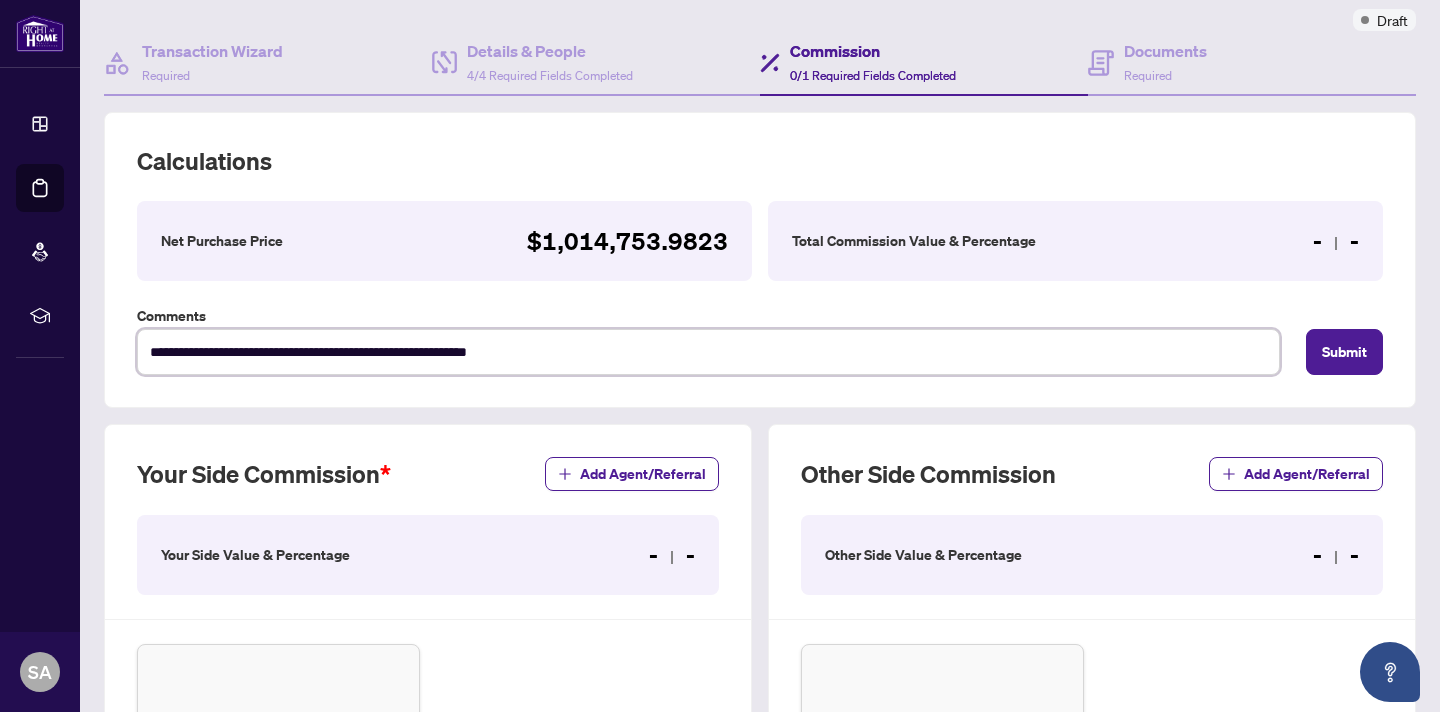 type on "**********" 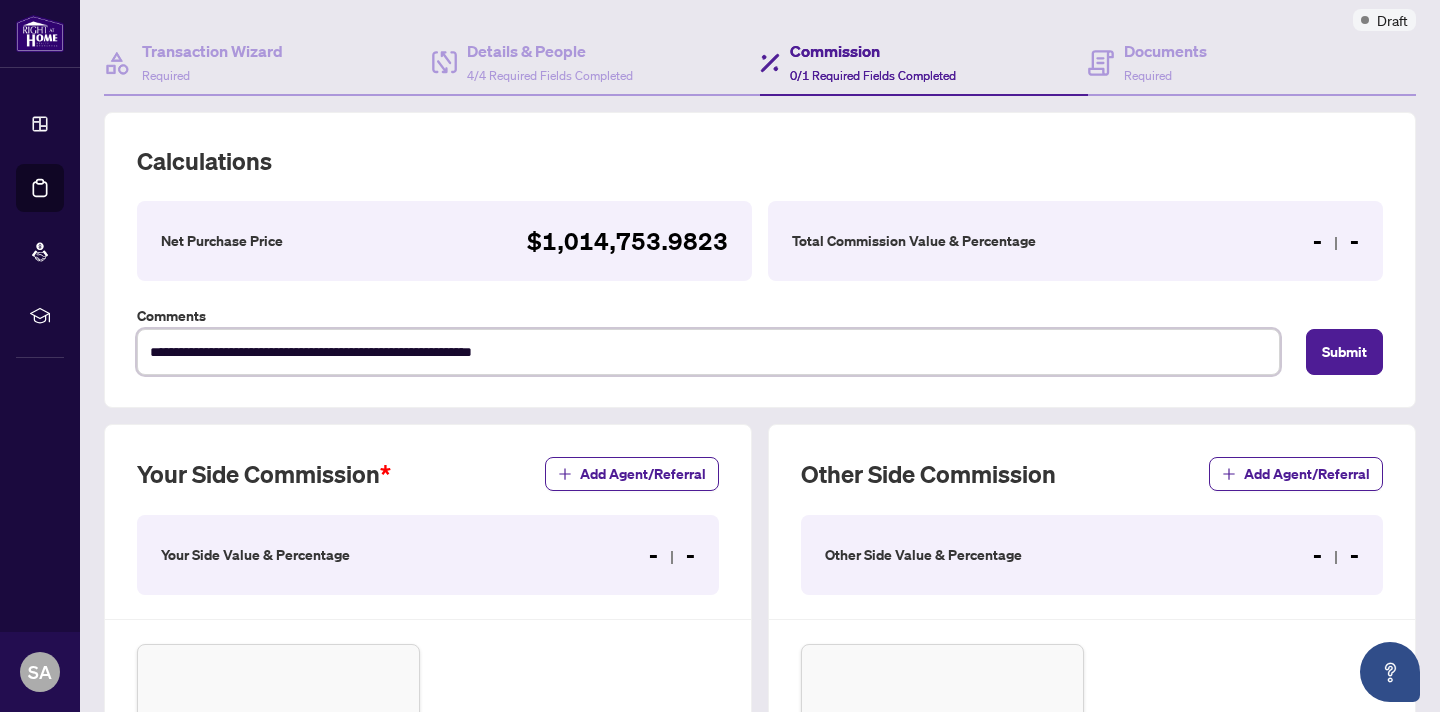 type on "**********" 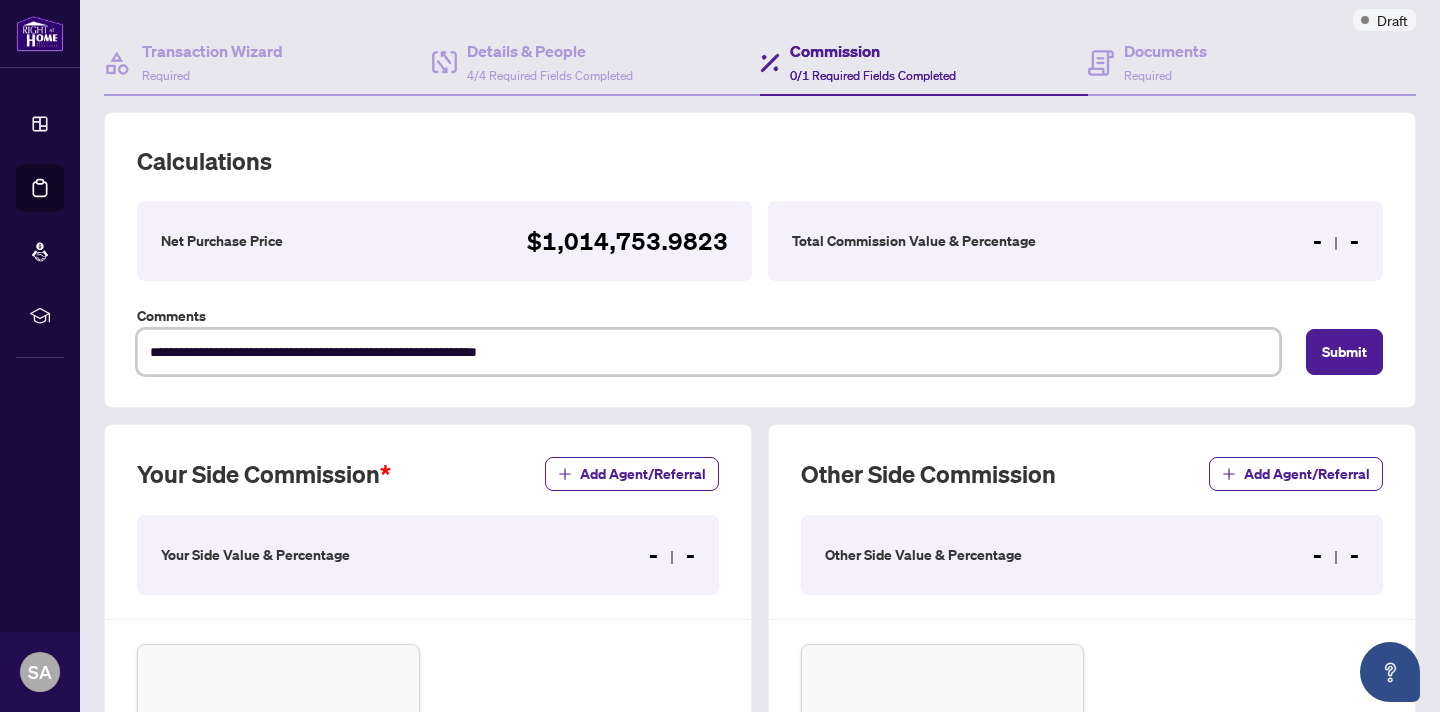type on "**********" 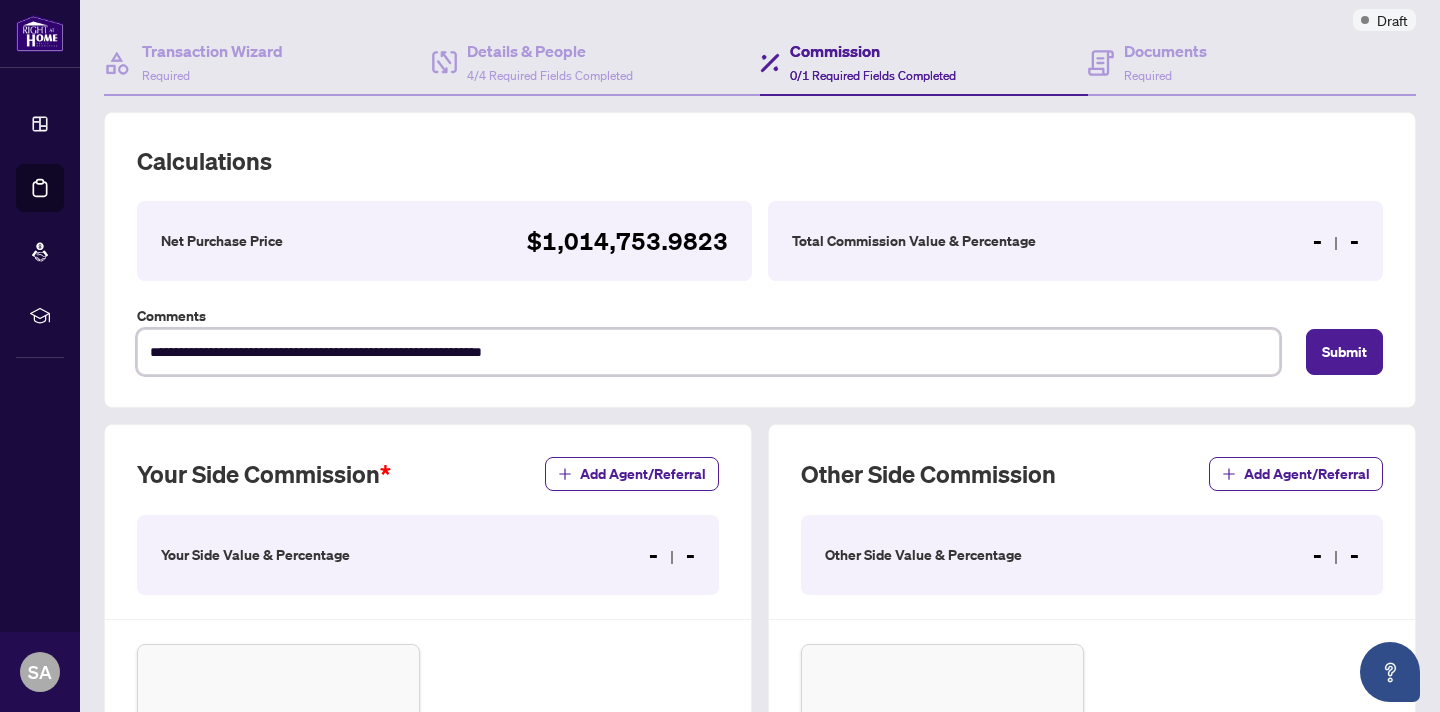 type on "**********" 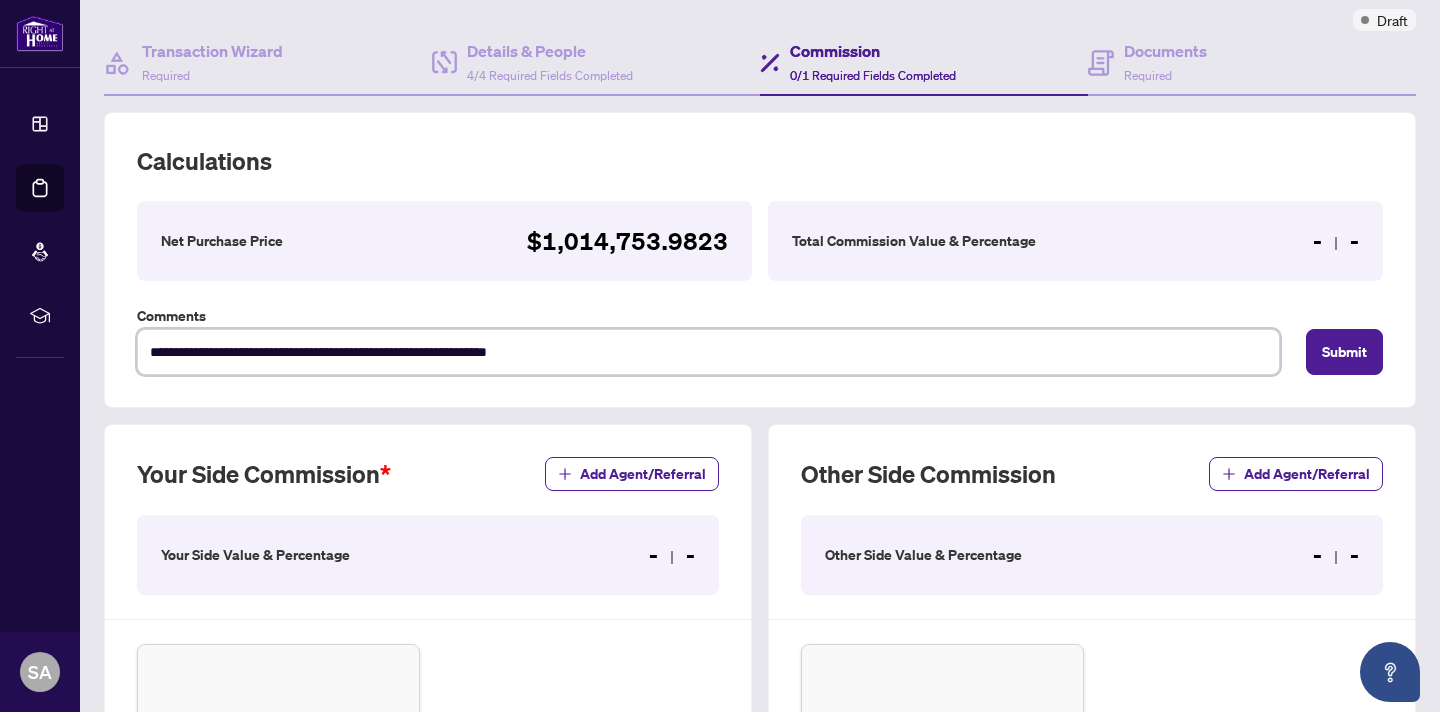 type on "**********" 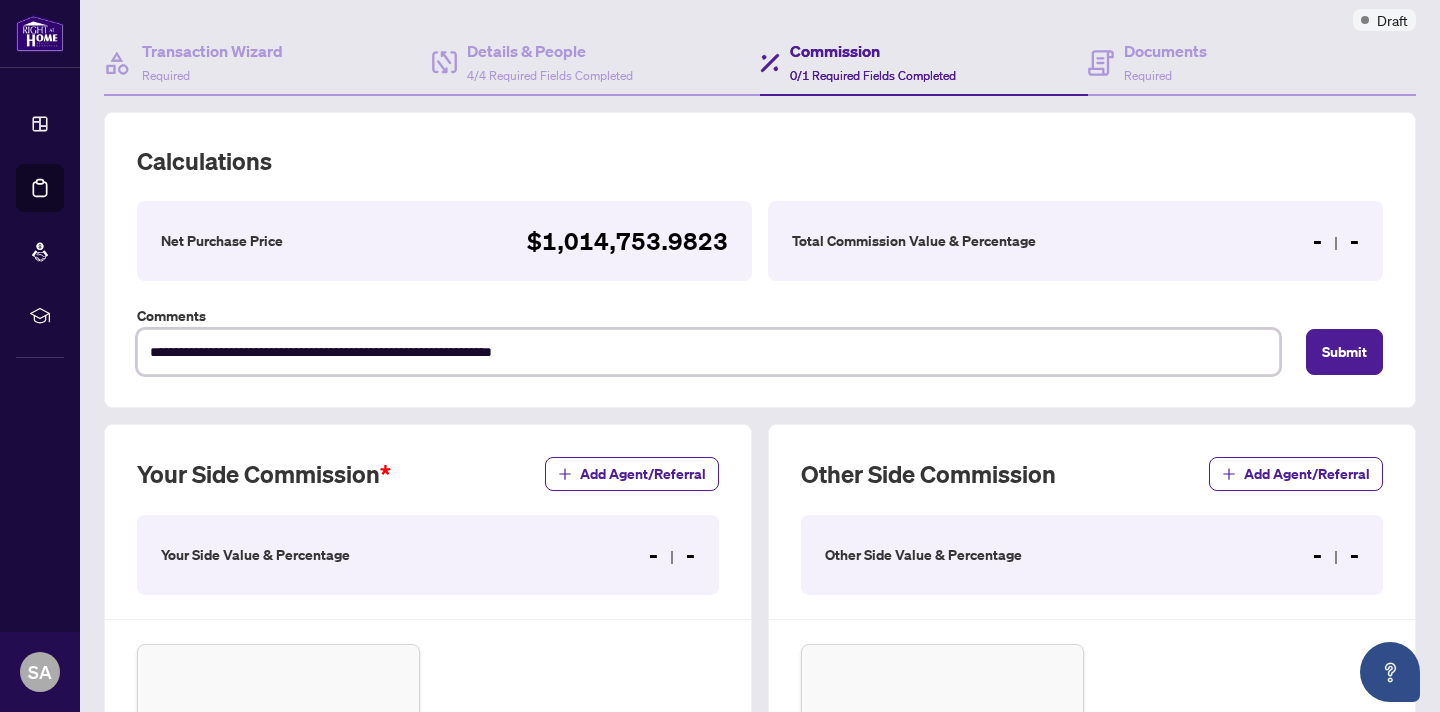 type on "**********" 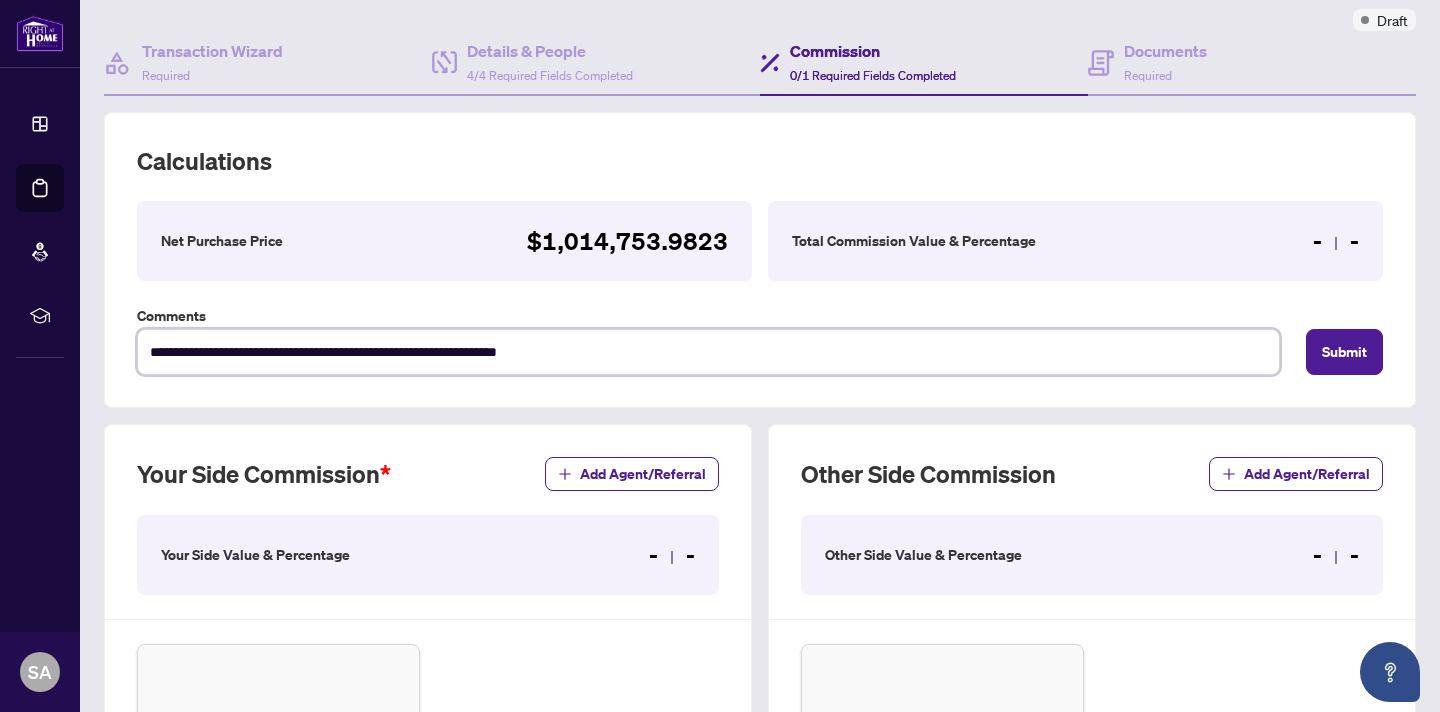 type on "**********" 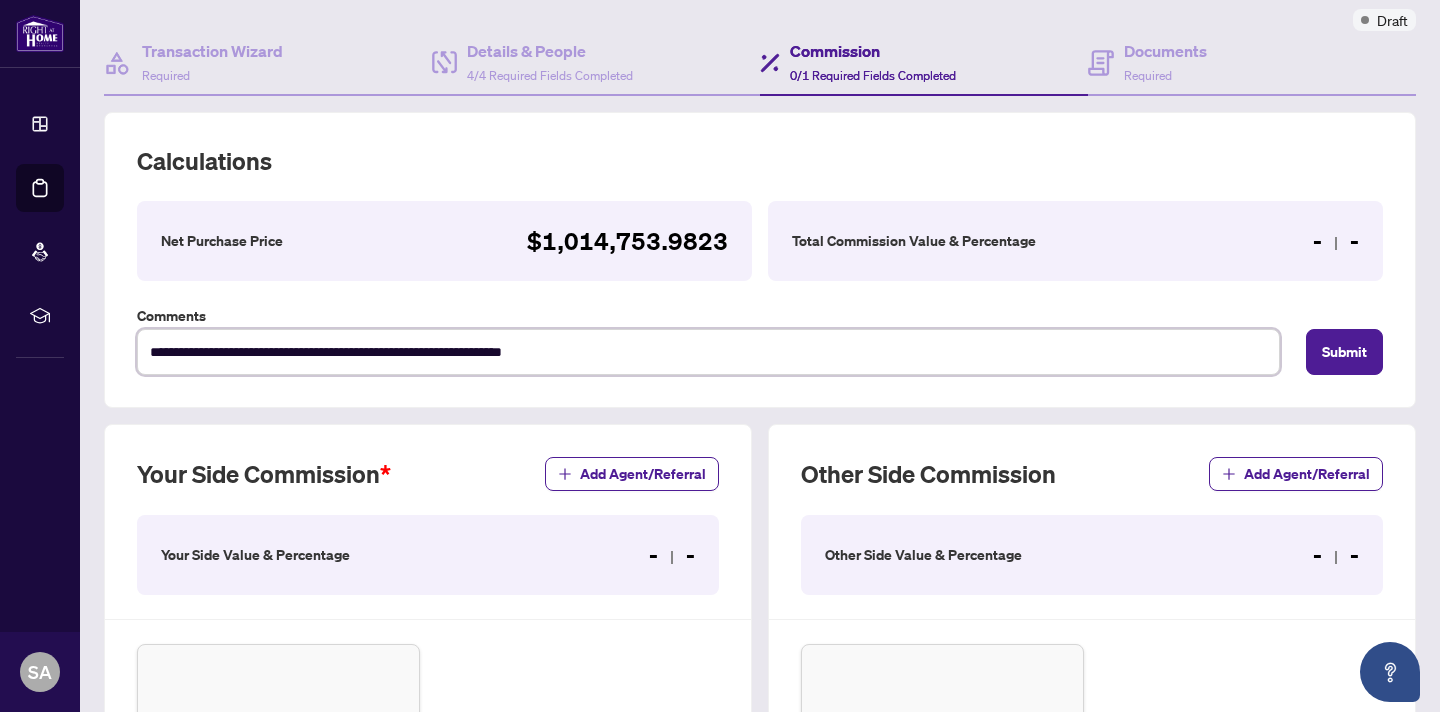 type on "**********" 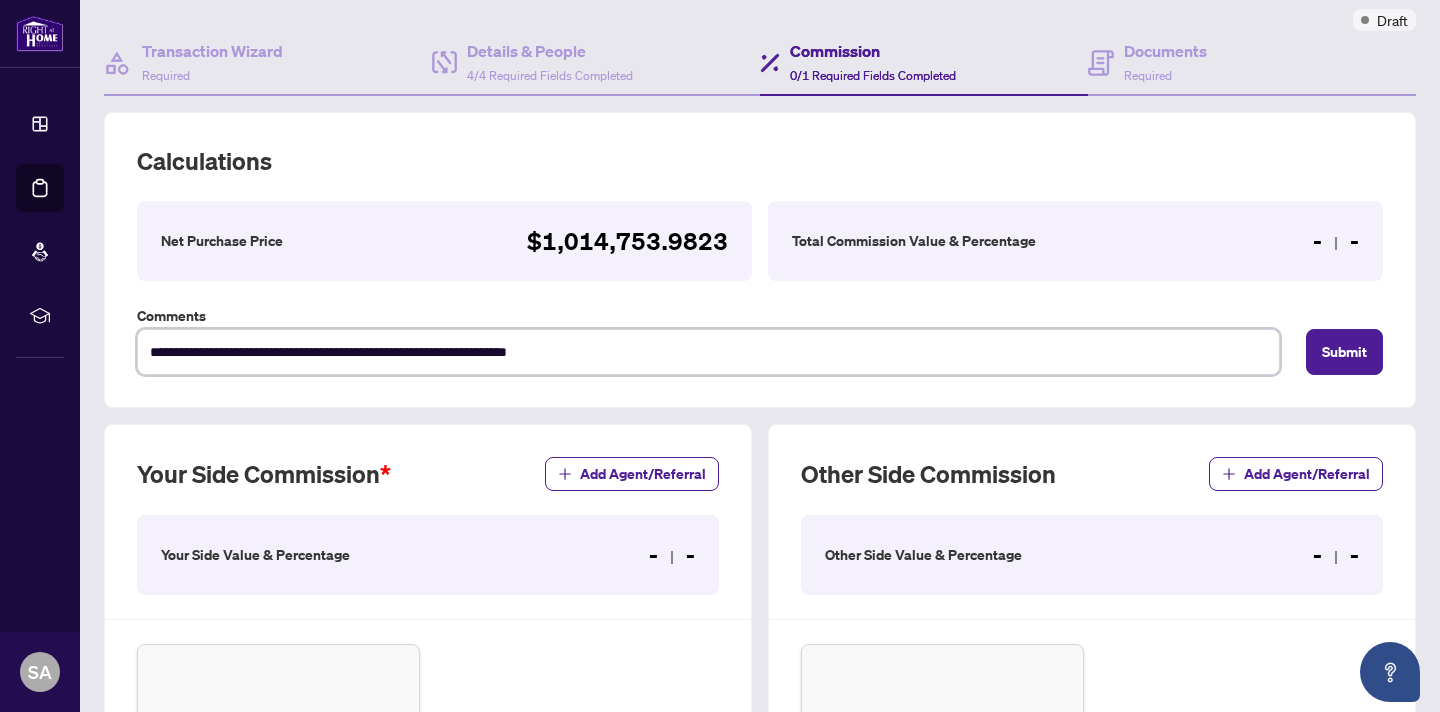 type on "**********" 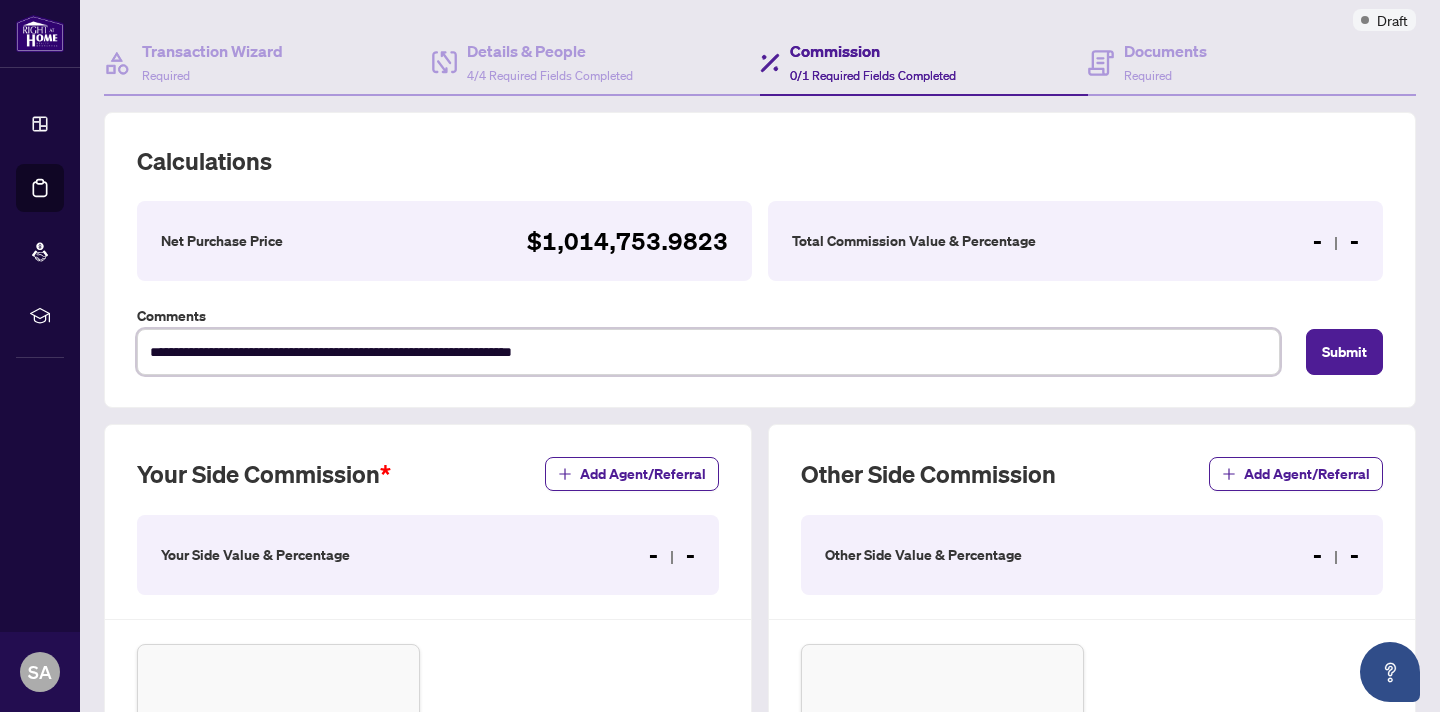 type on "**********" 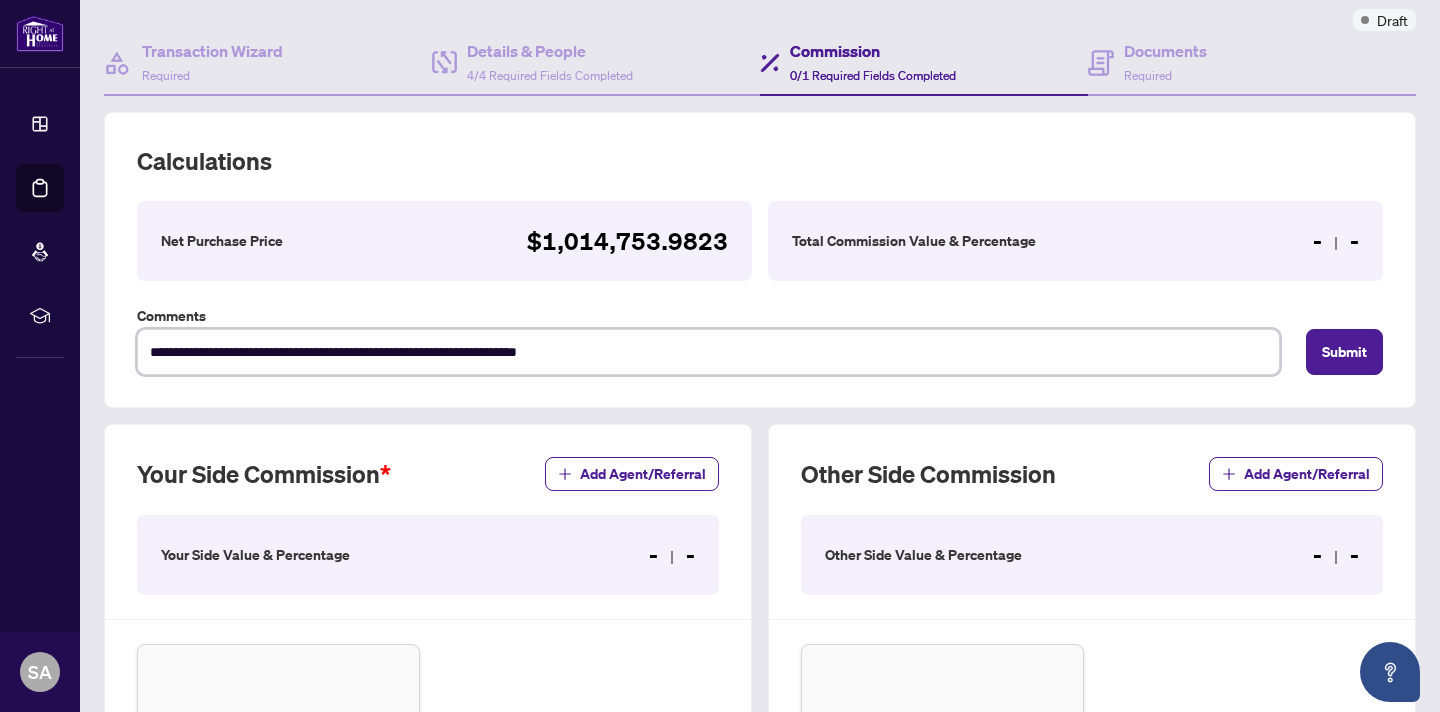 type on "**********" 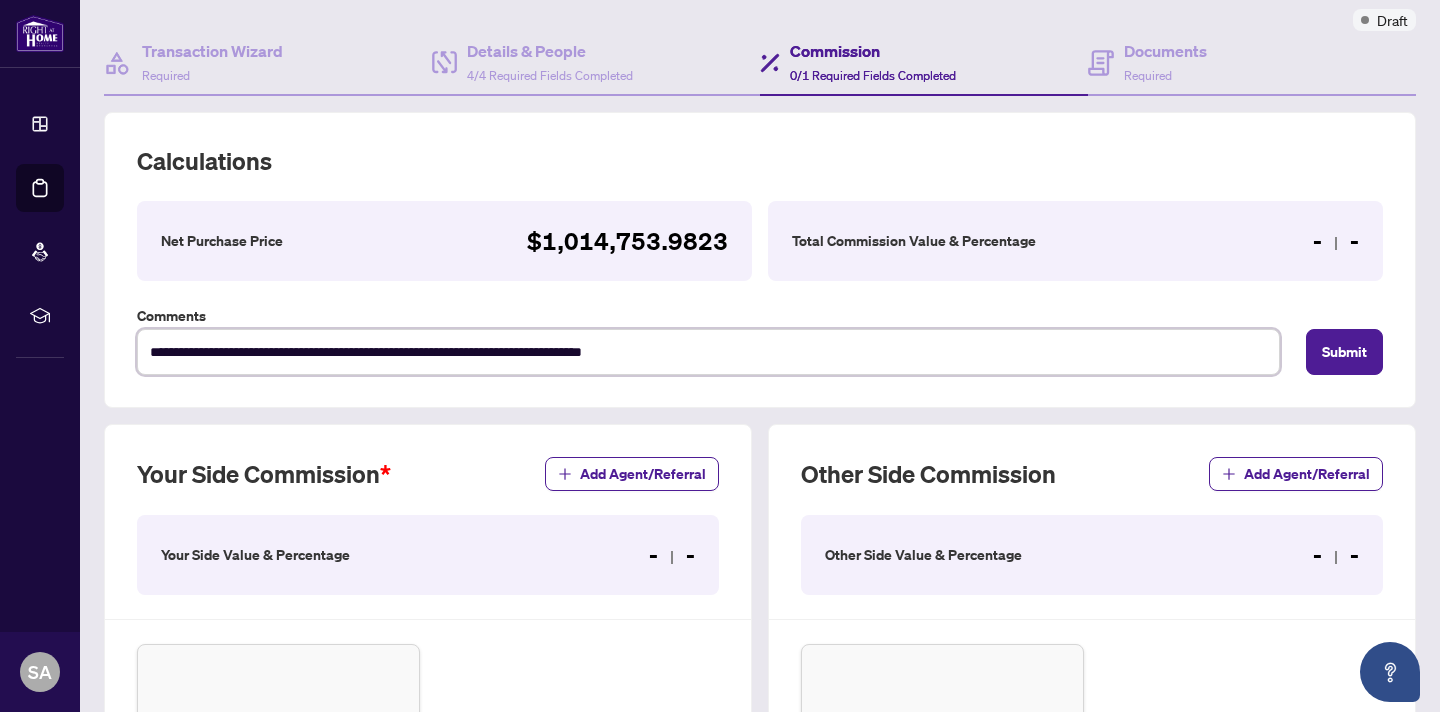click on "**********" at bounding box center (708, 352) 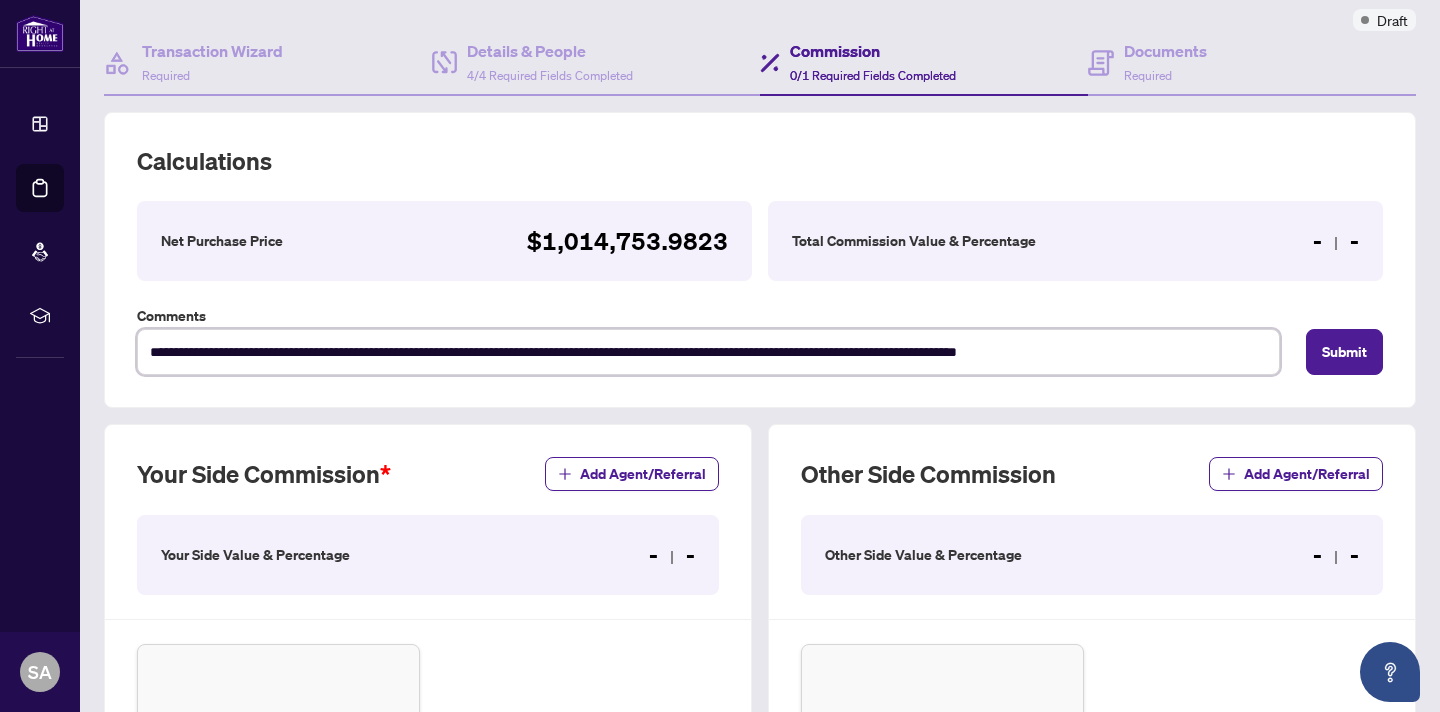 click on "**********" at bounding box center [708, 352] 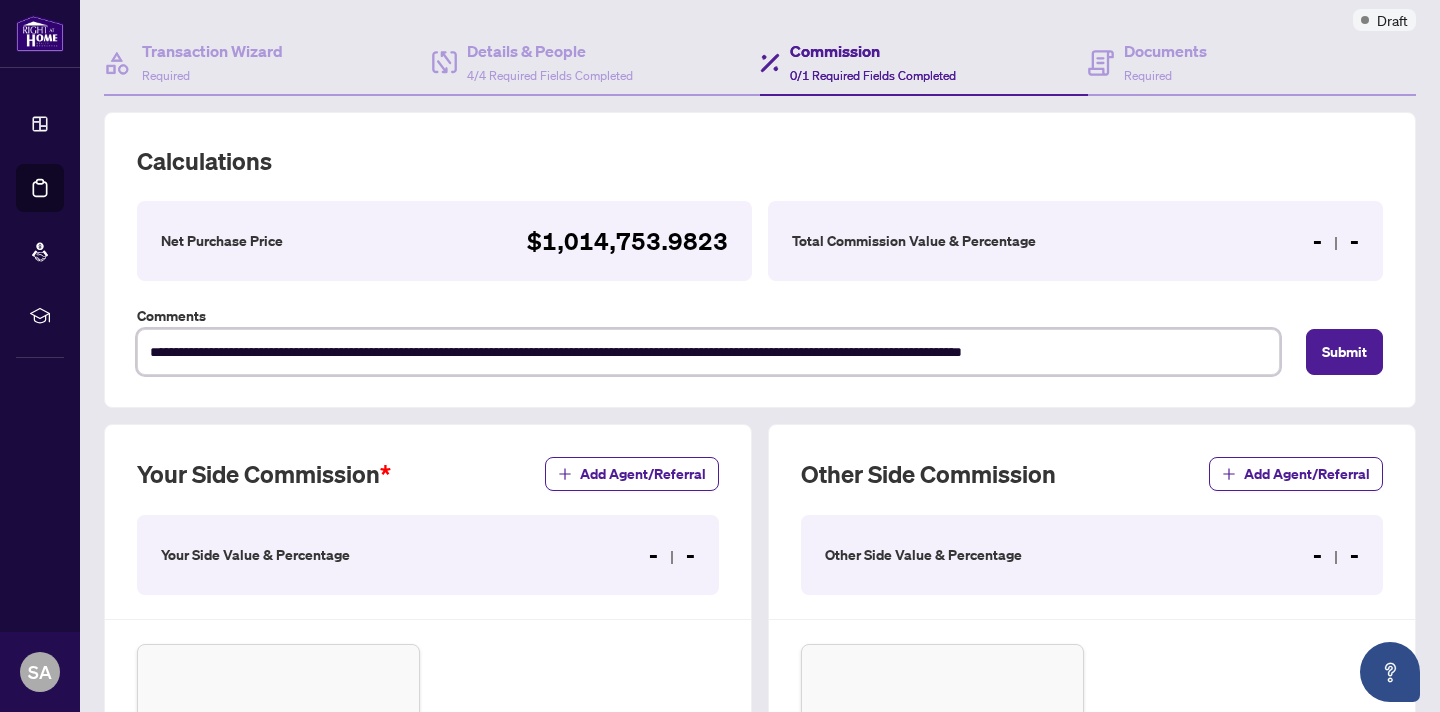 click on "**********" at bounding box center (708, 352) 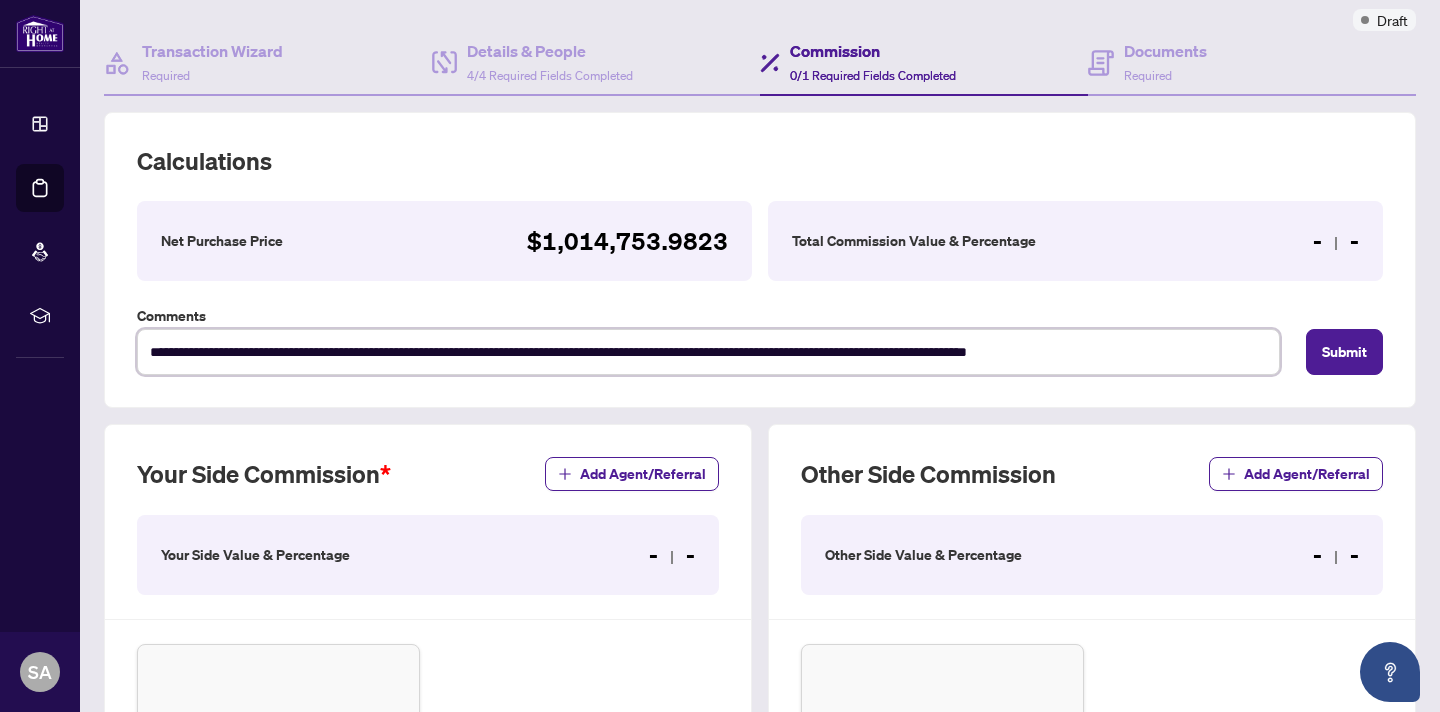 click on "**********" at bounding box center (708, 352) 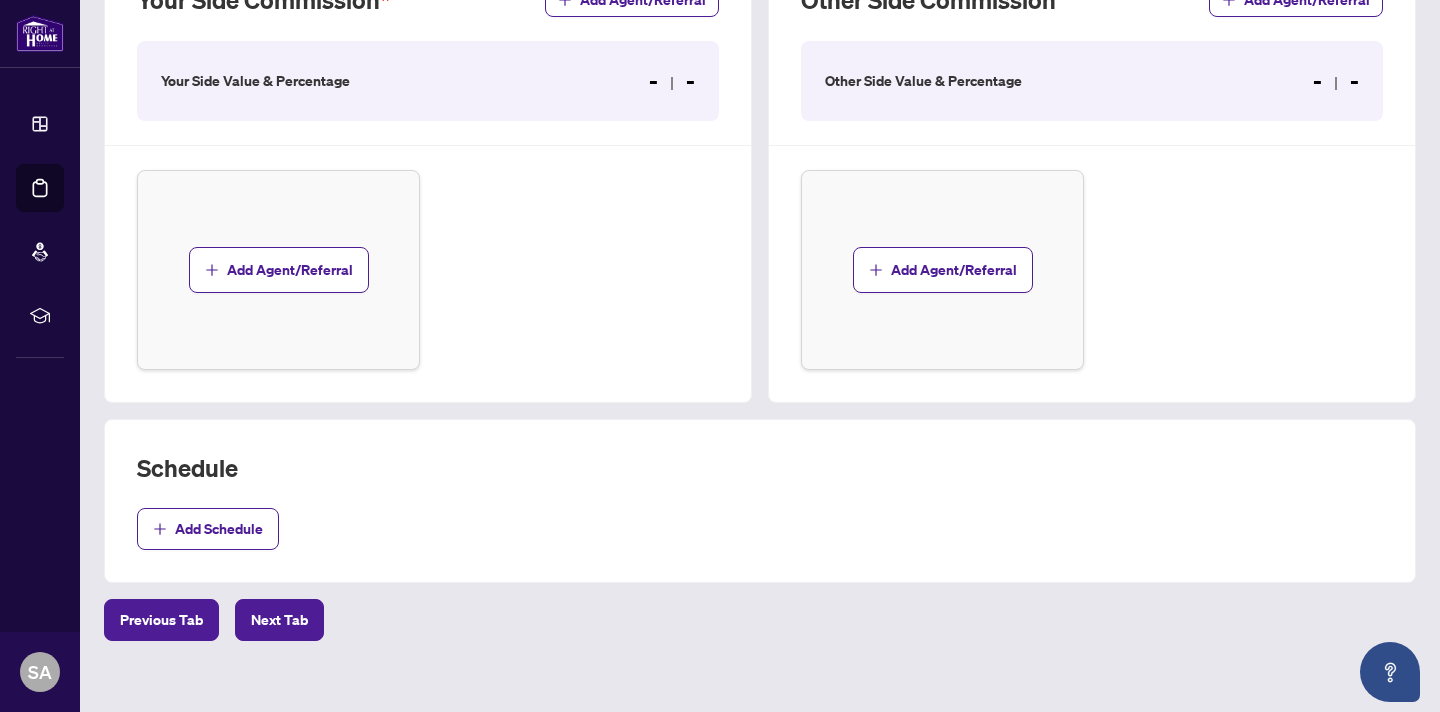 scroll, scrollTop: 679, scrollLeft: 0, axis: vertical 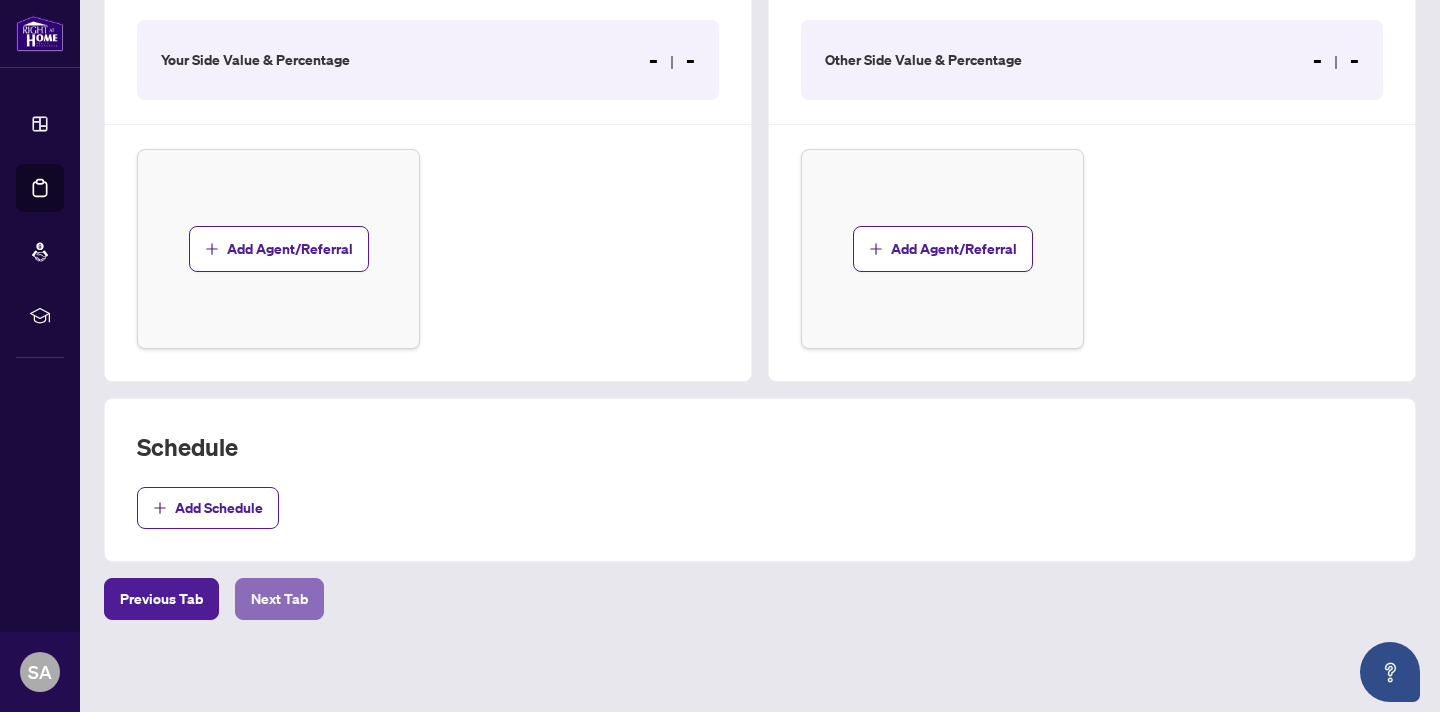 click on "Next Tab" at bounding box center [279, 599] 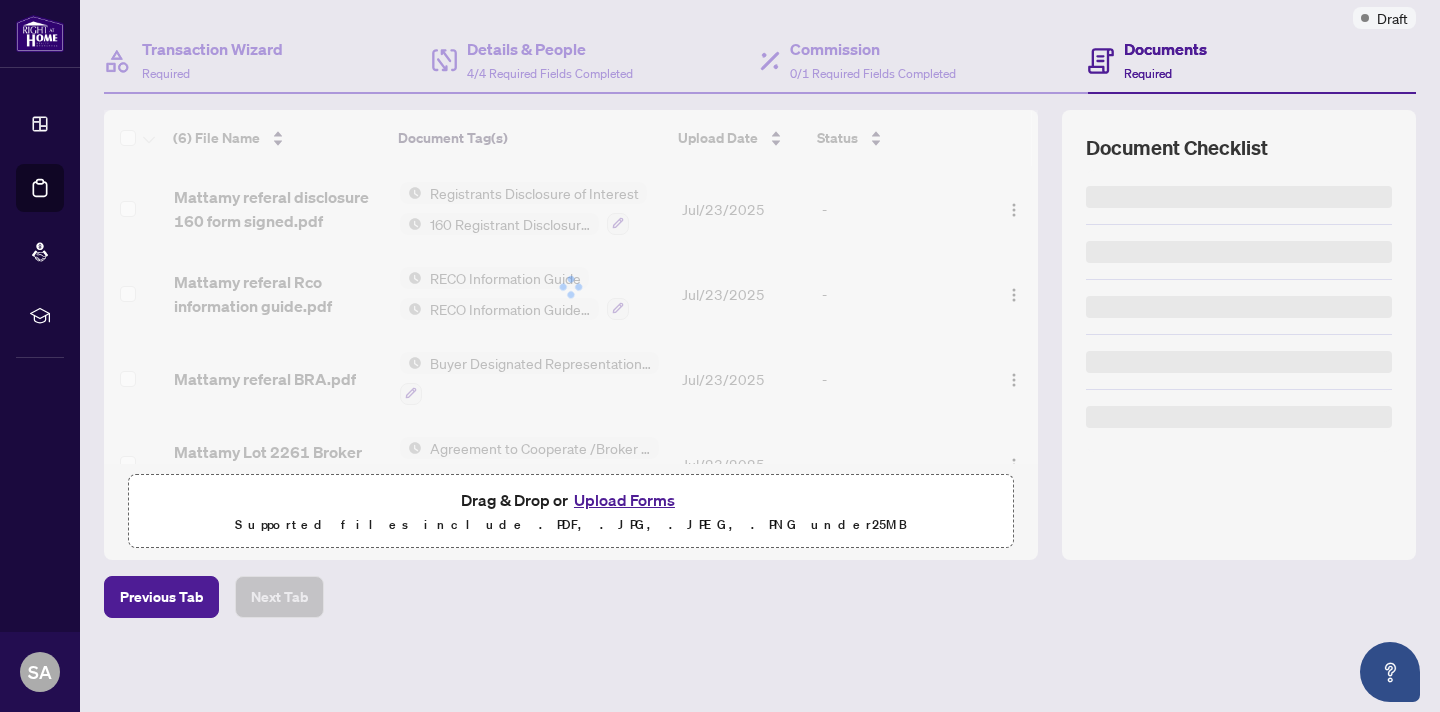 scroll, scrollTop: 0, scrollLeft: 0, axis: both 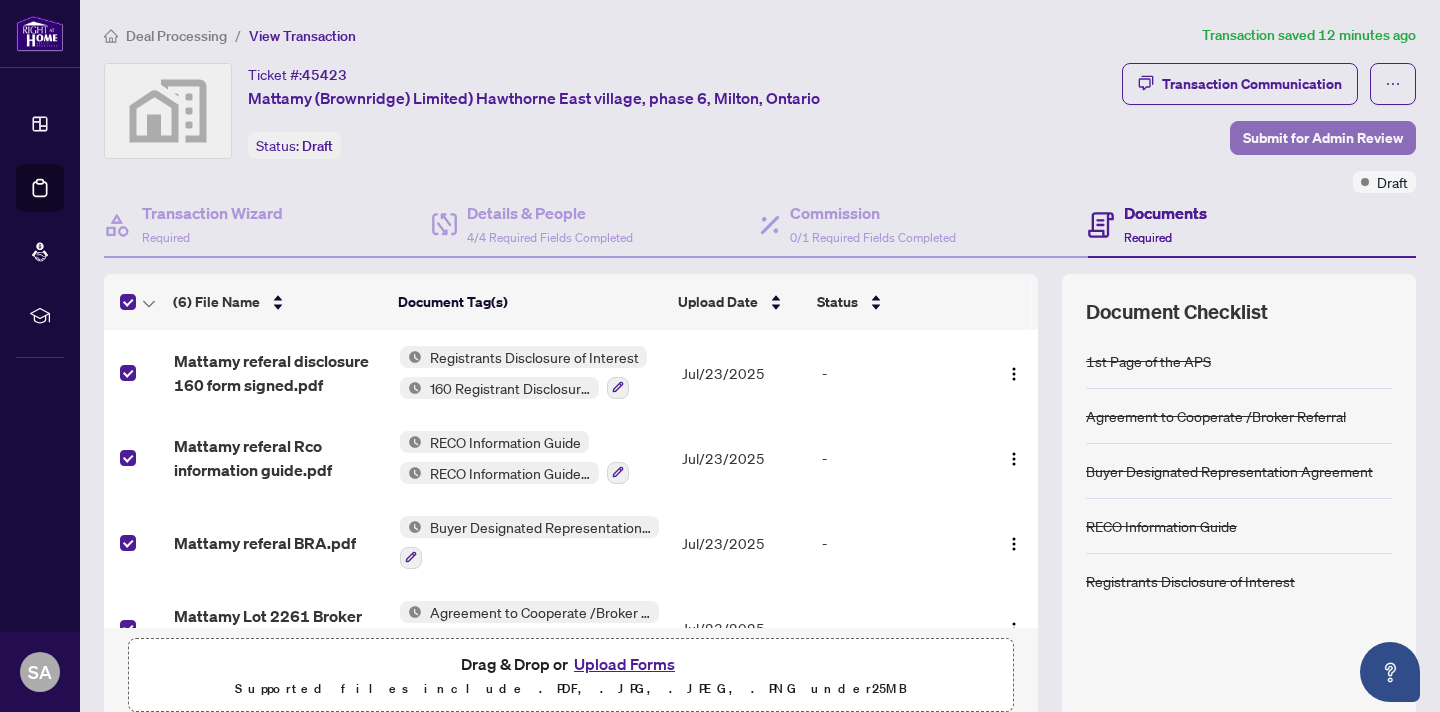 click on "Submit for Admin Review" at bounding box center (1323, 138) 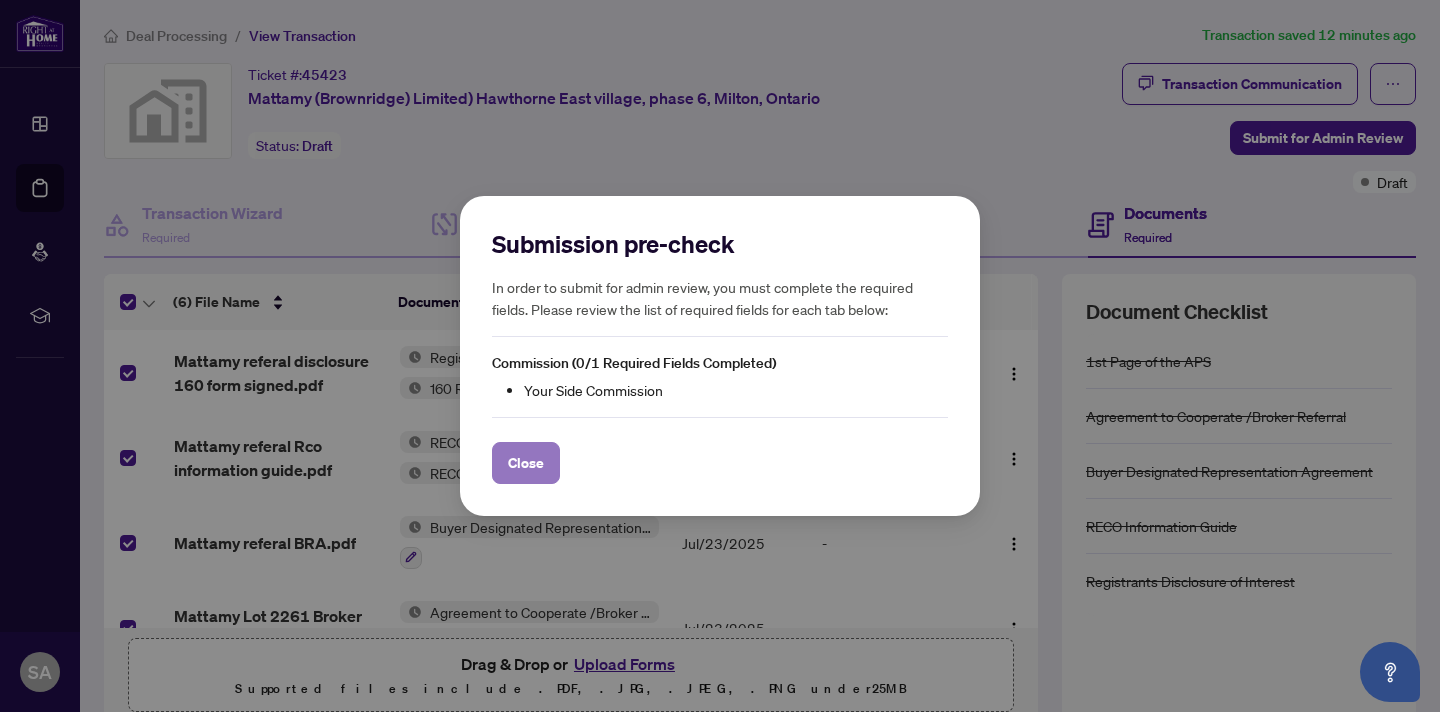click on "Close" at bounding box center [526, 463] 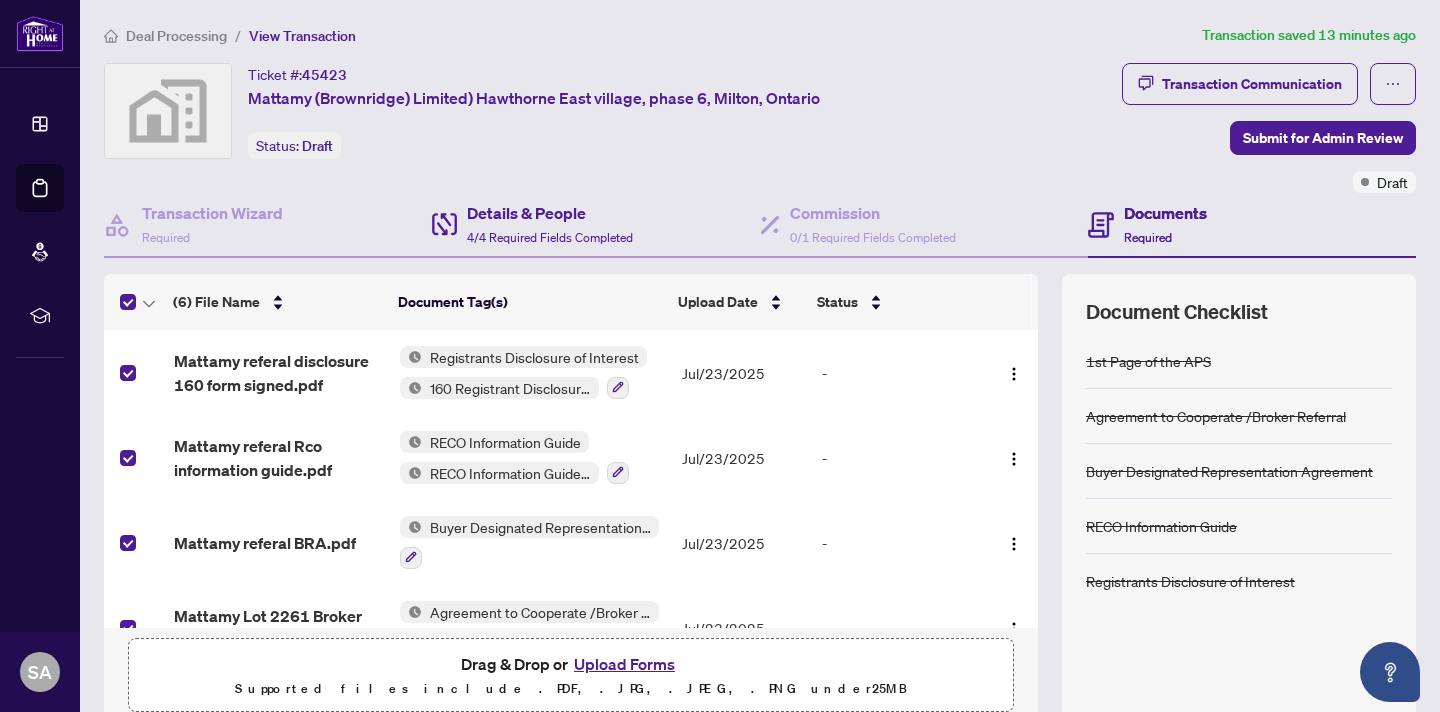 scroll, scrollTop: 162, scrollLeft: 0, axis: vertical 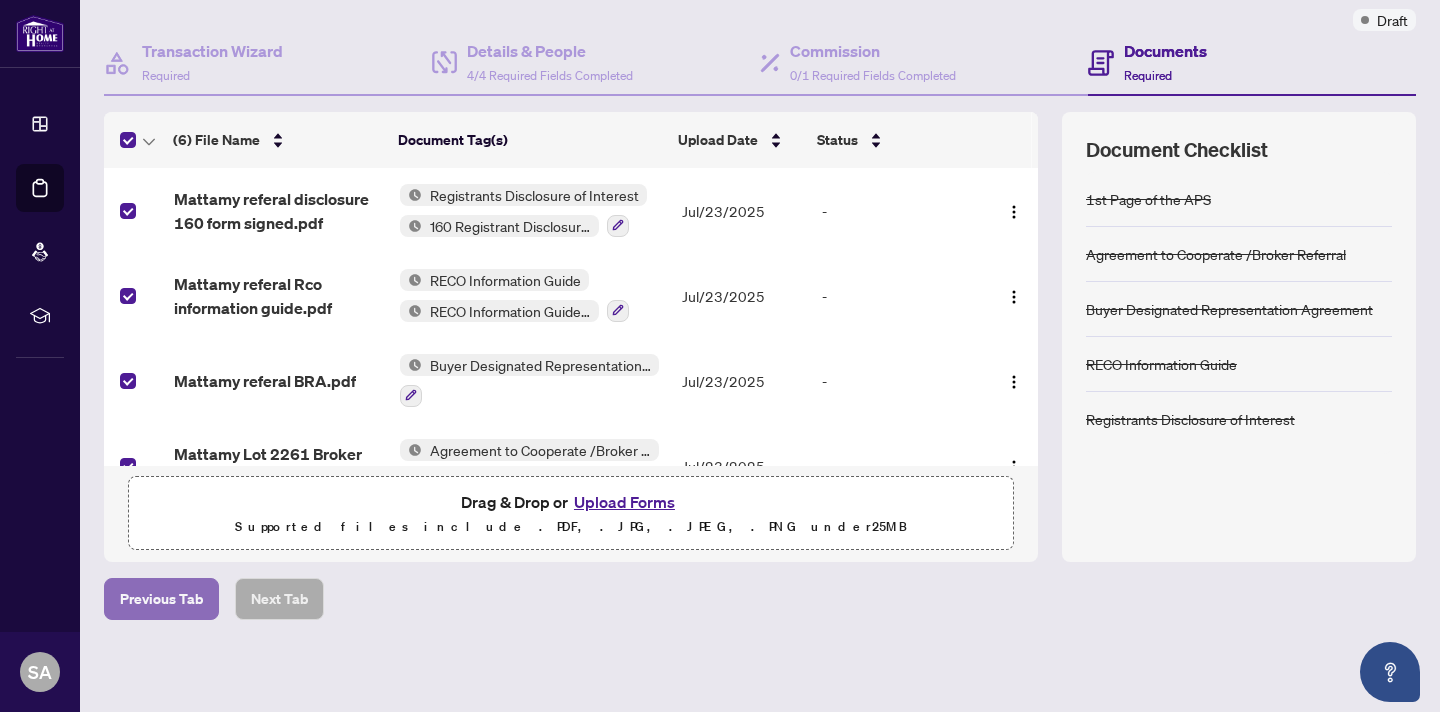 click on "Previous Tab" at bounding box center (161, 599) 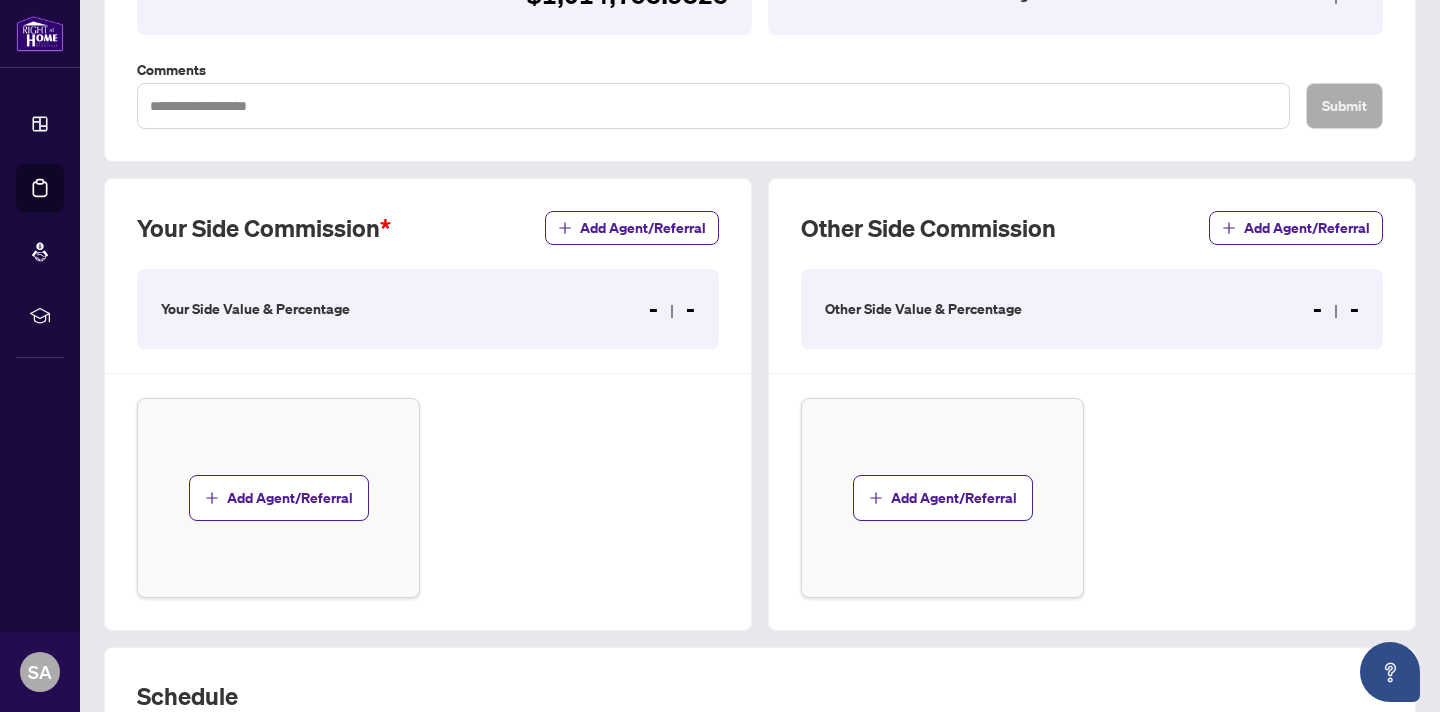 scroll, scrollTop: 404, scrollLeft: 0, axis: vertical 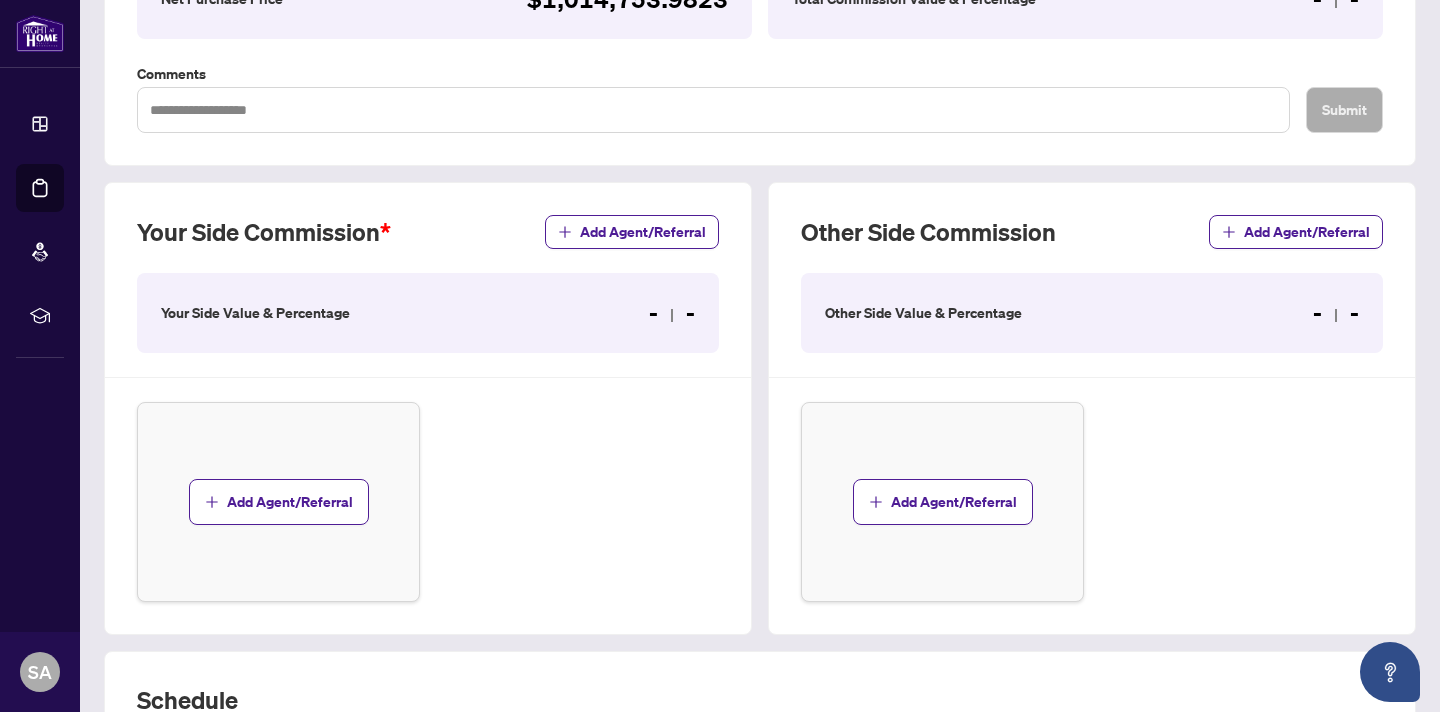 click on "-     -" at bounding box center [672, 313] 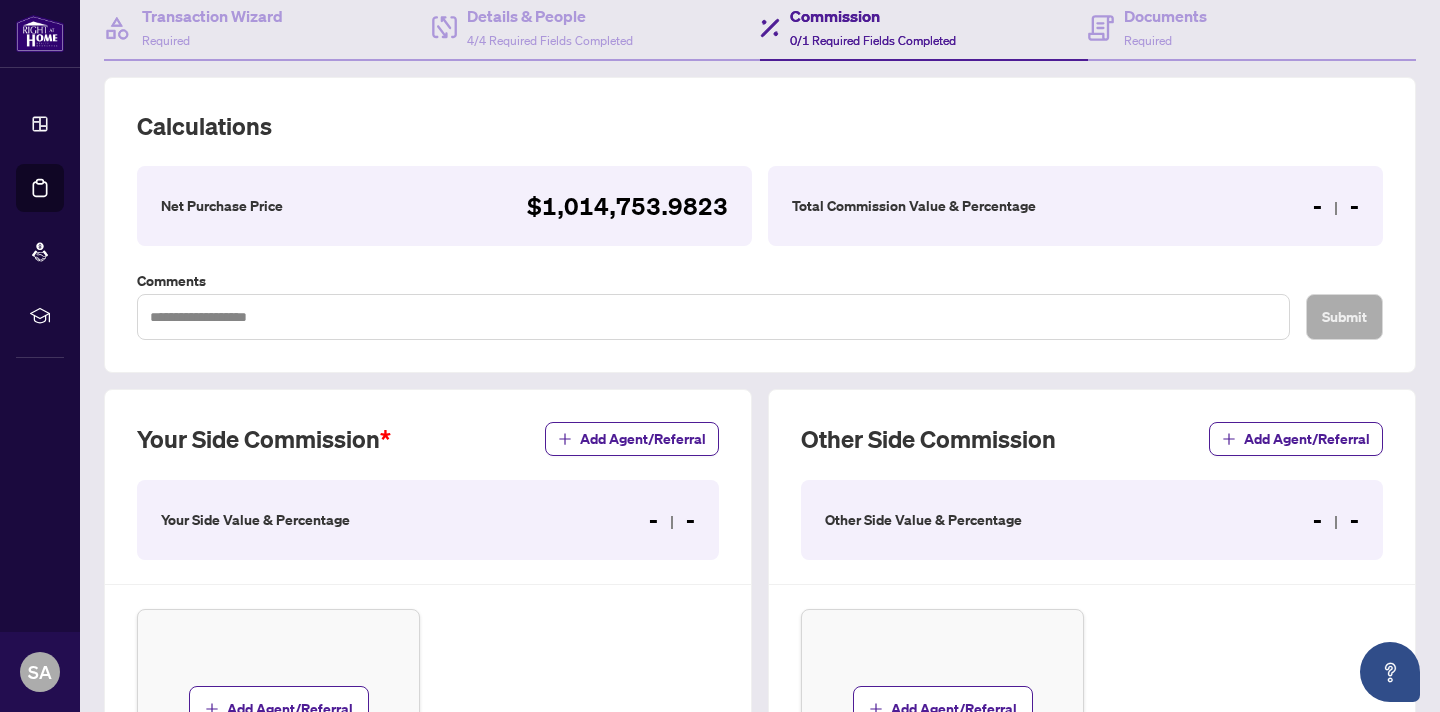 scroll, scrollTop: 195, scrollLeft: 0, axis: vertical 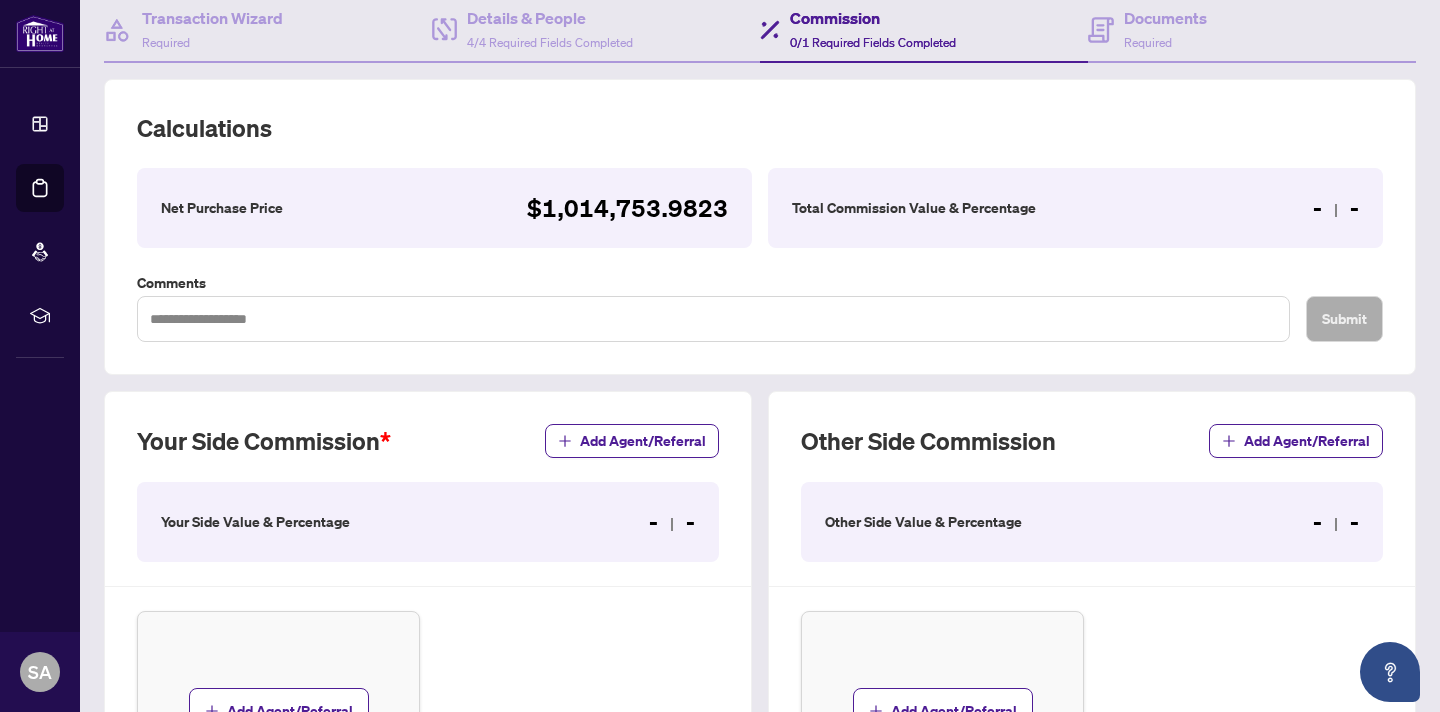 click on "Total Commission Value & Percentage -     -" at bounding box center [1075, 208] 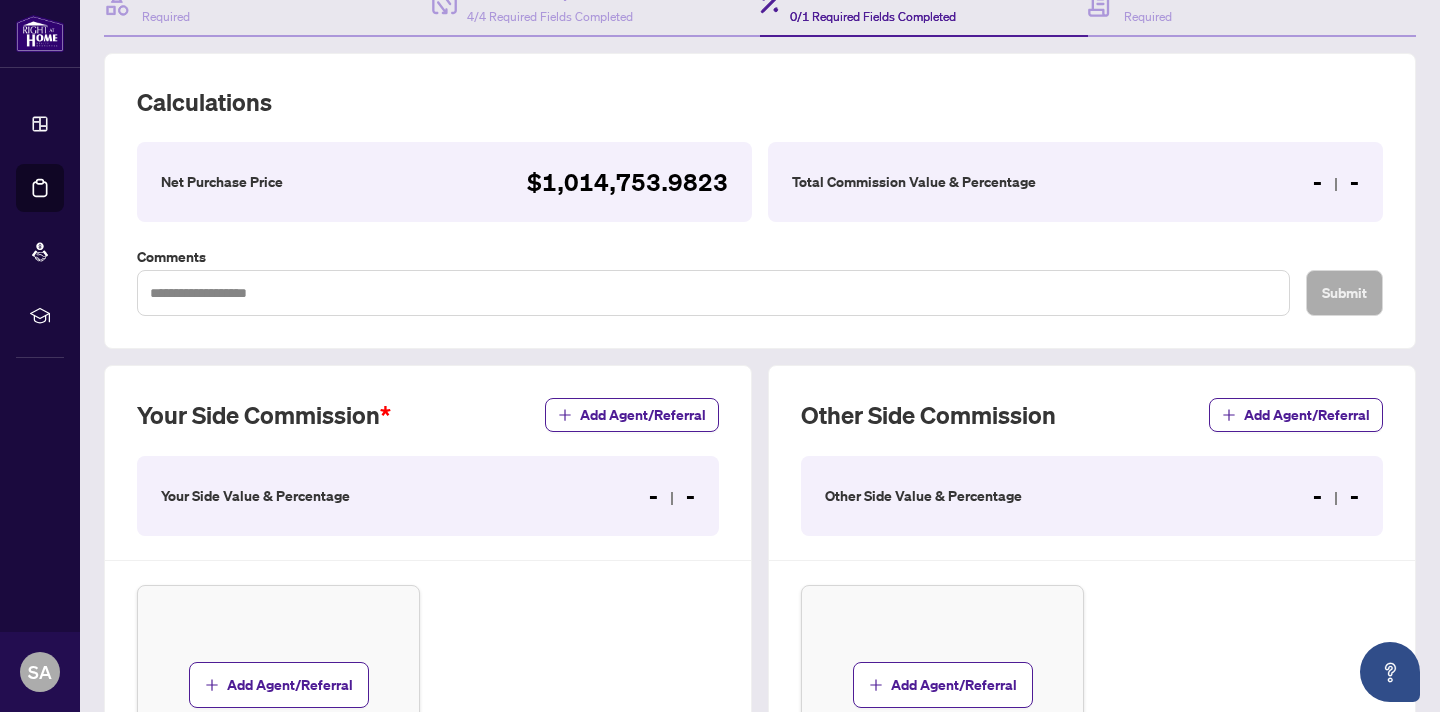 scroll, scrollTop: 210, scrollLeft: 0, axis: vertical 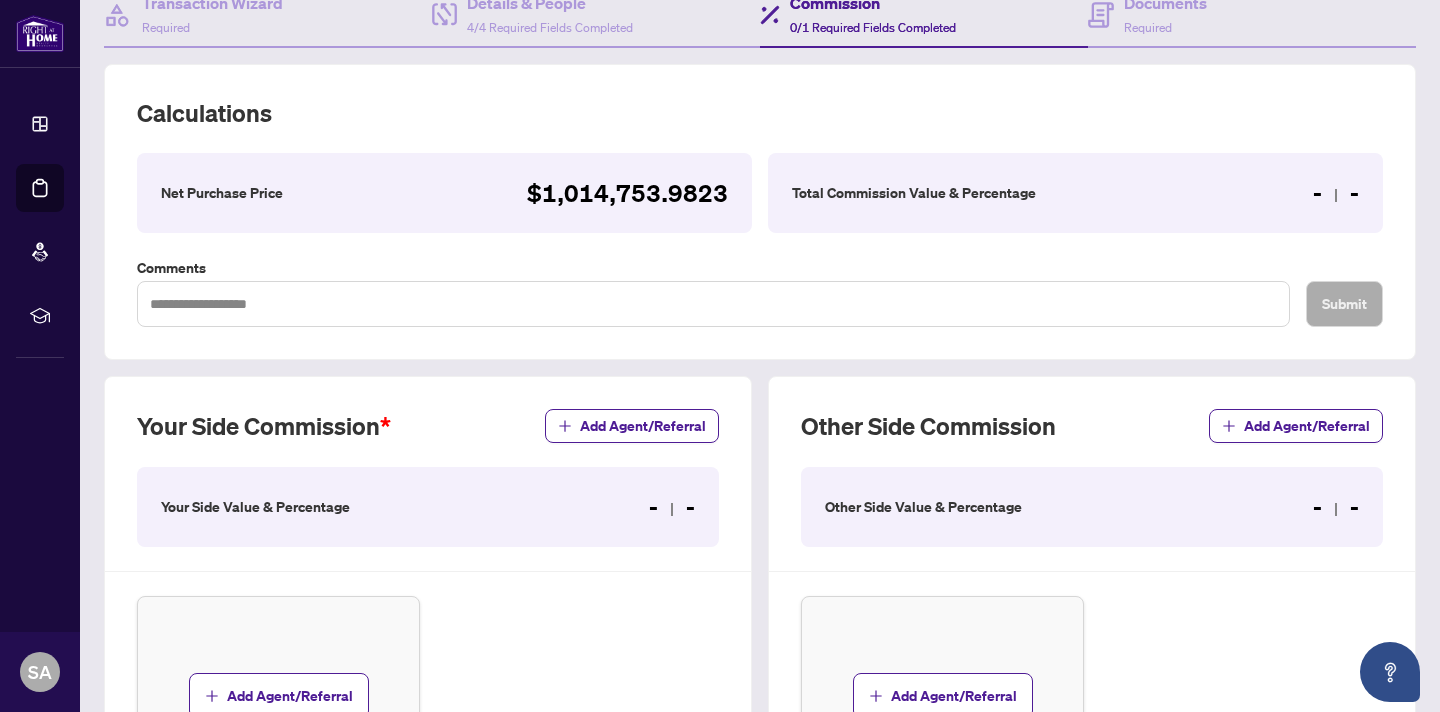 click on "Your Side Value & Percentage" at bounding box center [255, 507] 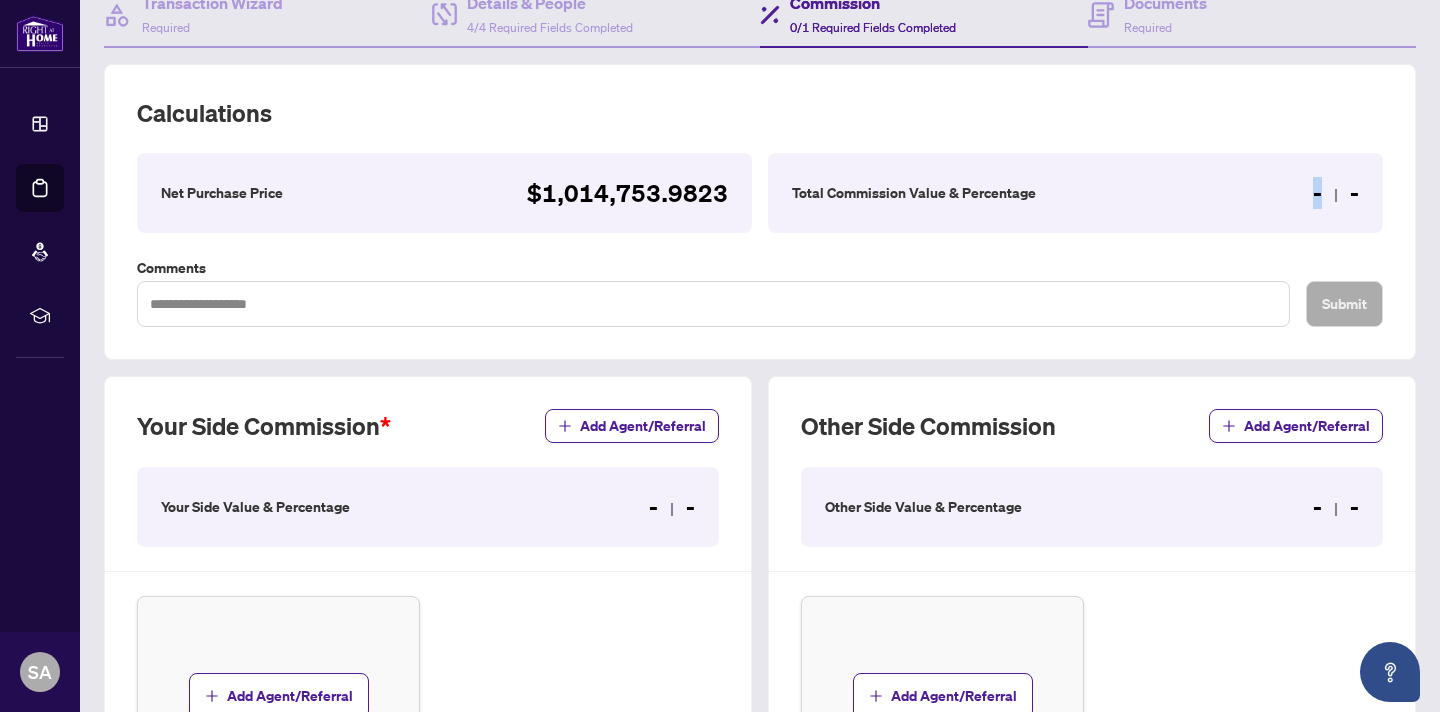 click on "-     -" at bounding box center (1336, 193) 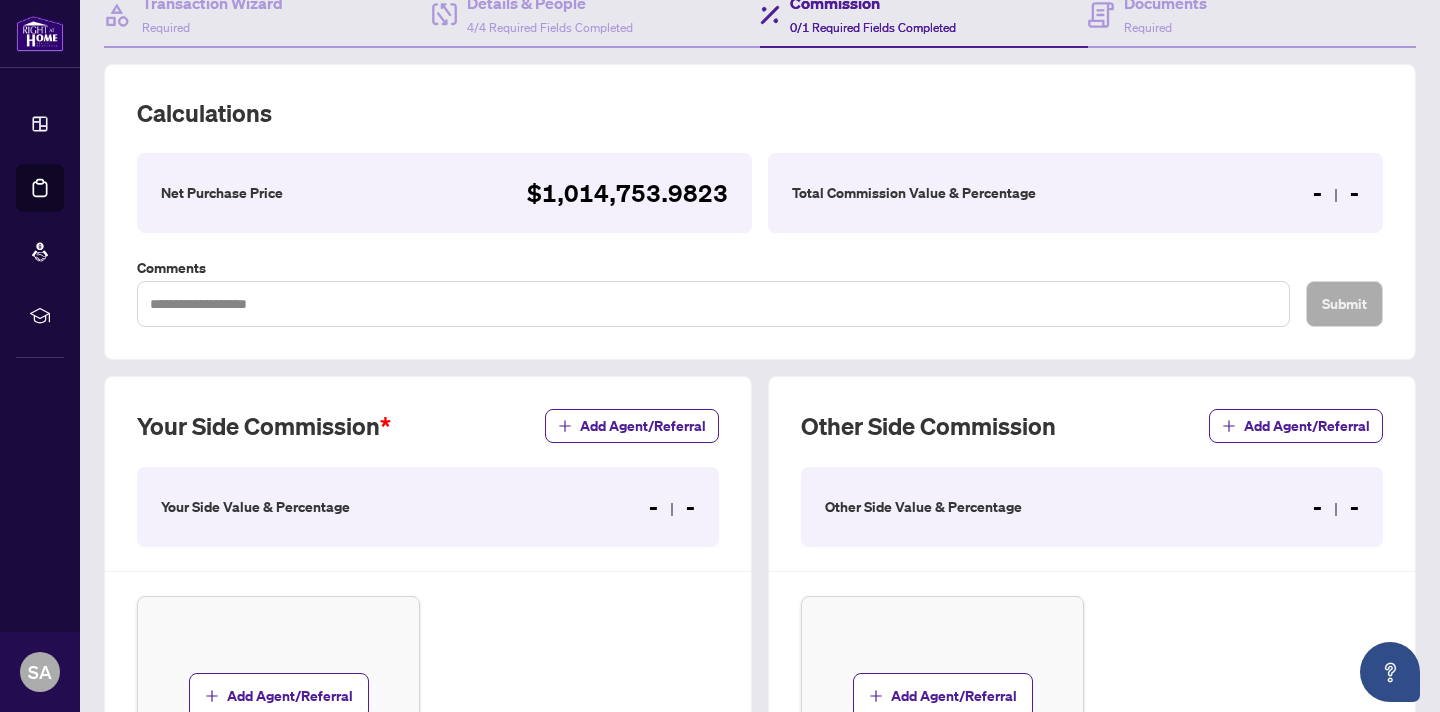 click on "-     -" at bounding box center [1336, 193] 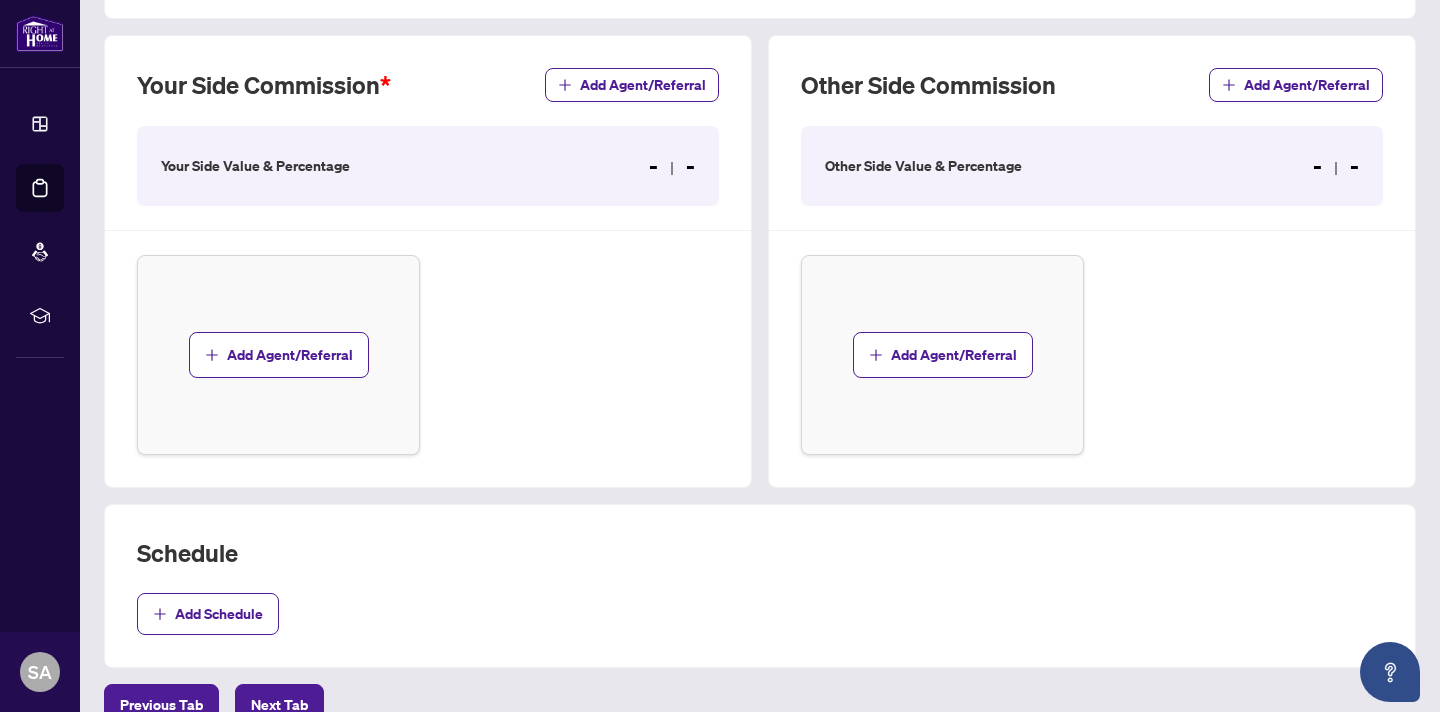 scroll, scrollTop: 613, scrollLeft: 0, axis: vertical 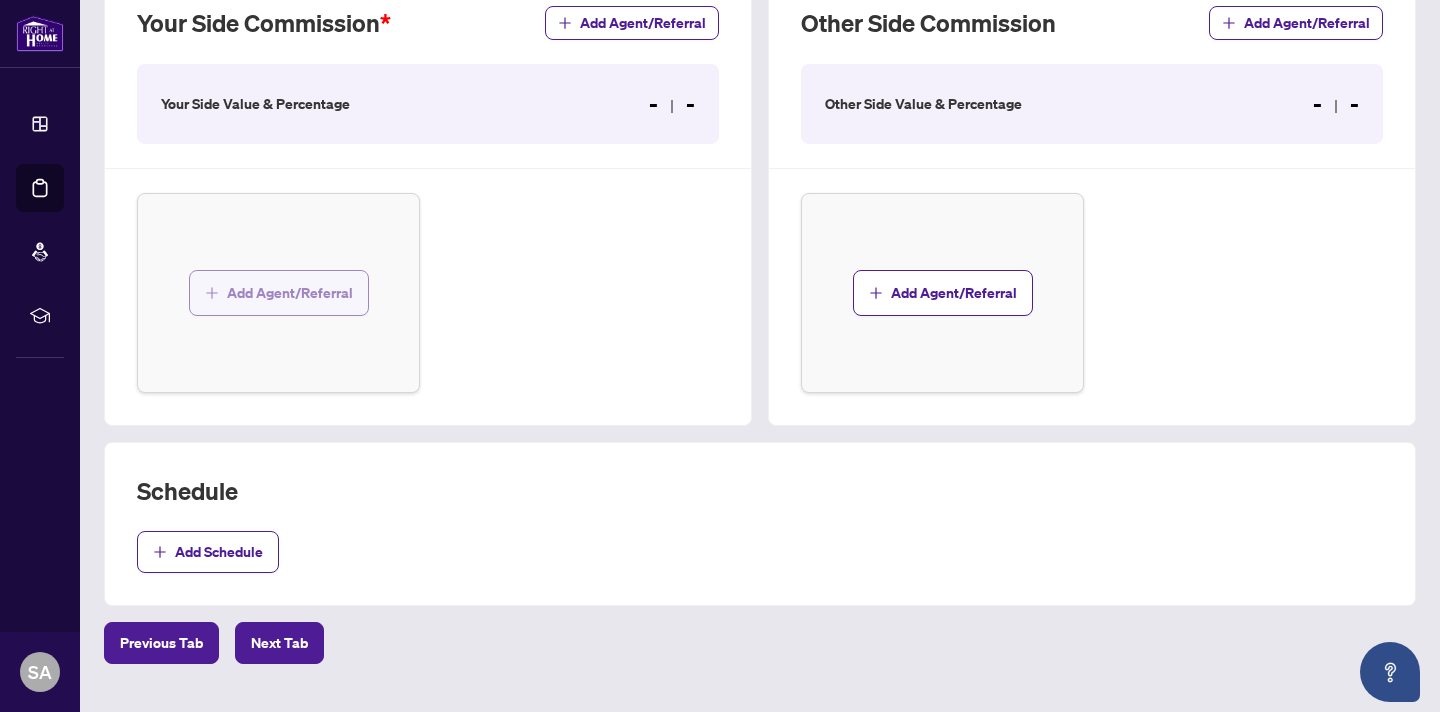 click on "Add Agent/Referral" at bounding box center [290, 293] 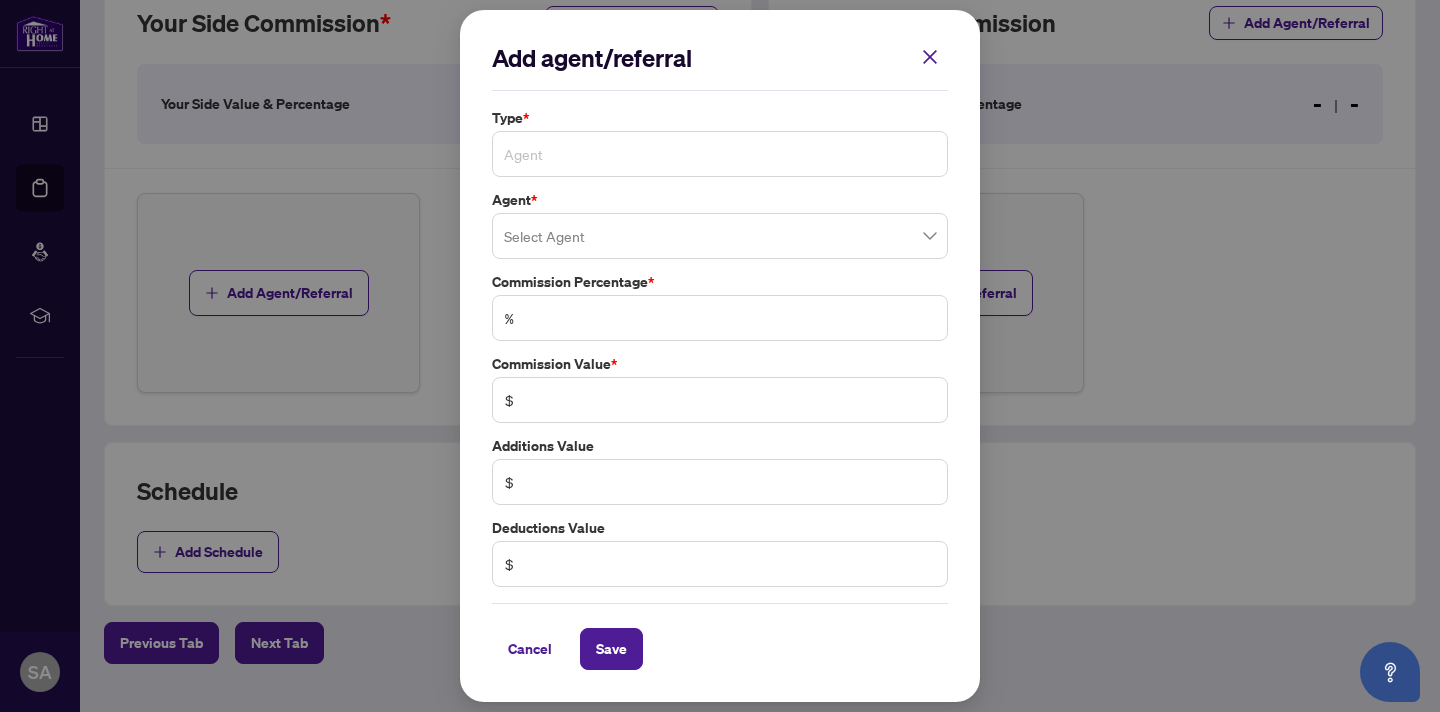 click on "Agent" at bounding box center [720, 154] 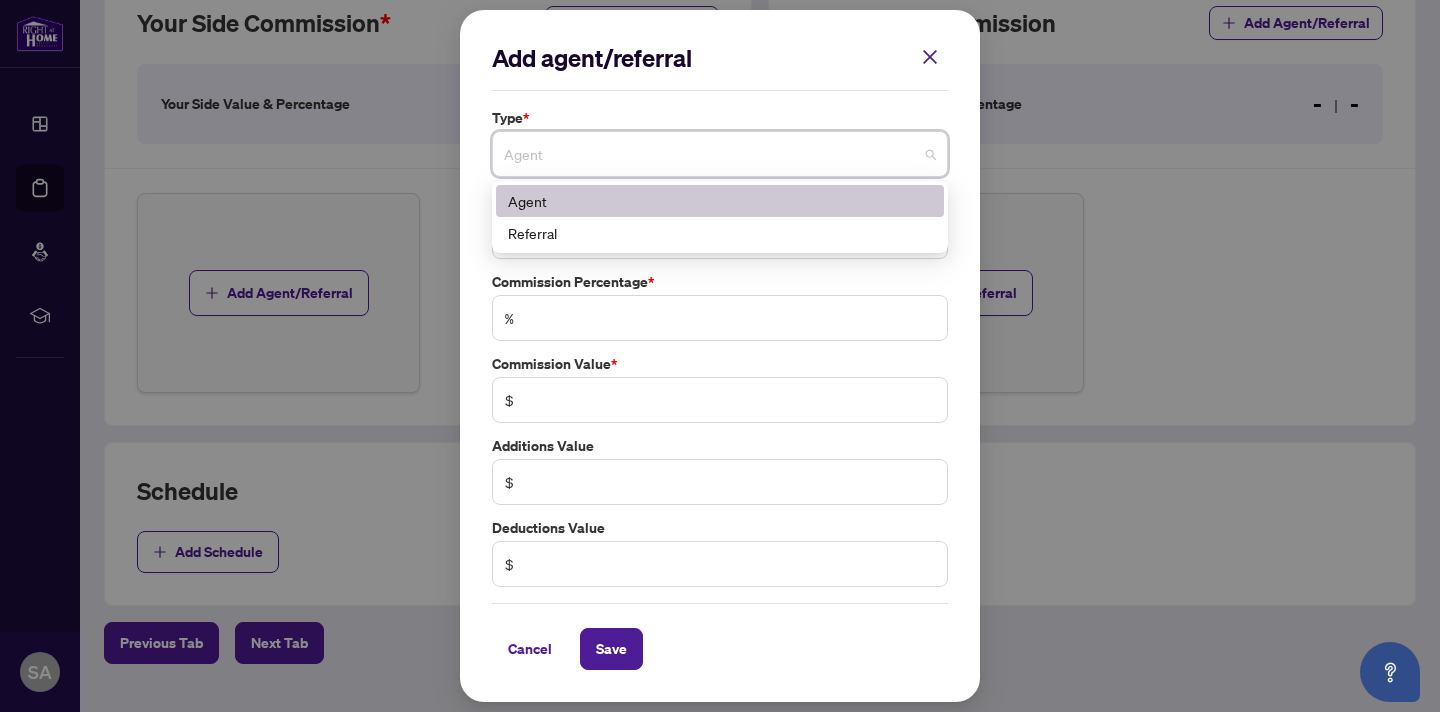 click on "Add agent/referral Type * Agent 0 1 Agent Referral Agent * Select Agent Commission Percentage * % Commission Value * $ Additions Value $ Deductions Value $ Cancel Save Cancel OK" at bounding box center [720, 356] 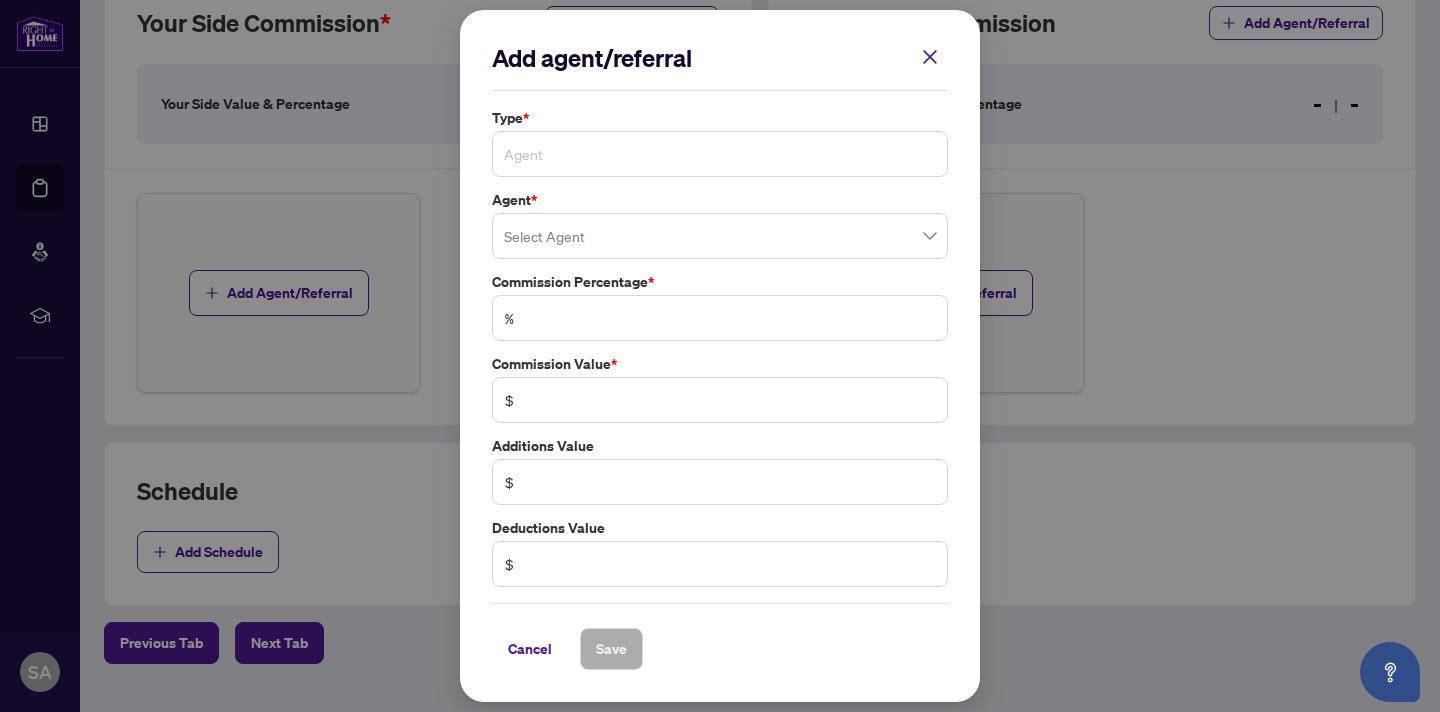 click on "Agent" at bounding box center (720, 154) 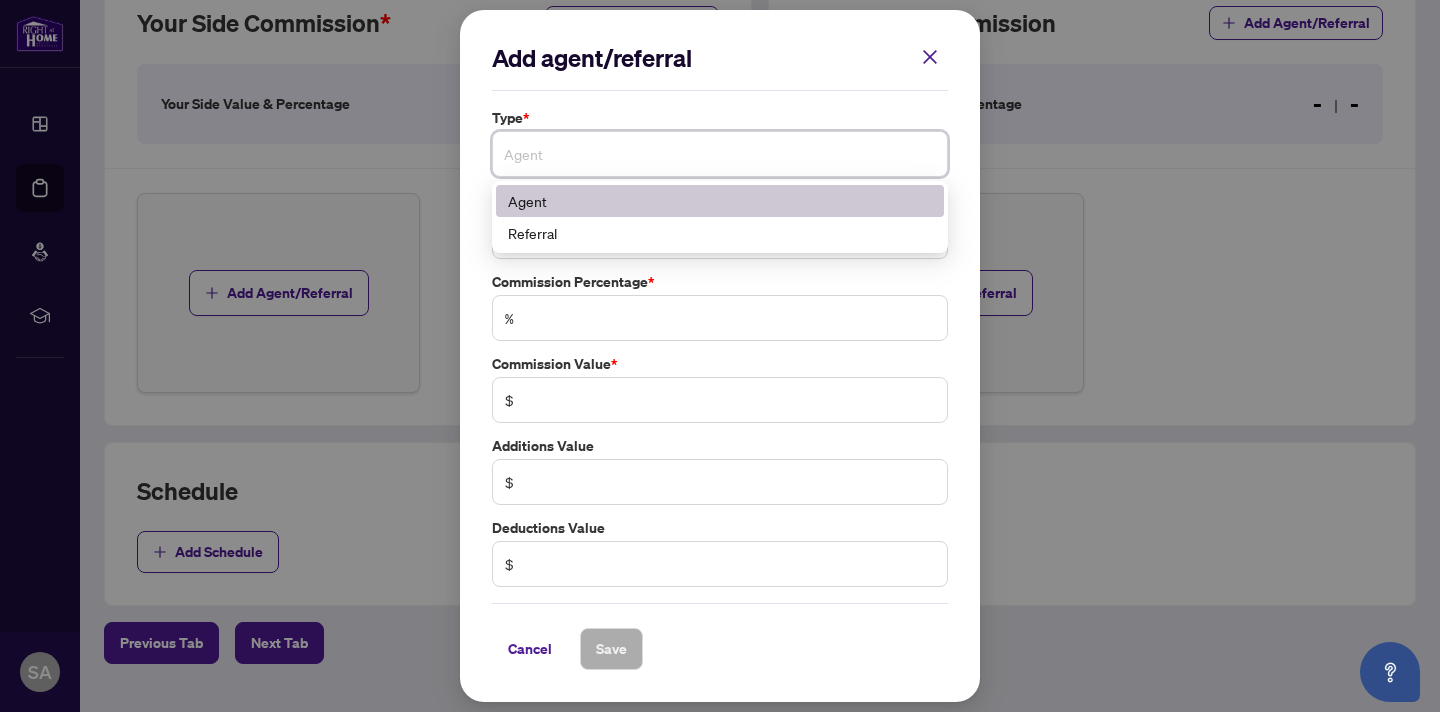 click on "Agent" at bounding box center [720, 201] 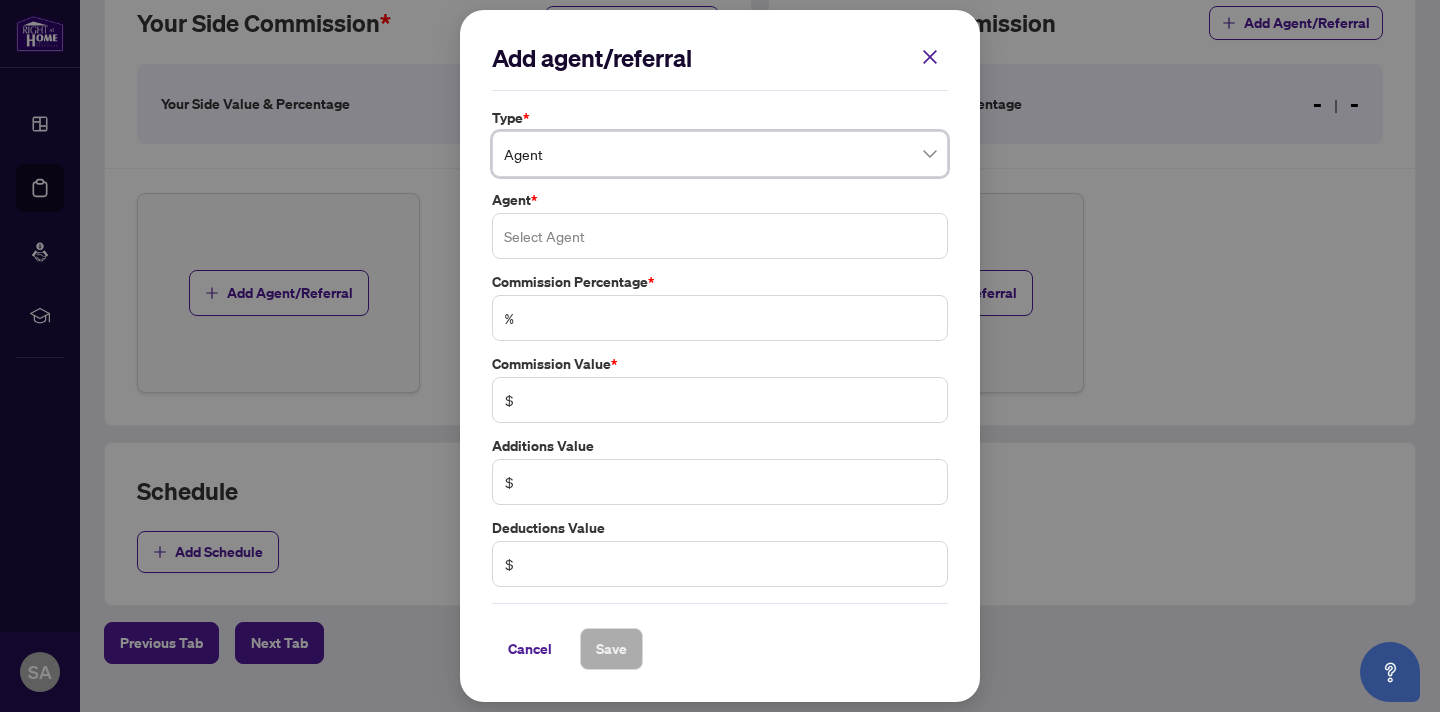 click at bounding box center [720, 236] 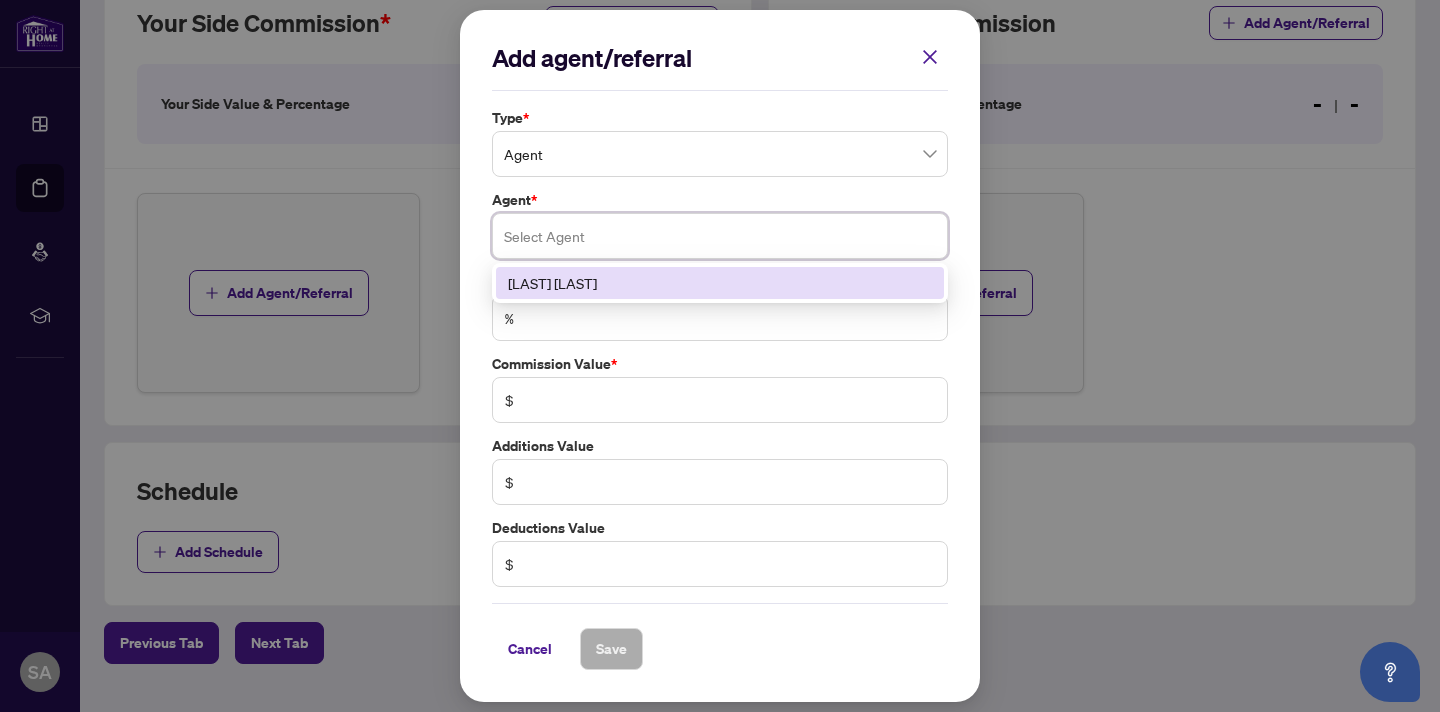 click on "[LAST] [LAST]" at bounding box center (720, 283) 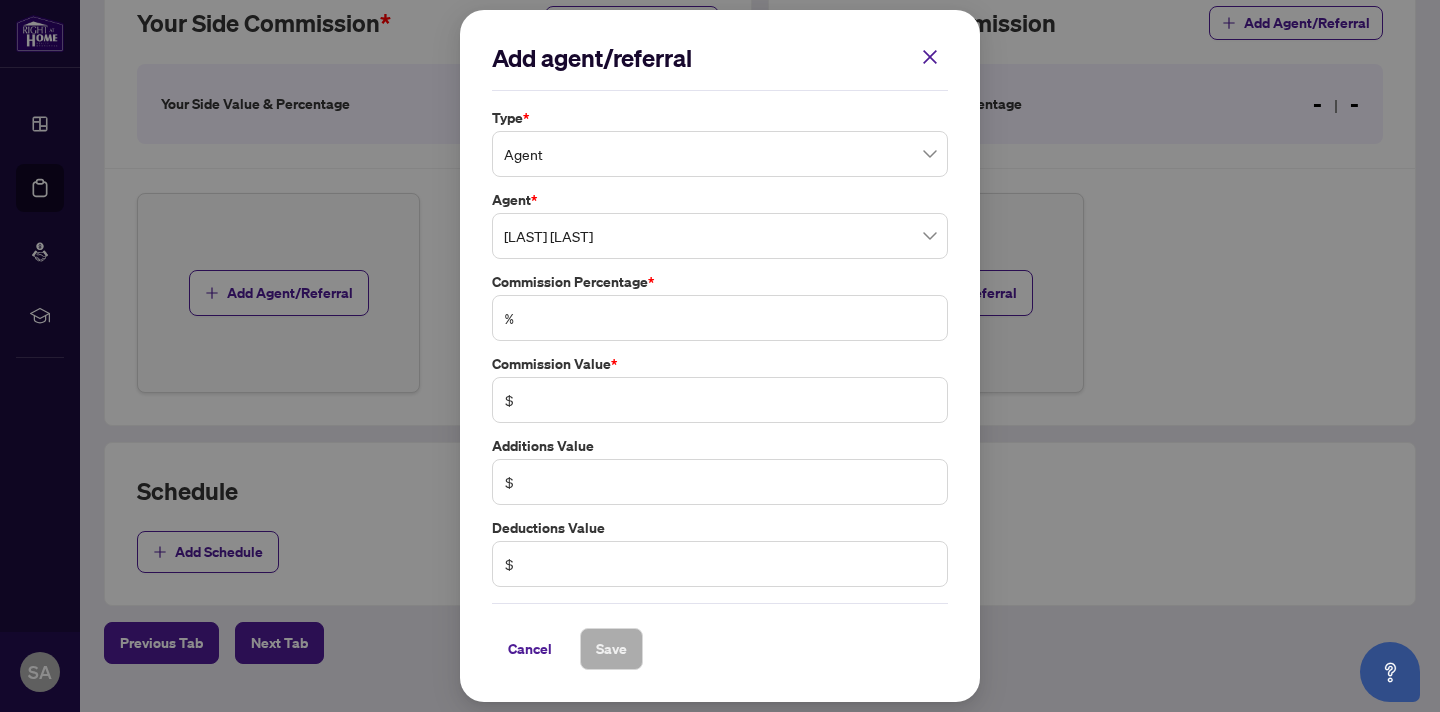 click on "$" at bounding box center (509, 400) 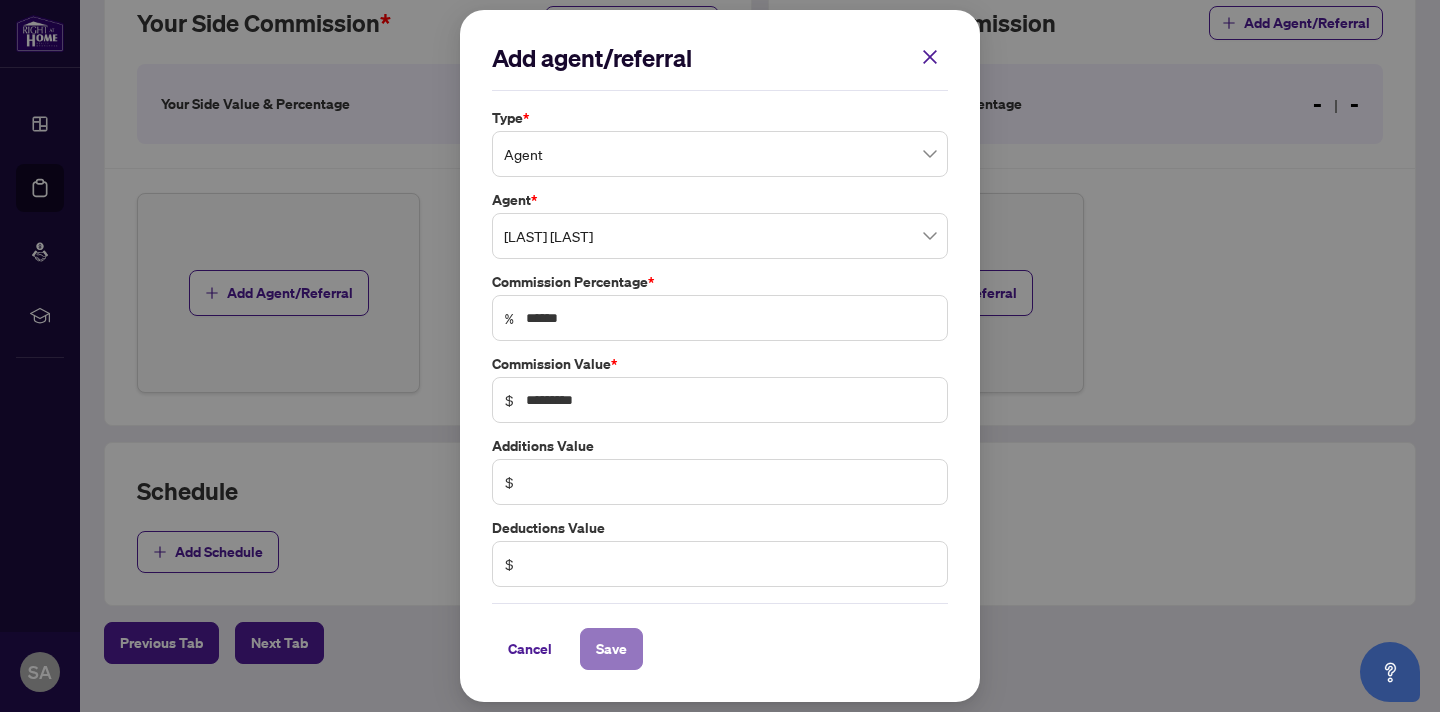 click on "Save" at bounding box center [611, 649] 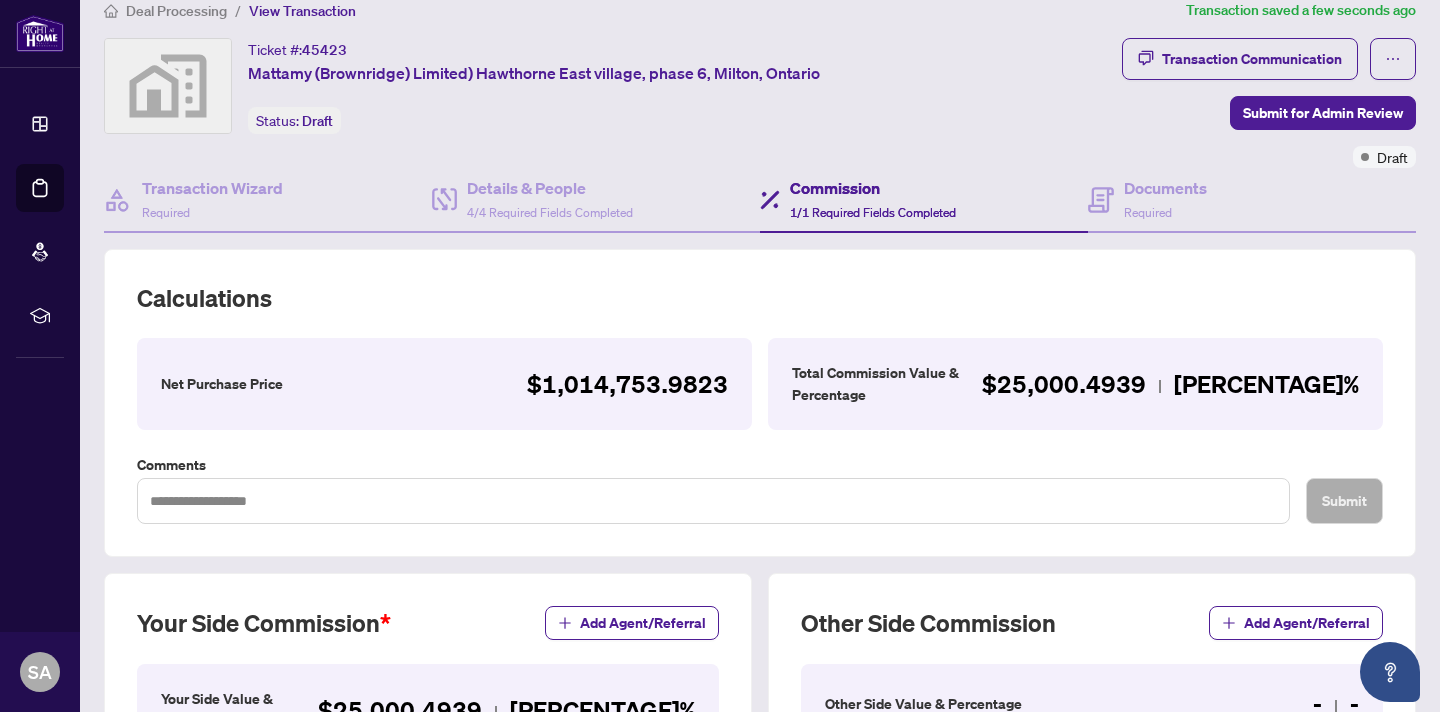 scroll, scrollTop: 4, scrollLeft: 0, axis: vertical 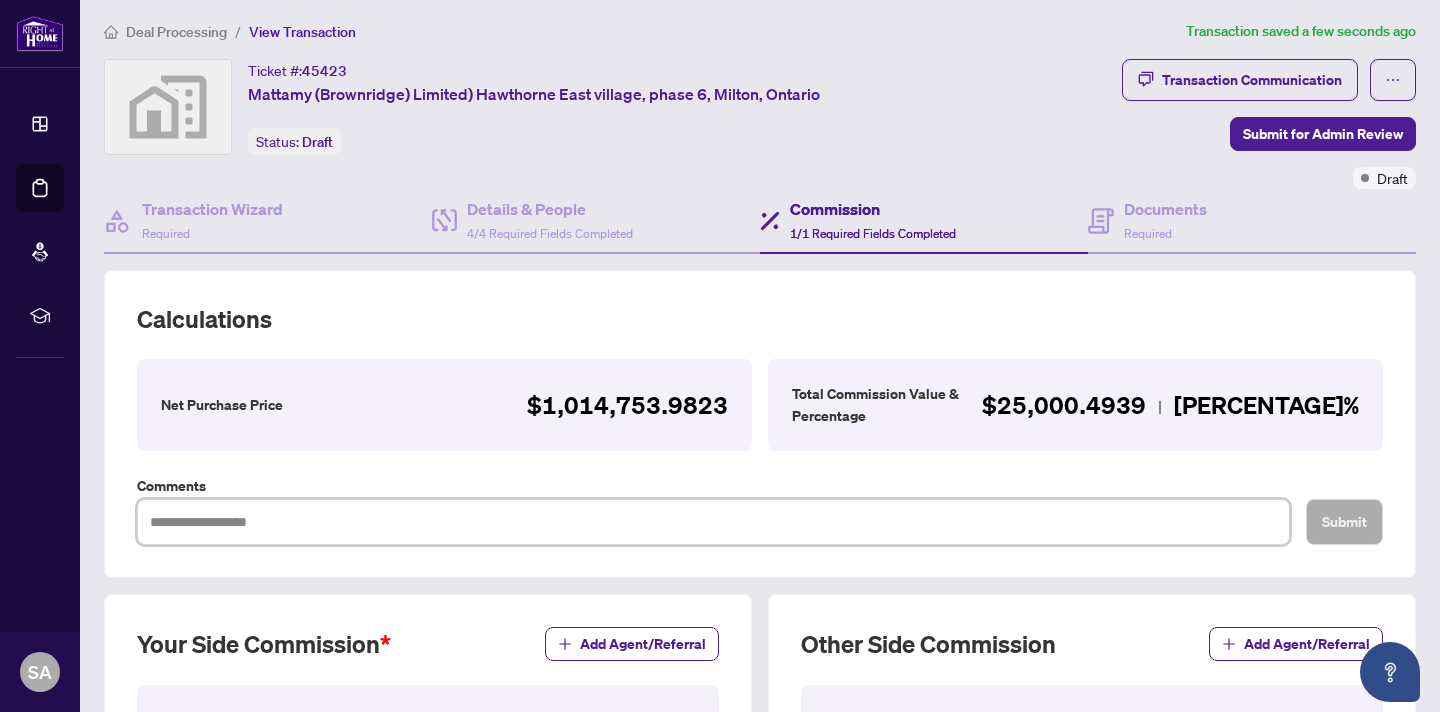 click at bounding box center [713, 522] 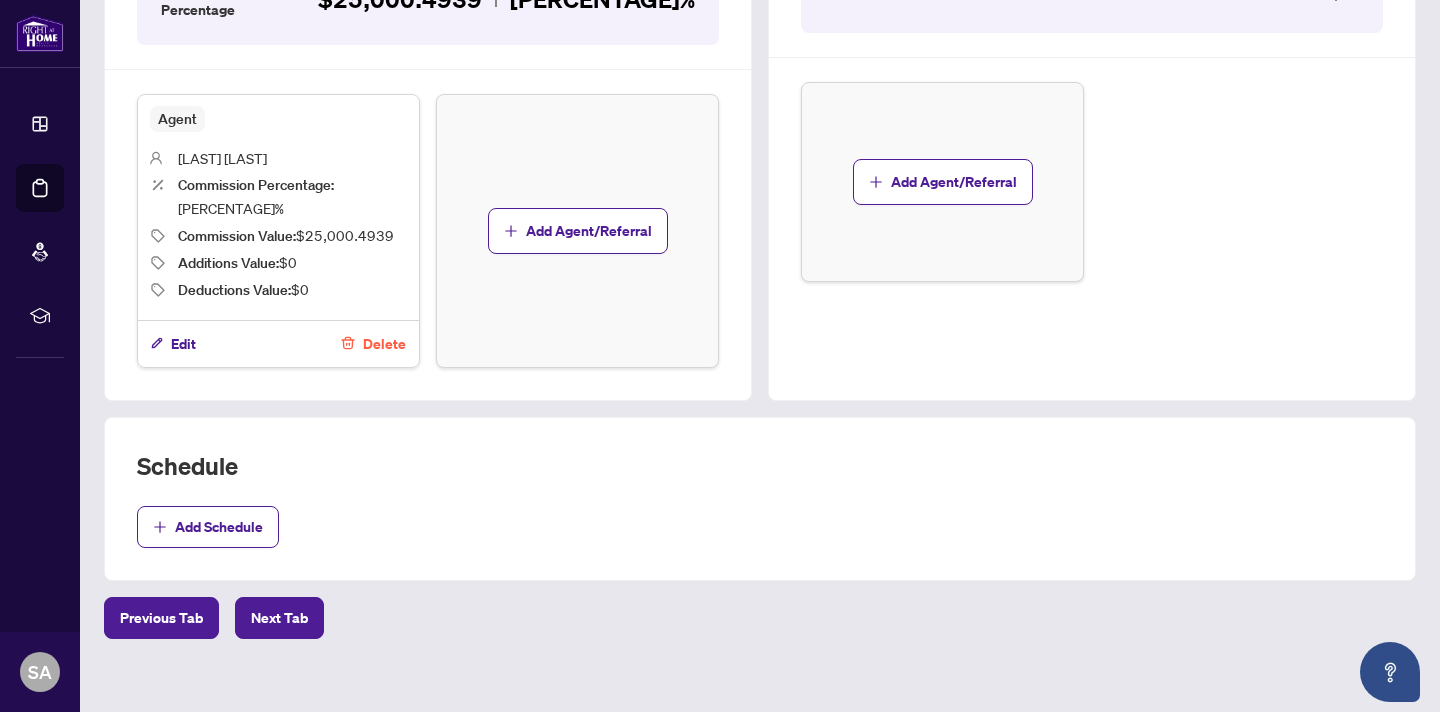 scroll, scrollTop: 771, scrollLeft: 0, axis: vertical 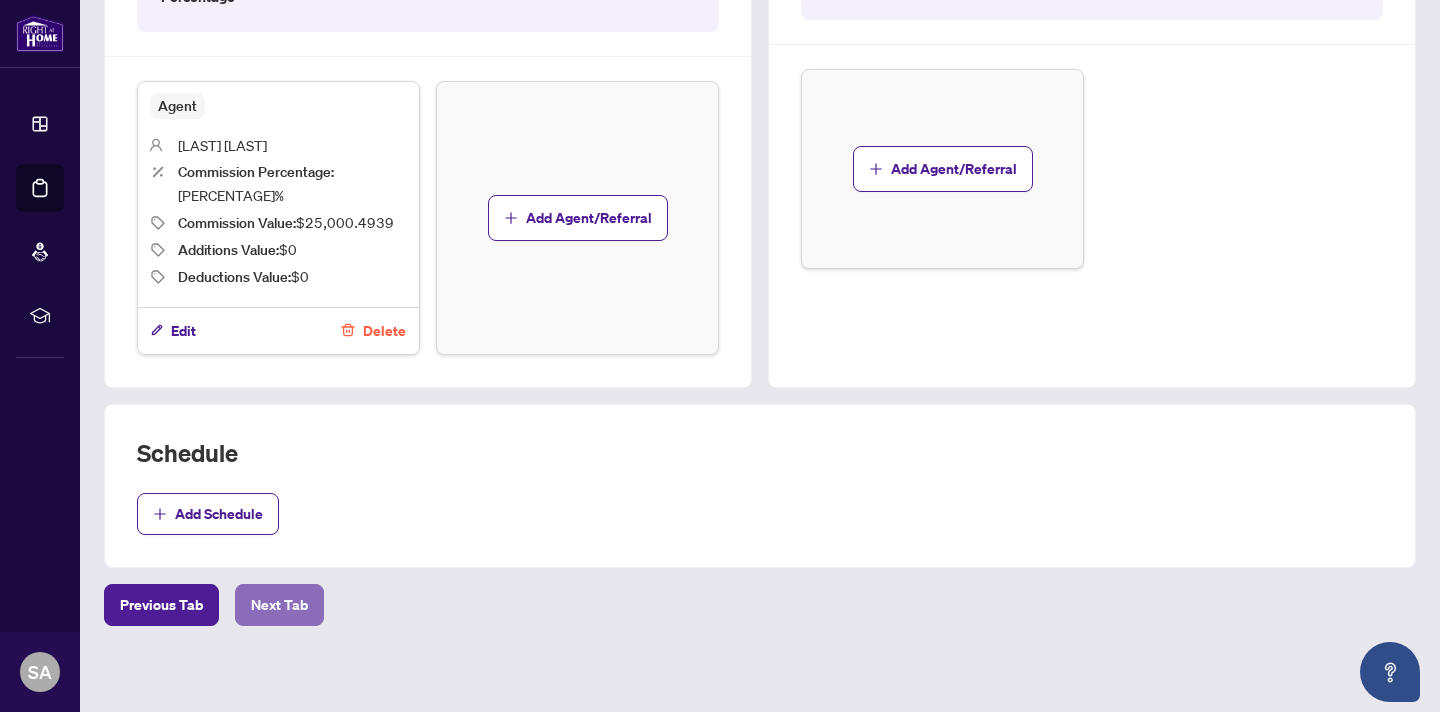click on "Next Tab" at bounding box center (279, 605) 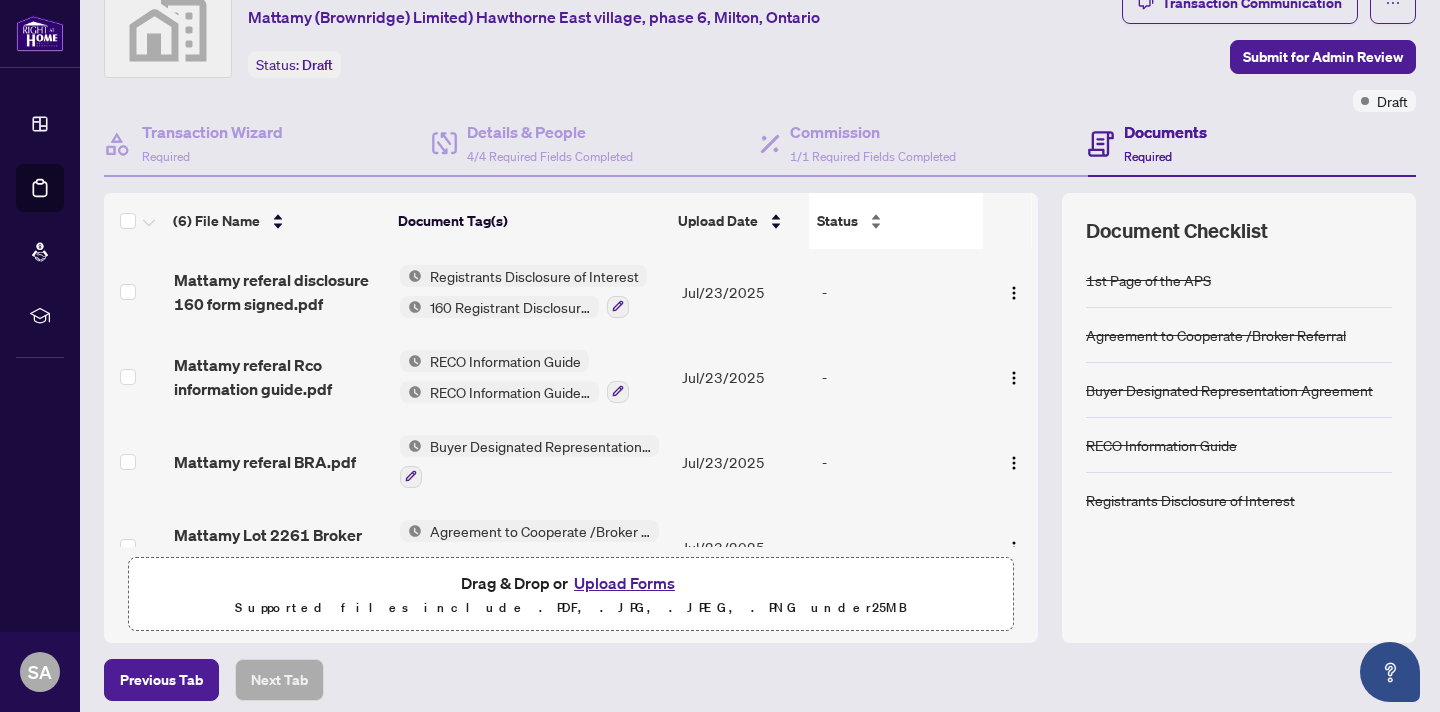 scroll, scrollTop: 162, scrollLeft: 0, axis: vertical 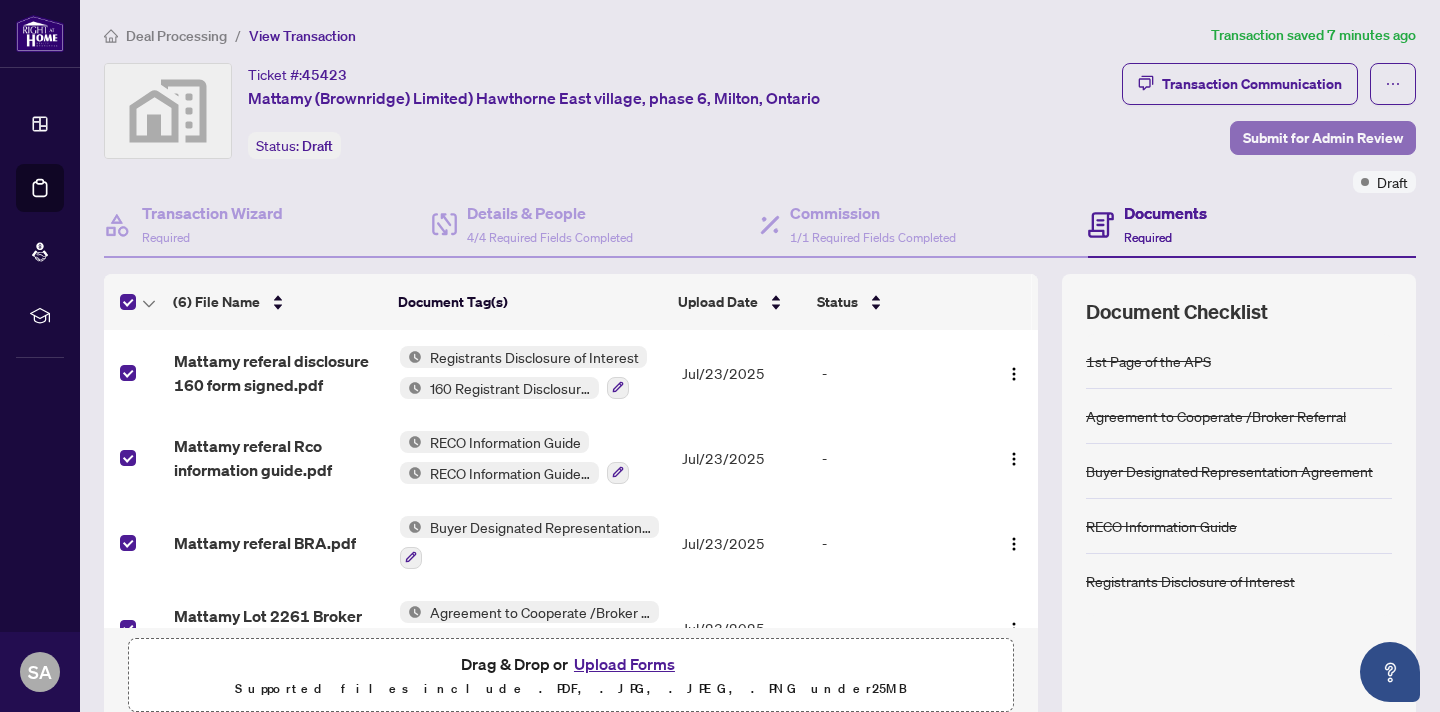 click on "Submit for Admin Review" at bounding box center [1323, 138] 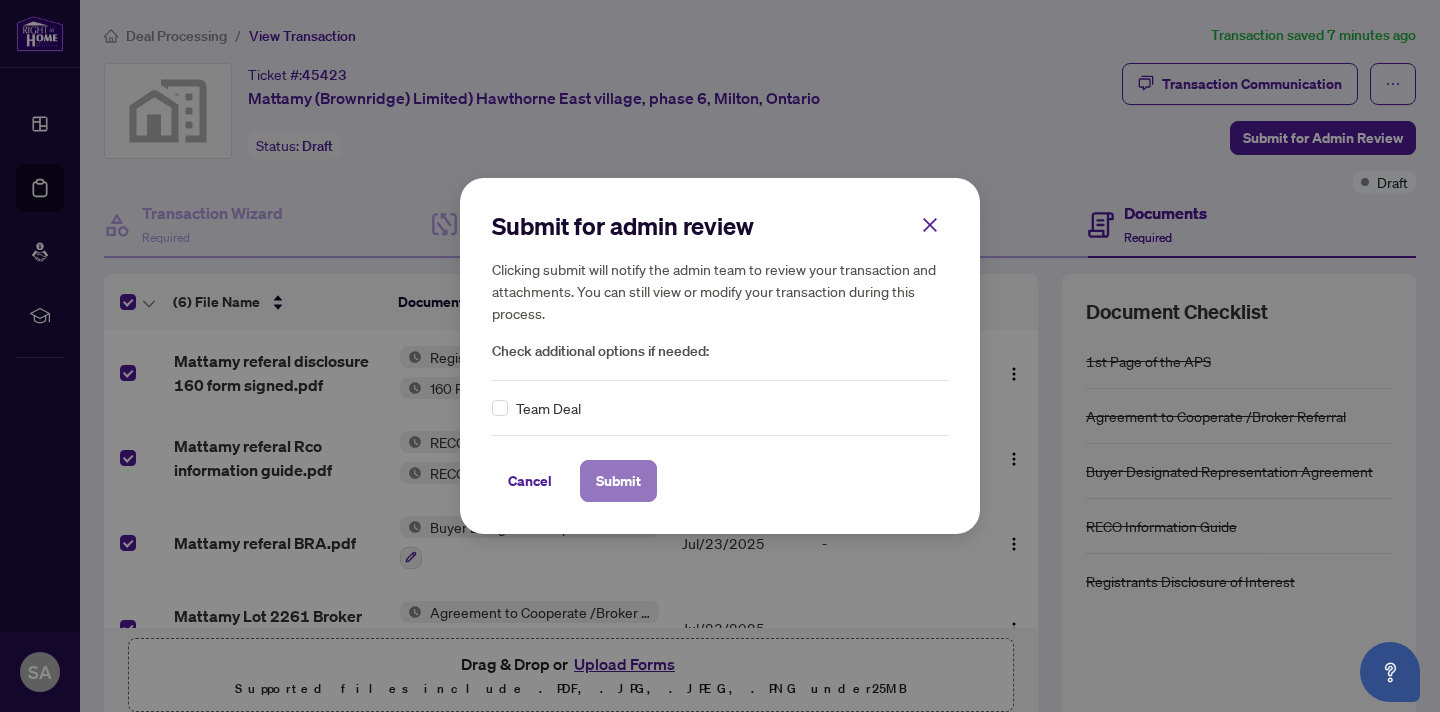 click on "Submit" at bounding box center [618, 481] 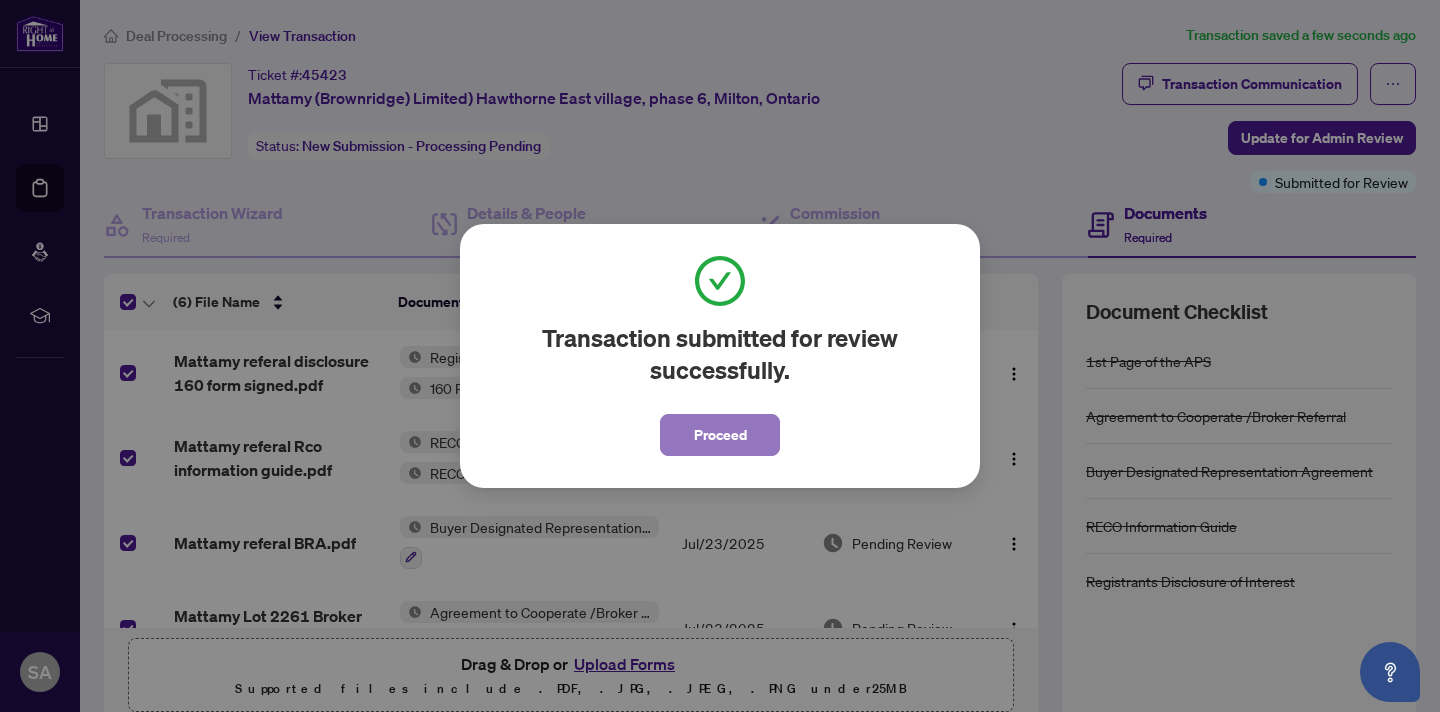 click on "Proceed" at bounding box center [720, 435] 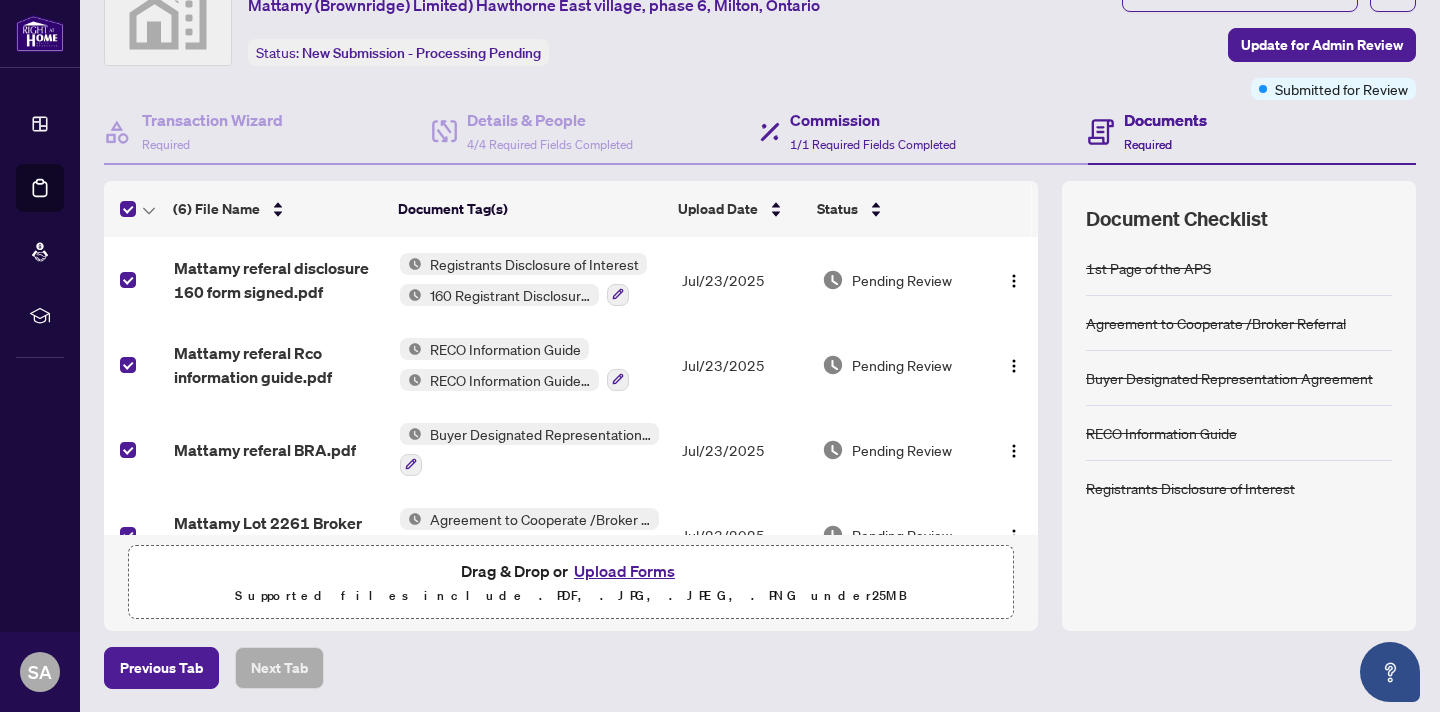 scroll, scrollTop: 0, scrollLeft: 0, axis: both 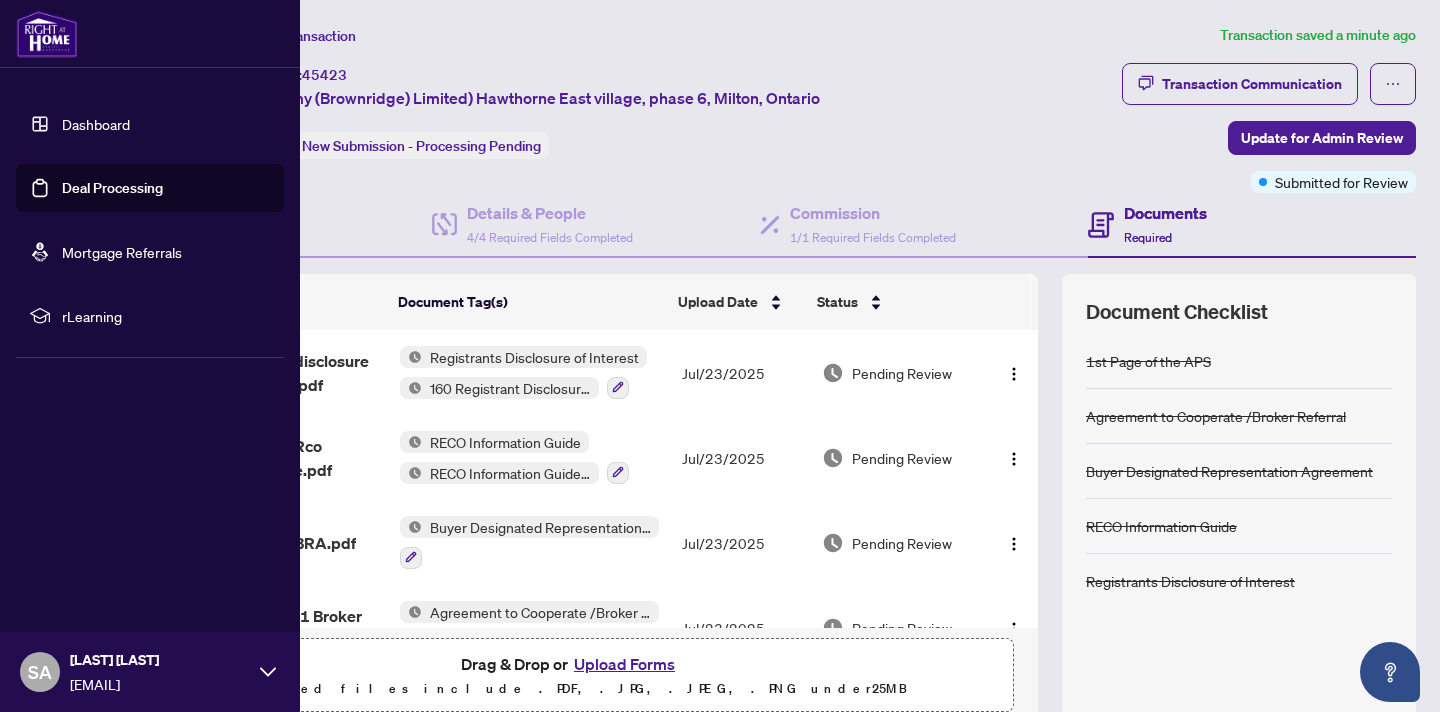 click on "Dashboard" at bounding box center [96, 124] 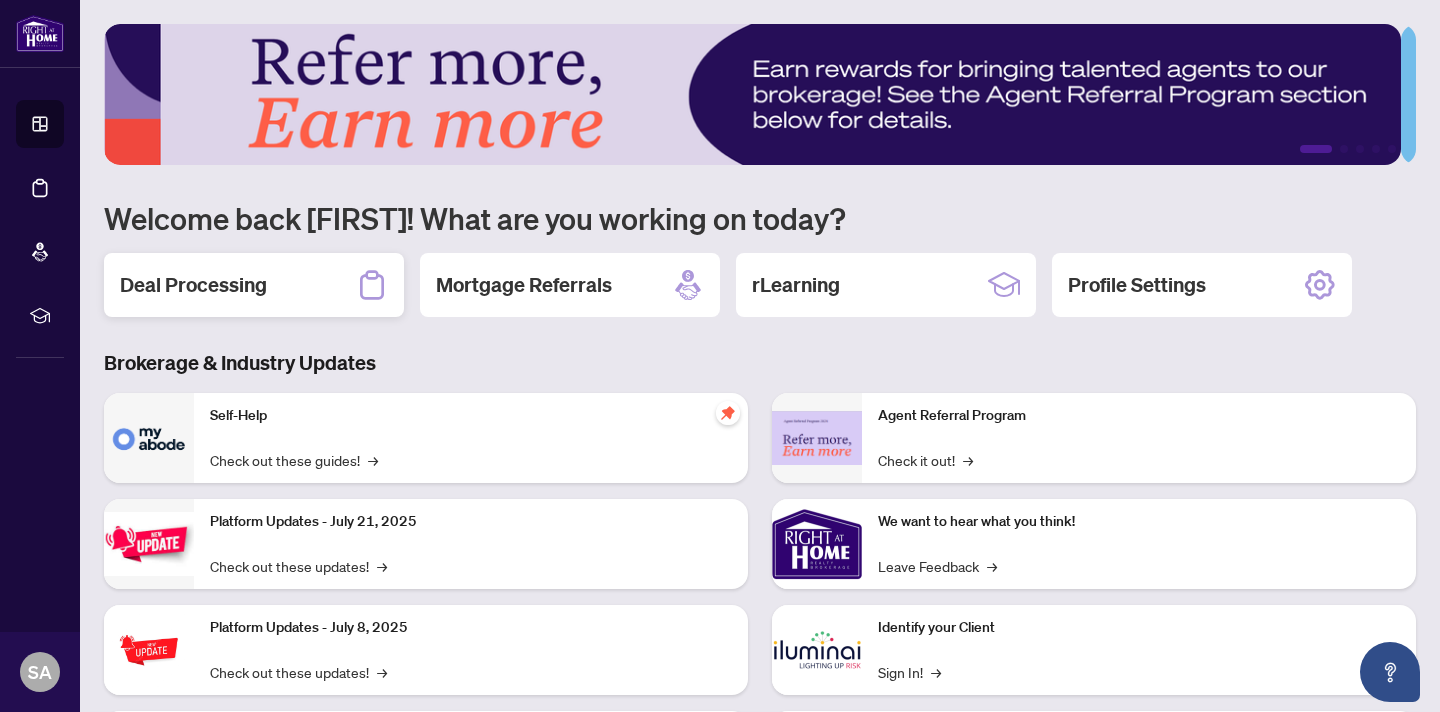click on "Deal Processing" at bounding box center (254, 285) 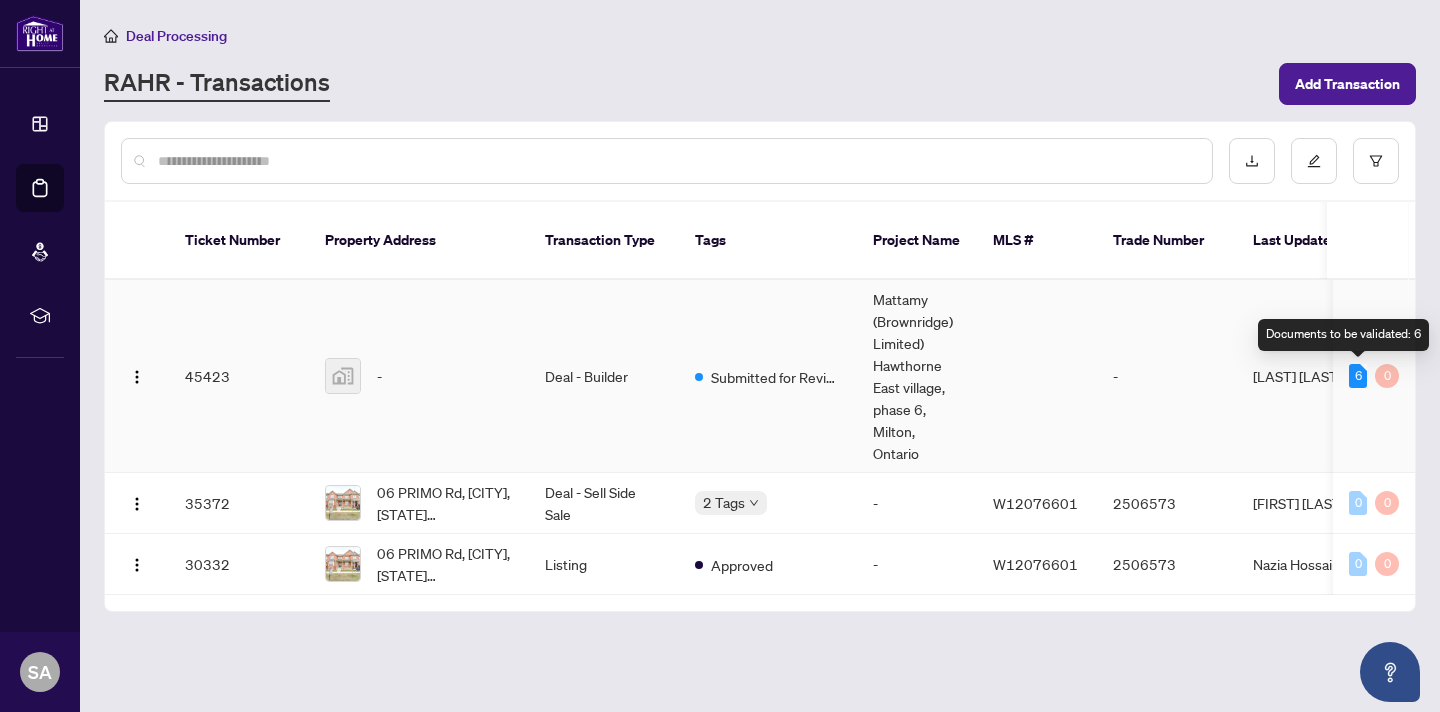 click on "6" at bounding box center (1358, 376) 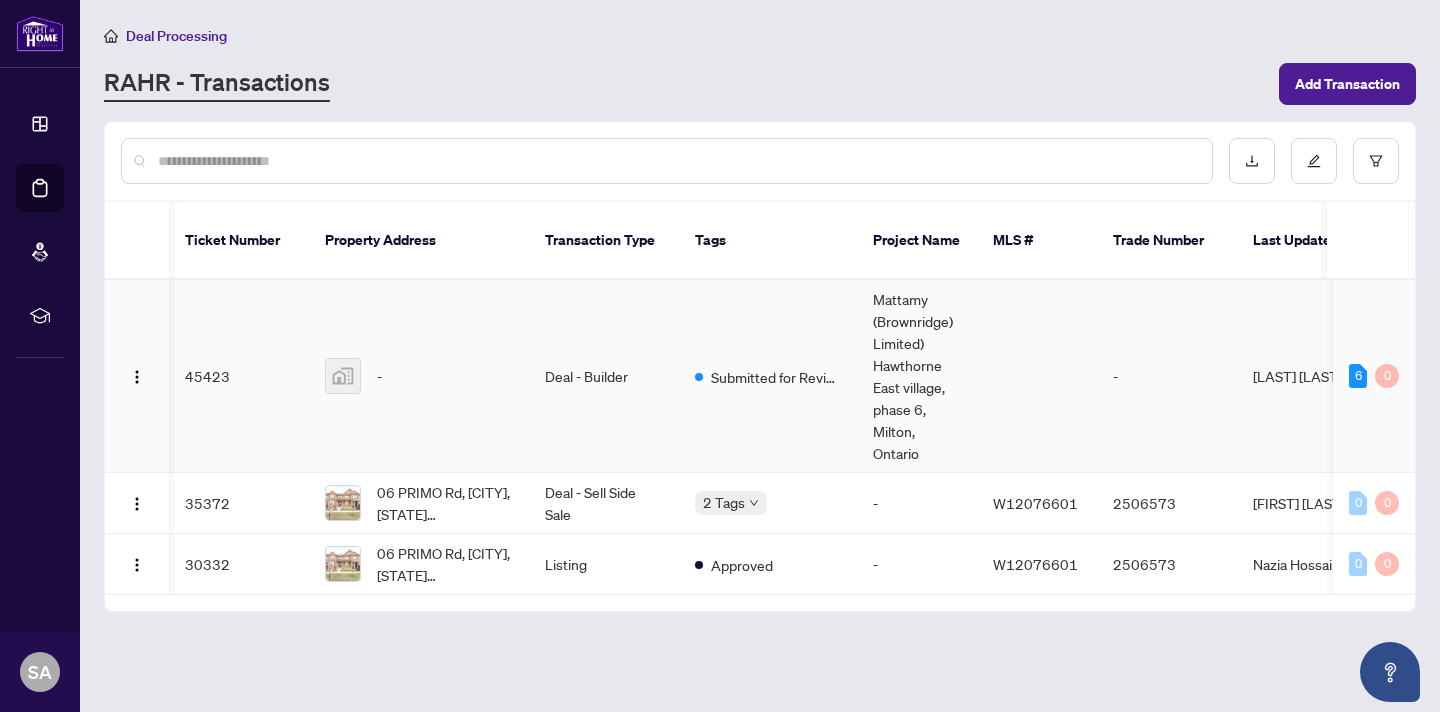 scroll, scrollTop: 0, scrollLeft: 154, axis: horizontal 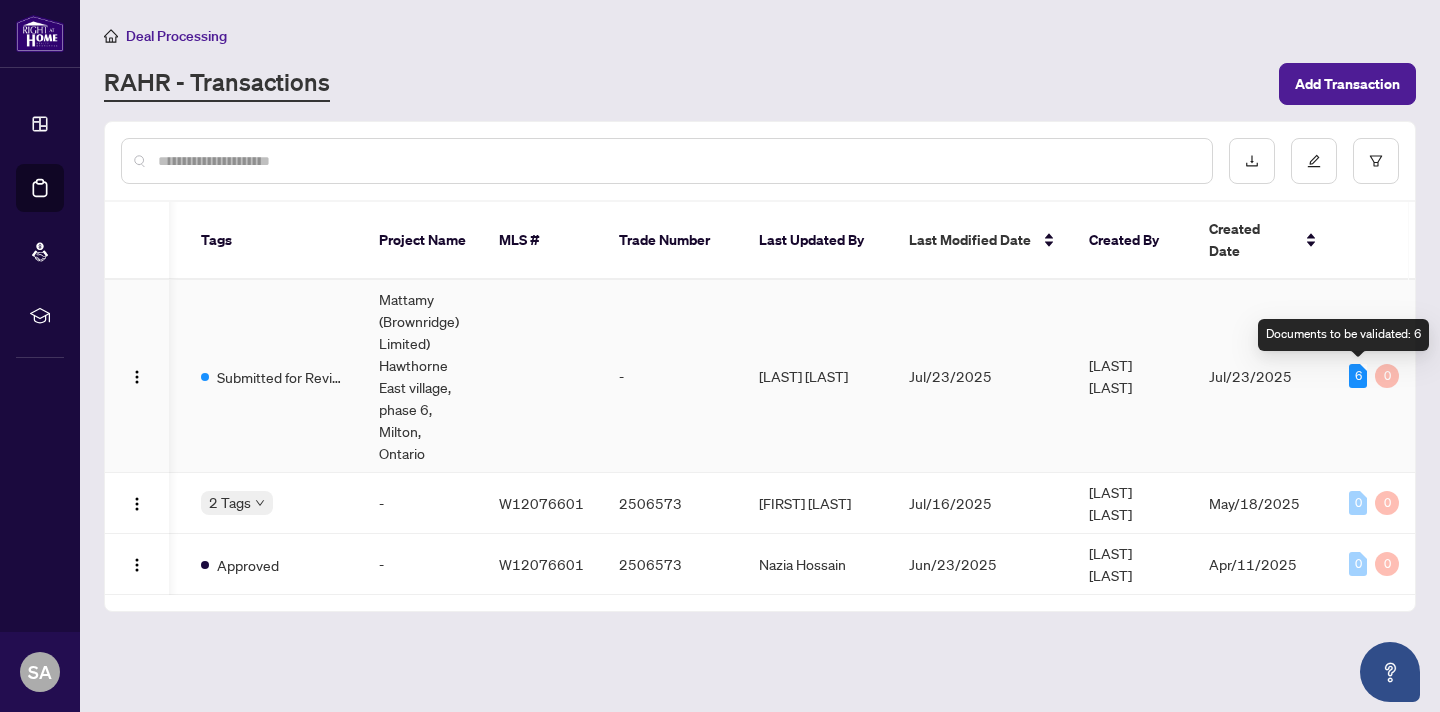 click on "6" at bounding box center (1358, 376) 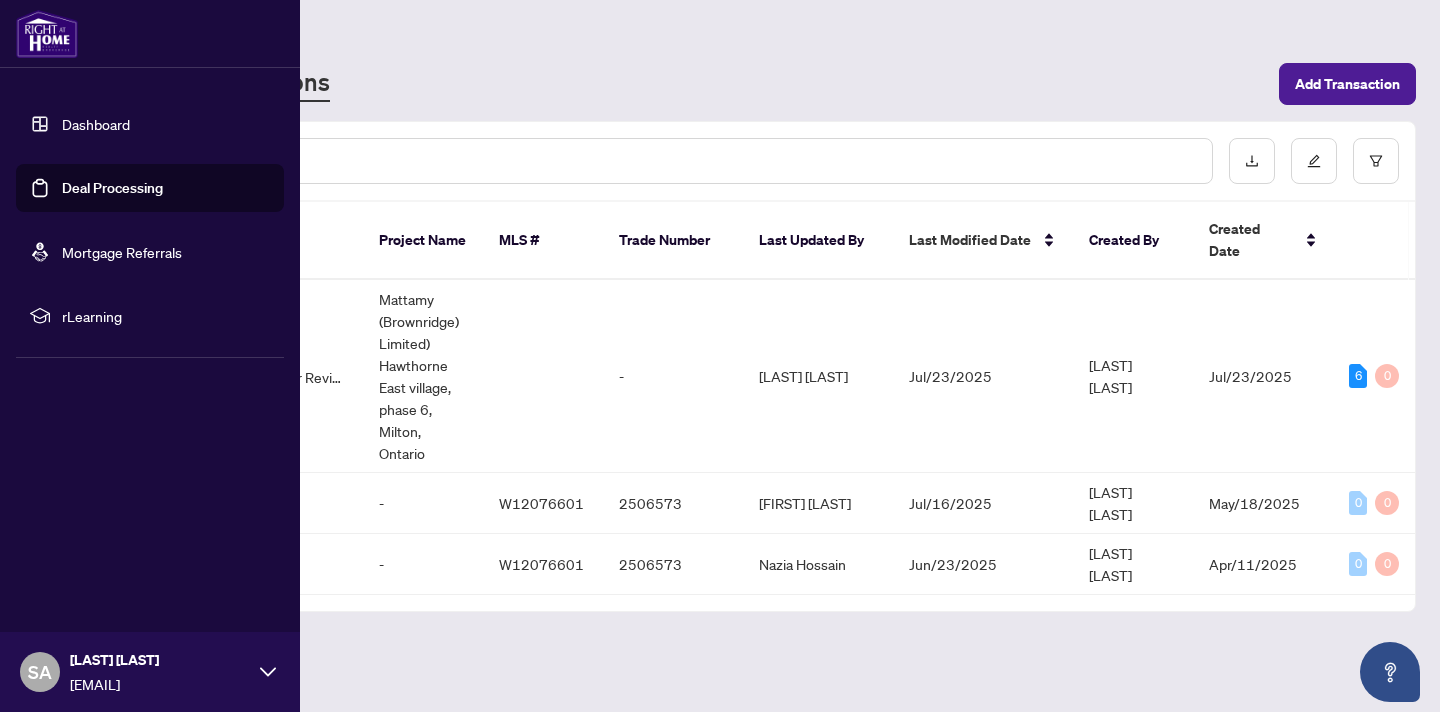 click on "Dashboard" at bounding box center (96, 124) 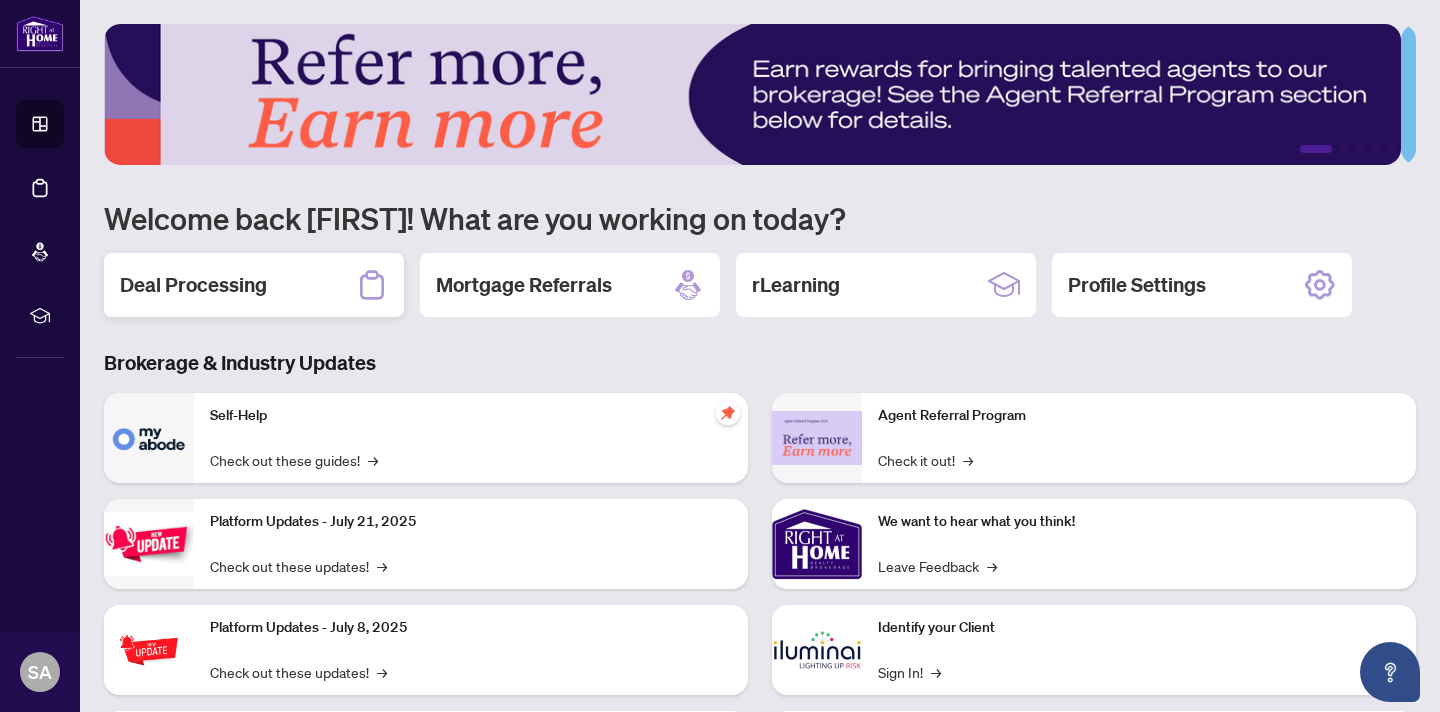 click on "Deal Processing" at bounding box center (254, 285) 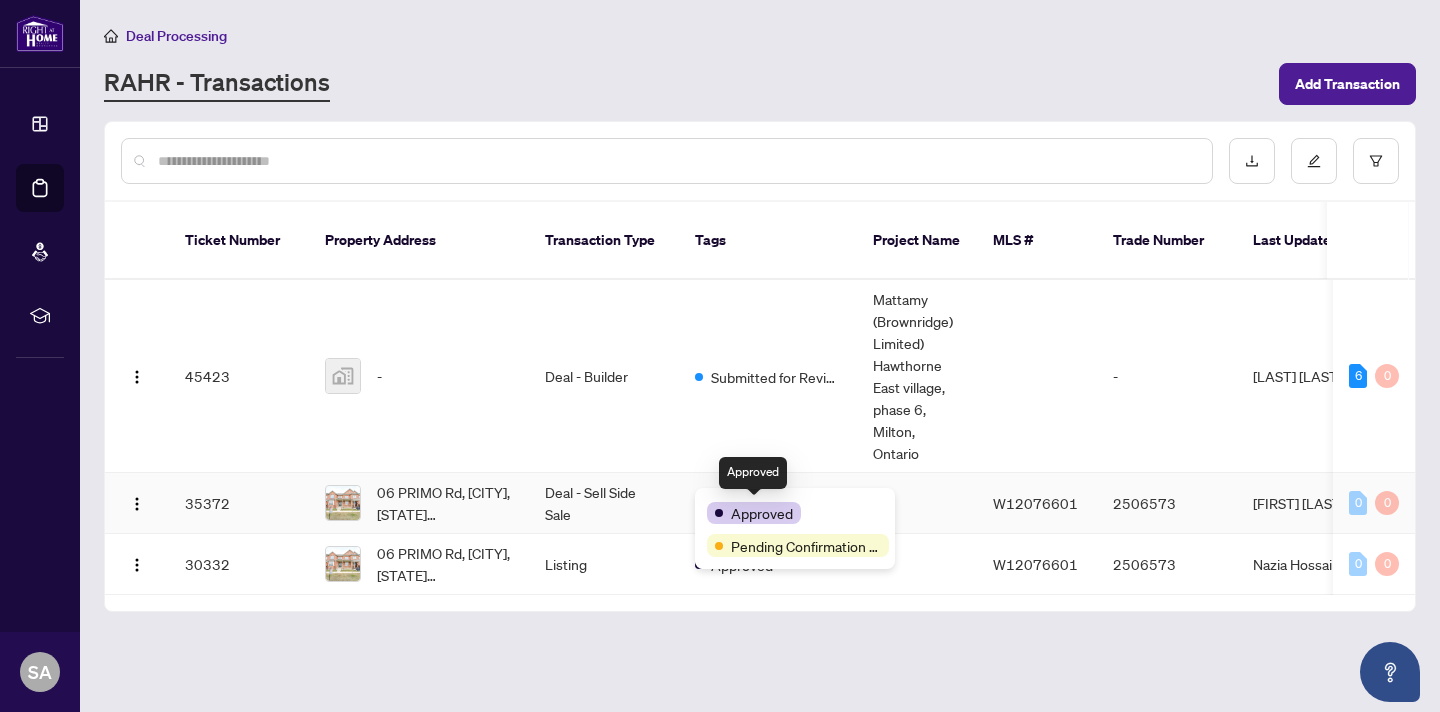 click on "Approved" at bounding box center [762, 513] 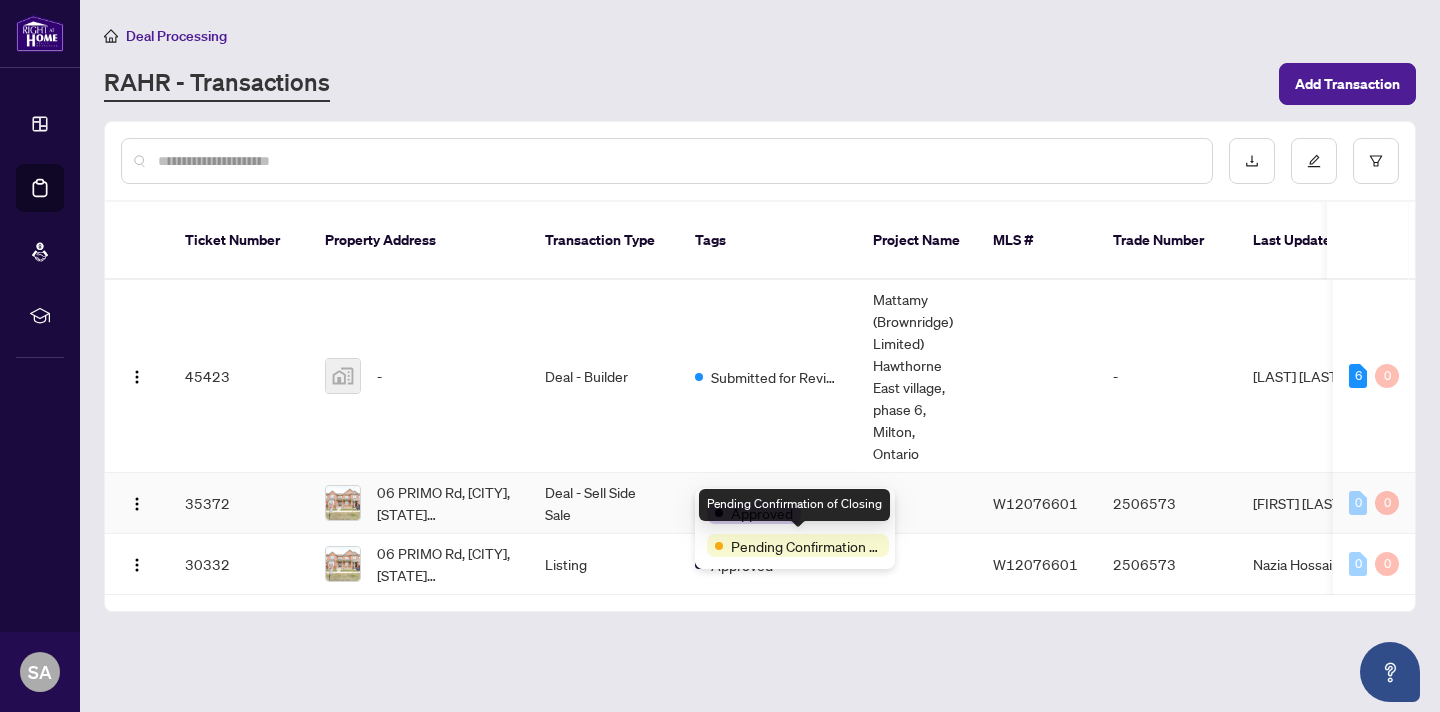 click on "Pending Confirmation of Closing" at bounding box center (806, 546) 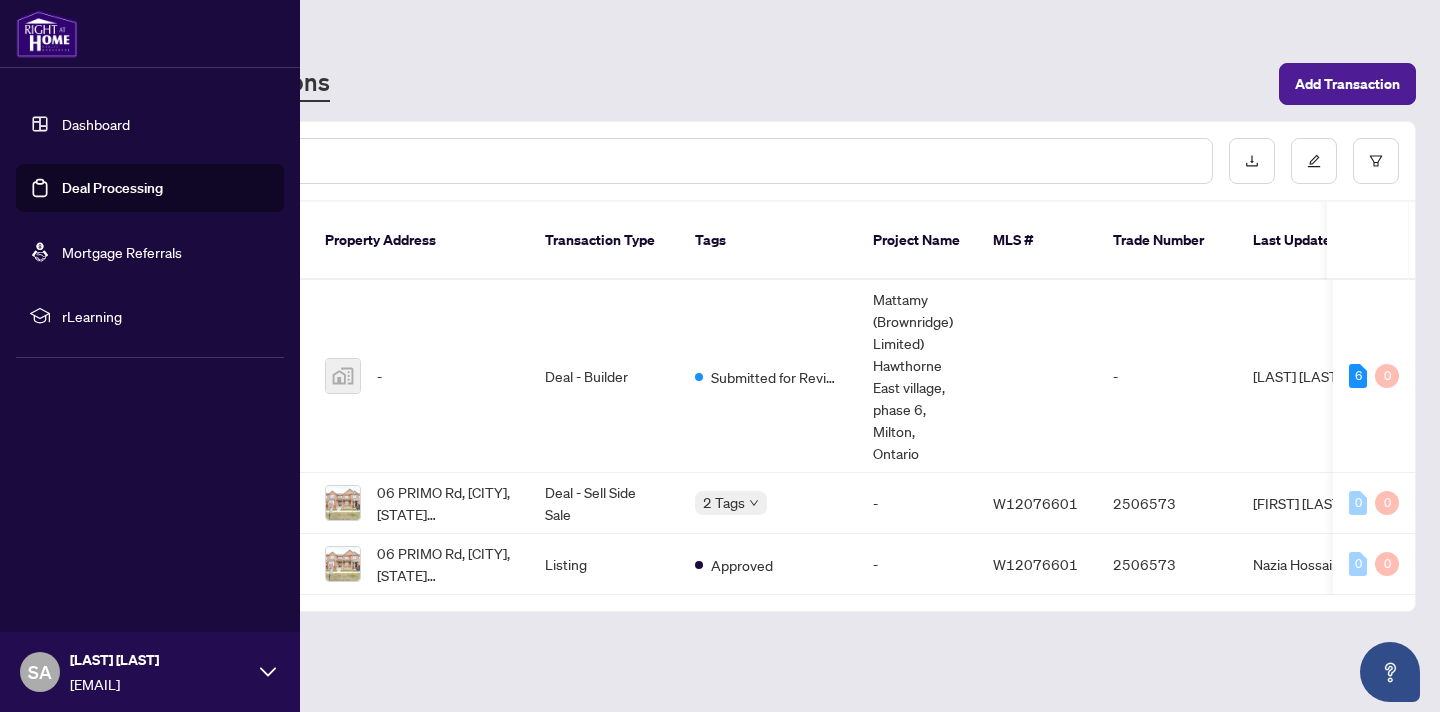click 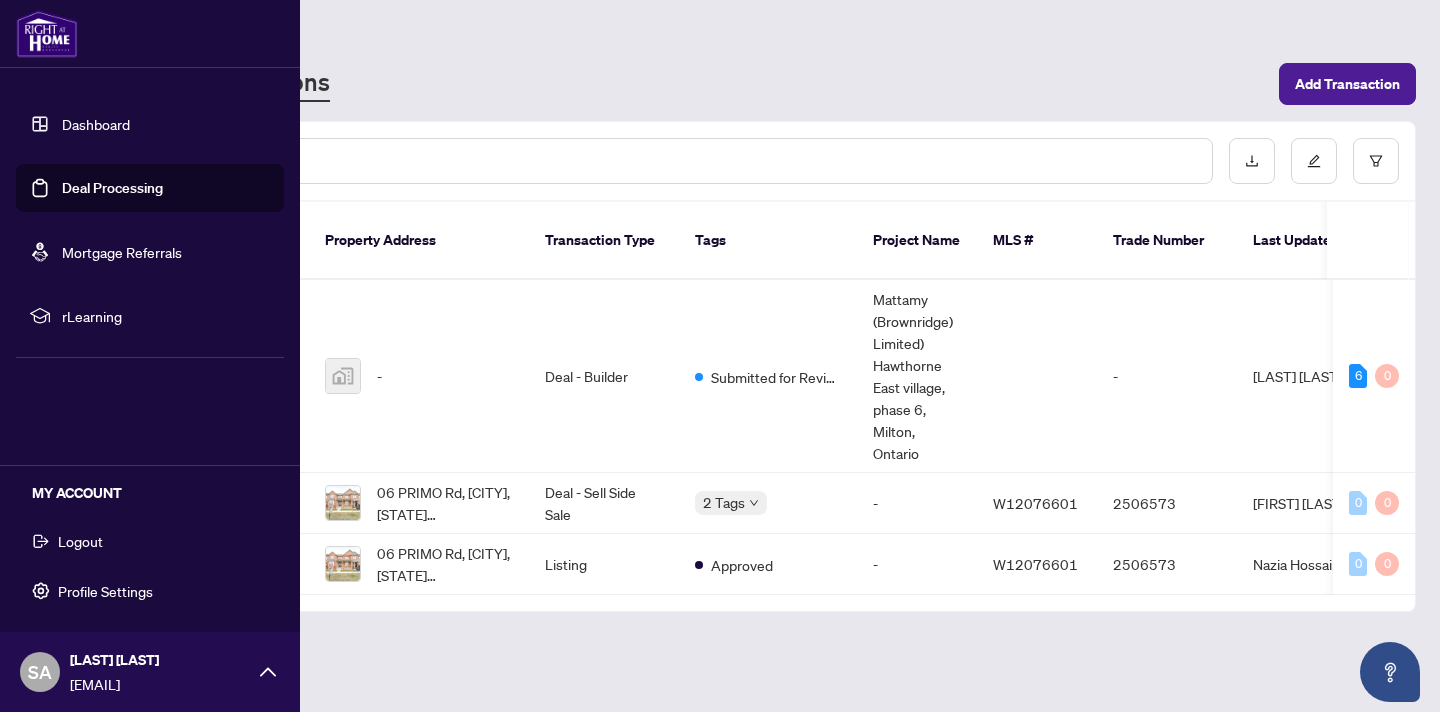 click on "Logout" at bounding box center (80, 541) 